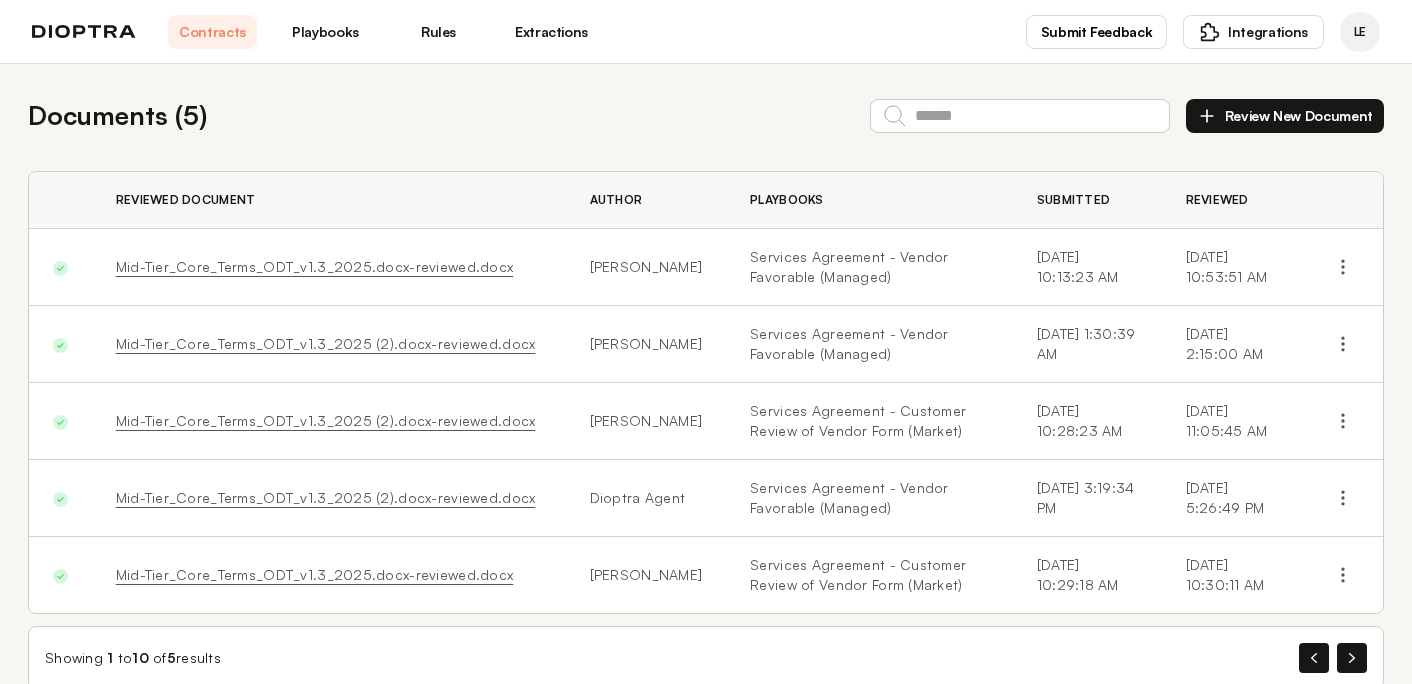 scroll, scrollTop: 0, scrollLeft: 0, axis: both 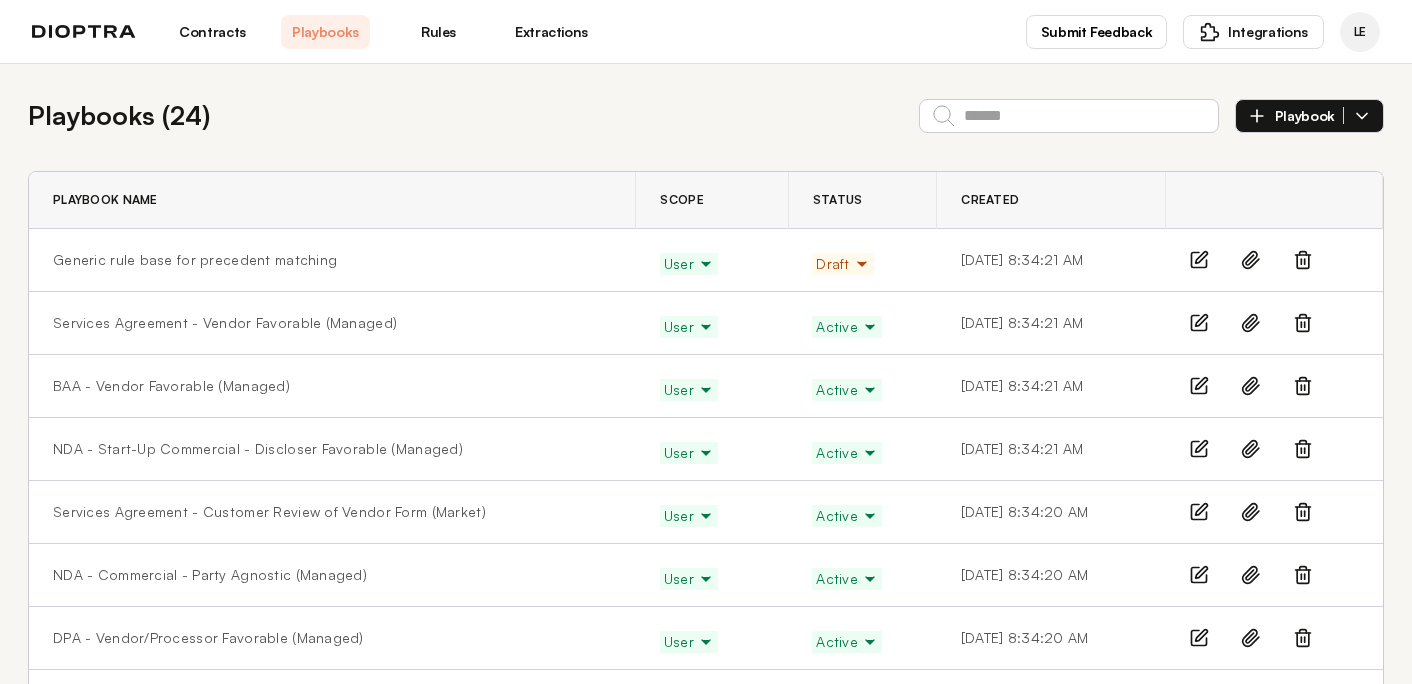 click on "Services Agreement - Vendor Favorable (Managed)" at bounding box center (332, 323) 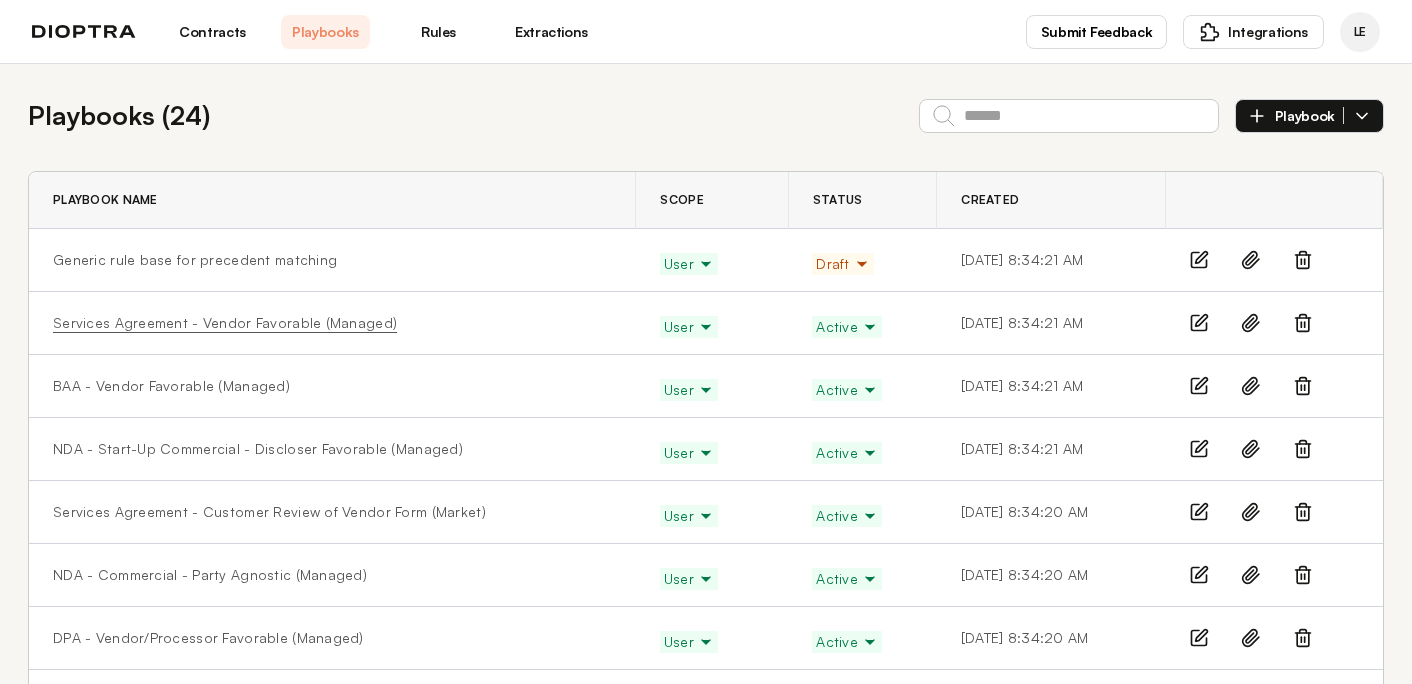 click on "Services Agreement - Vendor Favorable (Managed)" at bounding box center [225, 323] 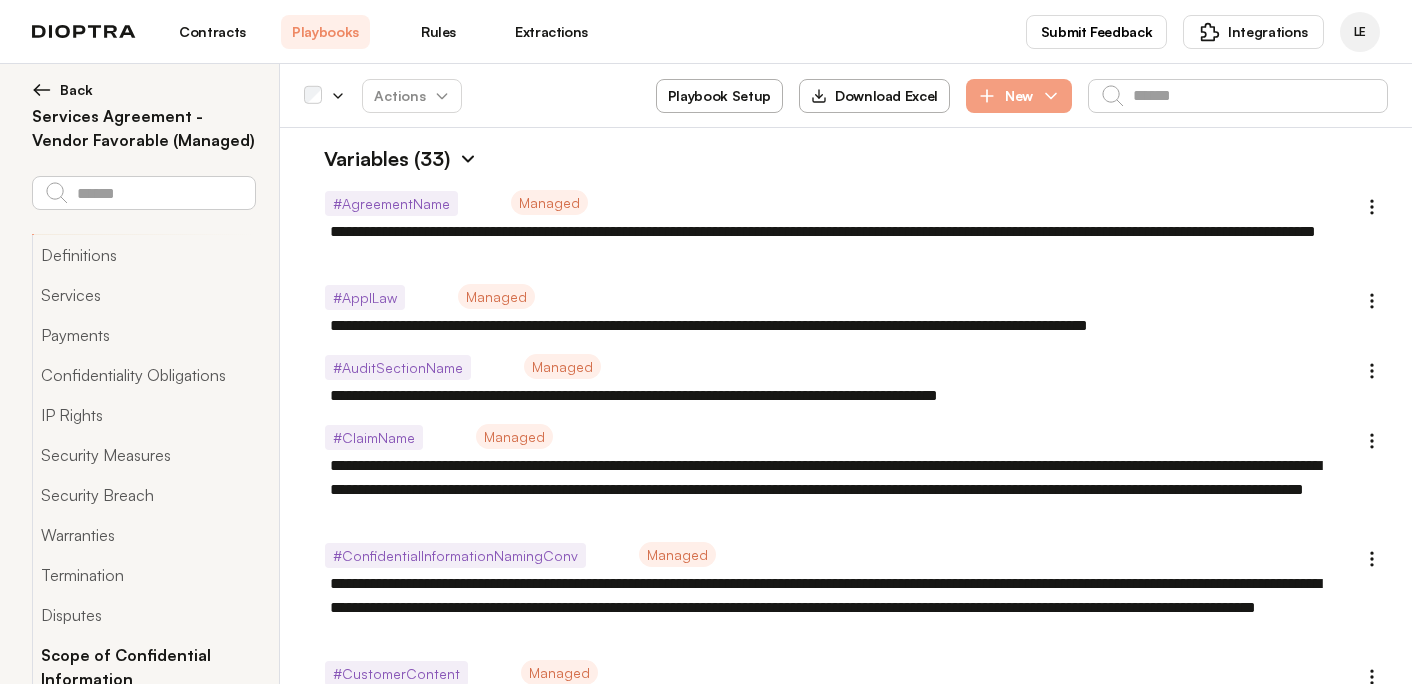 scroll, scrollTop: 0, scrollLeft: 0, axis: both 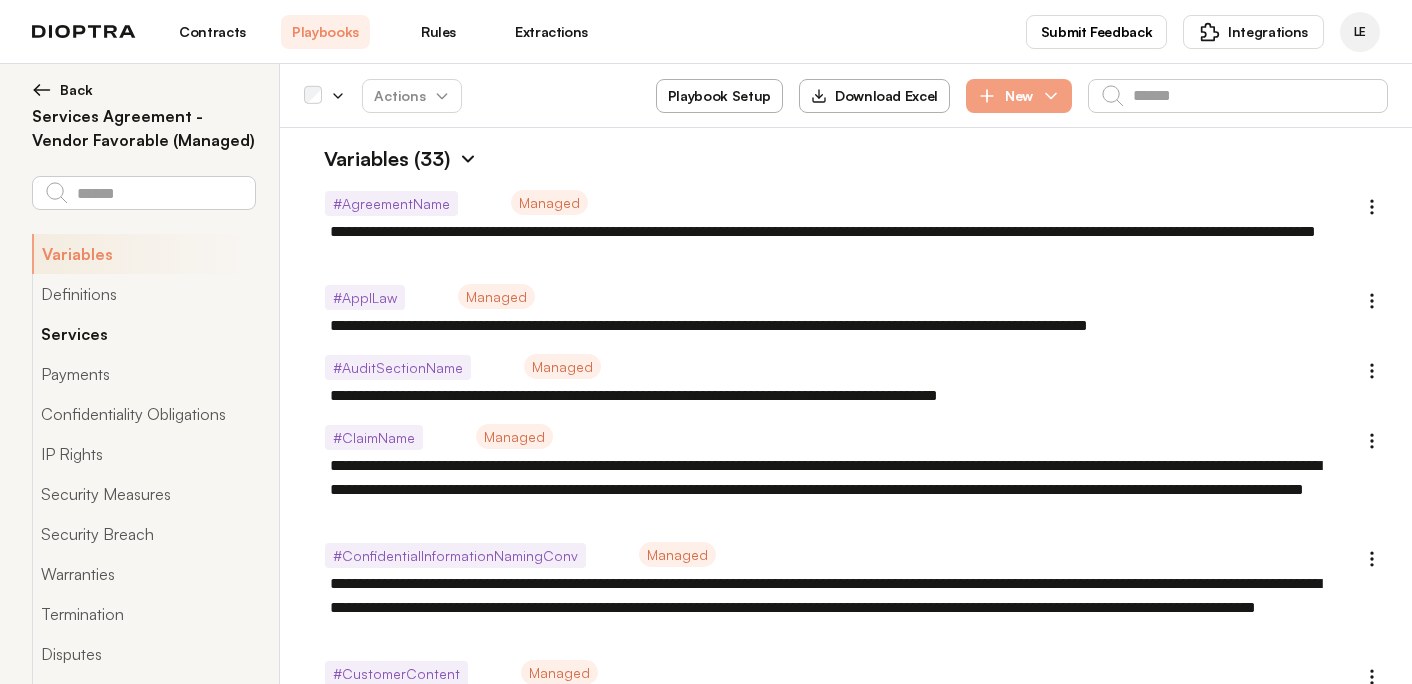 click on "Services" at bounding box center [143, 334] 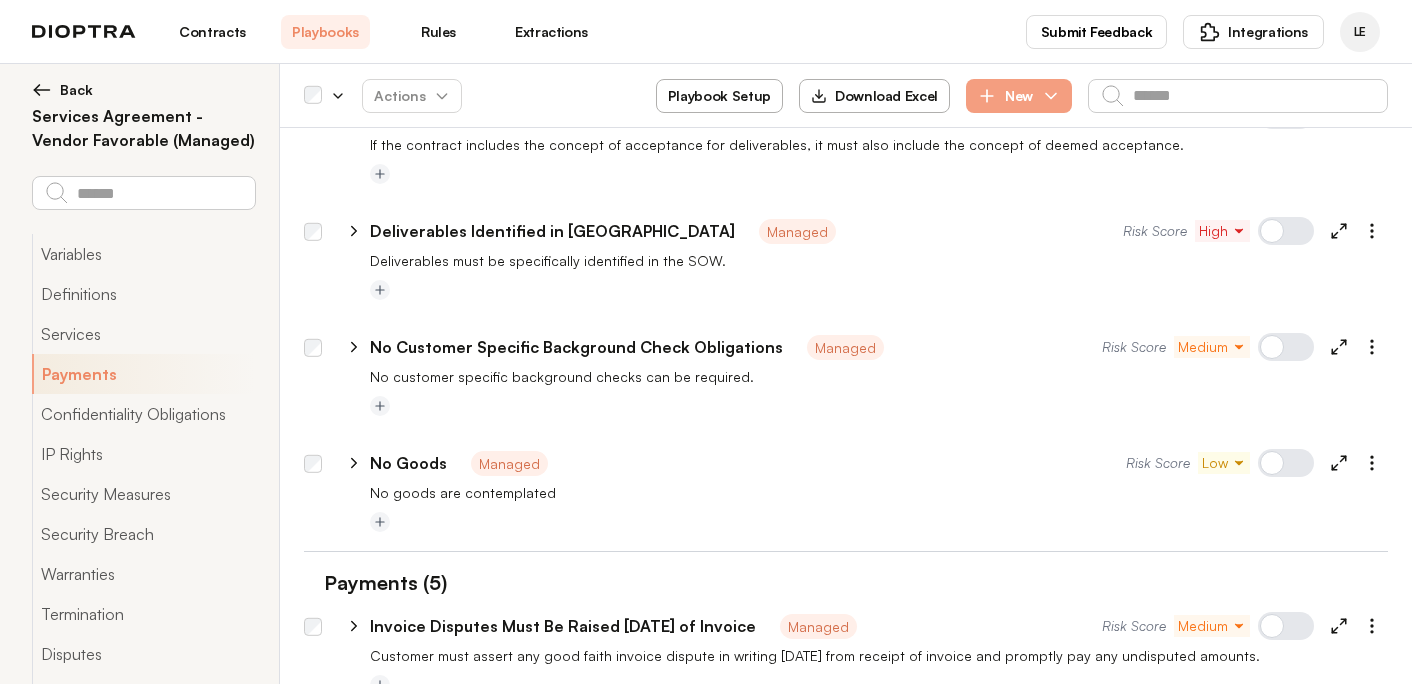 scroll, scrollTop: 4991, scrollLeft: 0, axis: vertical 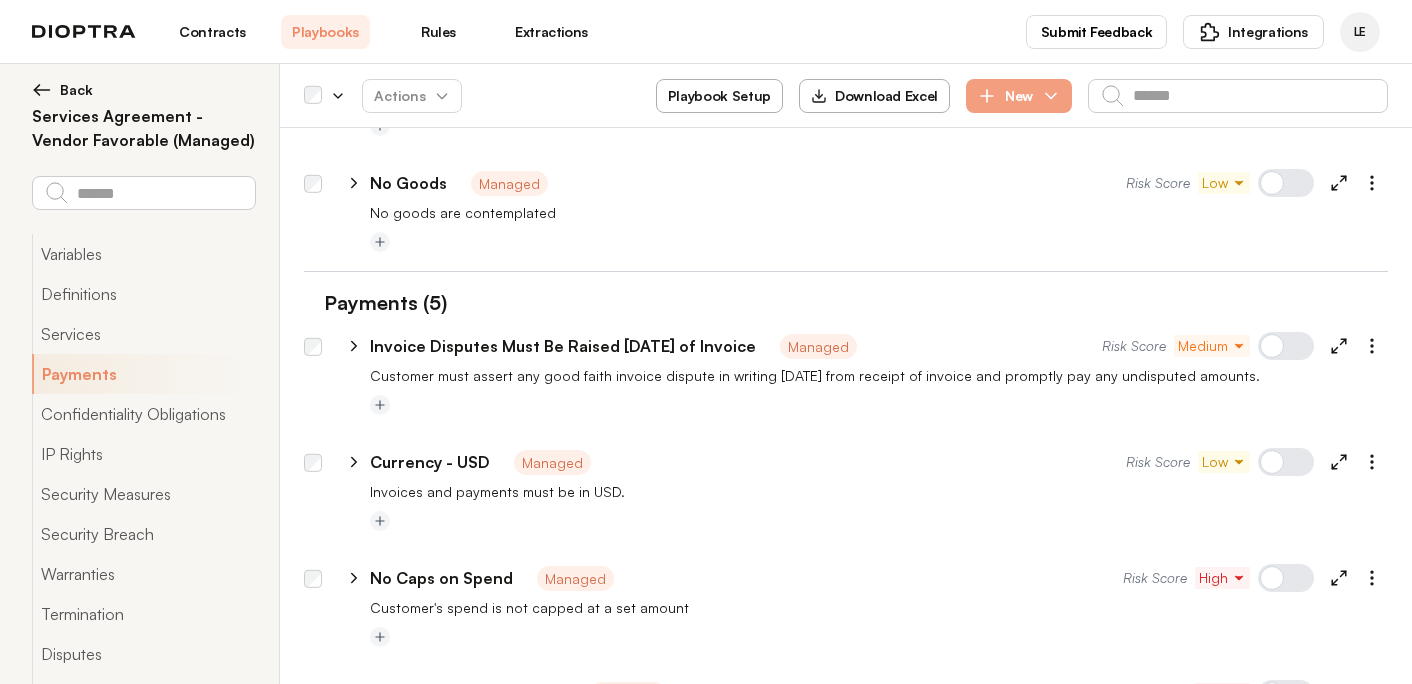click 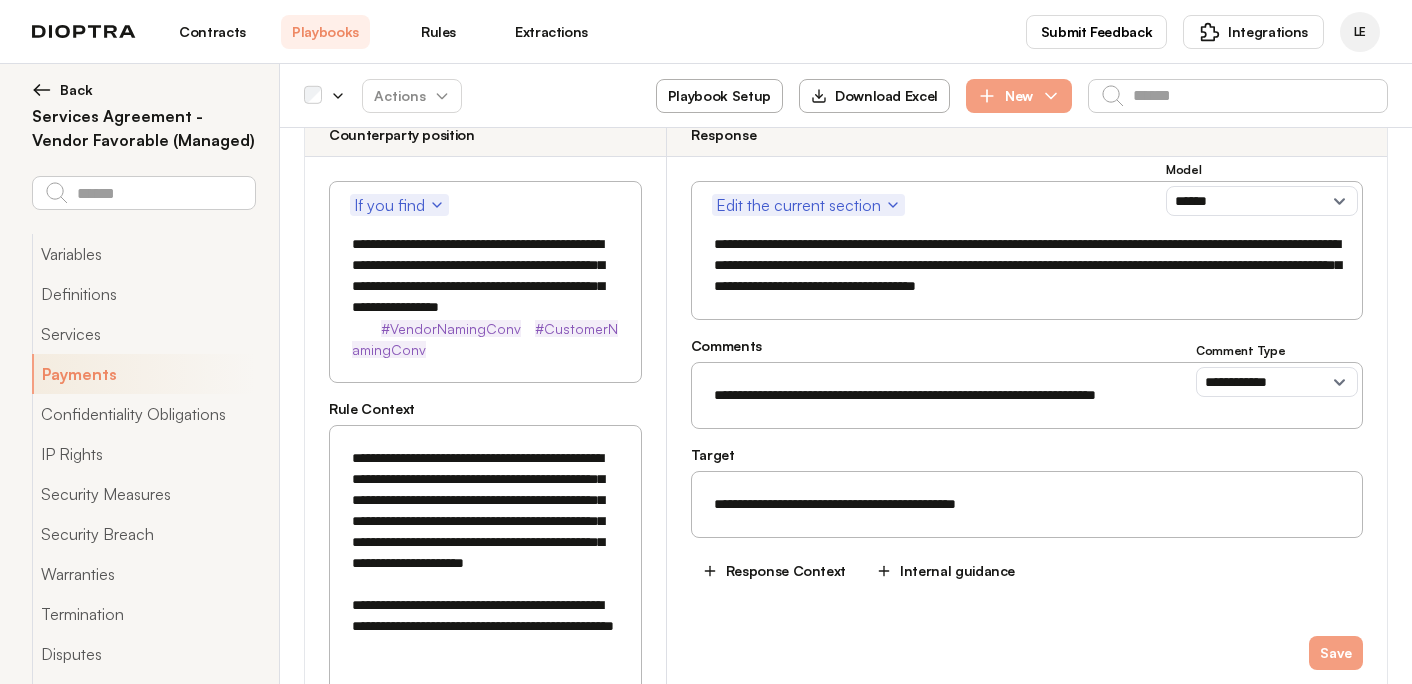 scroll, scrollTop: 5236, scrollLeft: 0, axis: vertical 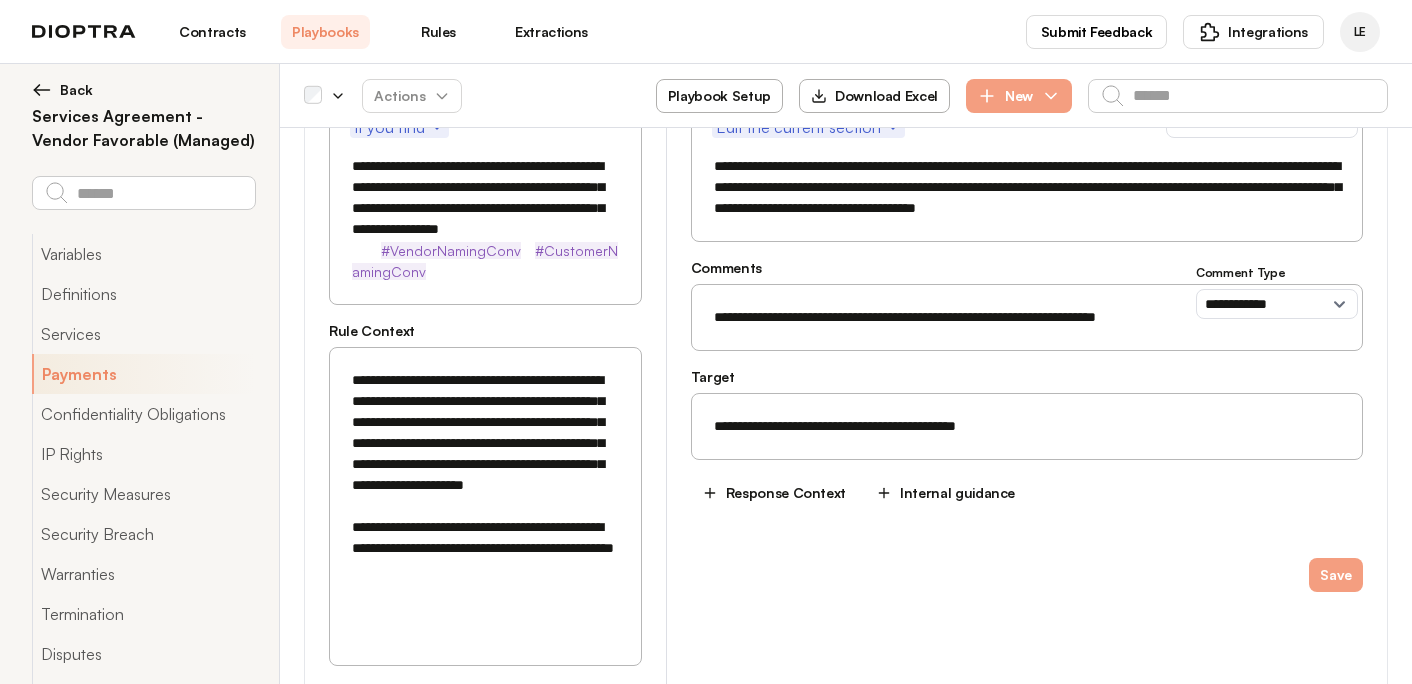 click on "**********" at bounding box center [1027, 426] 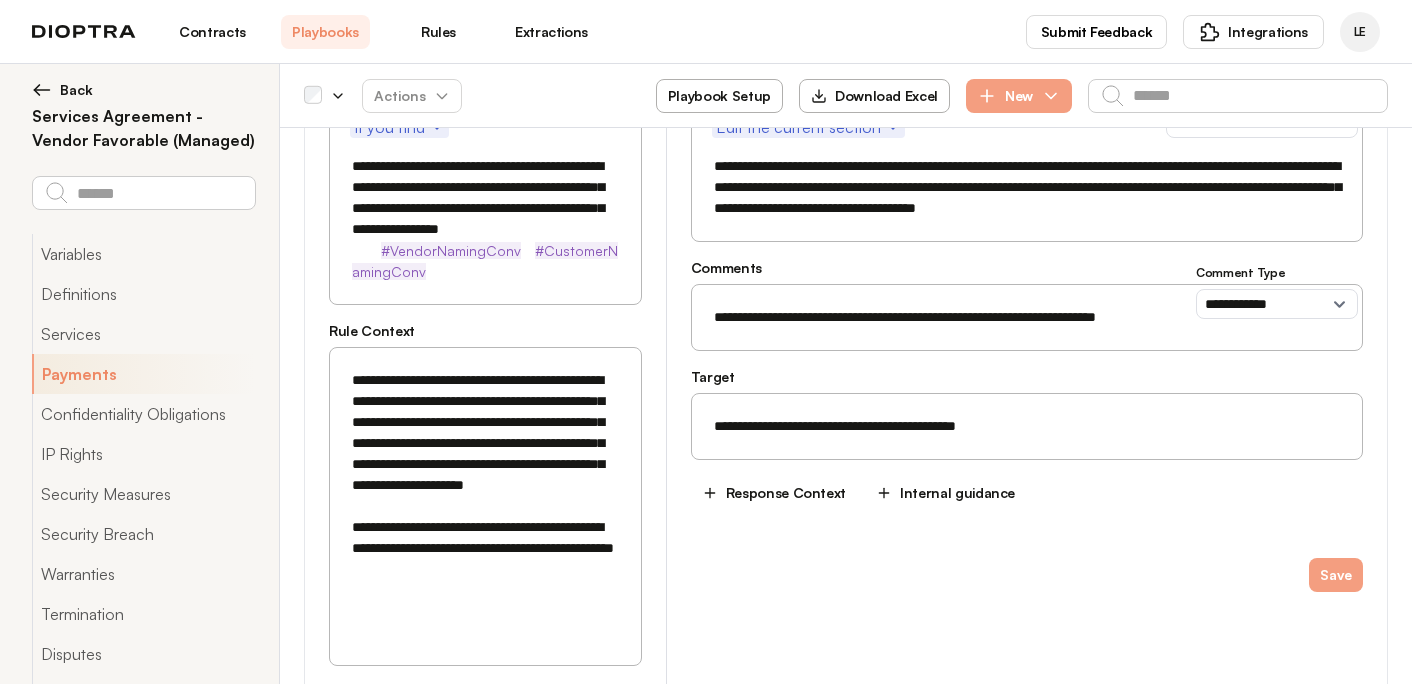 click on "**********" at bounding box center (1027, 426) 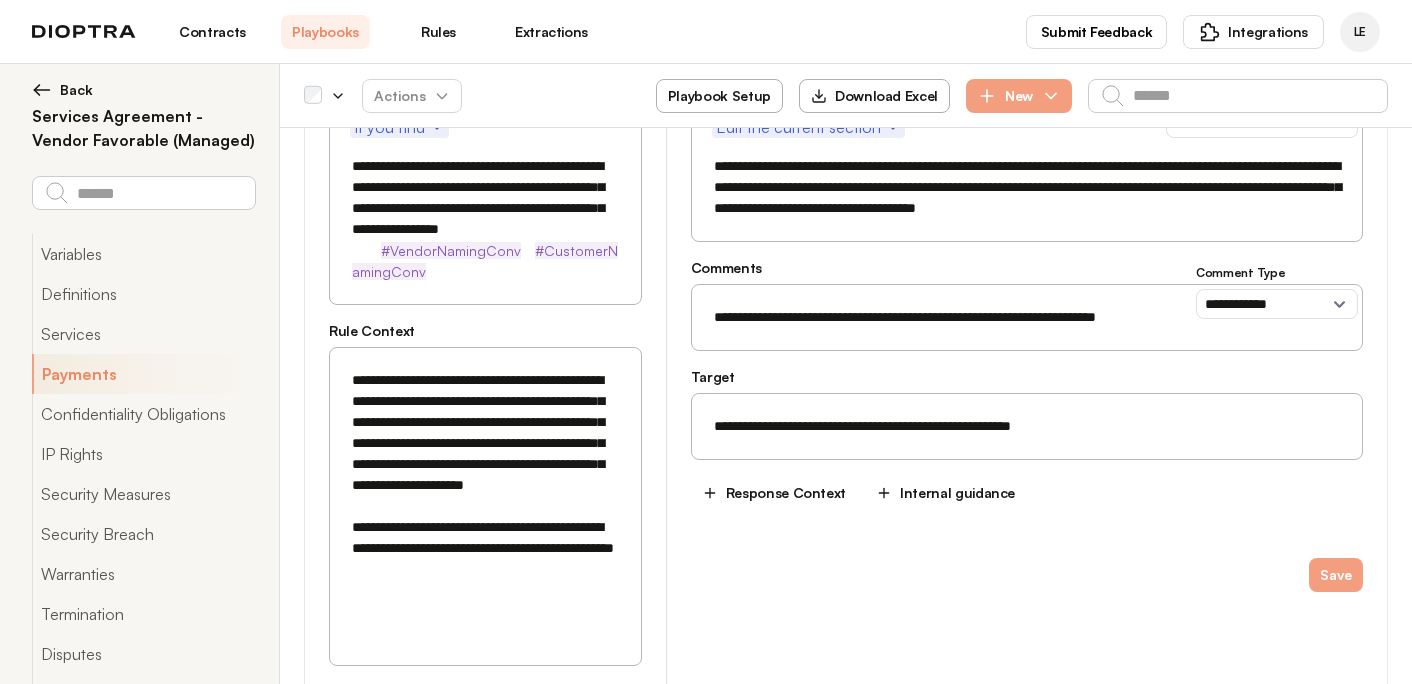 drag, startPoint x: 339, startPoint y: 169, endPoint x: 514, endPoint y: 204, distance: 178.46568 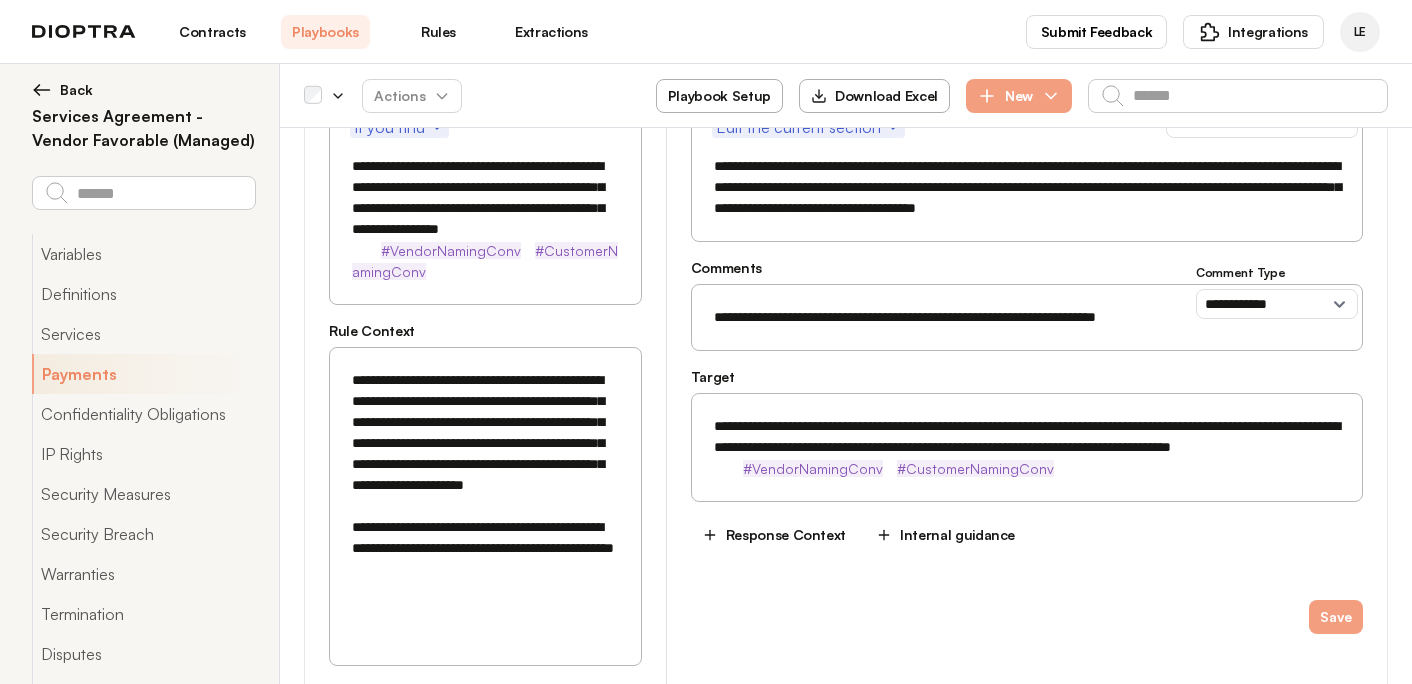 drag, startPoint x: 1128, startPoint y: 429, endPoint x: 989, endPoint y: 426, distance: 139.03236 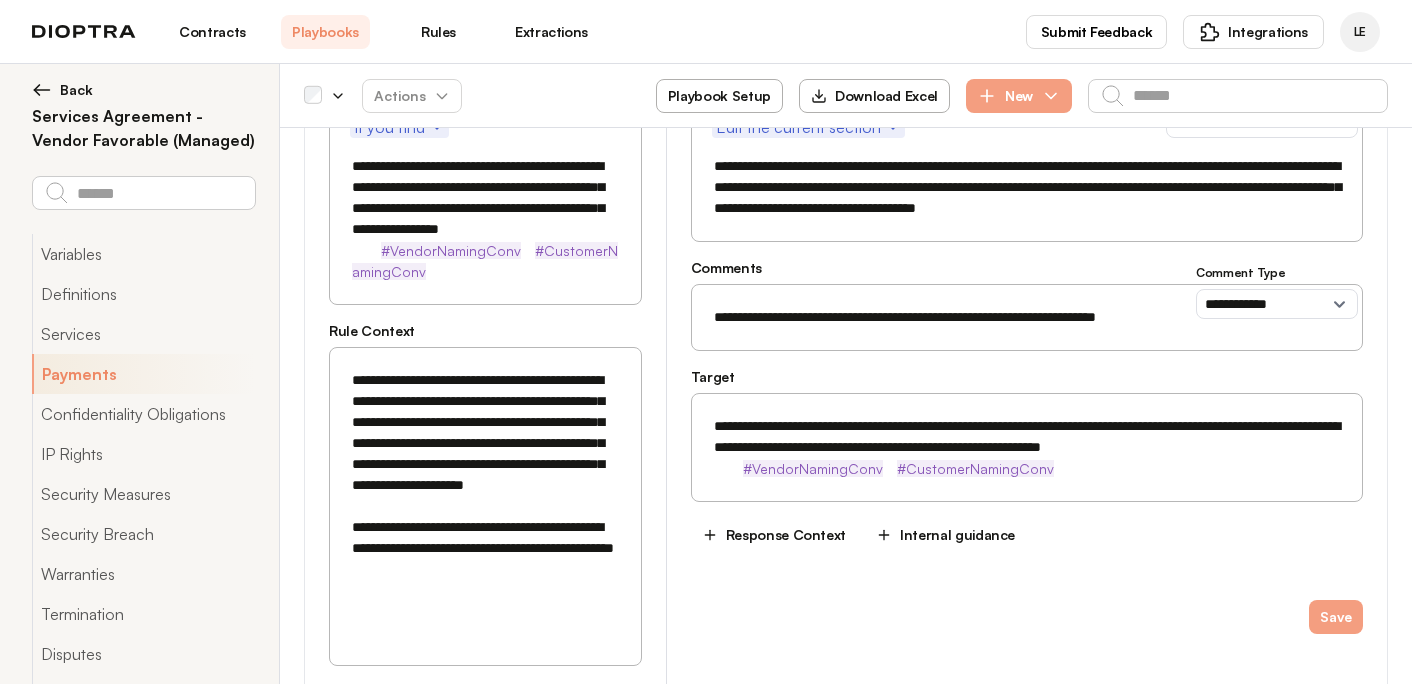 click on "**********" at bounding box center [1027, 437] 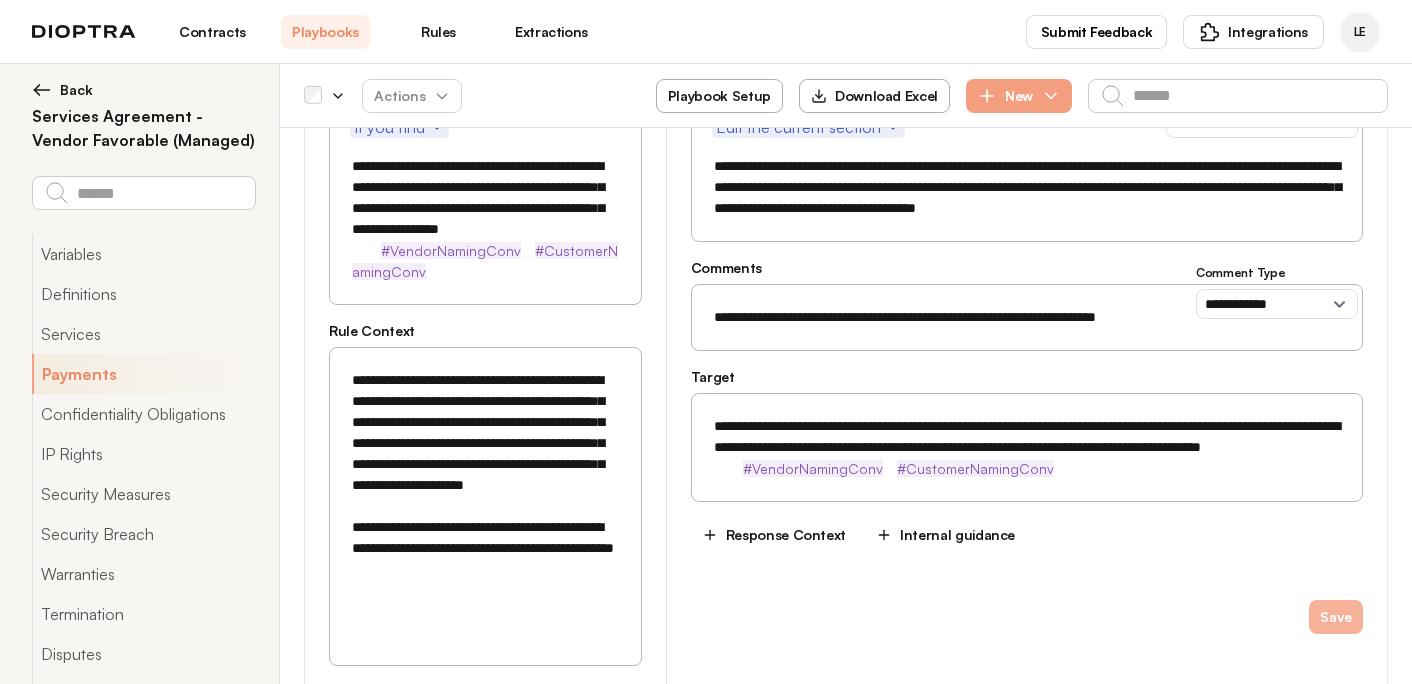 type on "**********" 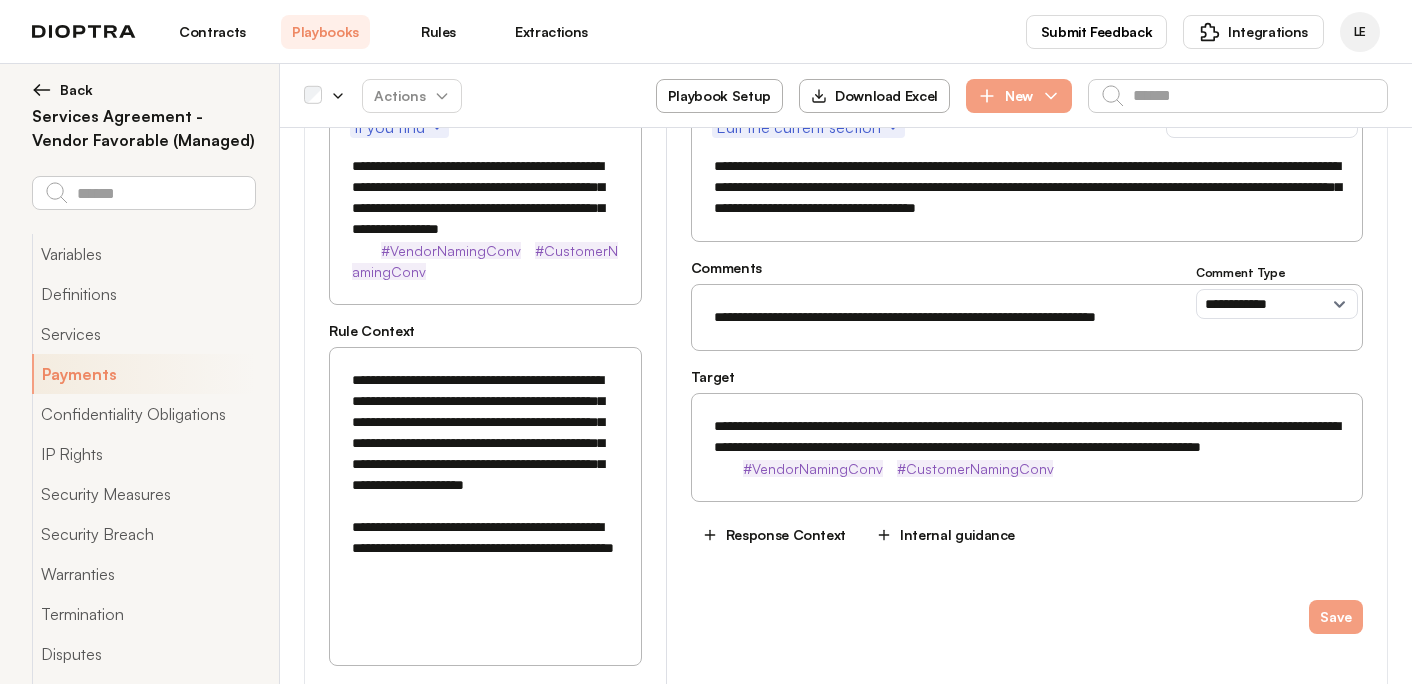 click on "Payments" at bounding box center (143, 374) 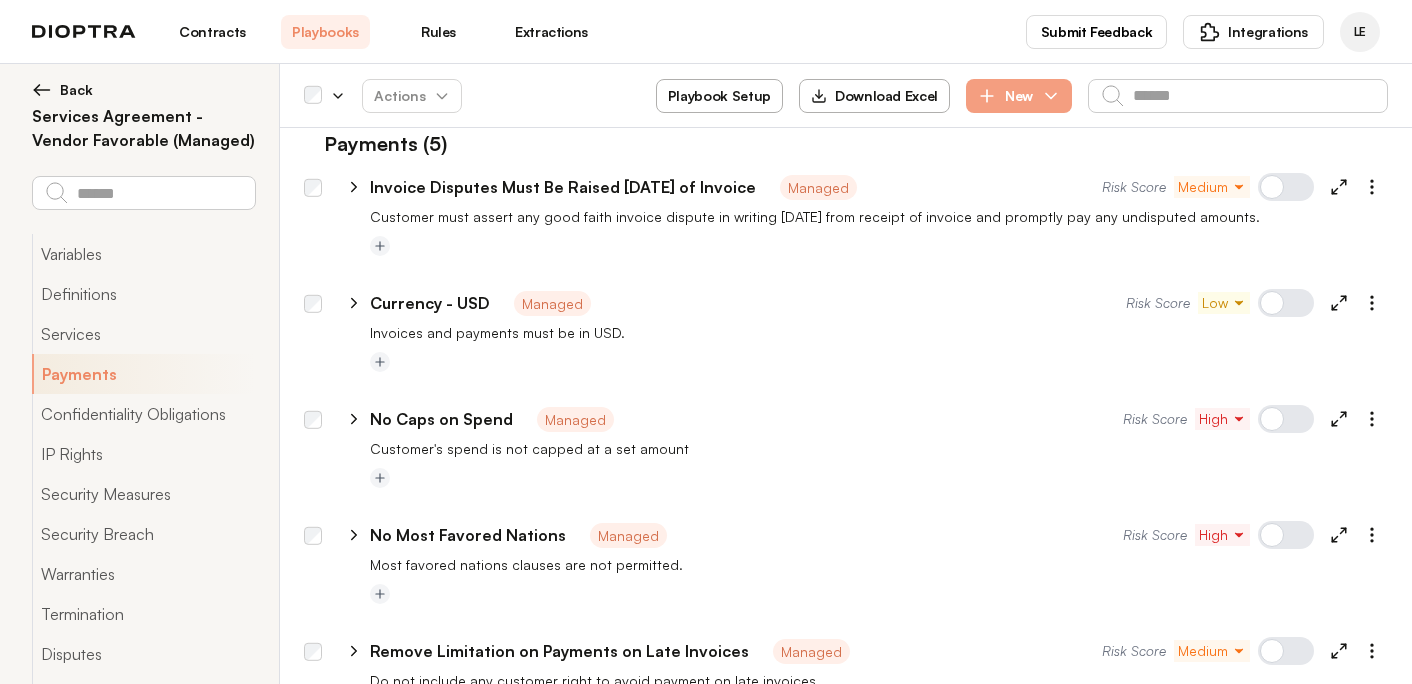 scroll, scrollTop: 5916, scrollLeft: 0, axis: vertical 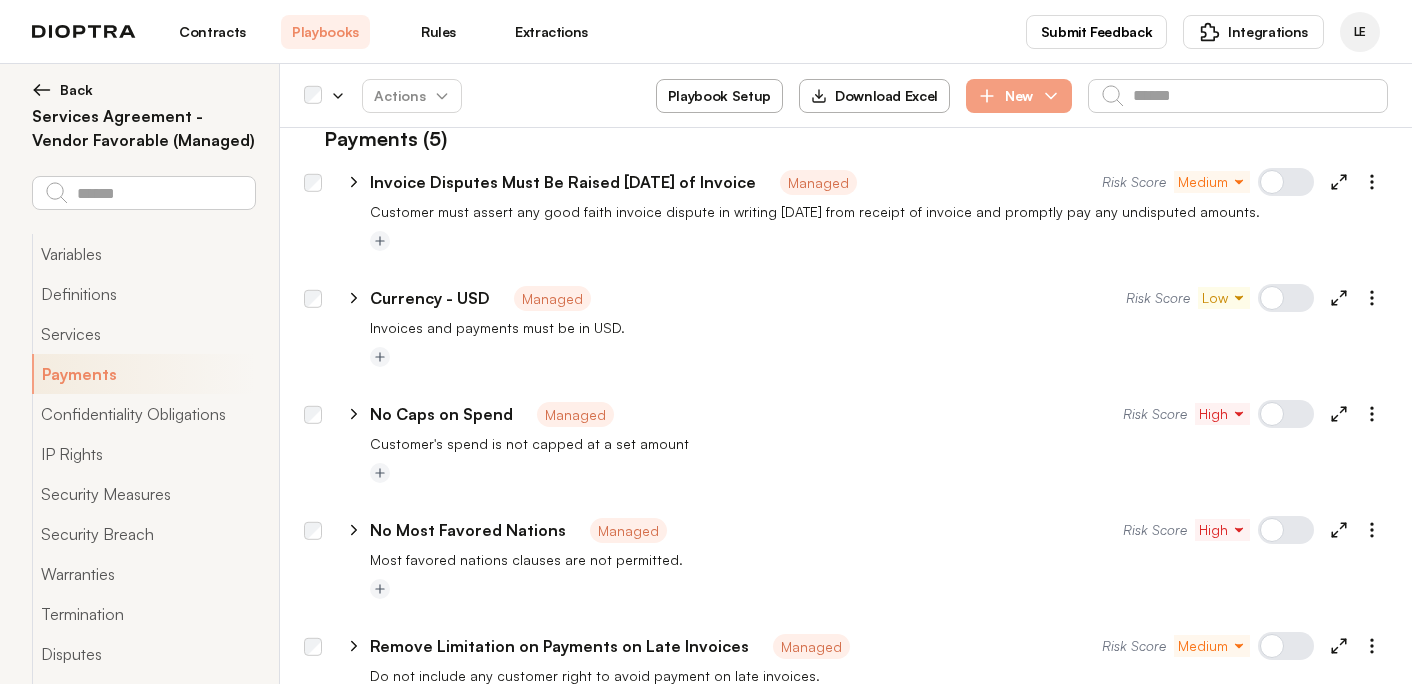 click 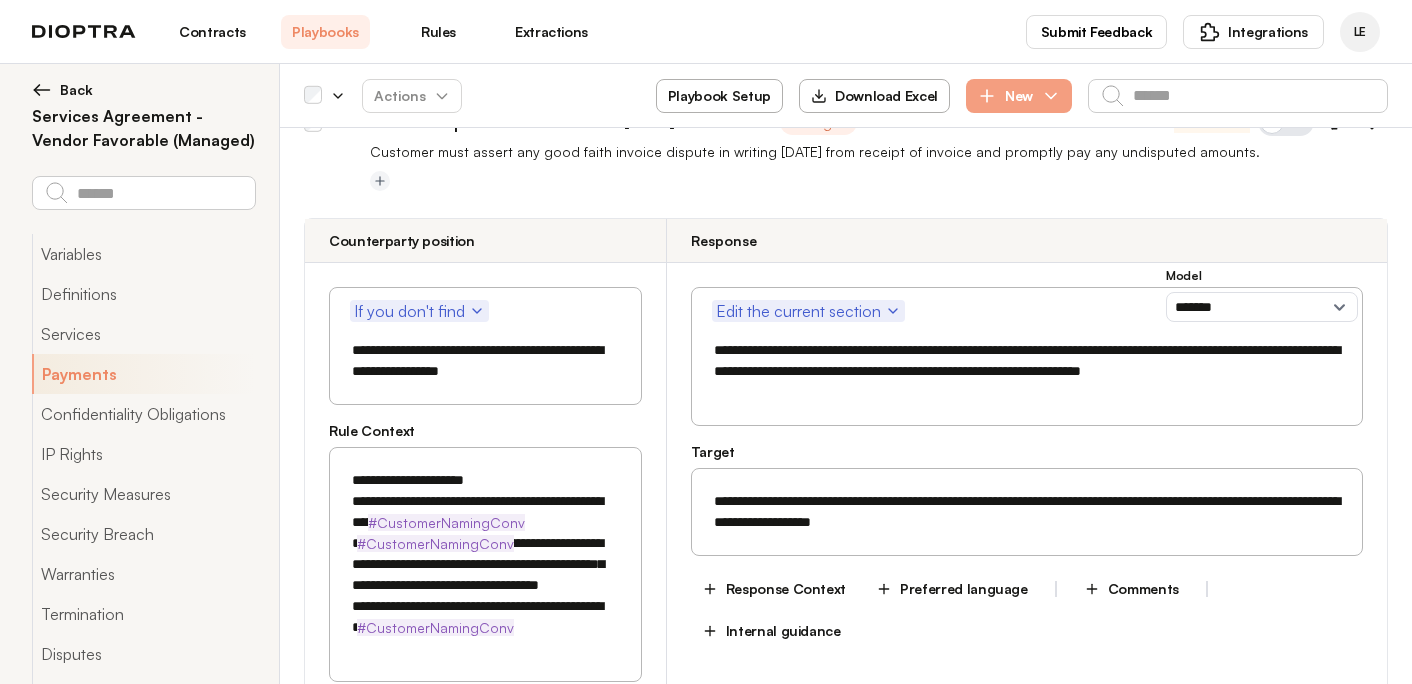 scroll, scrollTop: 5981, scrollLeft: 0, axis: vertical 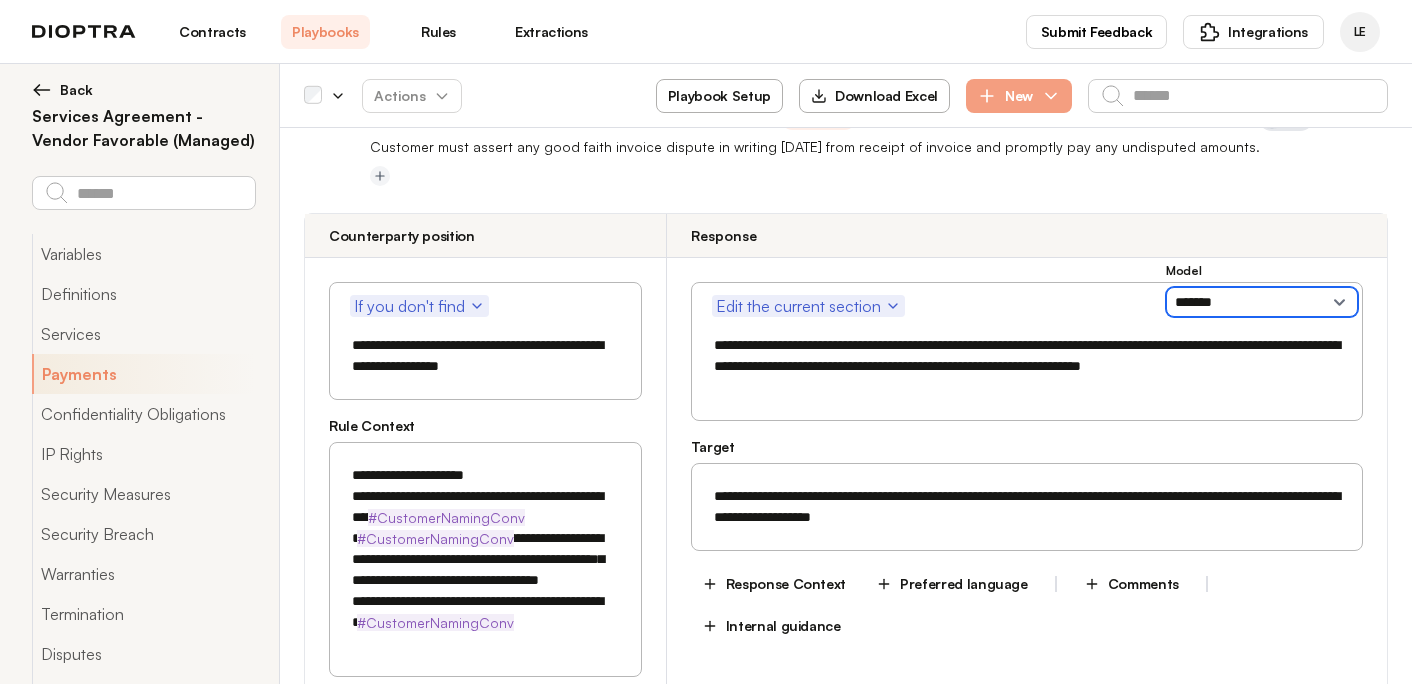 click on "**********" at bounding box center (1262, 302) 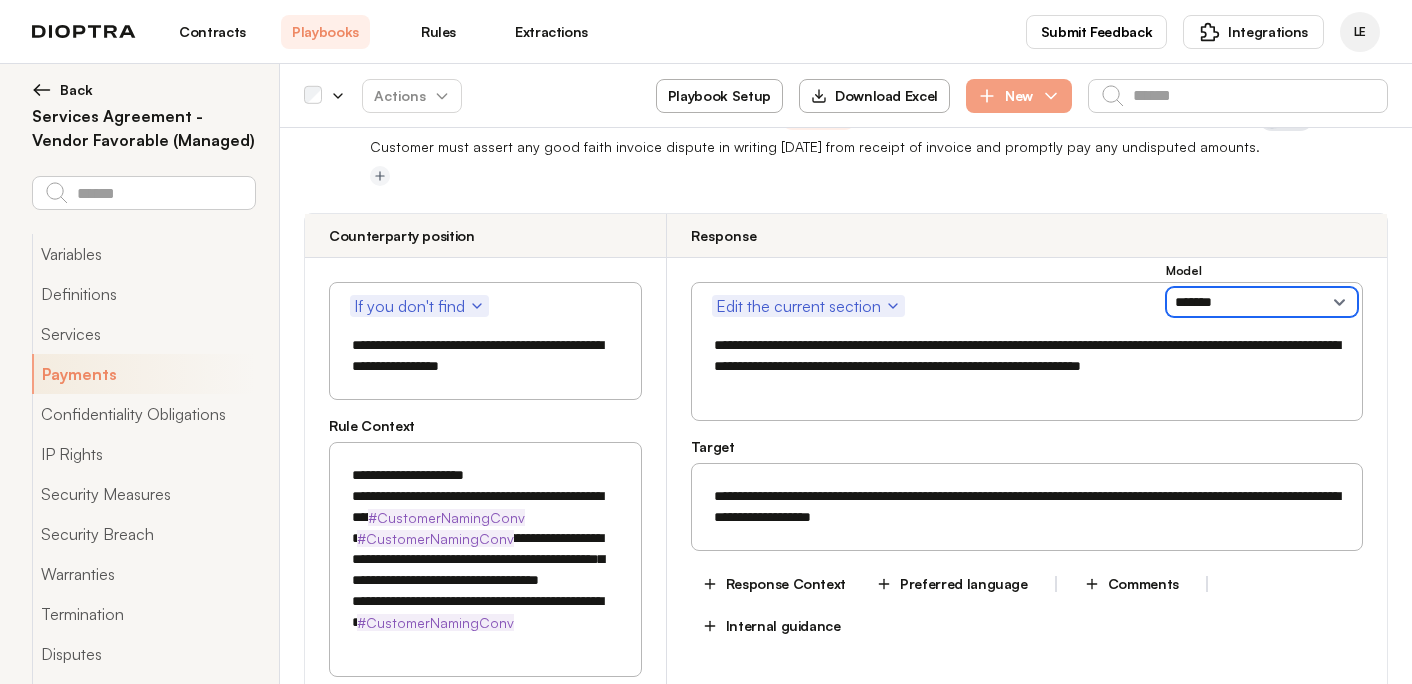 select on "******" 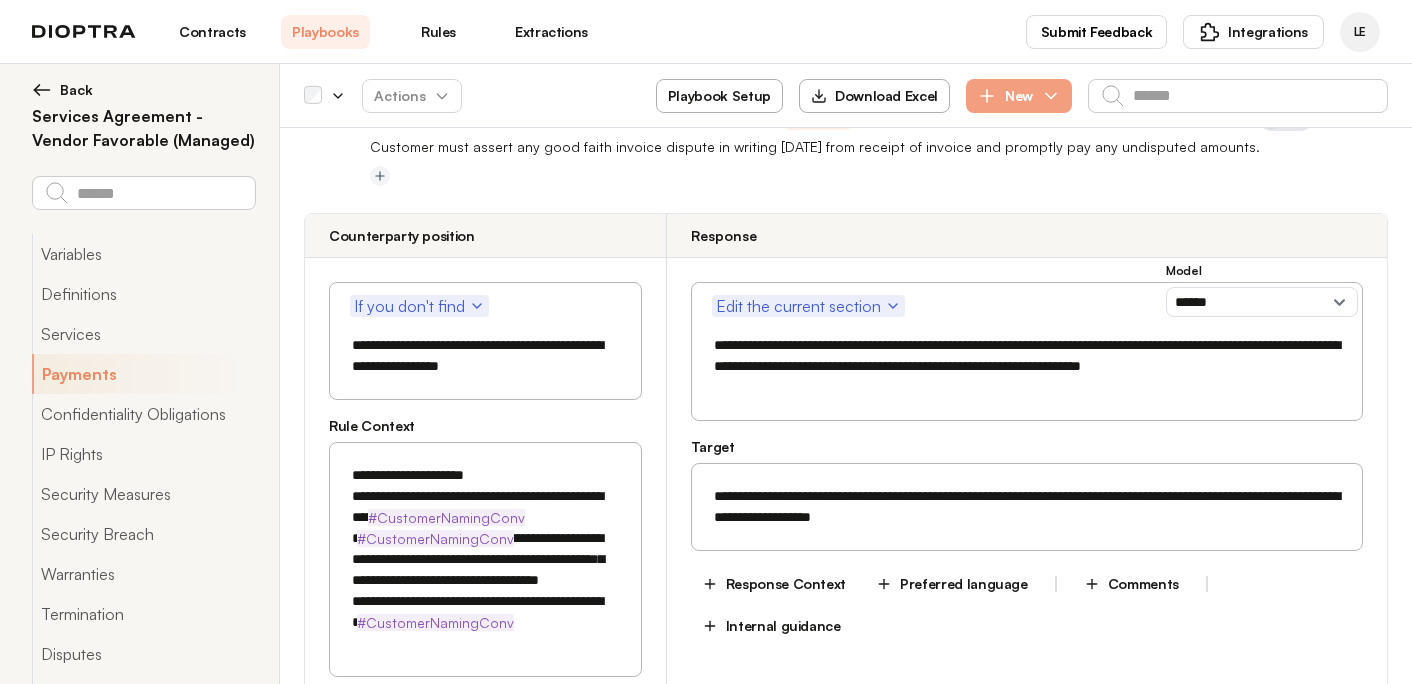 click on "Save" at bounding box center (1336, 708) 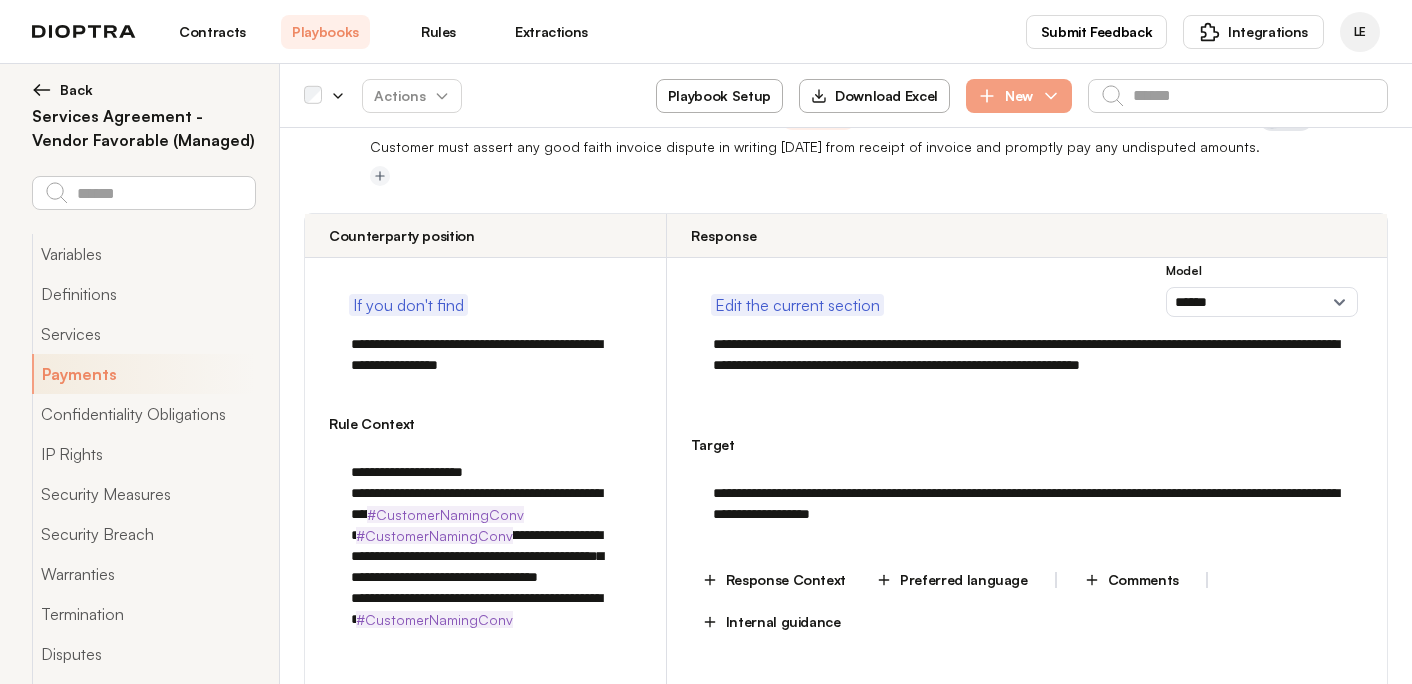 type on "*" 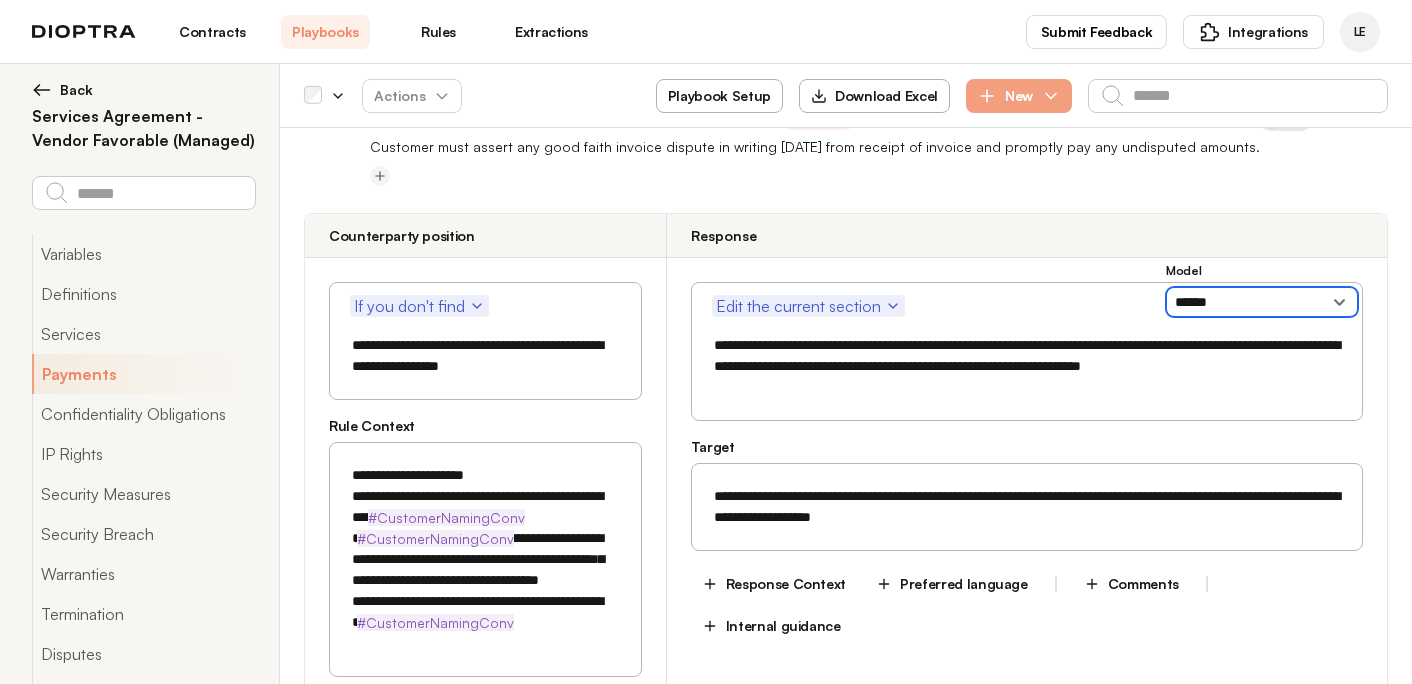 click on "**********" at bounding box center (1262, 302) 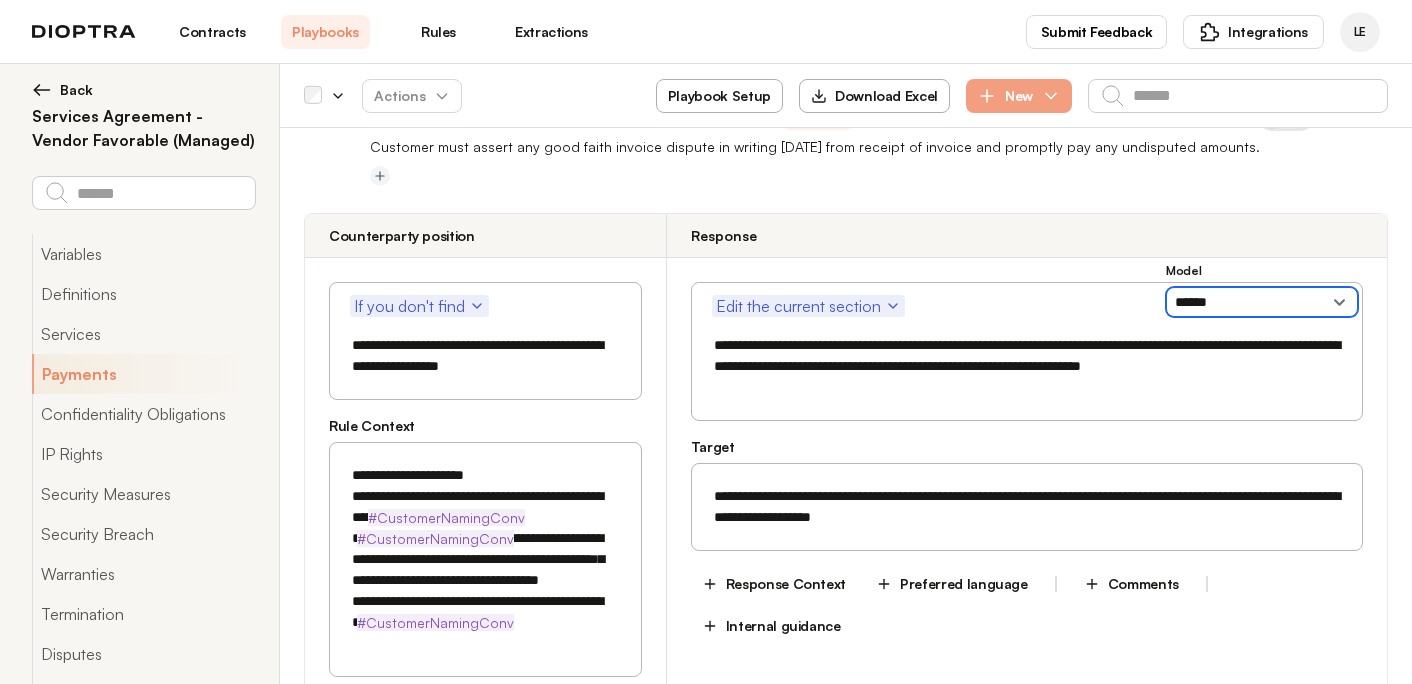 select on "**********" 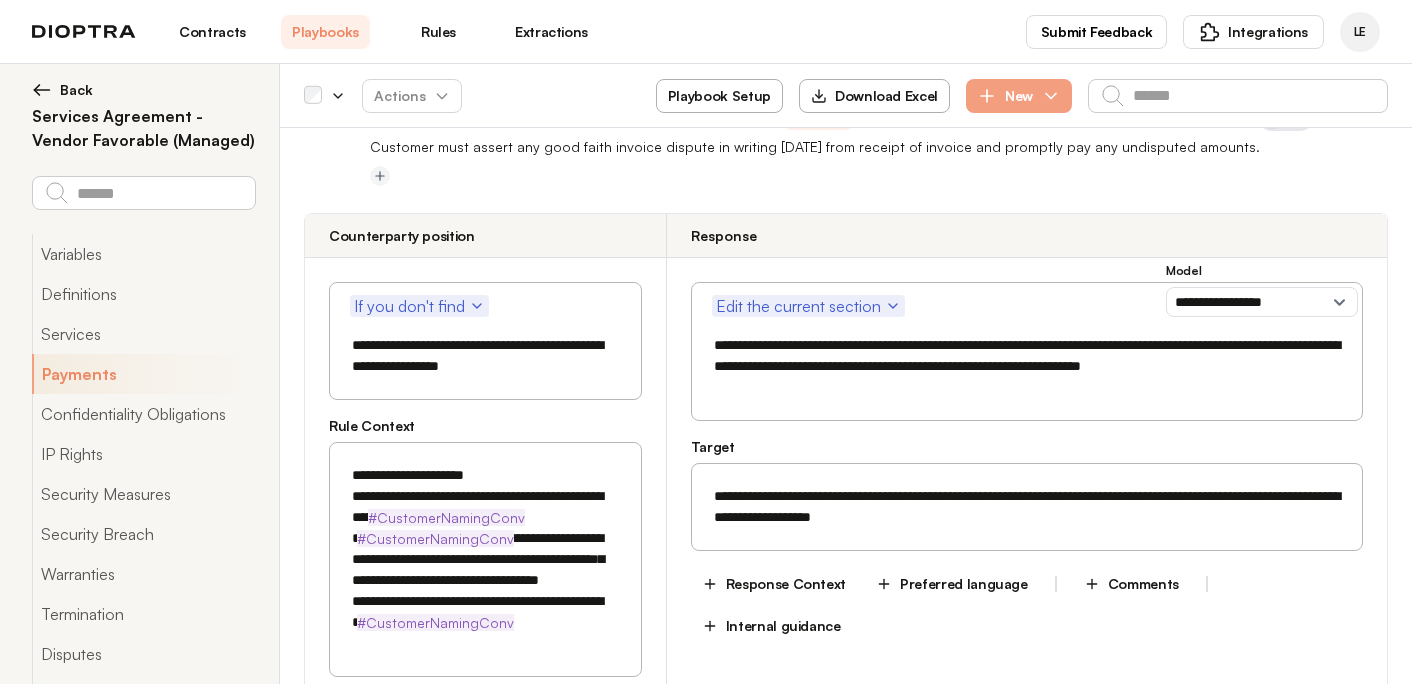 click on "Save" at bounding box center (1336, 708) 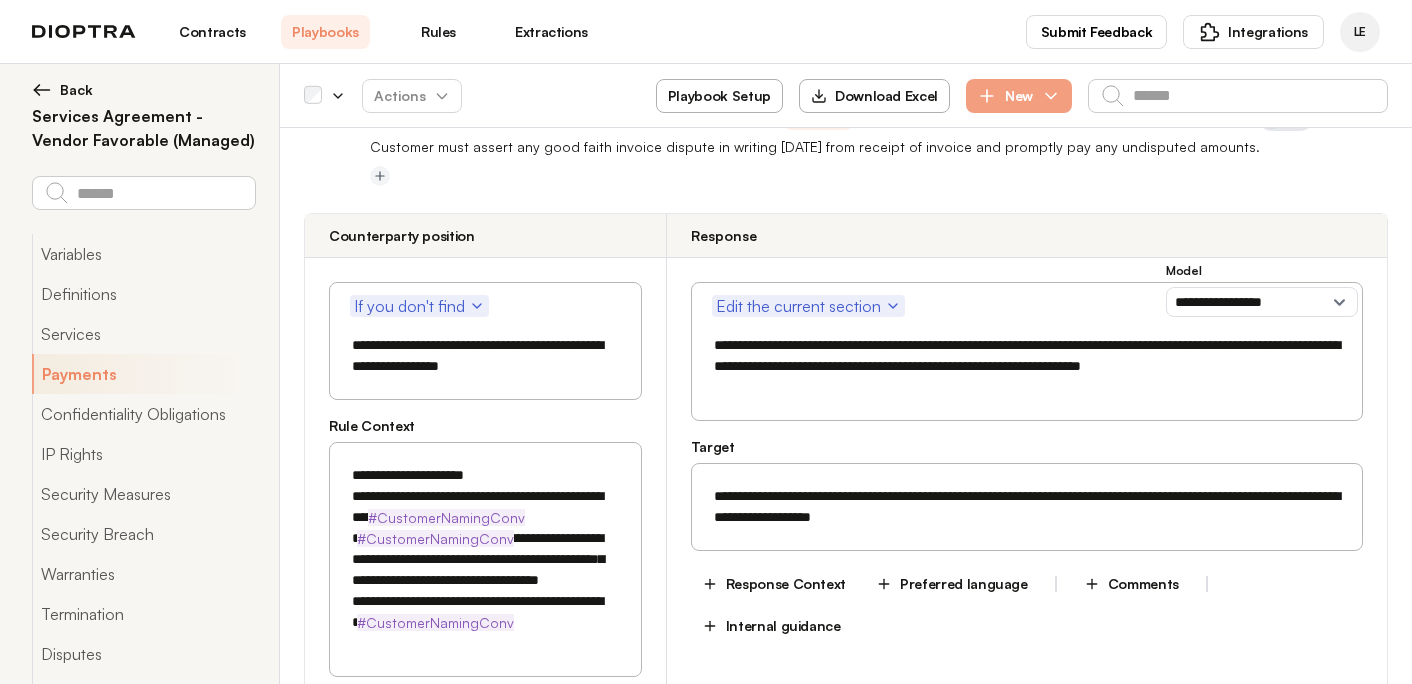 scroll, scrollTop: 5855, scrollLeft: 0, axis: vertical 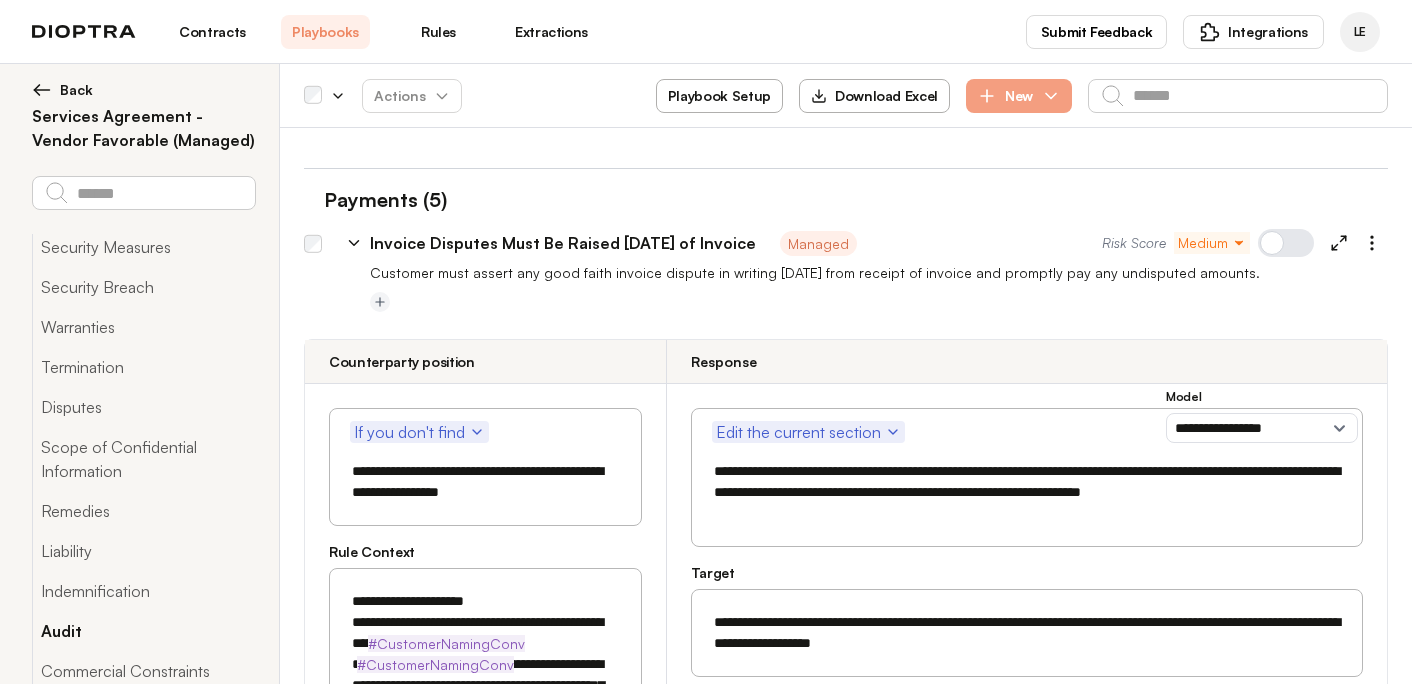 click on "Audit" at bounding box center [143, 631] 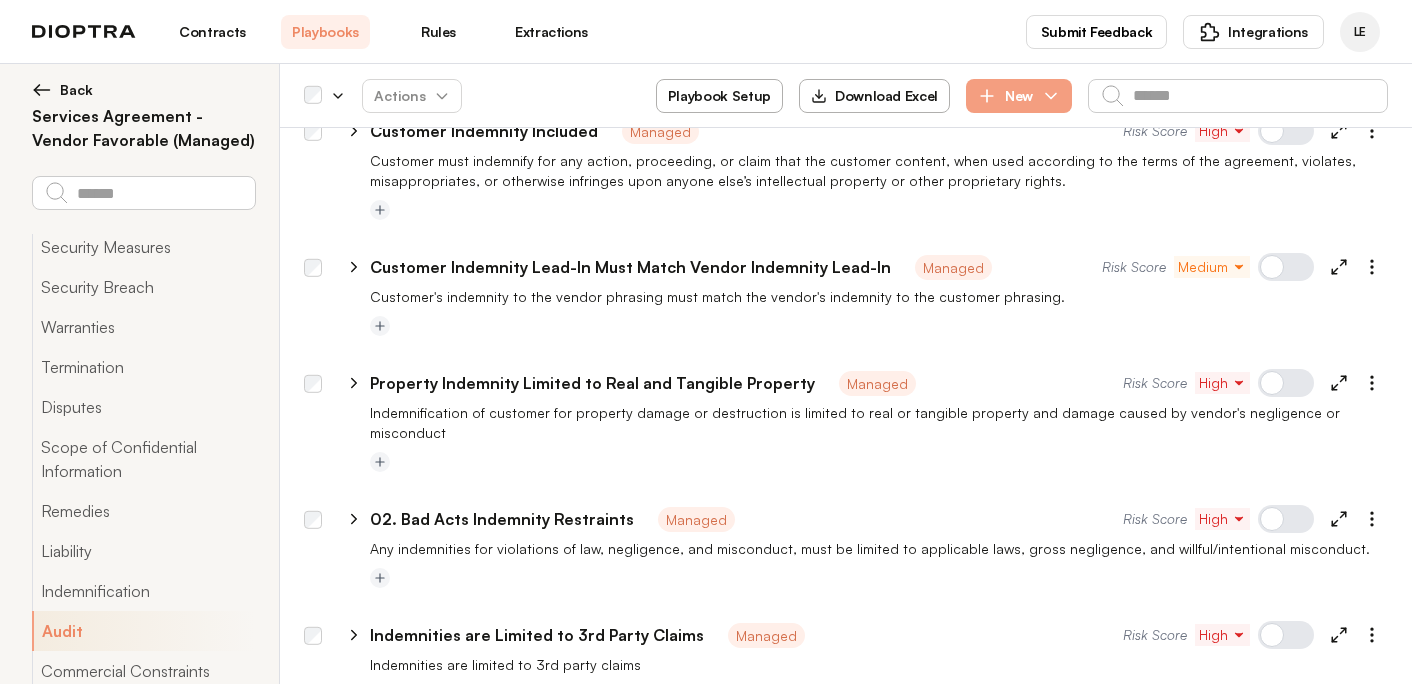 scroll, scrollTop: 14127, scrollLeft: 0, axis: vertical 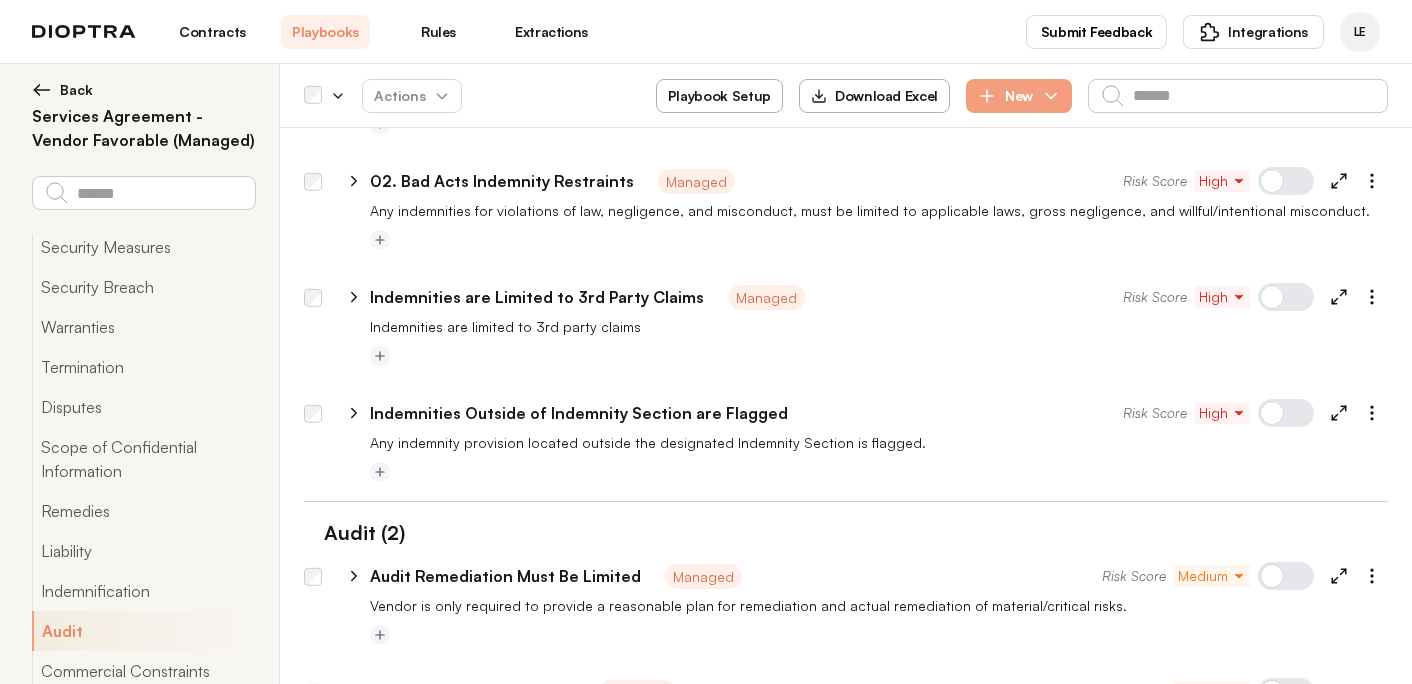 click 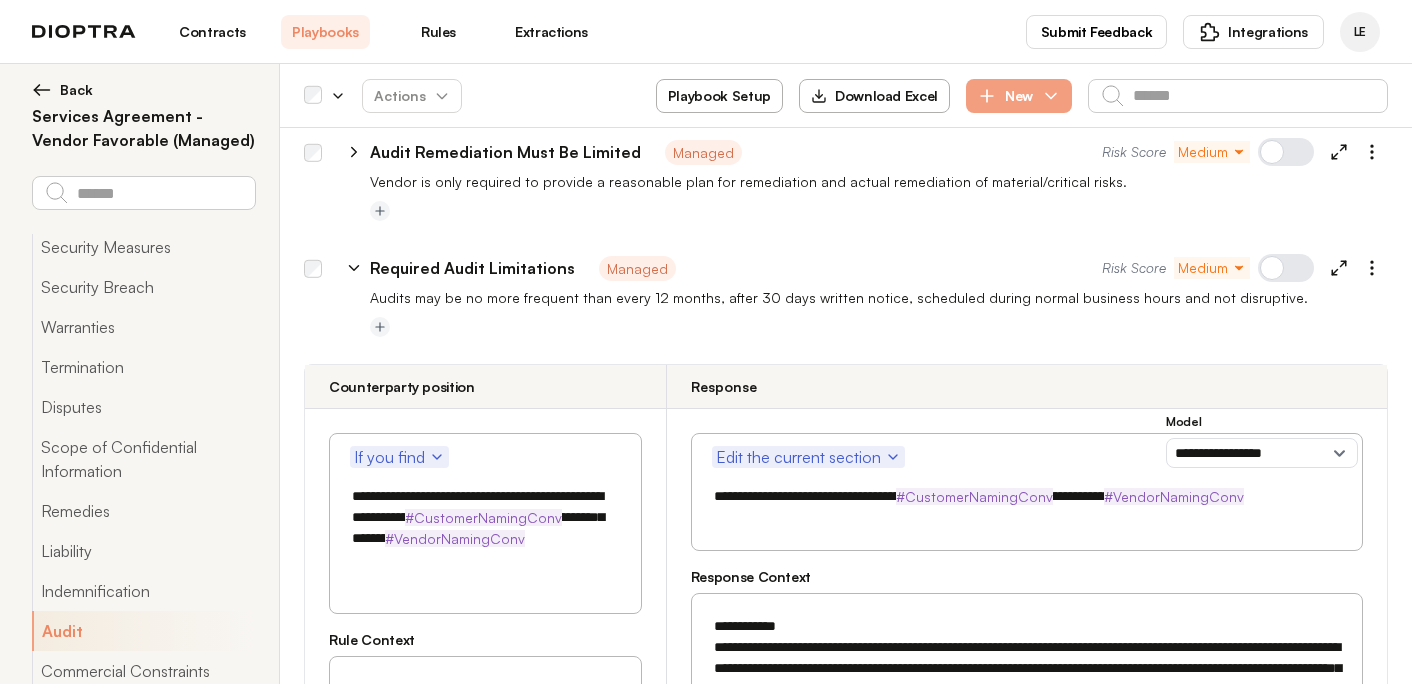 scroll, scrollTop: 14555, scrollLeft: 0, axis: vertical 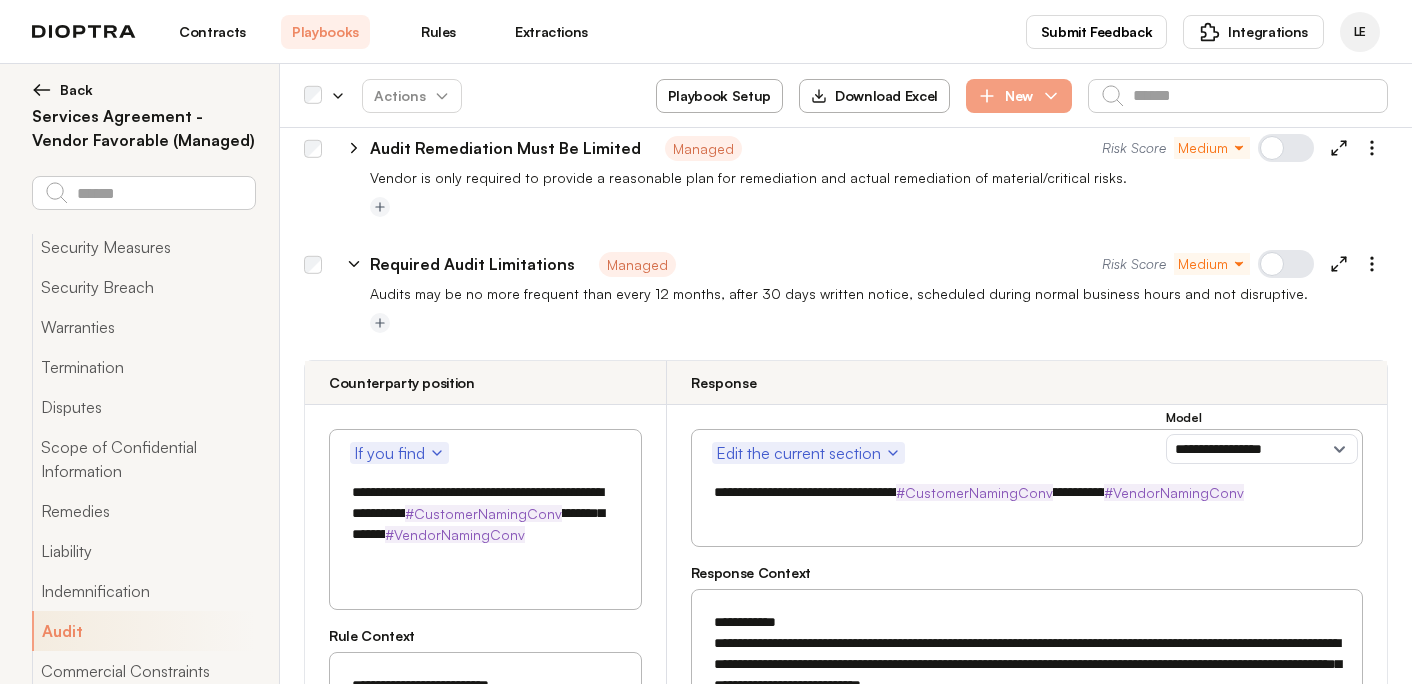click on "**********" at bounding box center (485, 524) 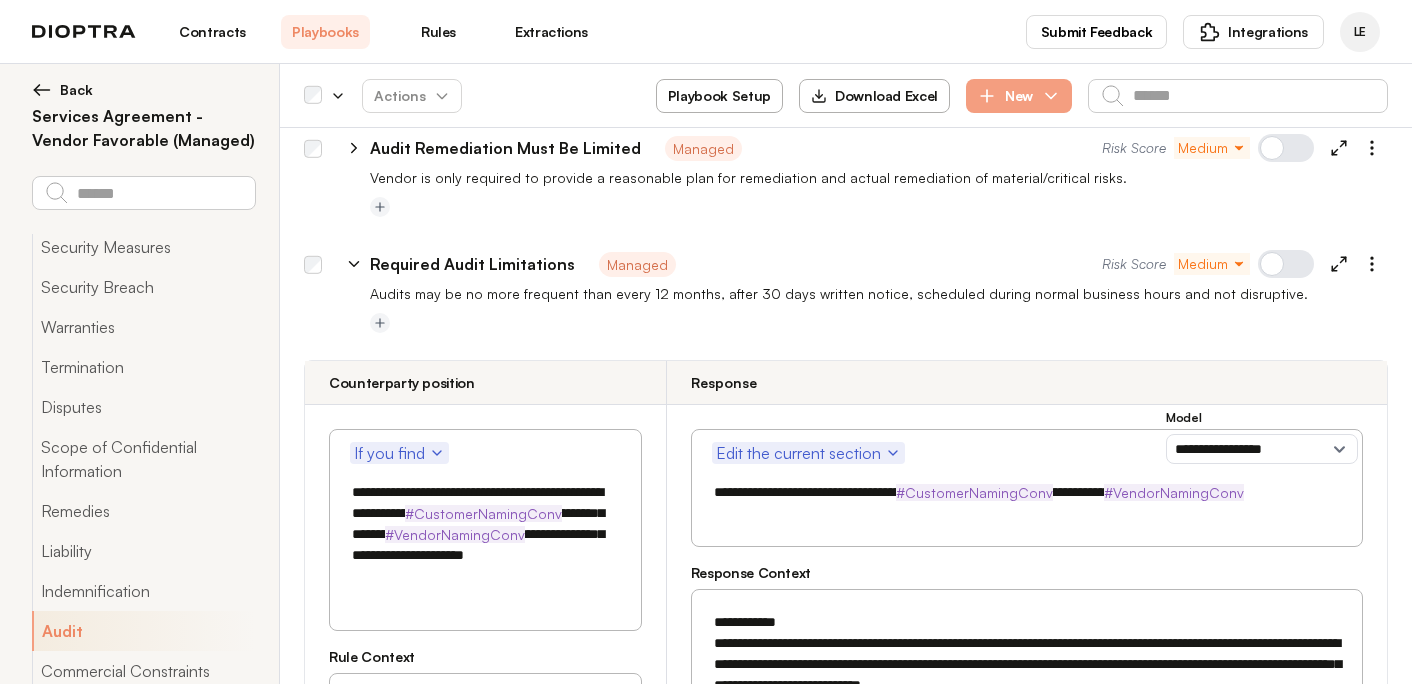 type on "**********" 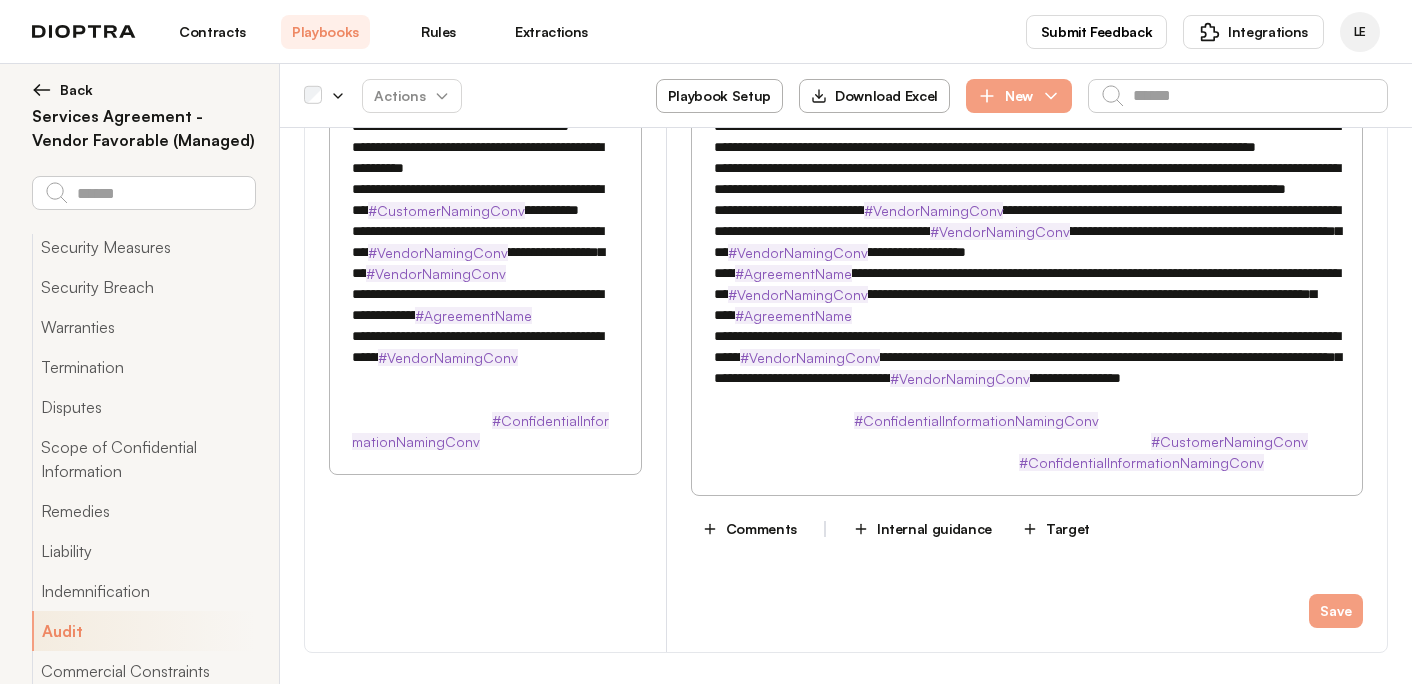 type on "*" 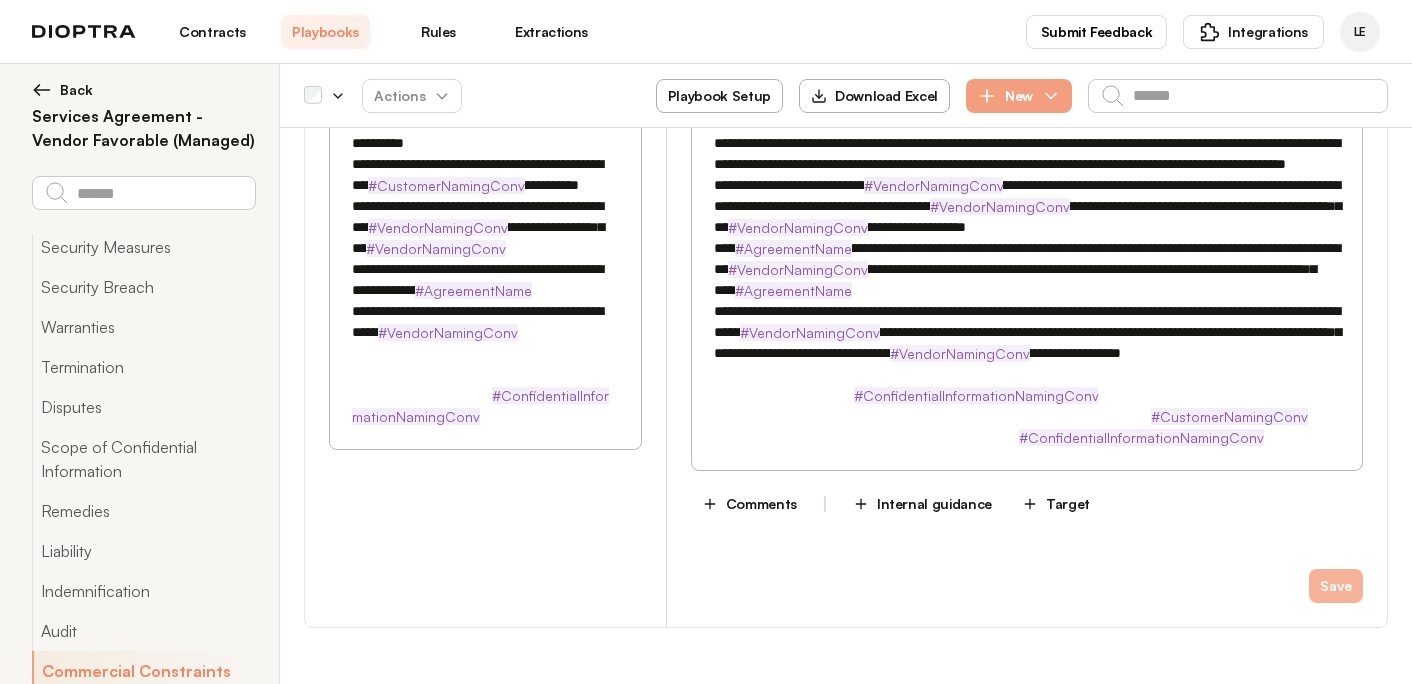 type on "**********" 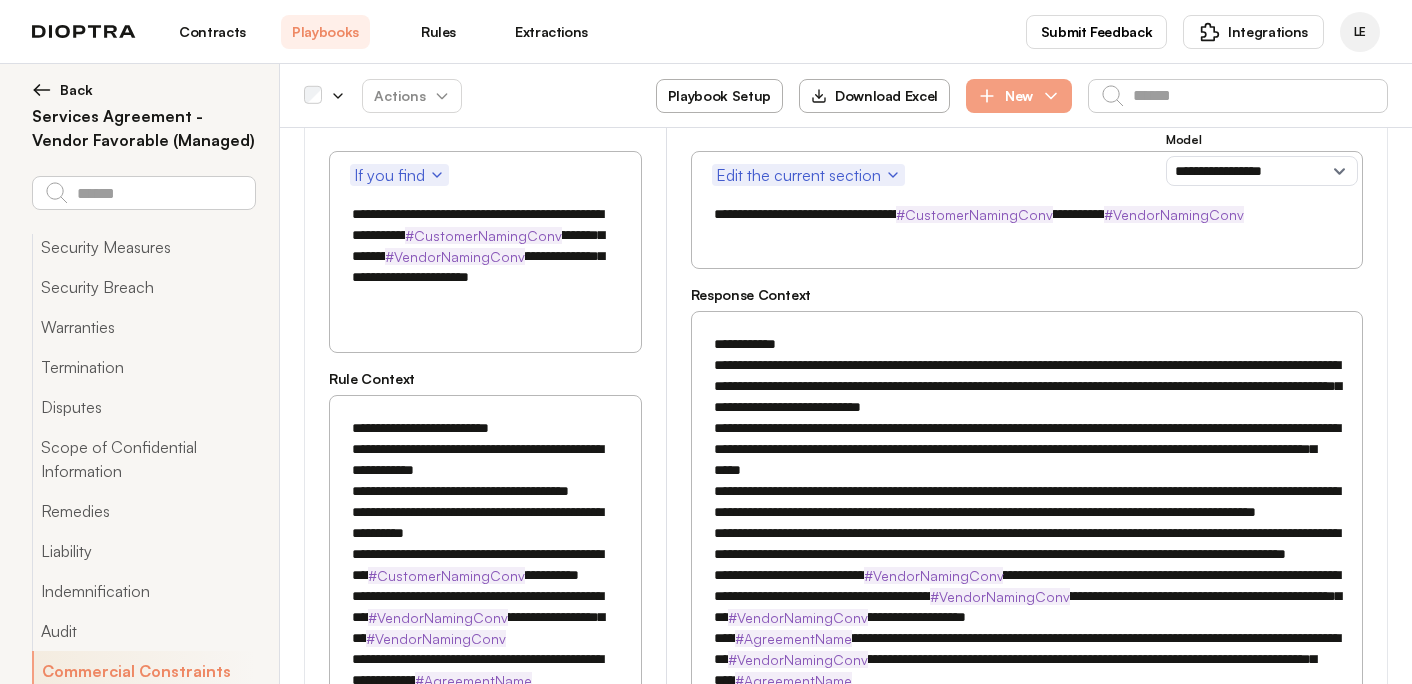 scroll, scrollTop: 14846, scrollLeft: 0, axis: vertical 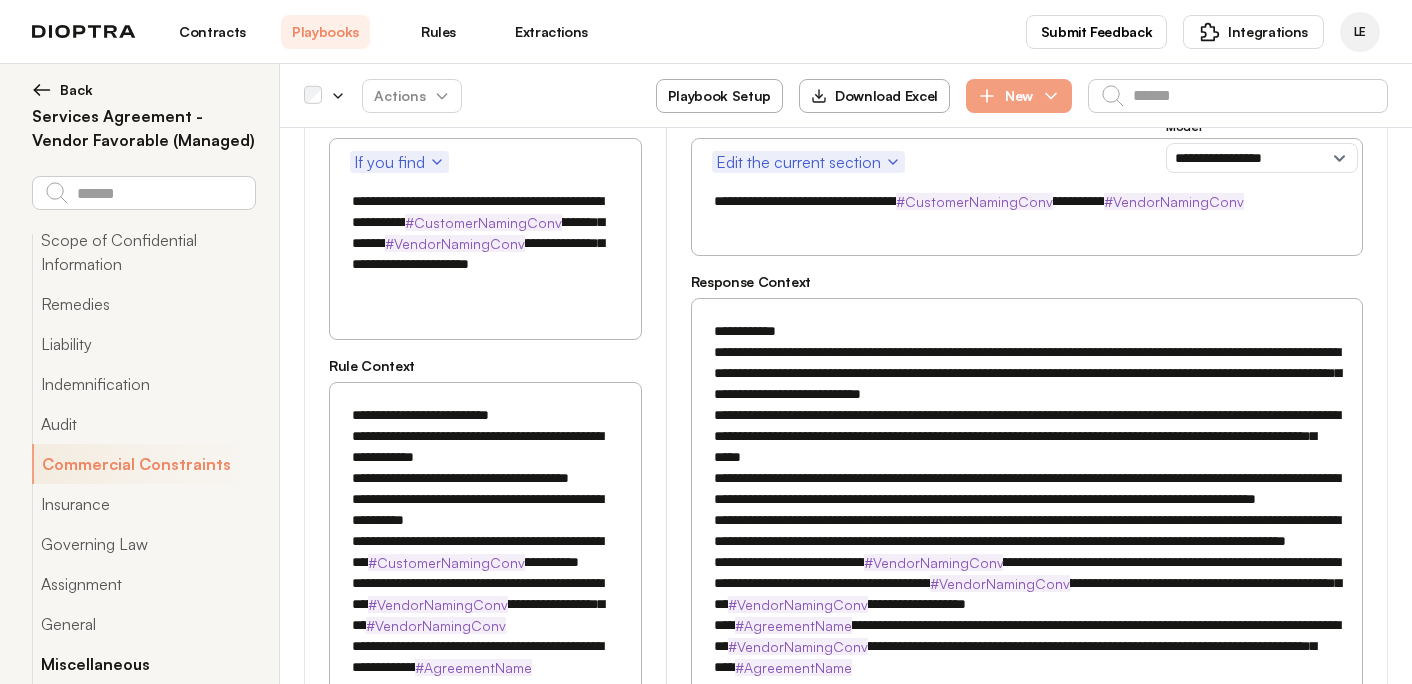 click on "Miscellaneous" at bounding box center [143, 664] 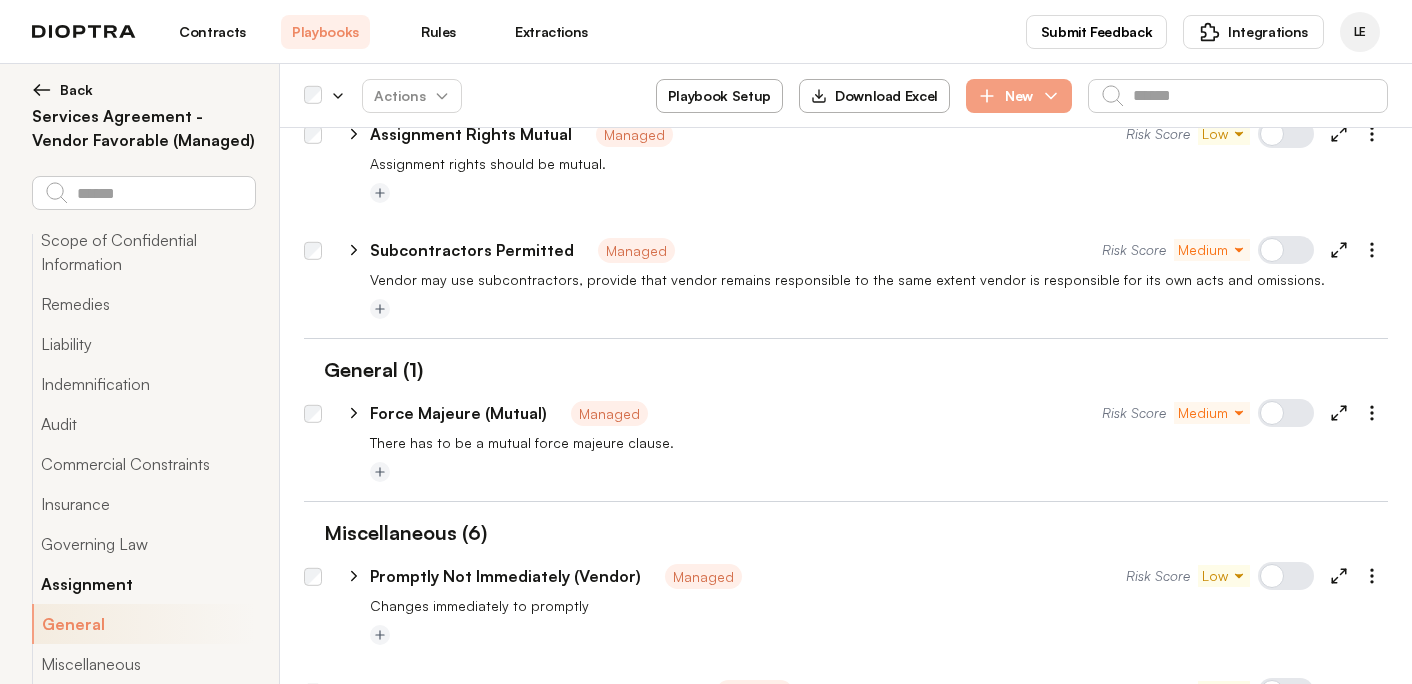 click on "Assignment" at bounding box center [143, 584] 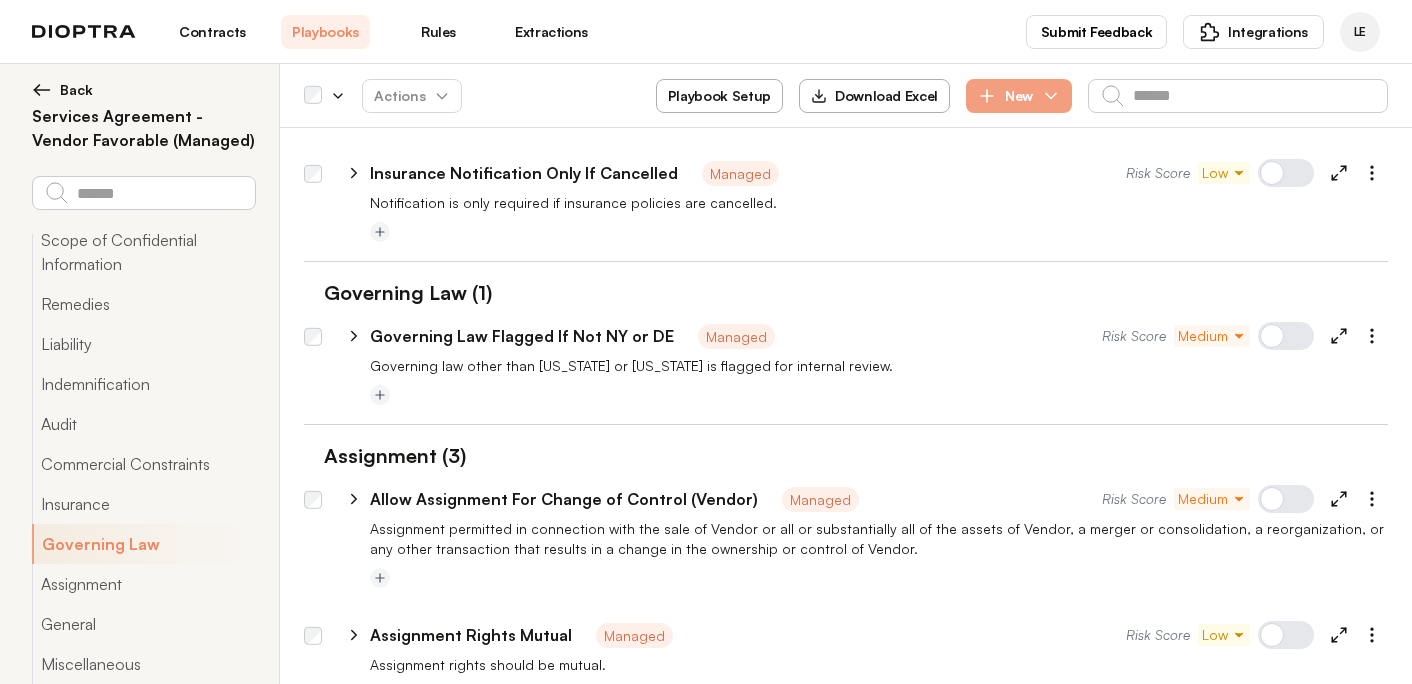 scroll, scrollTop: 16432, scrollLeft: 0, axis: vertical 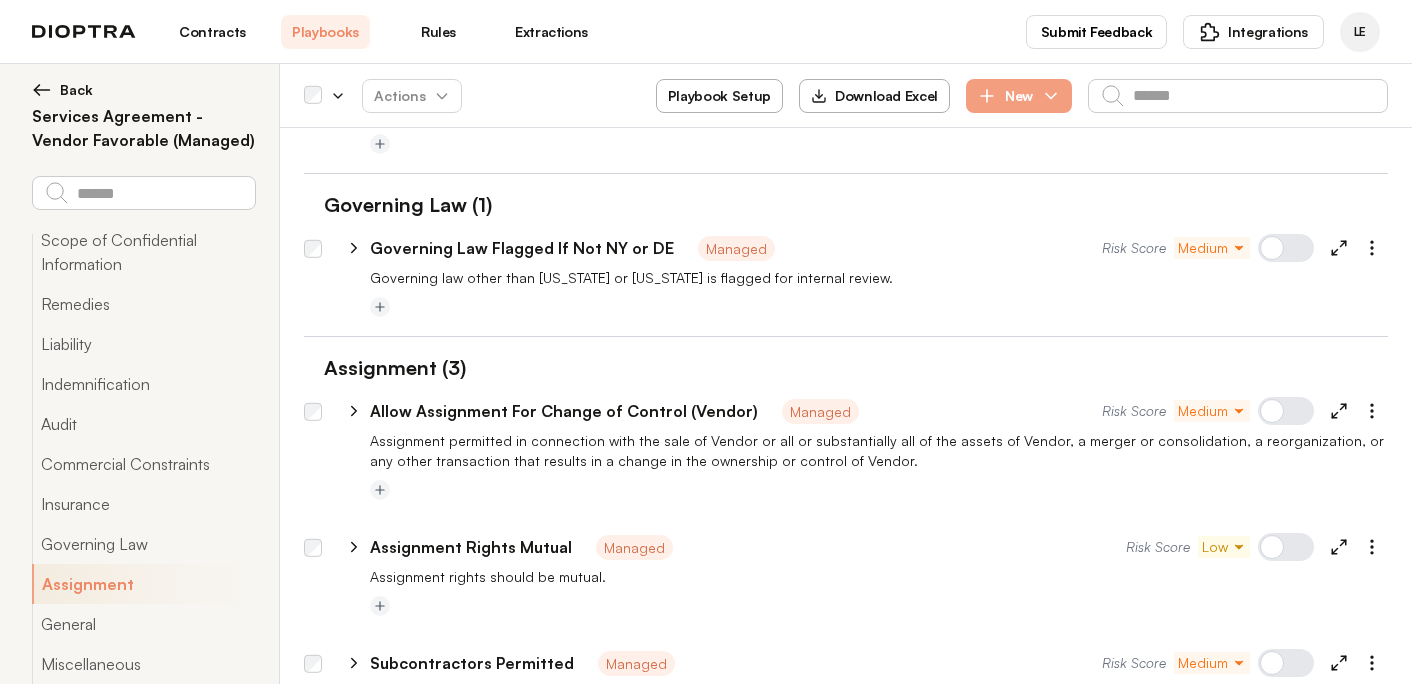 click 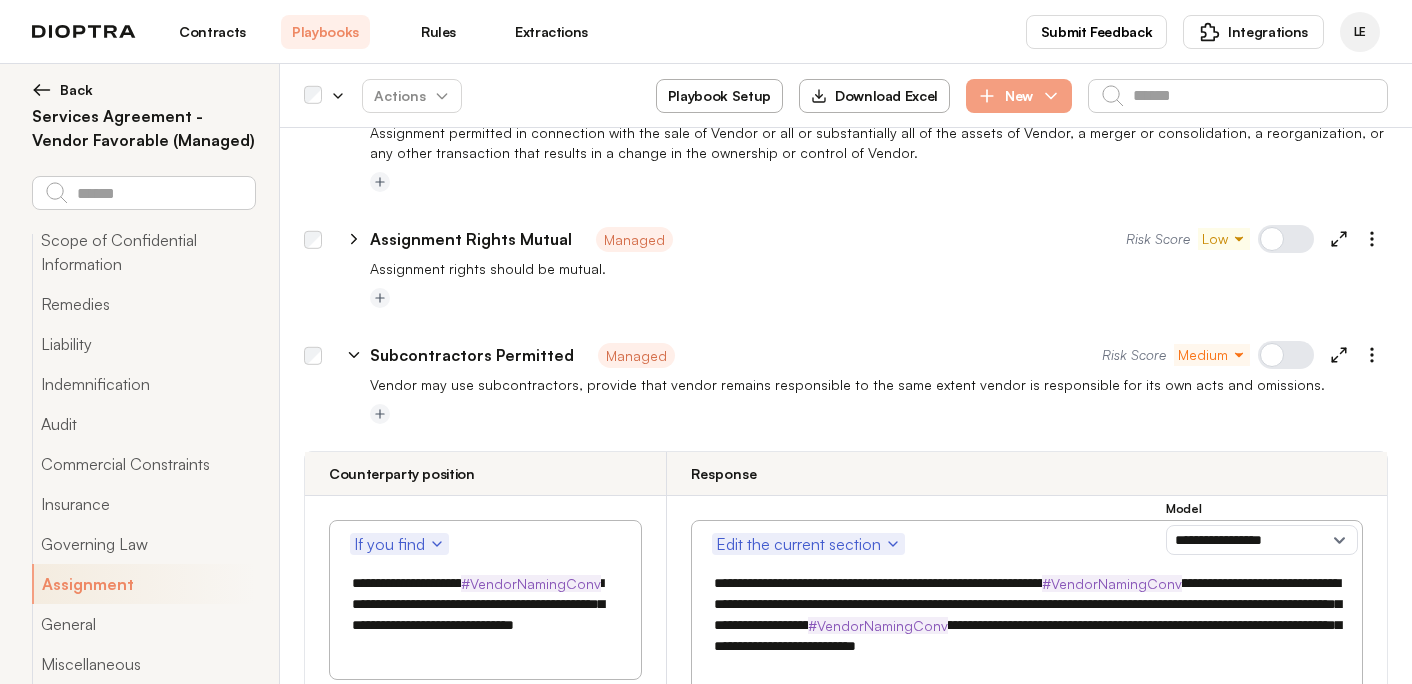 scroll, scrollTop: 16744, scrollLeft: 0, axis: vertical 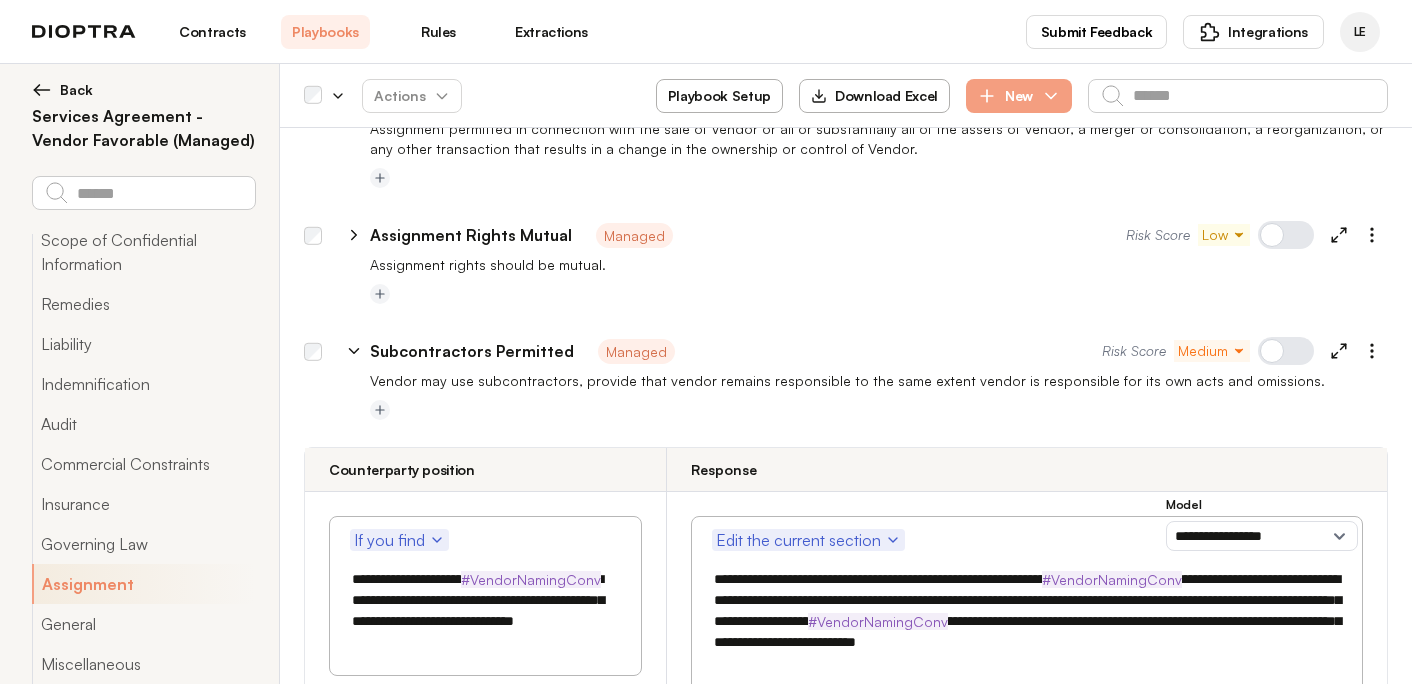 click on "**********" at bounding box center (1027, 621) 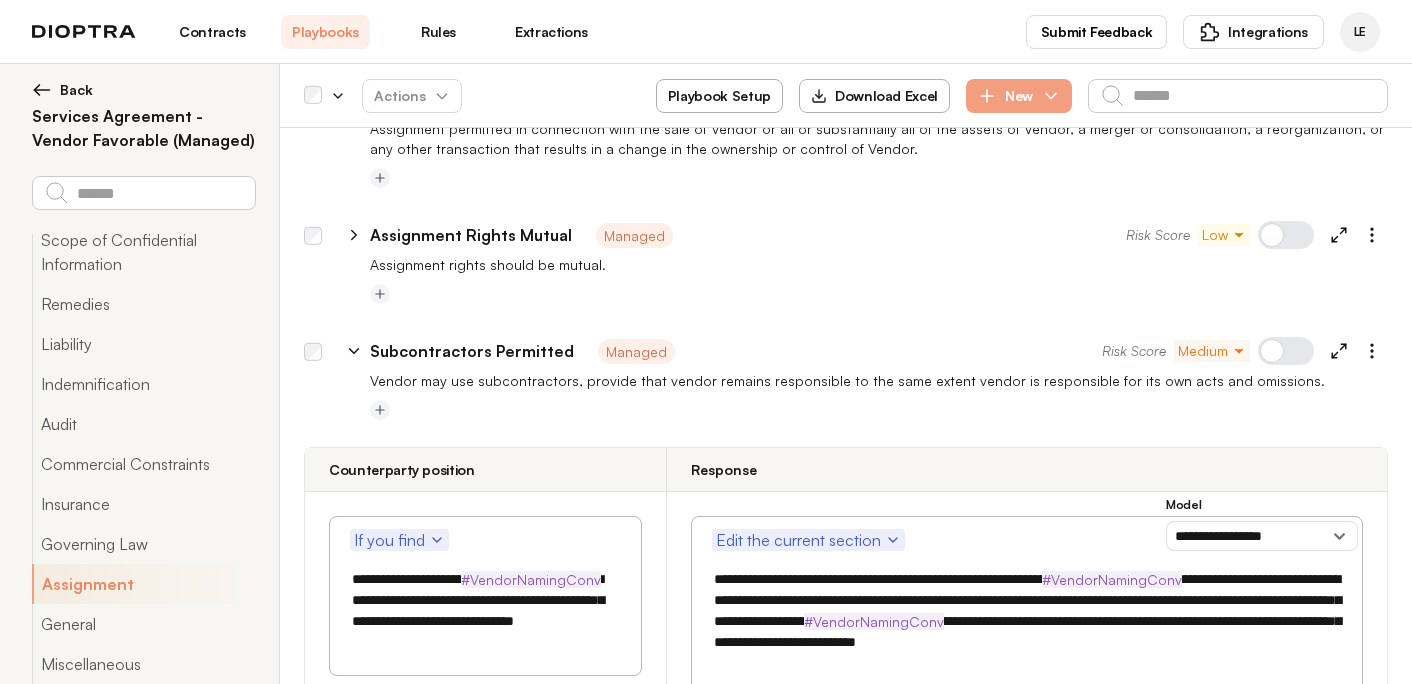 click on "**********" at bounding box center (1027, 621) 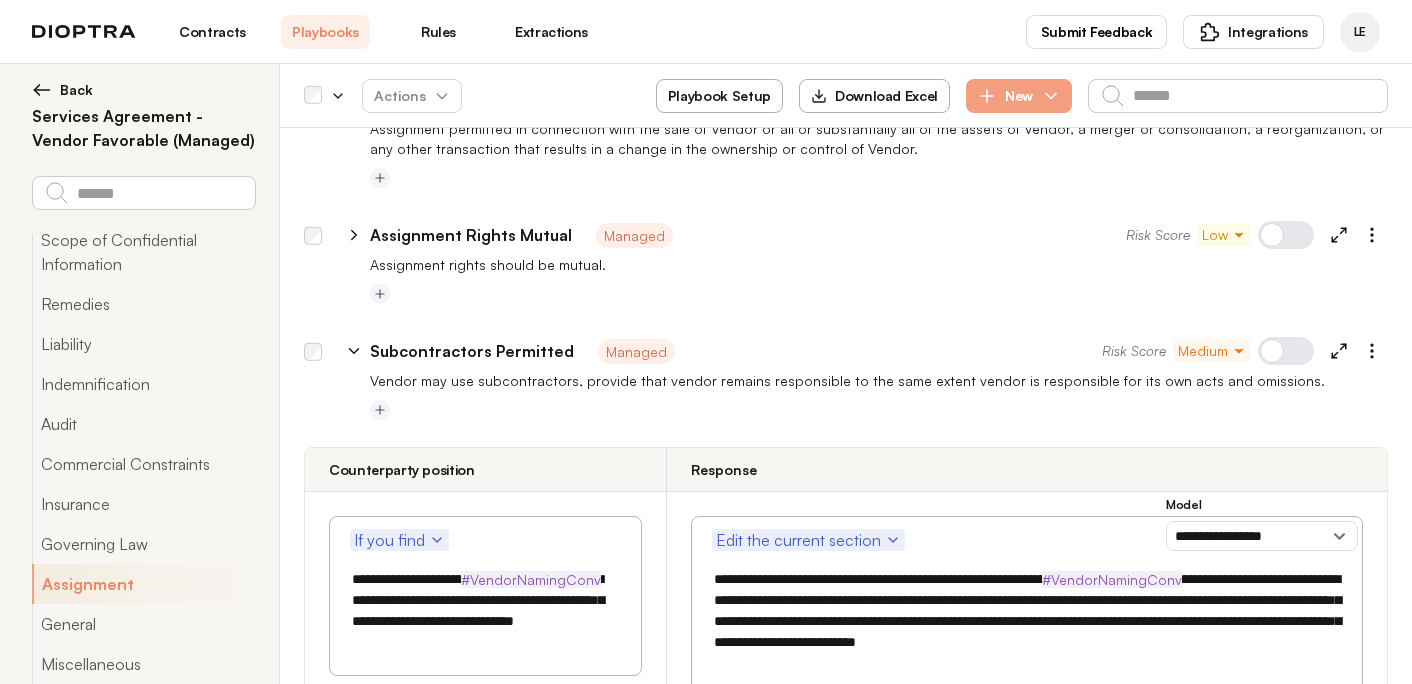 click on "**********" at bounding box center (1027, 621) 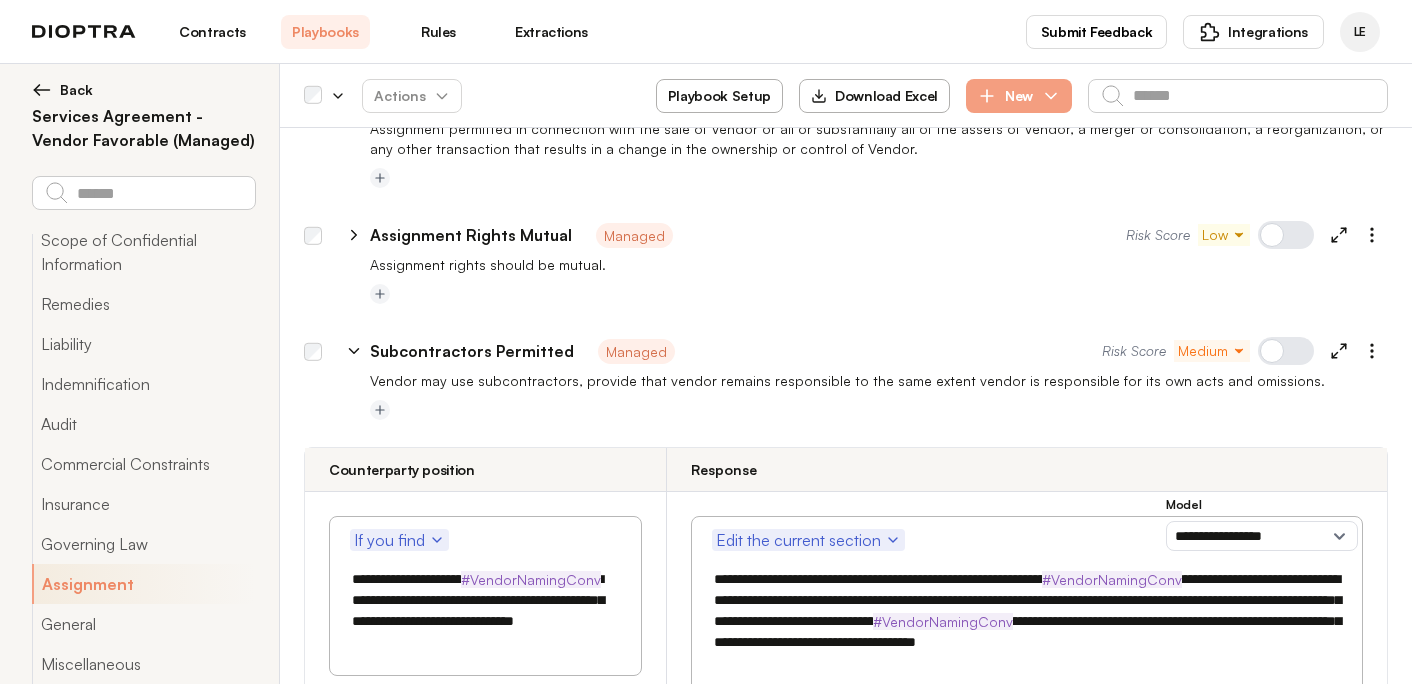 click on "**********" at bounding box center [1027, 621] 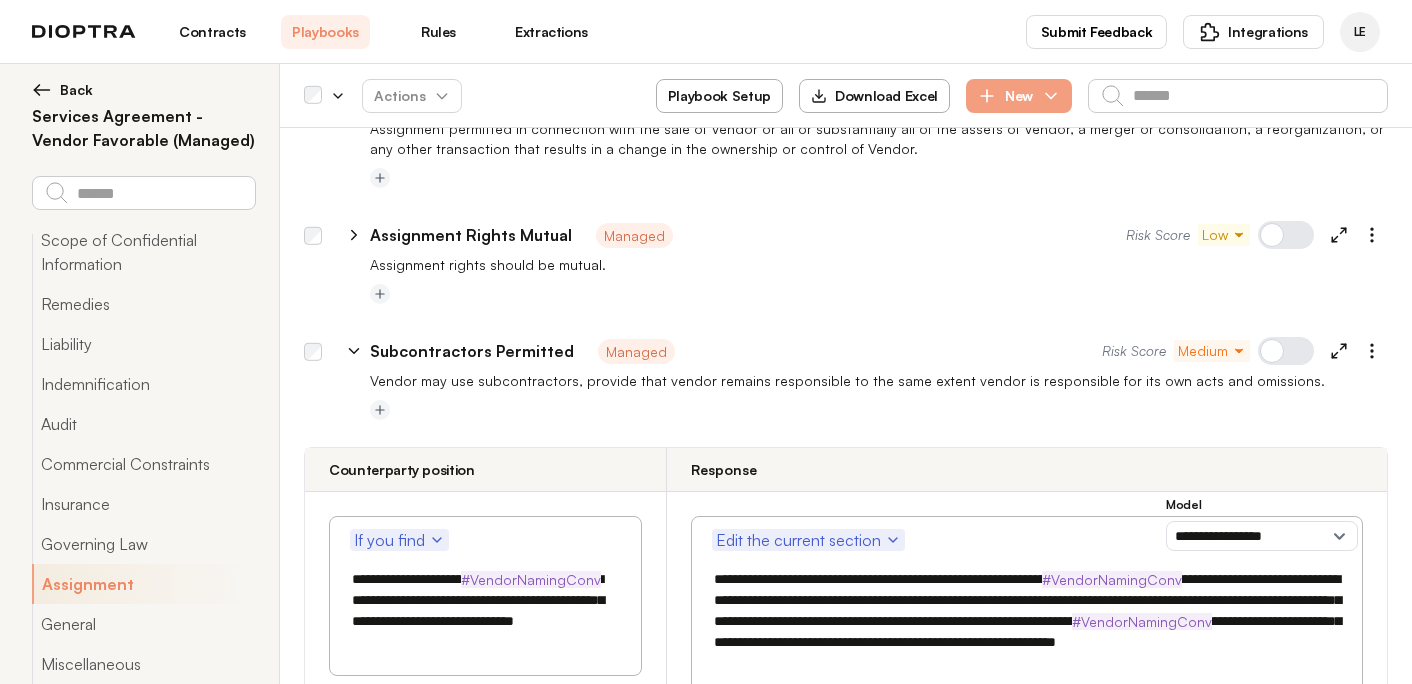 drag, startPoint x: 795, startPoint y: 464, endPoint x: 880, endPoint y: 464, distance: 85 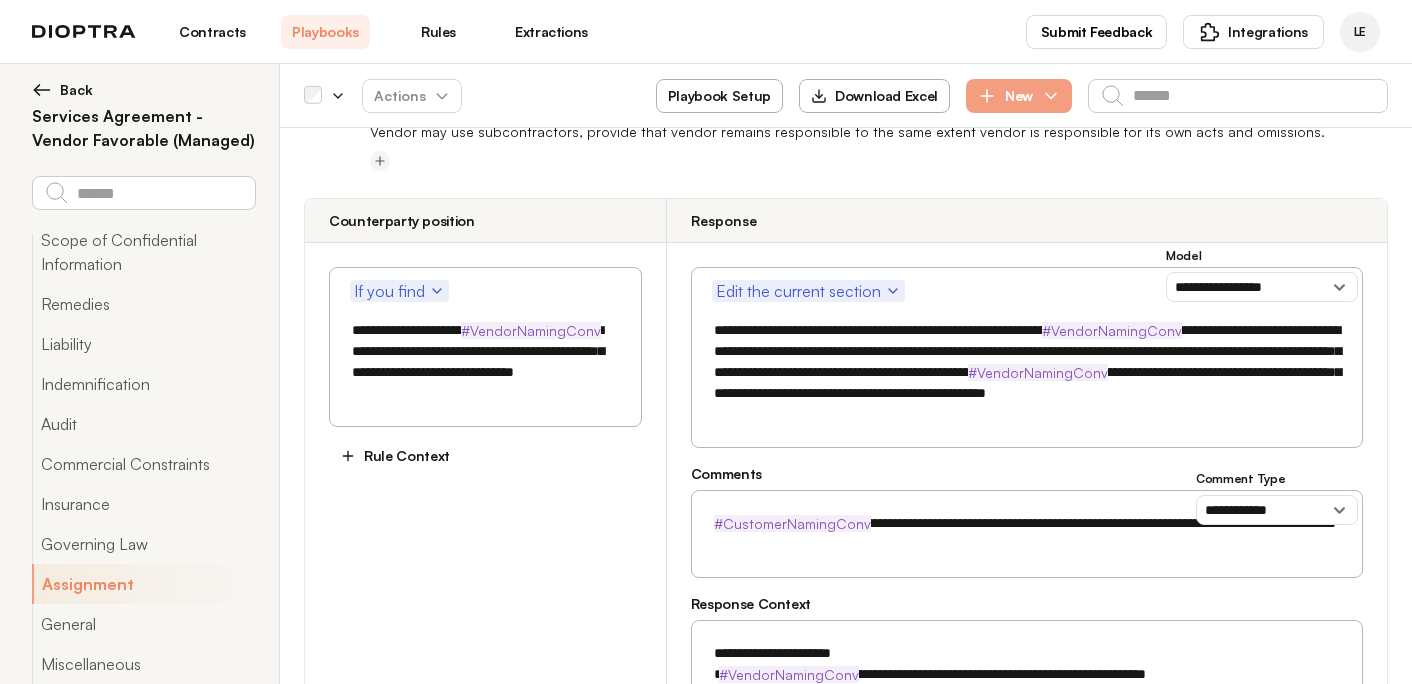 scroll, scrollTop: 16994, scrollLeft: 0, axis: vertical 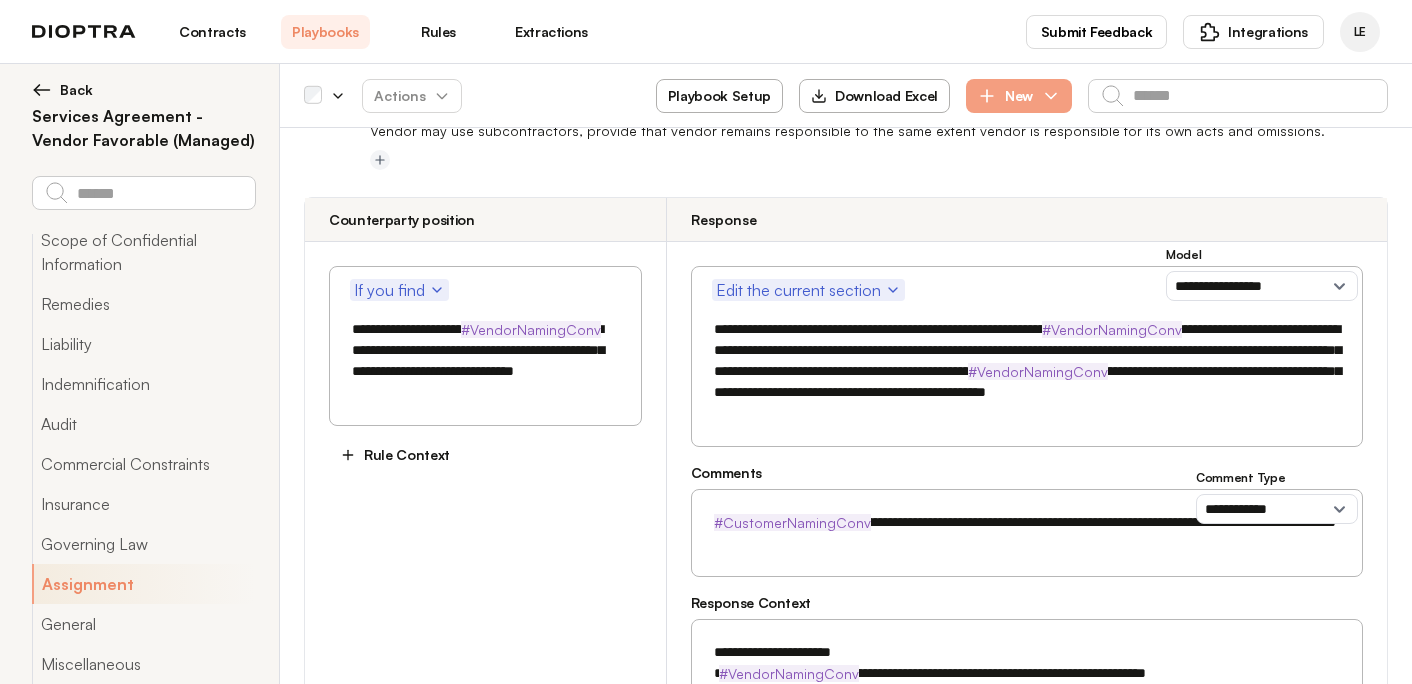 type on "**********" 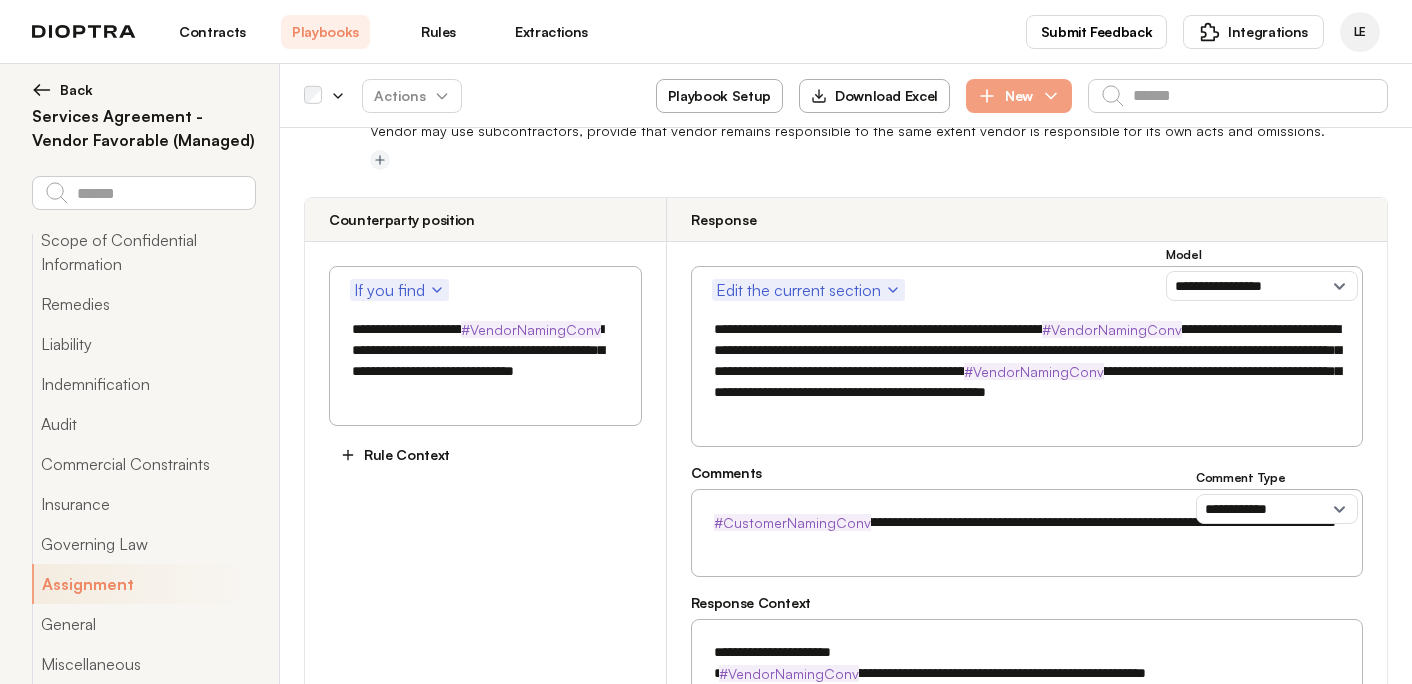 click on "**********" at bounding box center (1027, 694) 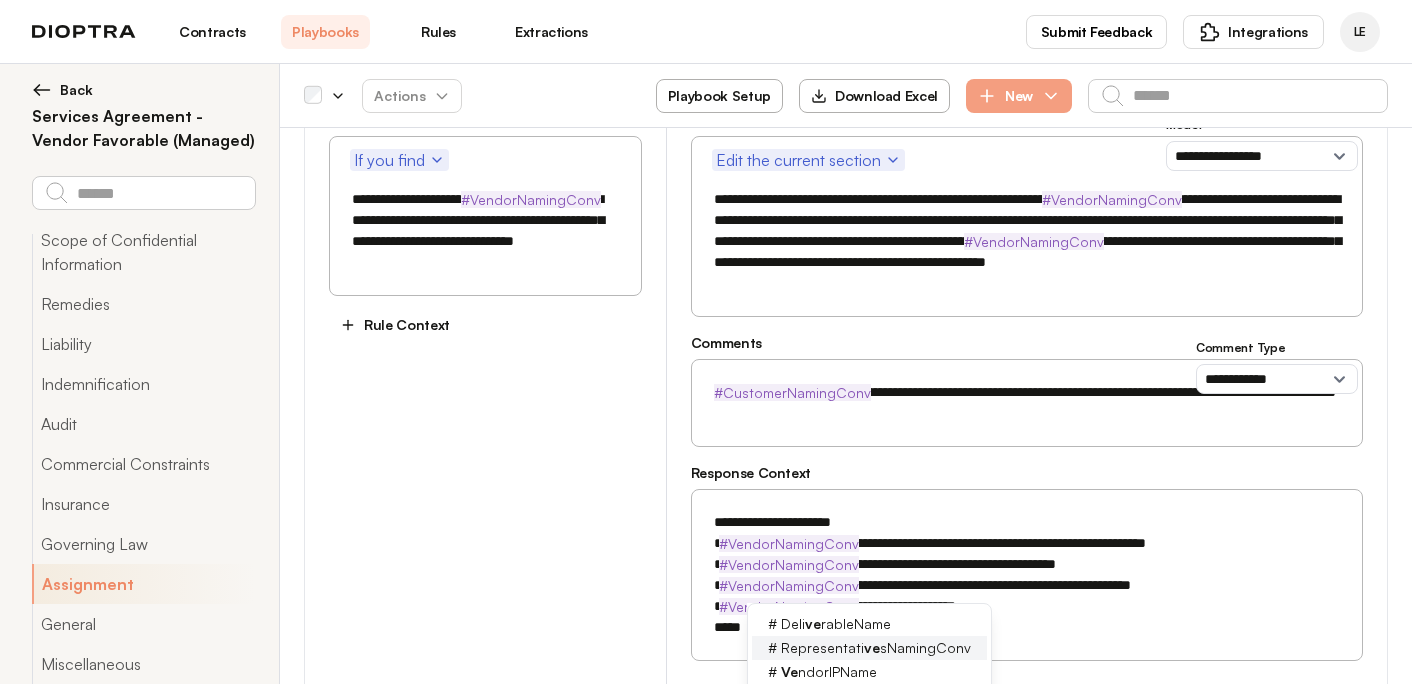 scroll, scrollTop: 17134, scrollLeft: 0, axis: vertical 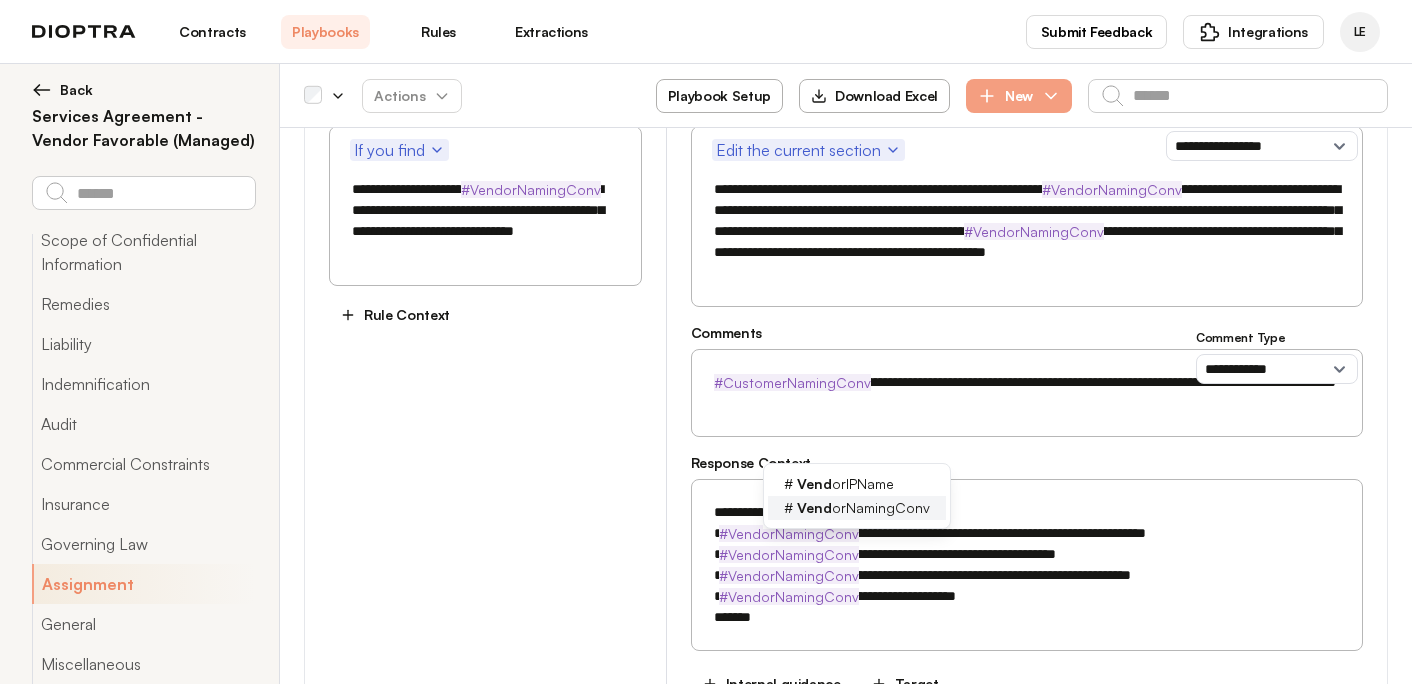 click on "Vend" at bounding box center (814, 507) 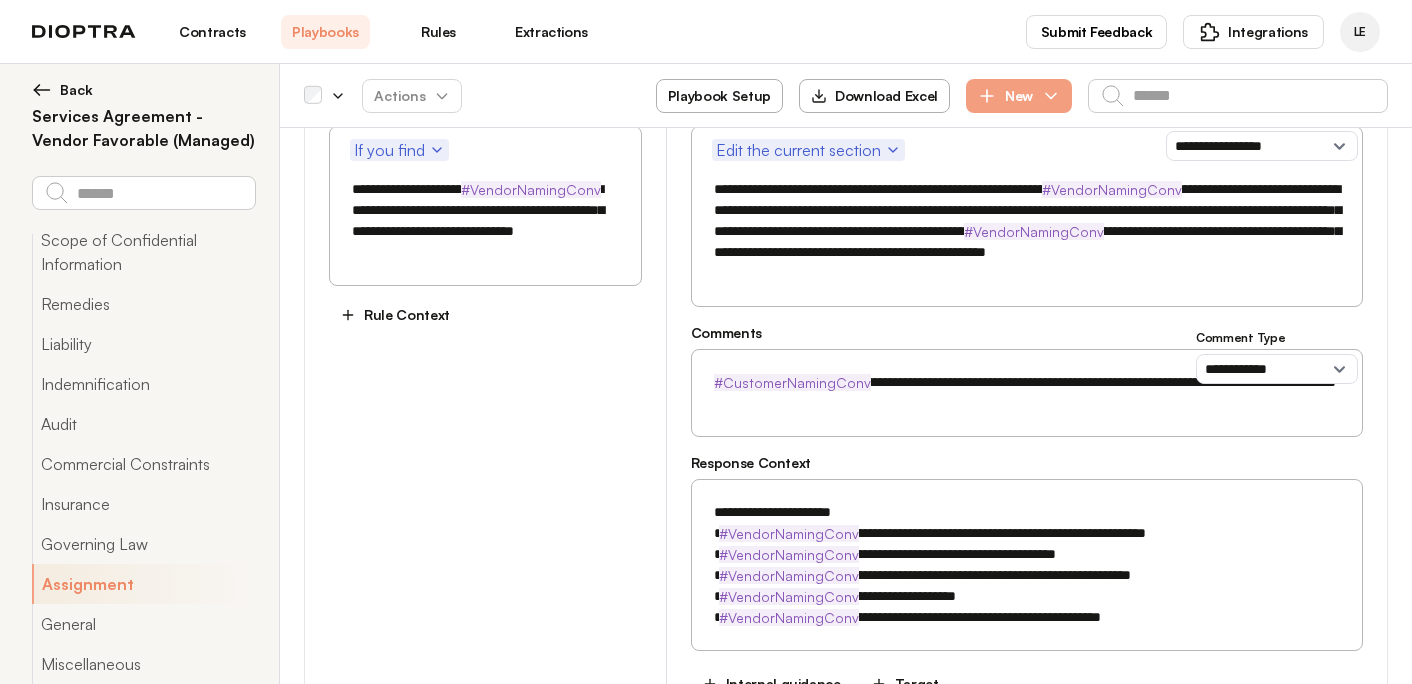 type on "**********" 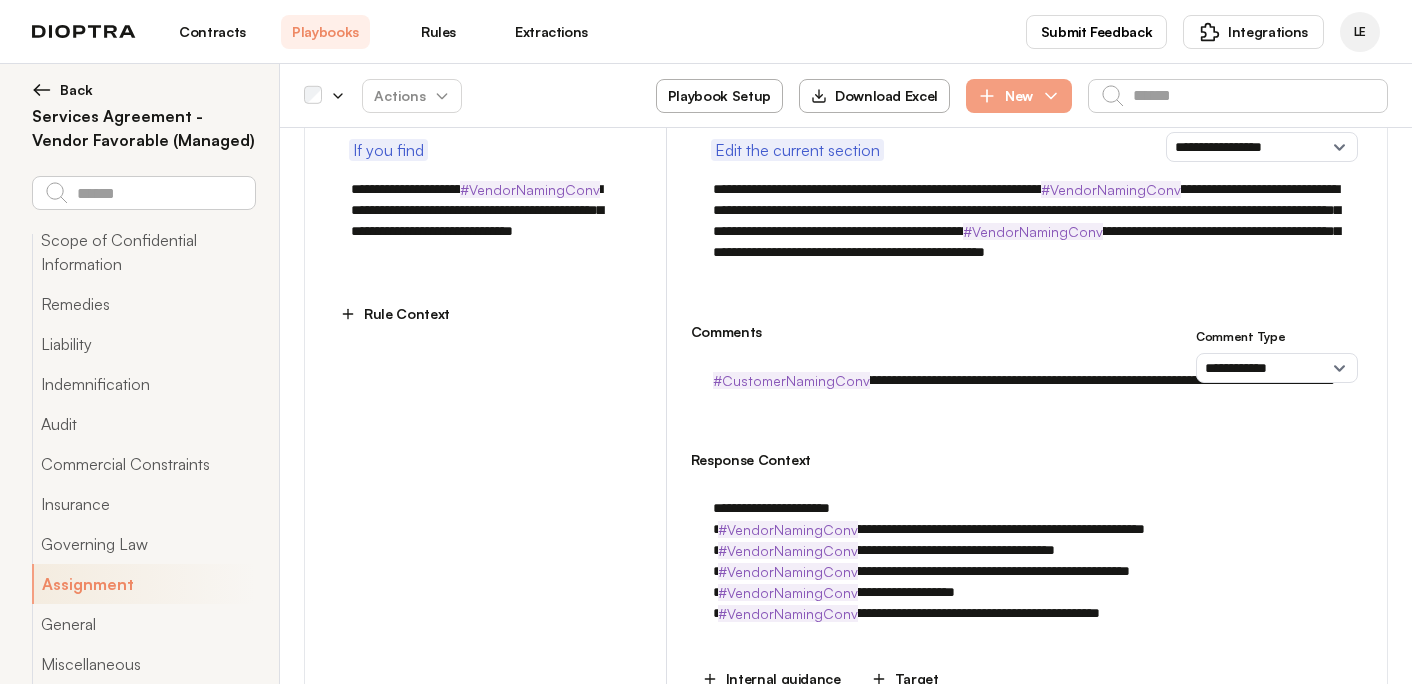 type on "*" 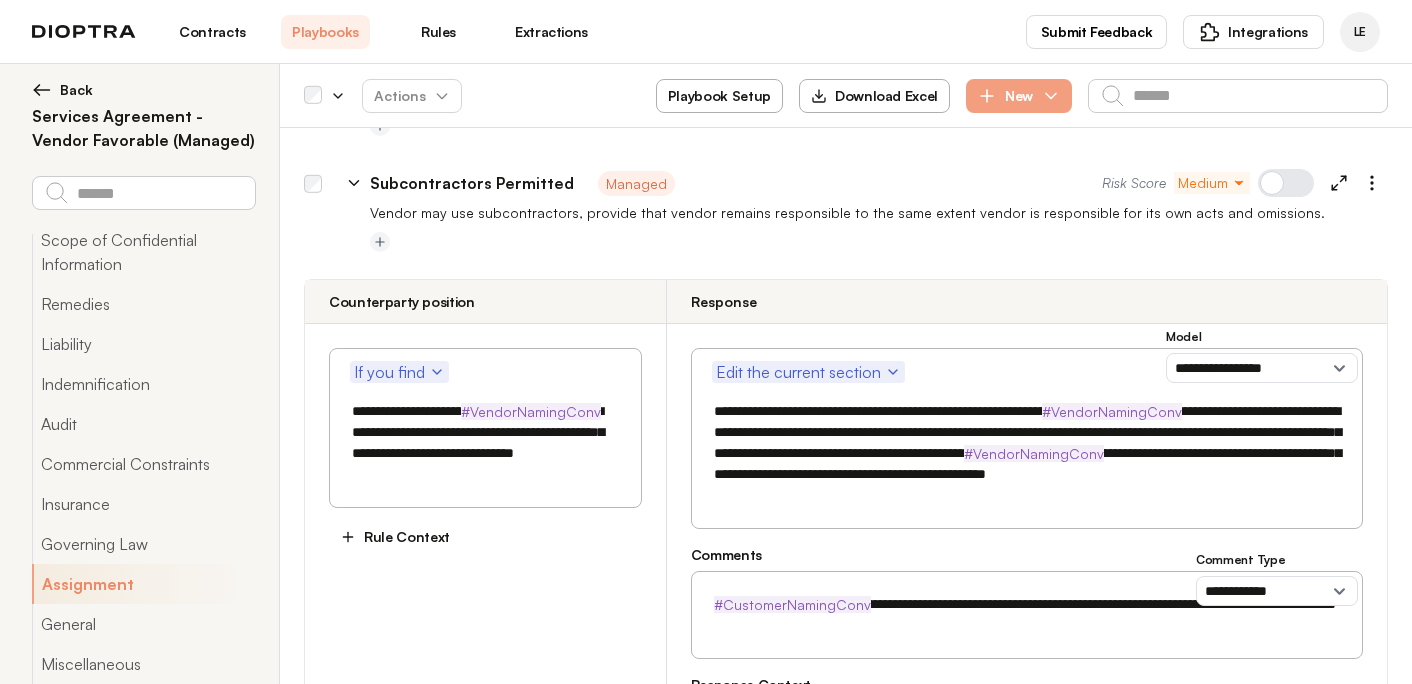 scroll, scrollTop: 16898, scrollLeft: 0, axis: vertical 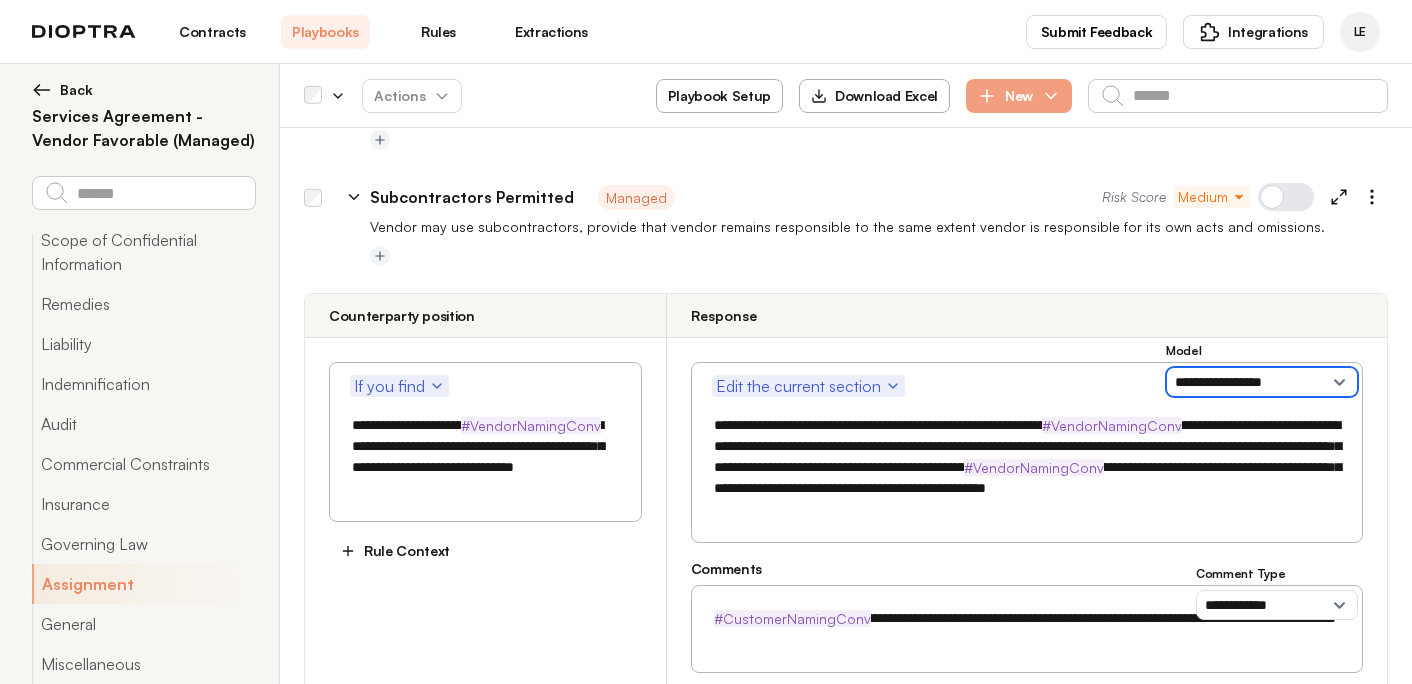 click on "**********" at bounding box center (1262, 382) 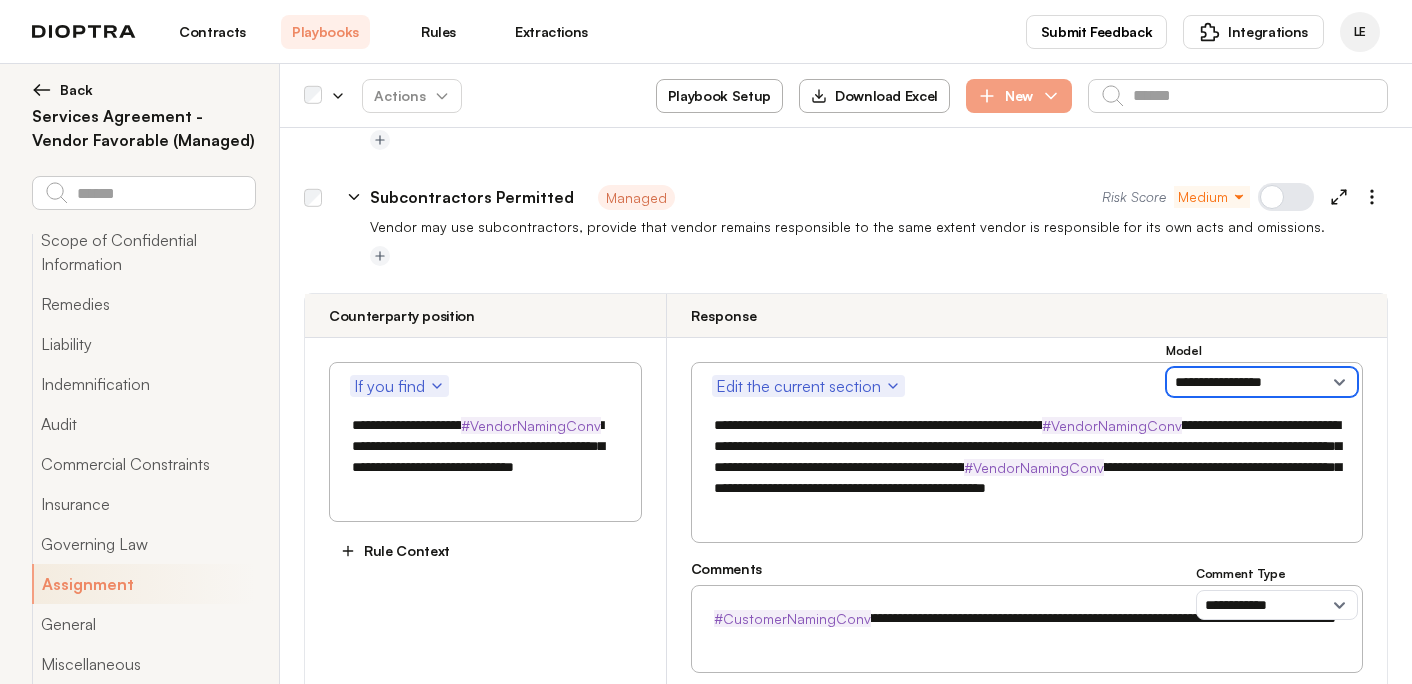 select on "**********" 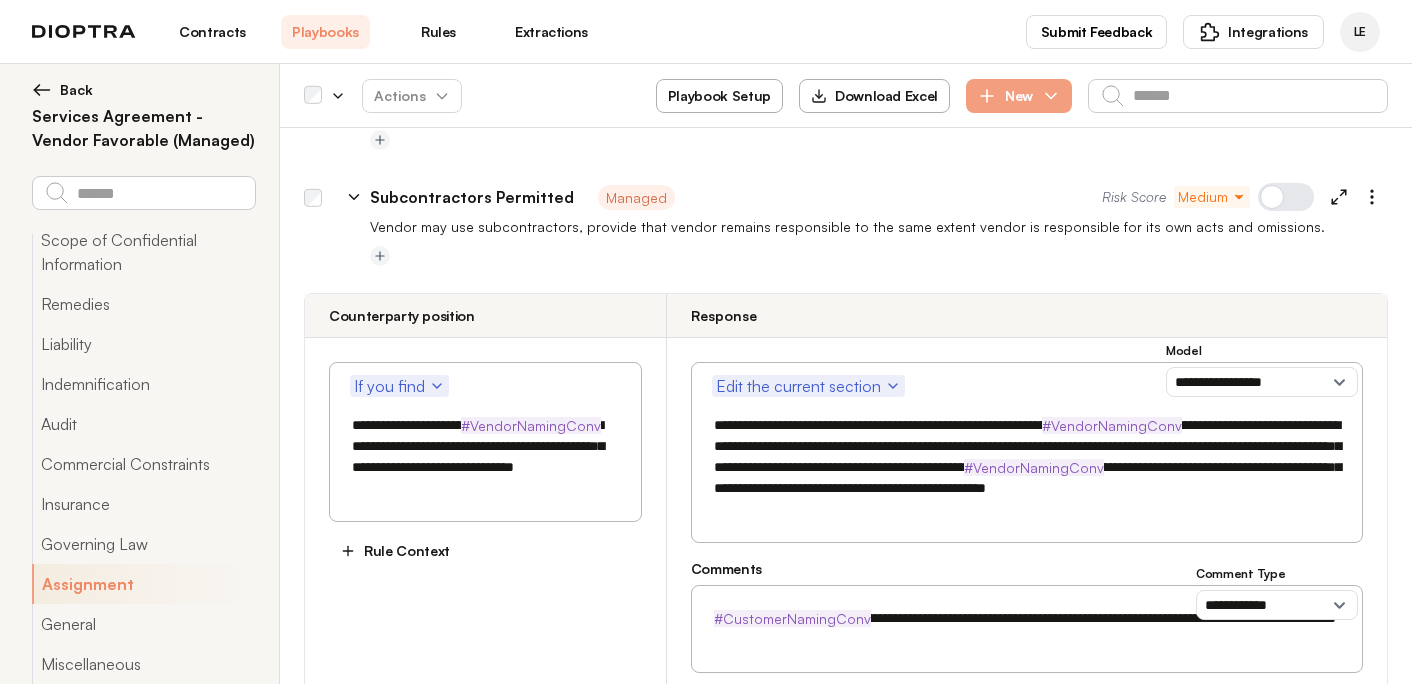 click on "**********" at bounding box center [1027, 467] 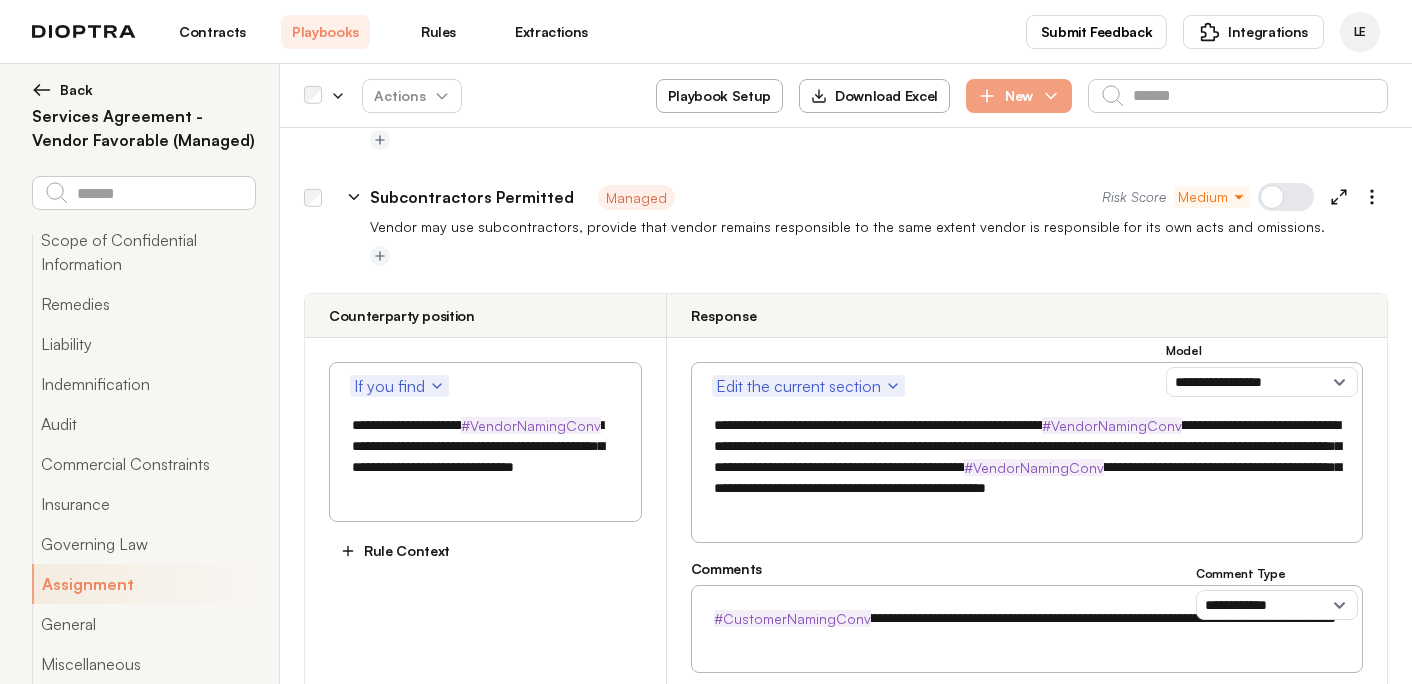 click on "**********" at bounding box center [1027, 467] 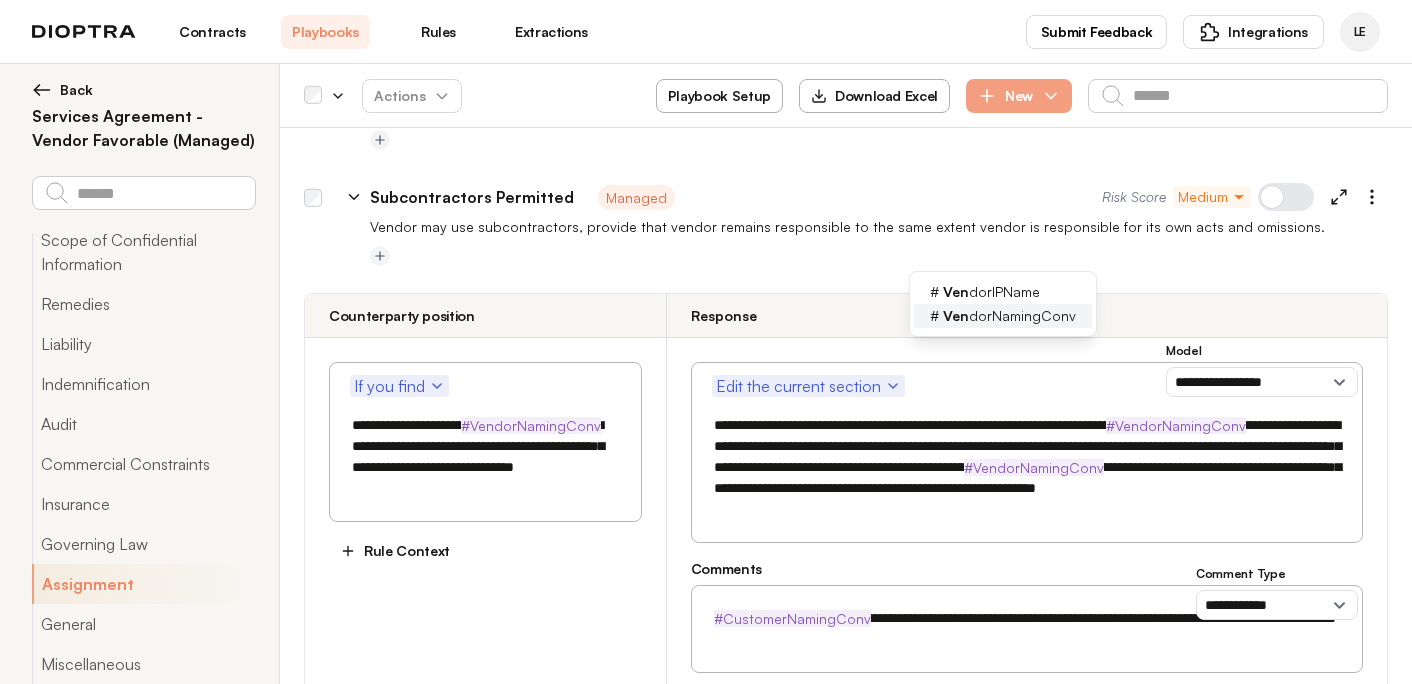 click on "Ven dorNamingConv" at bounding box center (1009, 316) 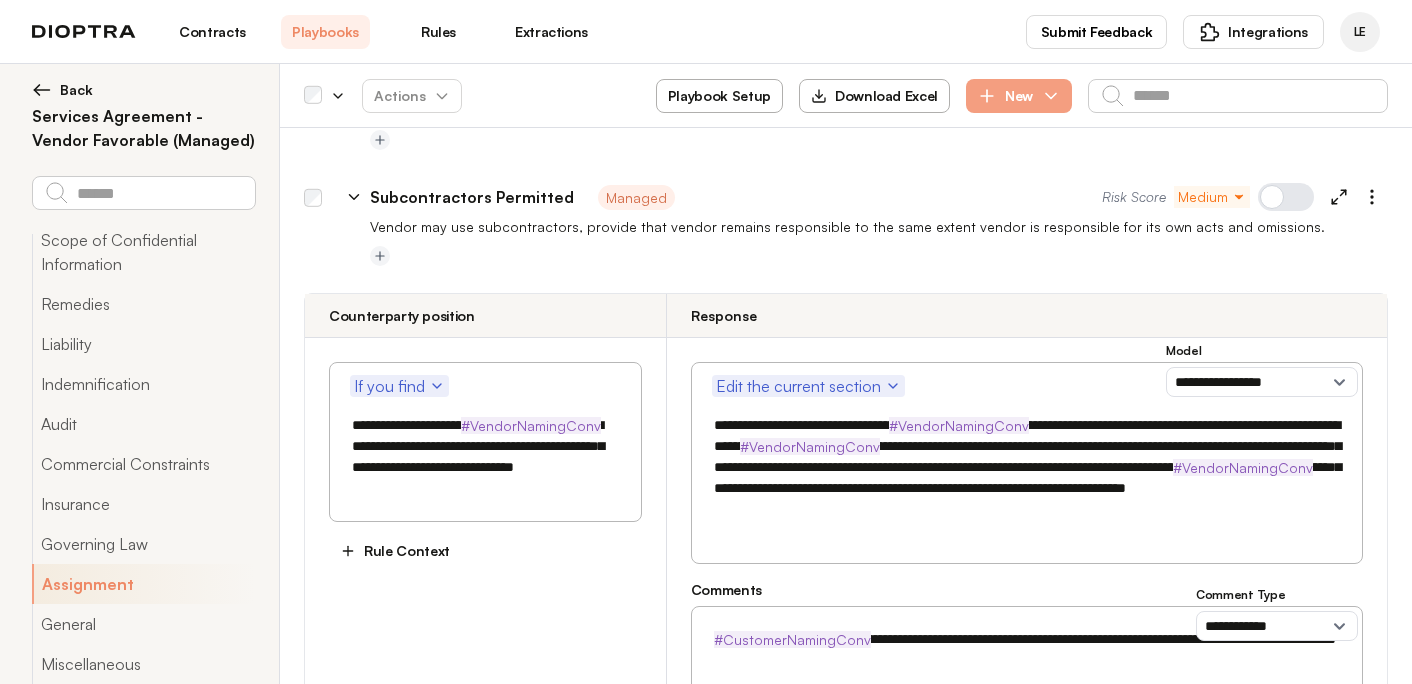 click on "**********" at bounding box center (1027, 467) 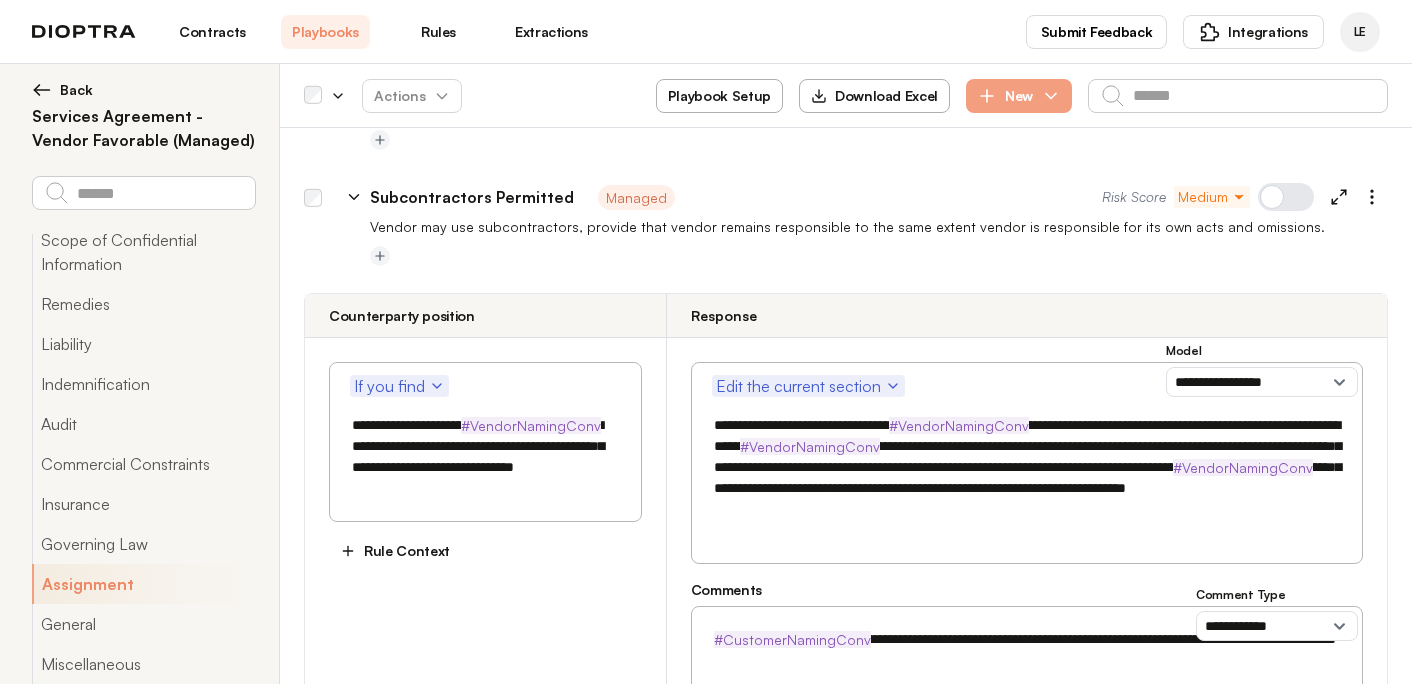 drag, startPoint x: 832, startPoint y: 264, endPoint x: 1041, endPoint y: 262, distance: 209.00957 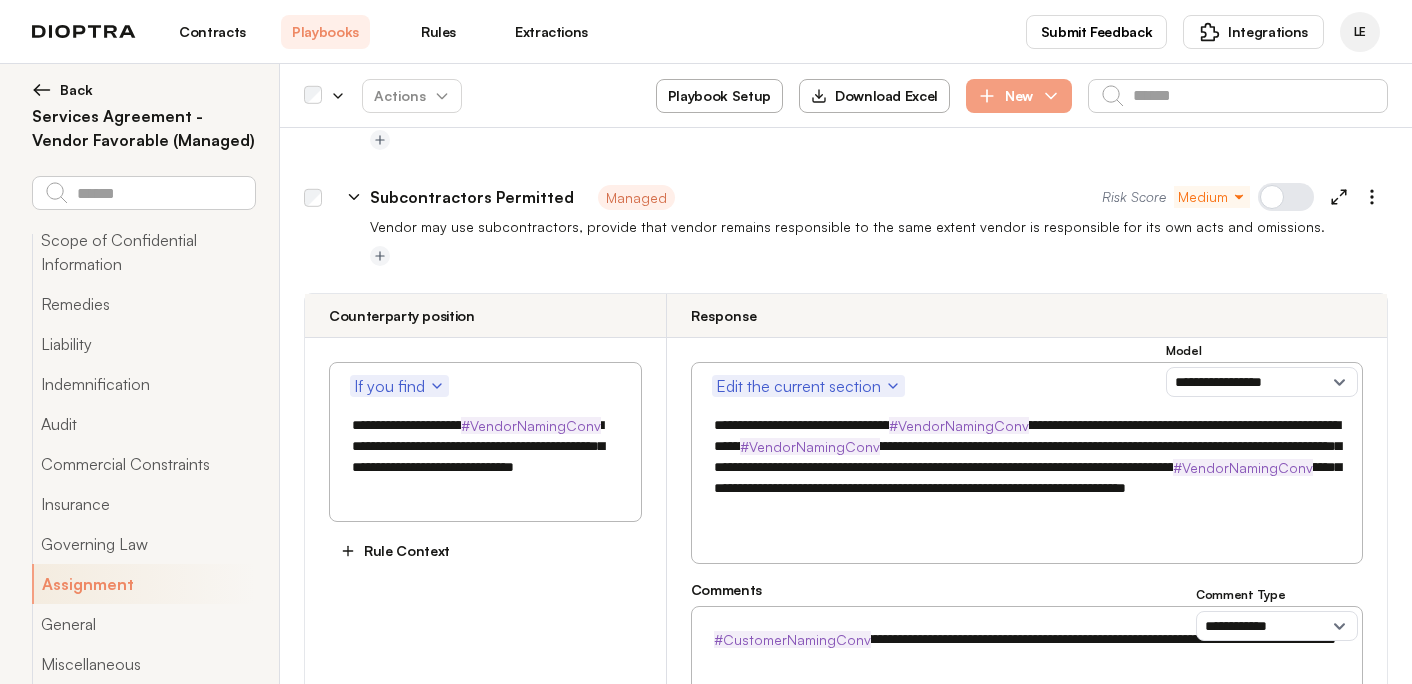 click on "**********" at bounding box center (1027, 467) 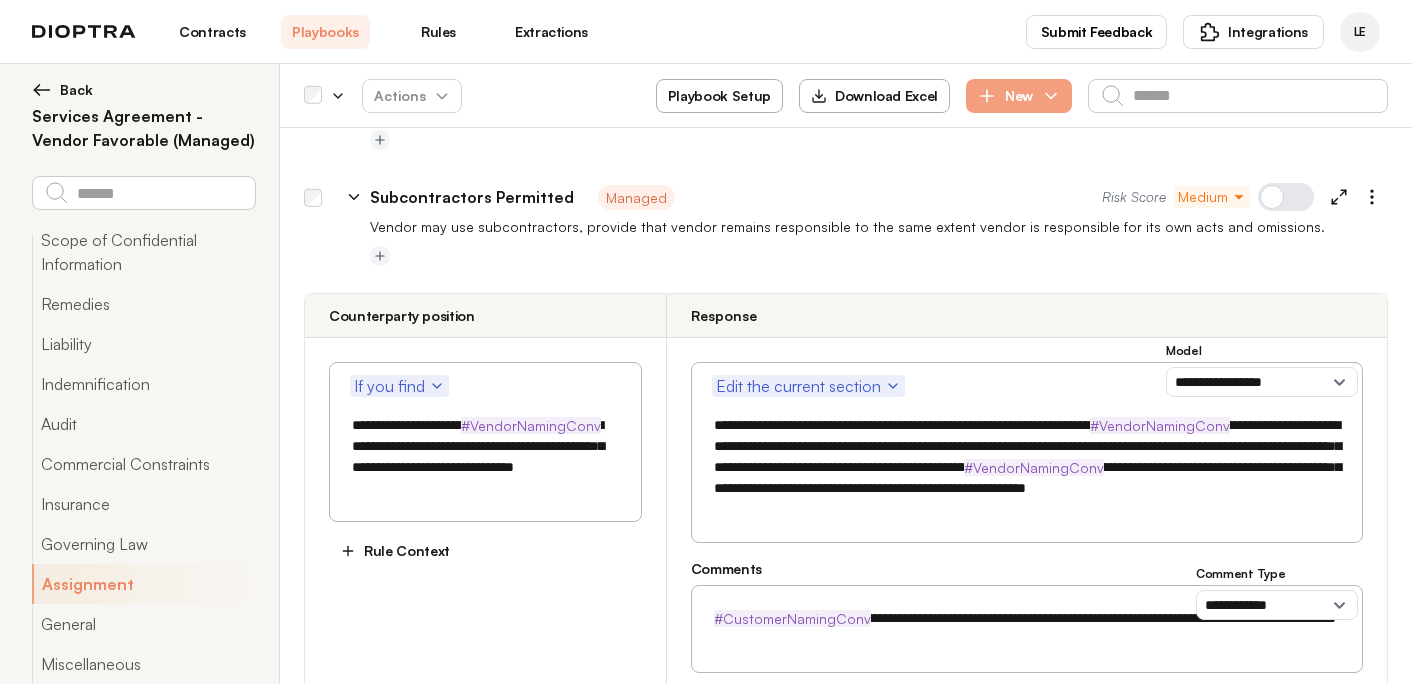 drag, startPoint x: 1209, startPoint y: 294, endPoint x: 902, endPoint y: 263, distance: 308.5612 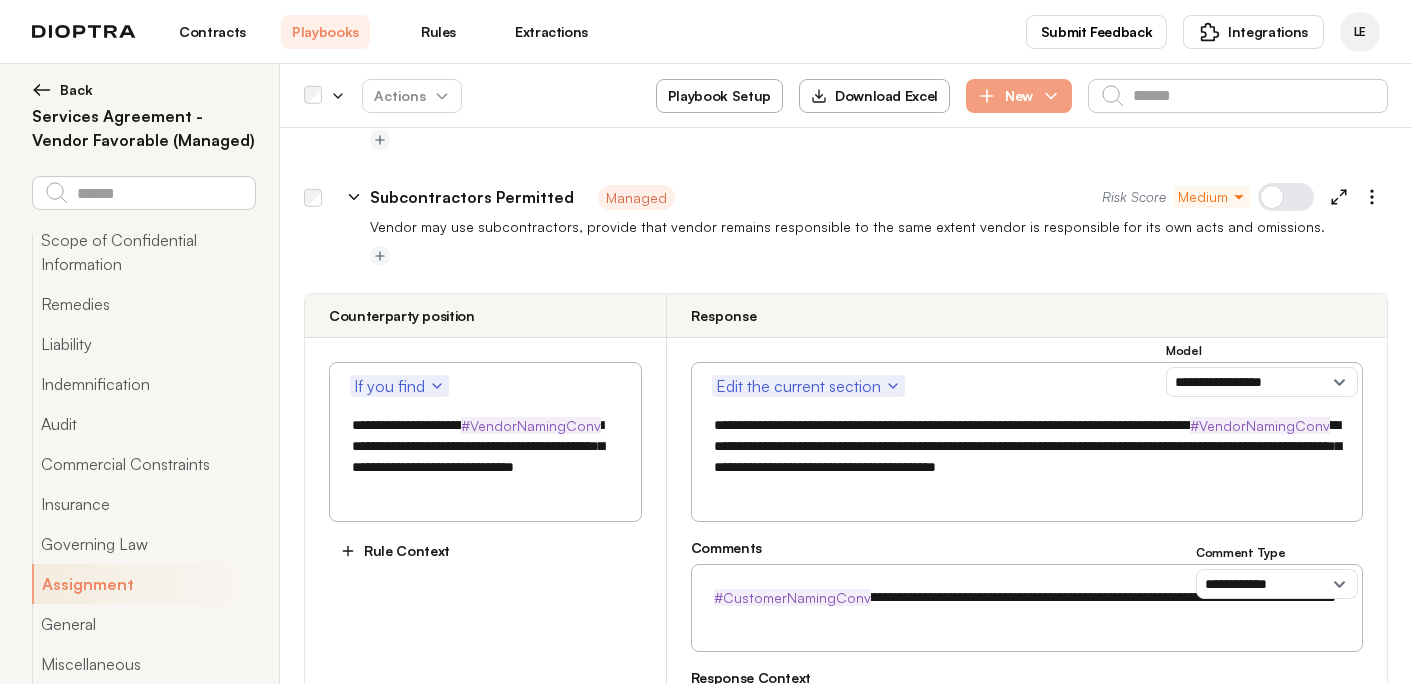 drag, startPoint x: 996, startPoint y: 269, endPoint x: 1152, endPoint y: 260, distance: 156.2594 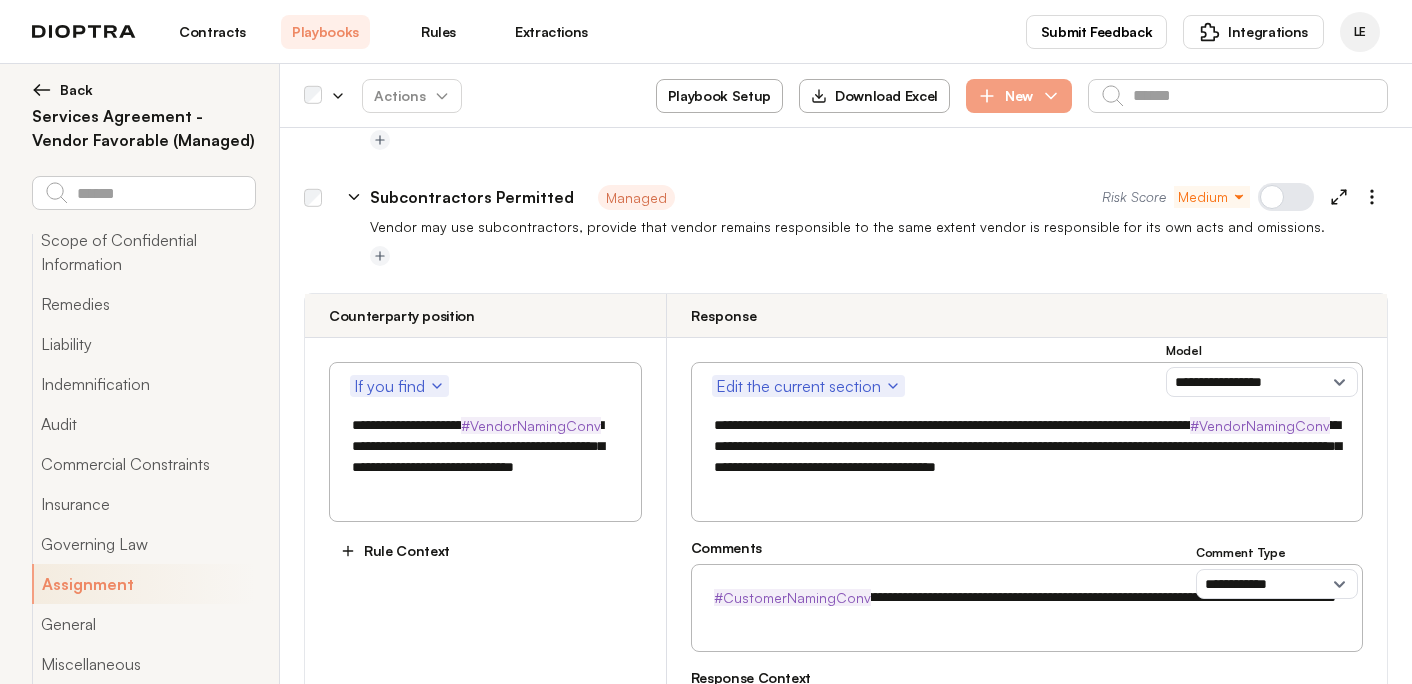 click on "**********" at bounding box center [1027, 446] 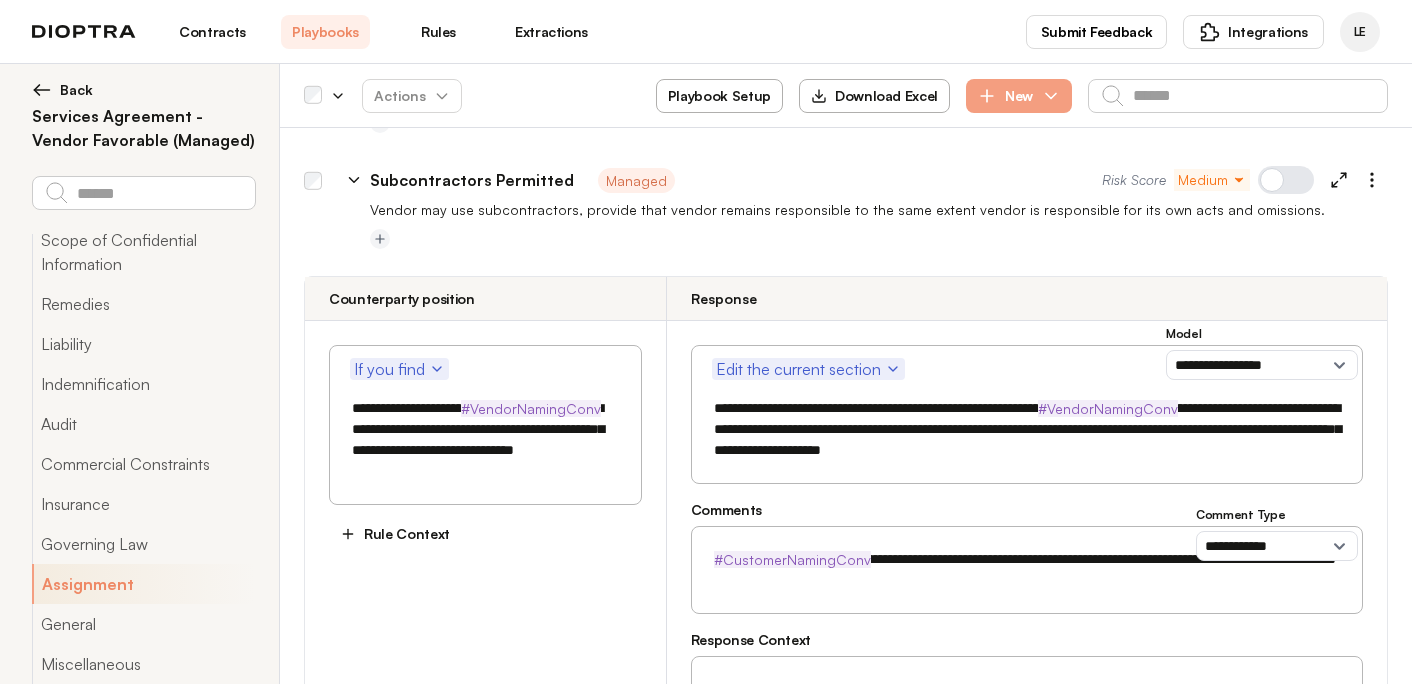 scroll, scrollTop: 16928, scrollLeft: 0, axis: vertical 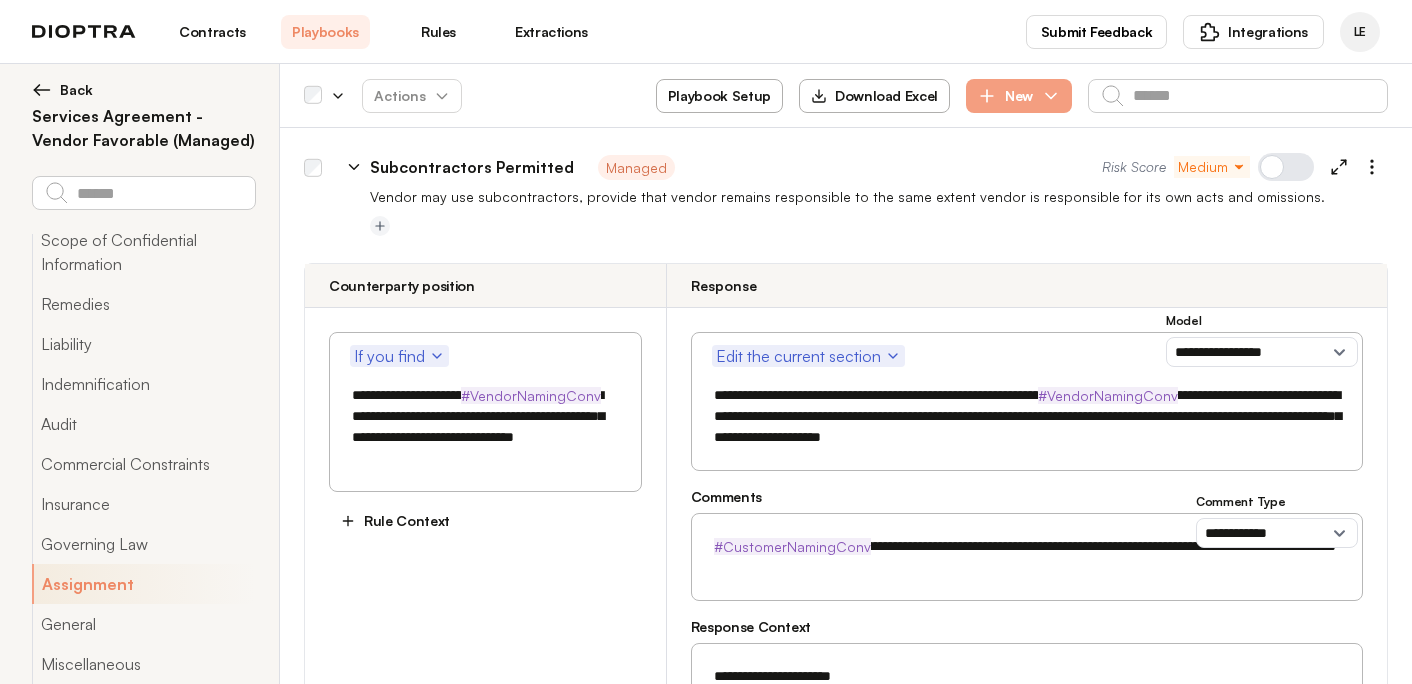 click on "**********" at bounding box center (1027, 416) 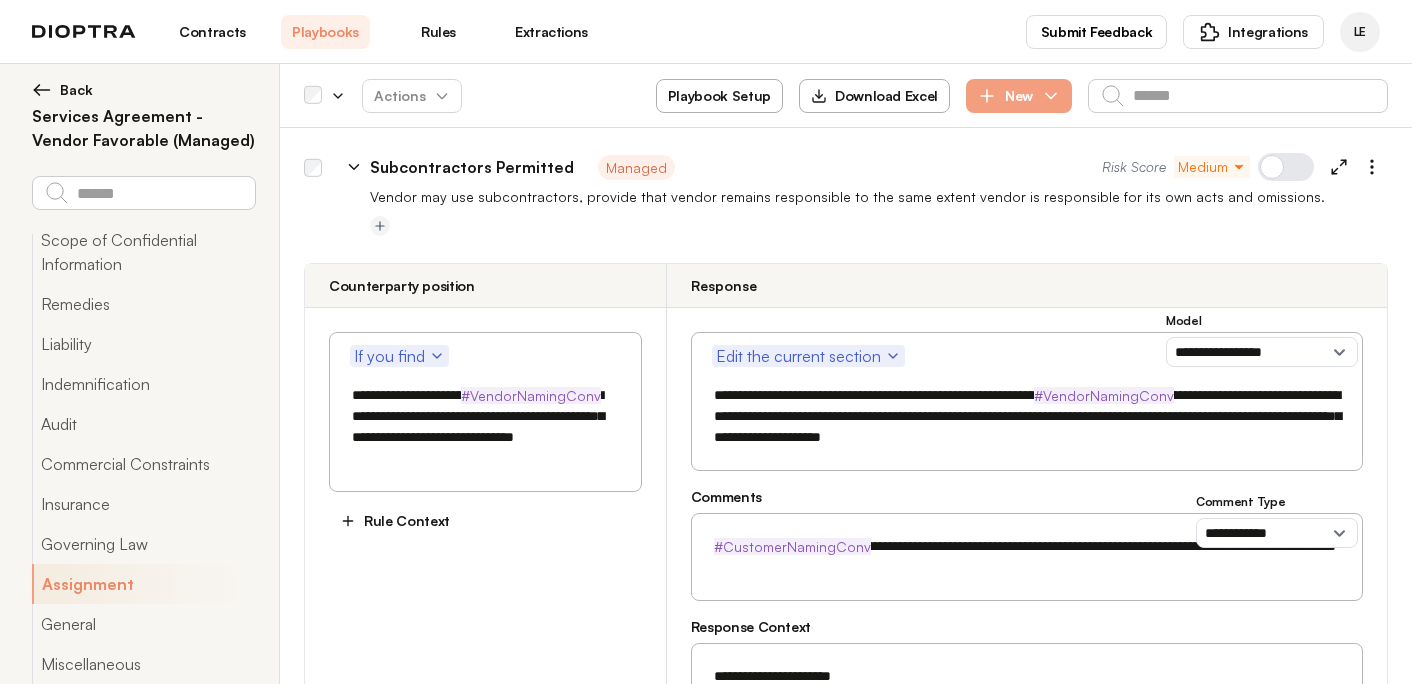click on "**********" at bounding box center [1027, 416] 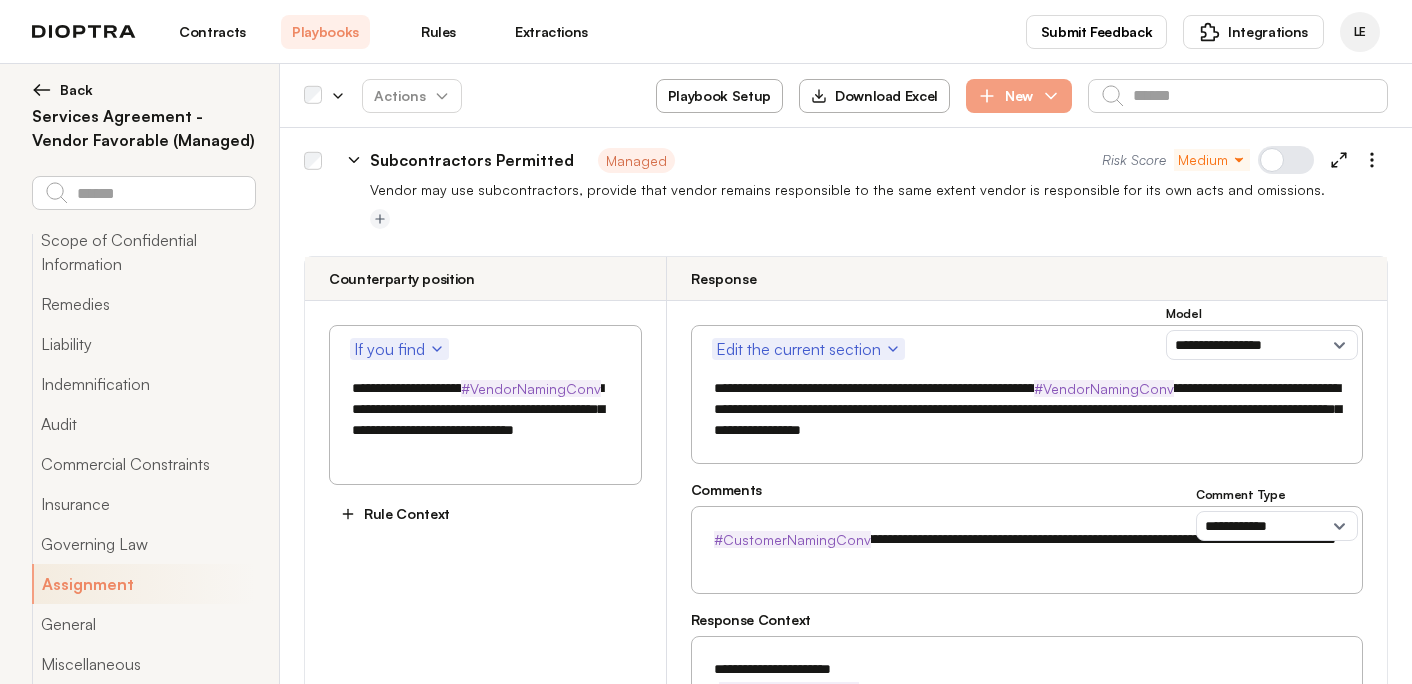 scroll, scrollTop: 16927, scrollLeft: 0, axis: vertical 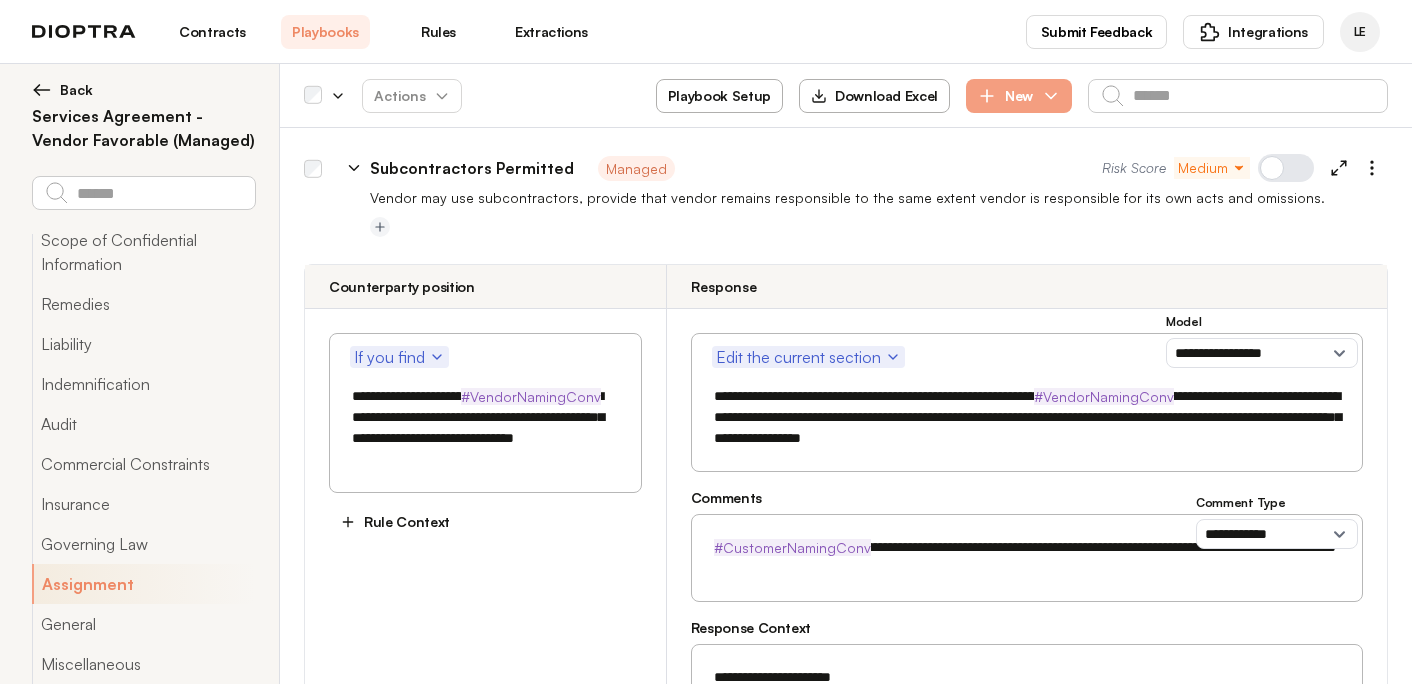 click on "**********" at bounding box center (1027, 417) 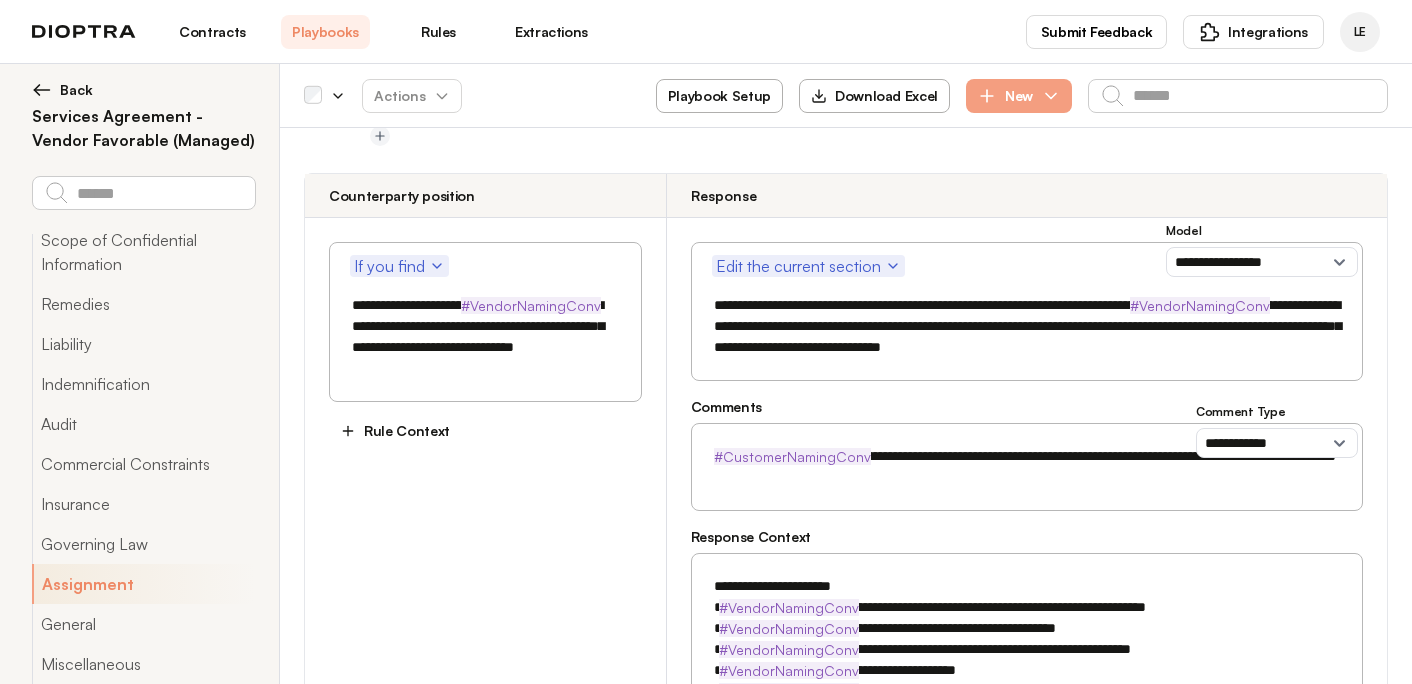 scroll, scrollTop: 17029, scrollLeft: 0, axis: vertical 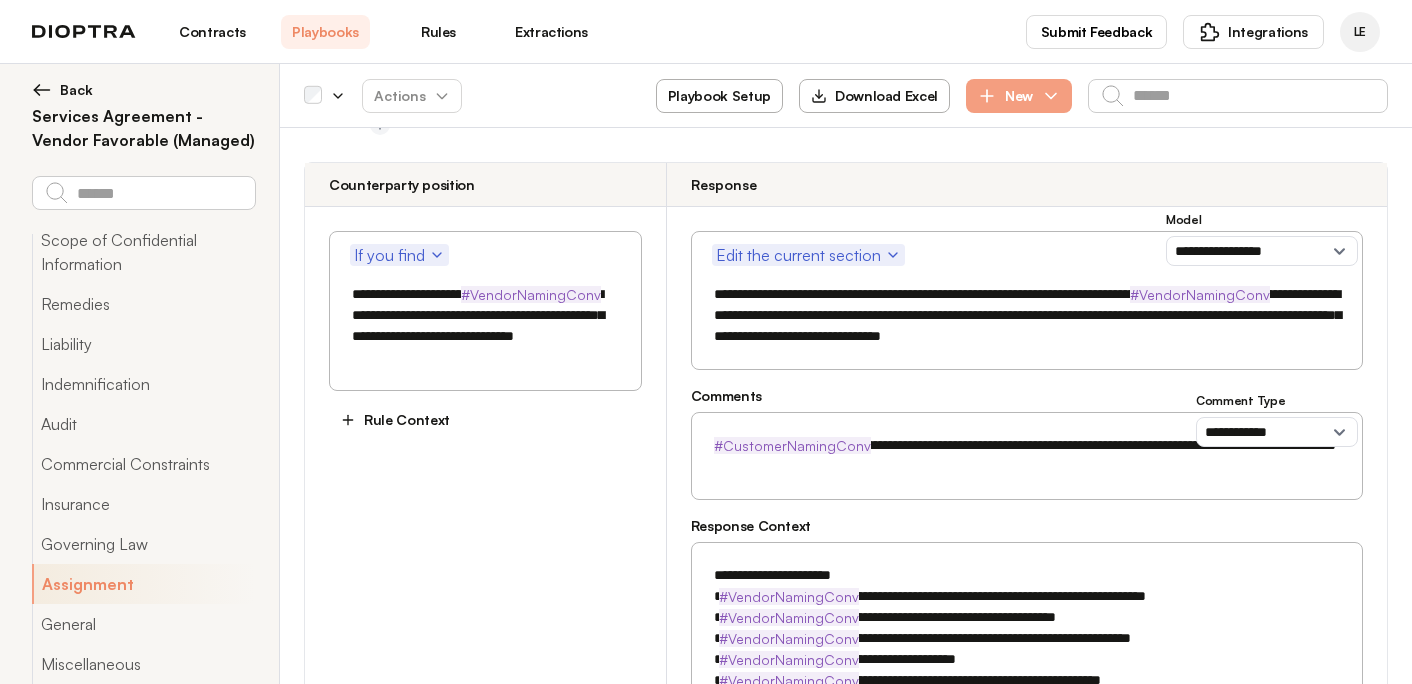 type on "**********" 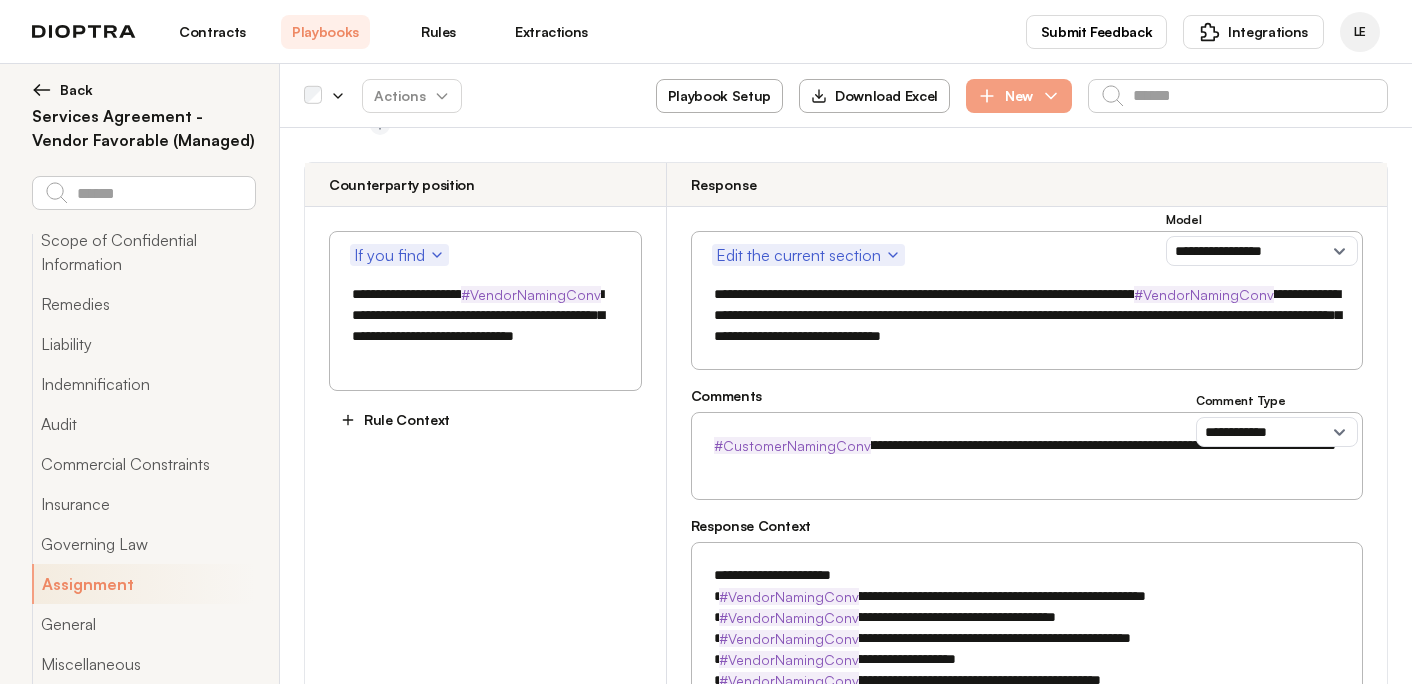 click on "**********" at bounding box center (1027, 628) 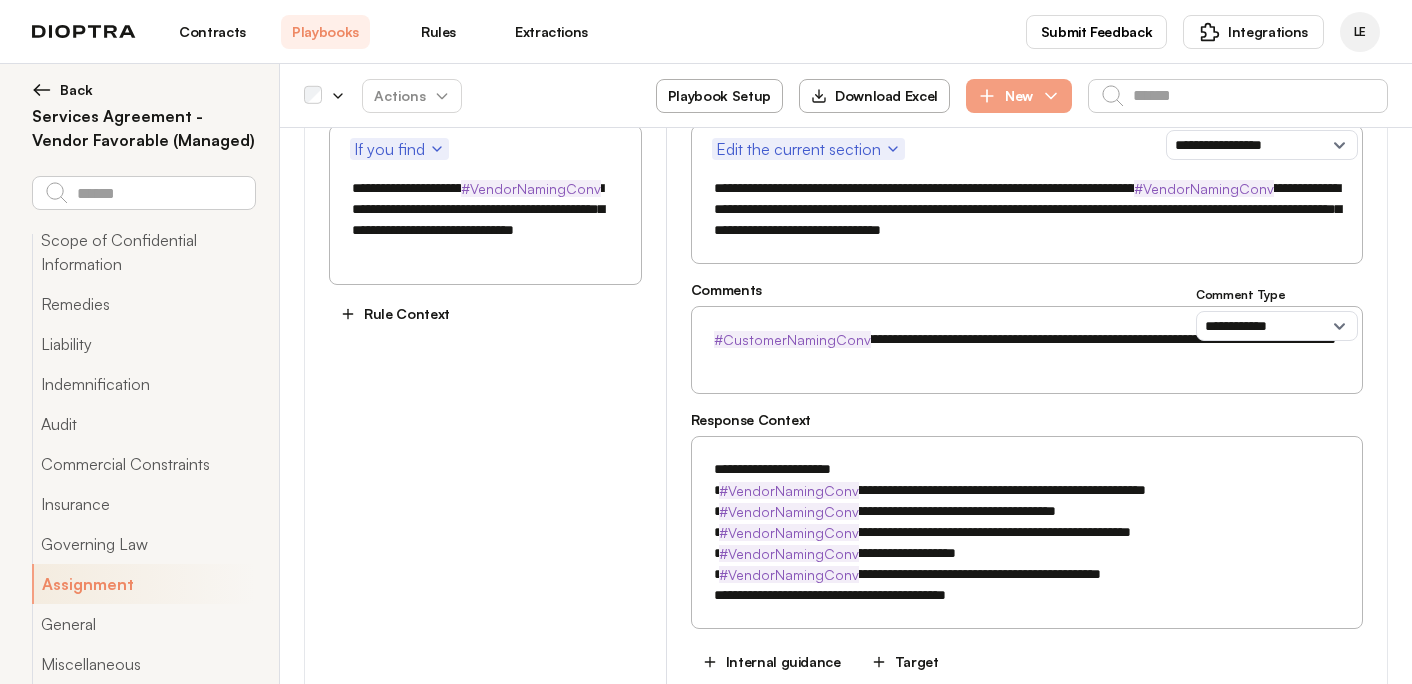 type on "**********" 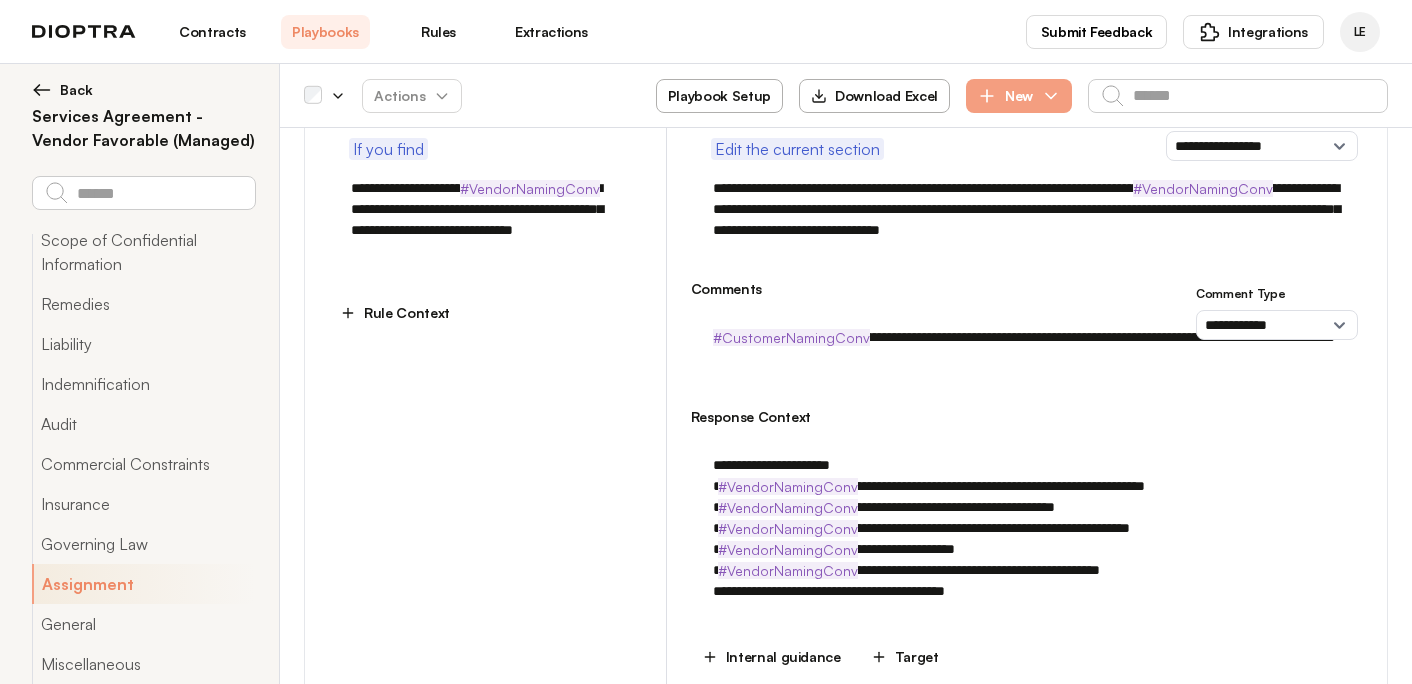 type on "*" 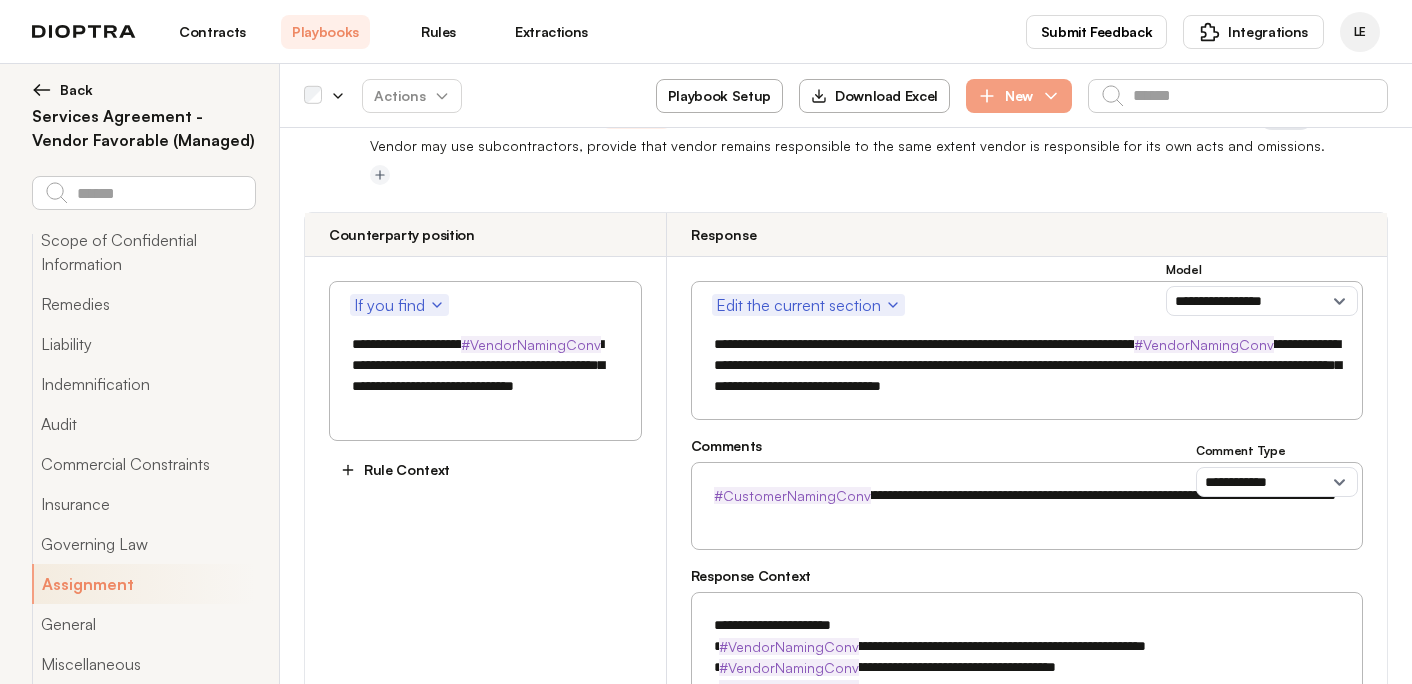 scroll, scrollTop: 17039, scrollLeft: 0, axis: vertical 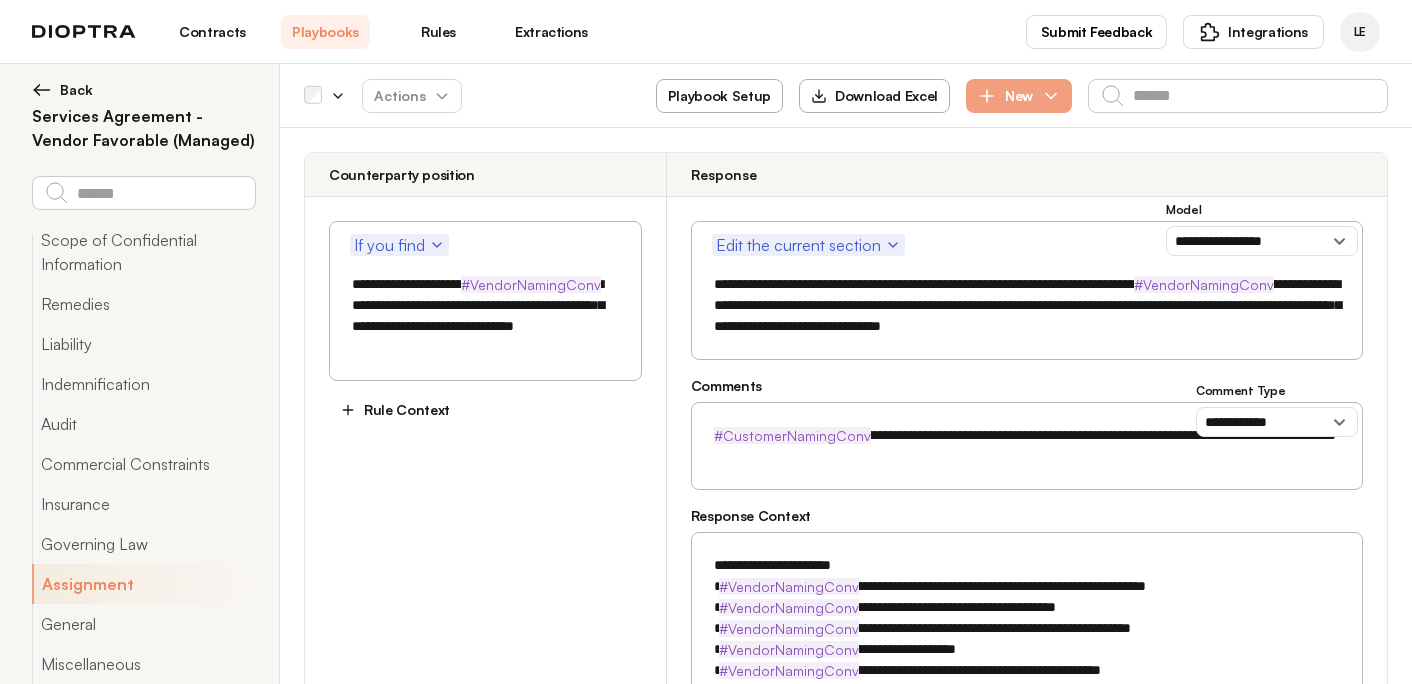 click on "Target" at bounding box center (905, 758) 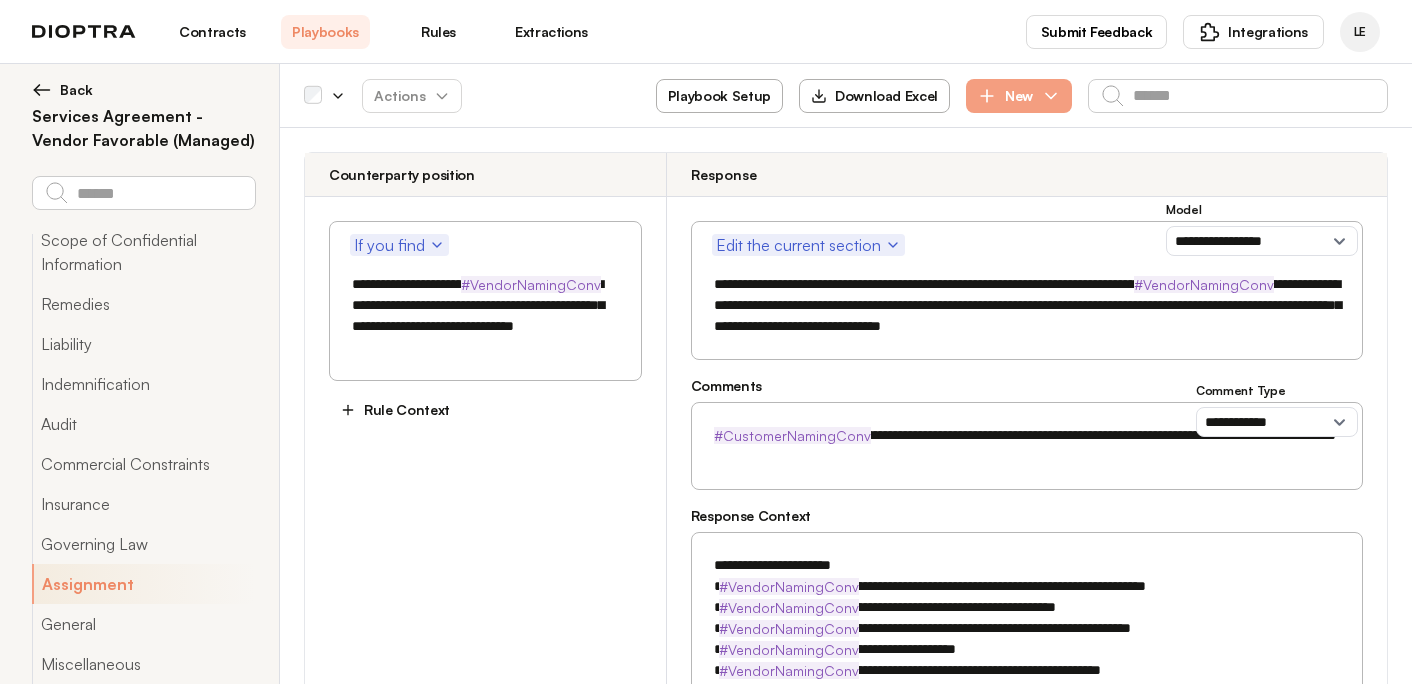 click at bounding box center [1027, 805] 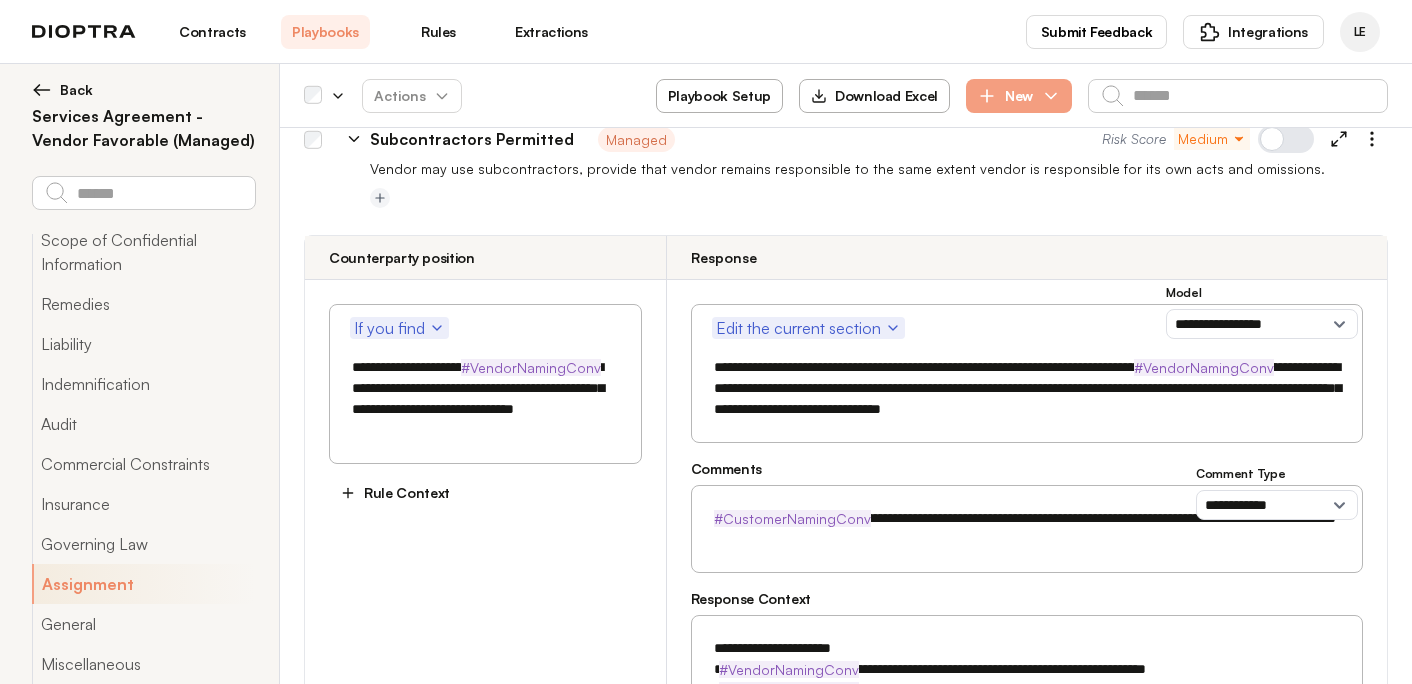 scroll, scrollTop: 16917, scrollLeft: 0, axis: vertical 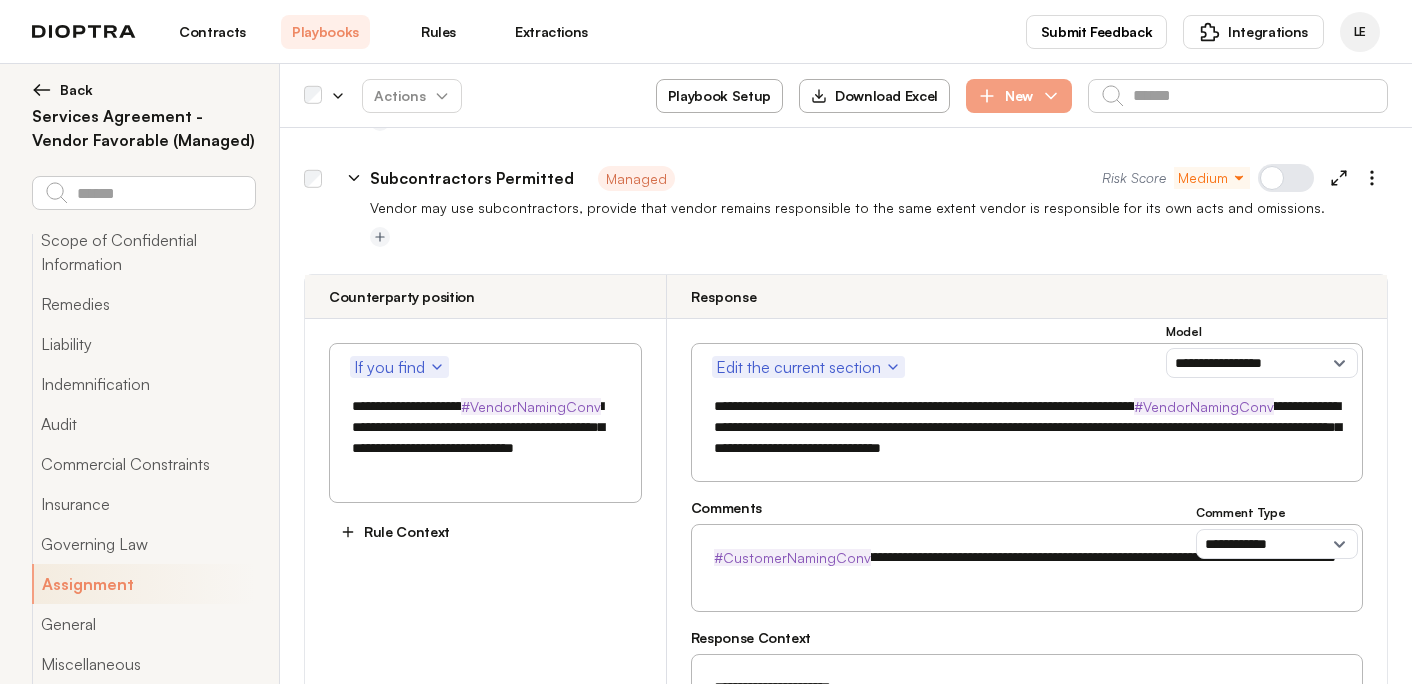 drag, startPoint x: 490, startPoint y: 294, endPoint x: 363, endPoint y: 258, distance: 132.00378 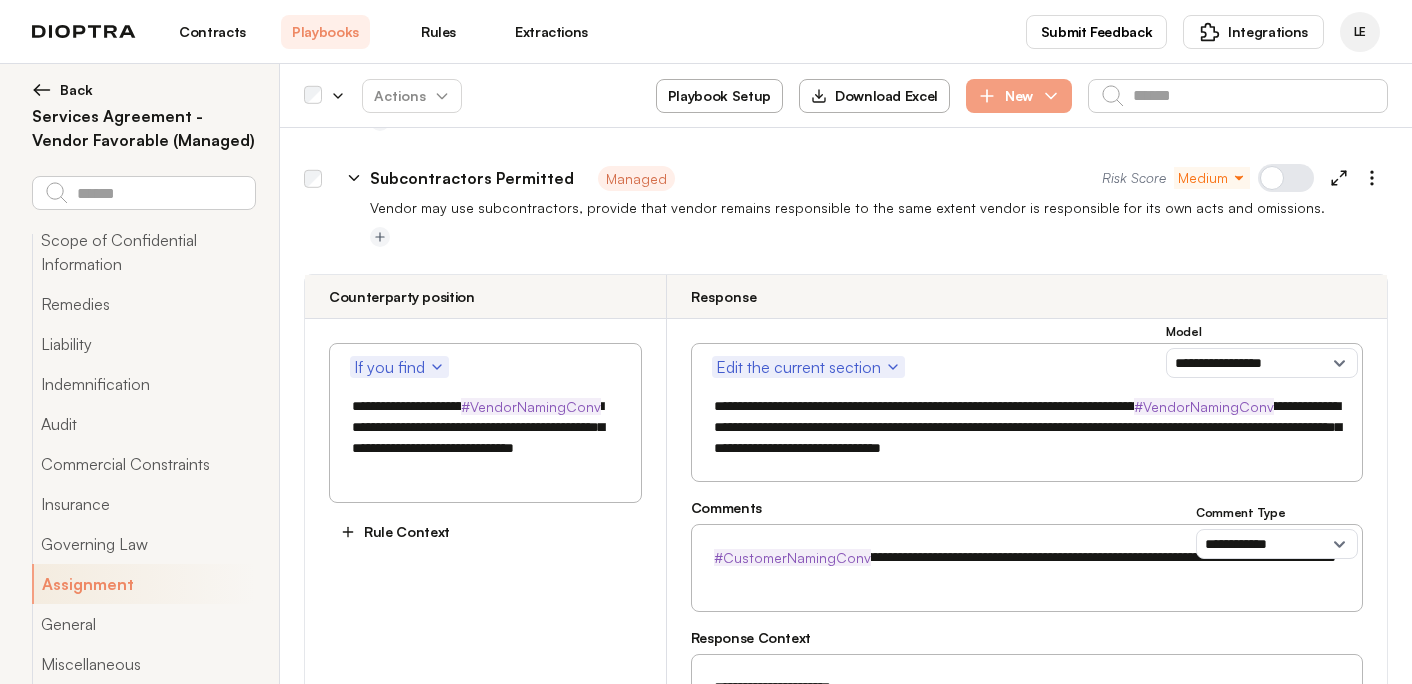 scroll, scrollTop: 17166, scrollLeft: 0, axis: vertical 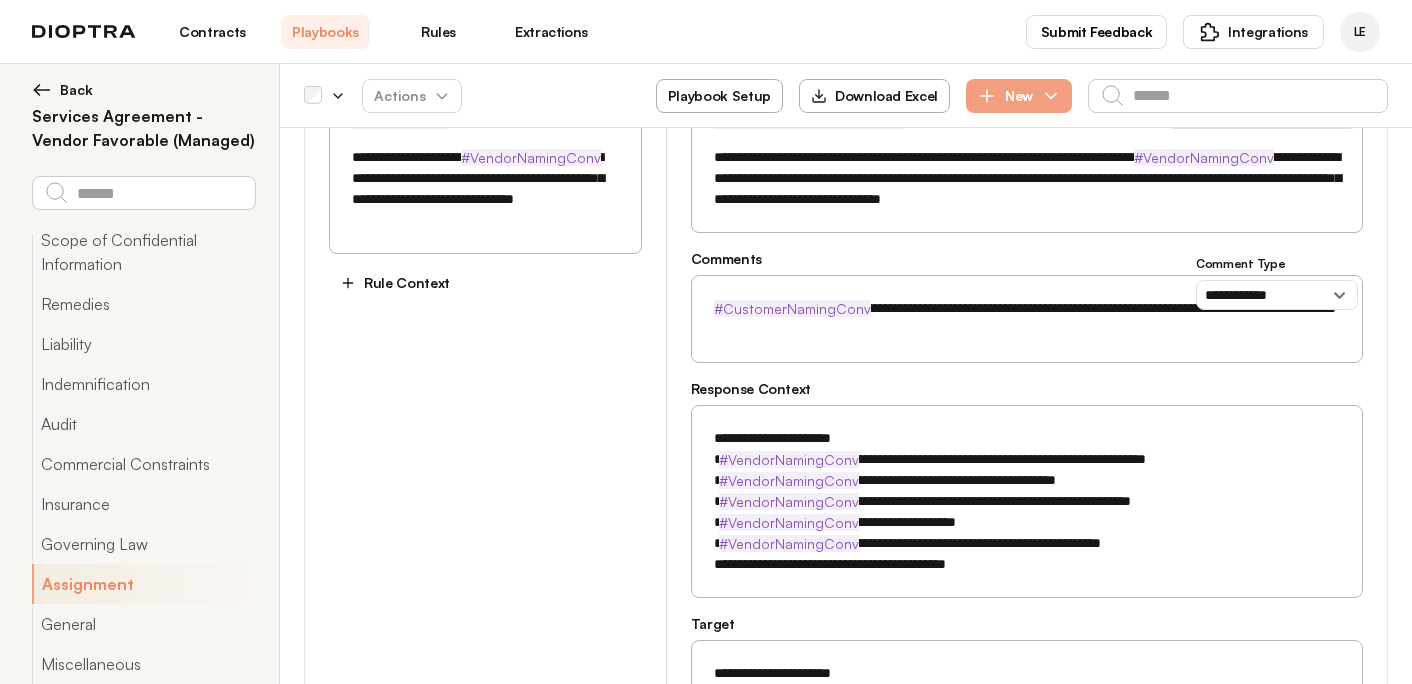click on "**********" at bounding box center (1027, 673) 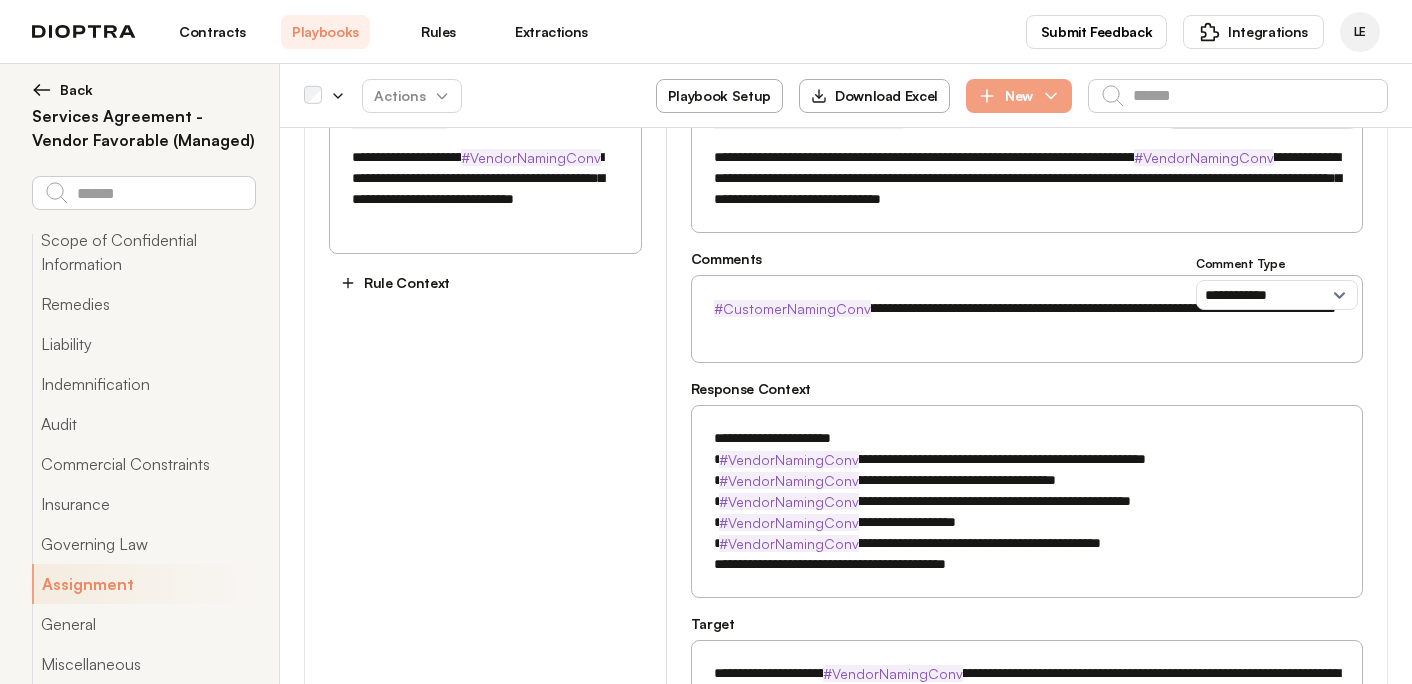 click on "**********" at bounding box center (1027, 684) 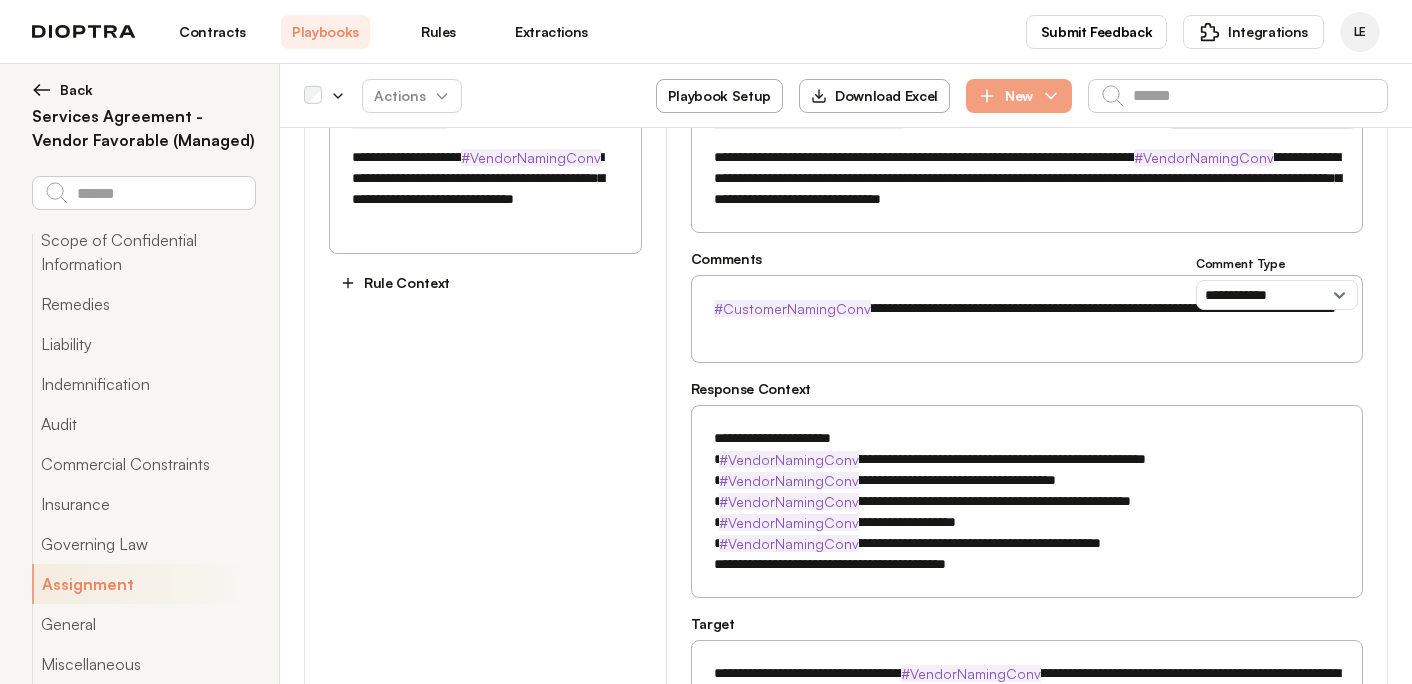 click on "**********" at bounding box center [1027, 684] 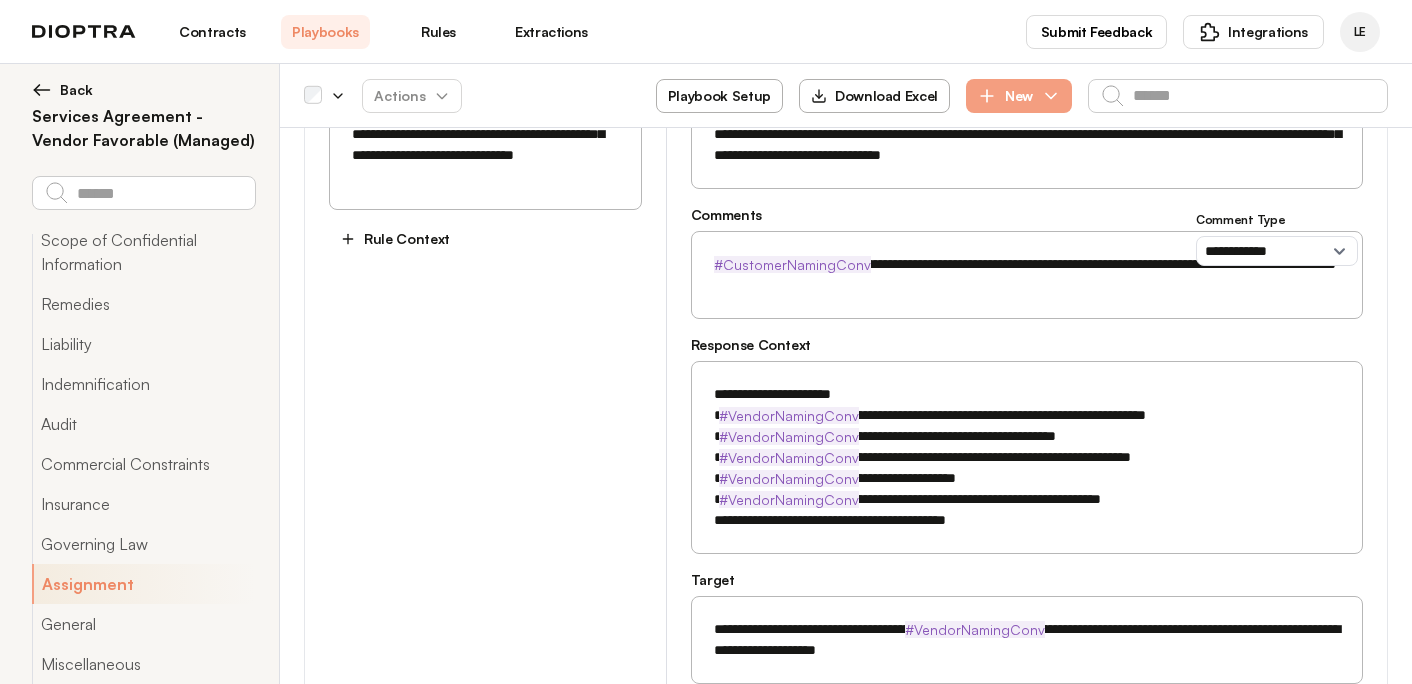 scroll, scrollTop: 17279, scrollLeft: 0, axis: vertical 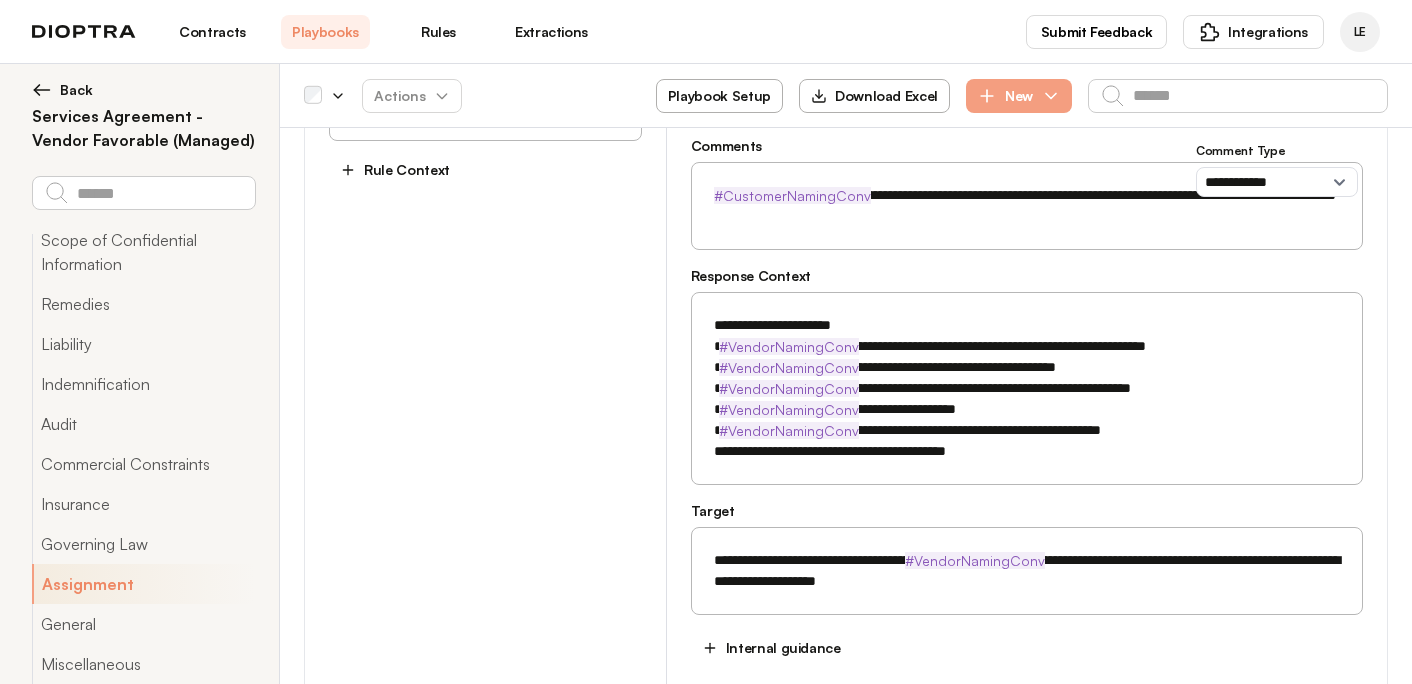 type on "**********" 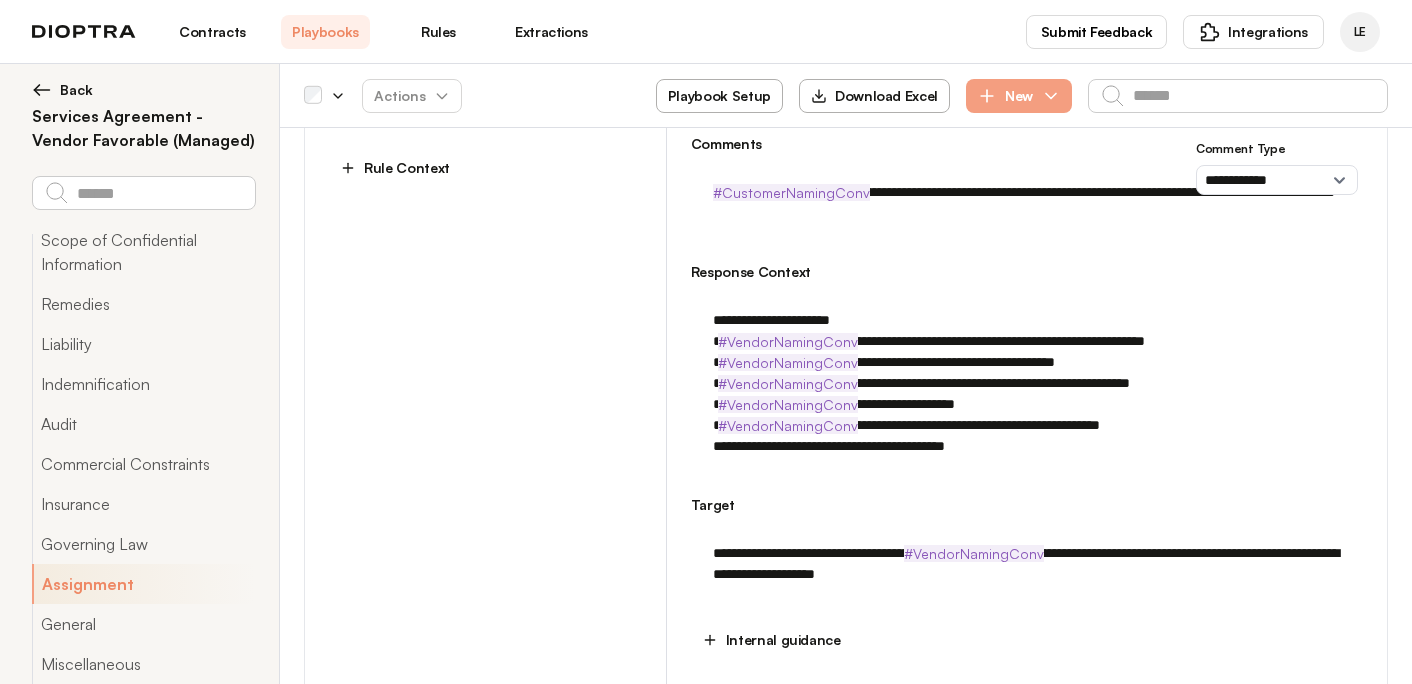 type on "*" 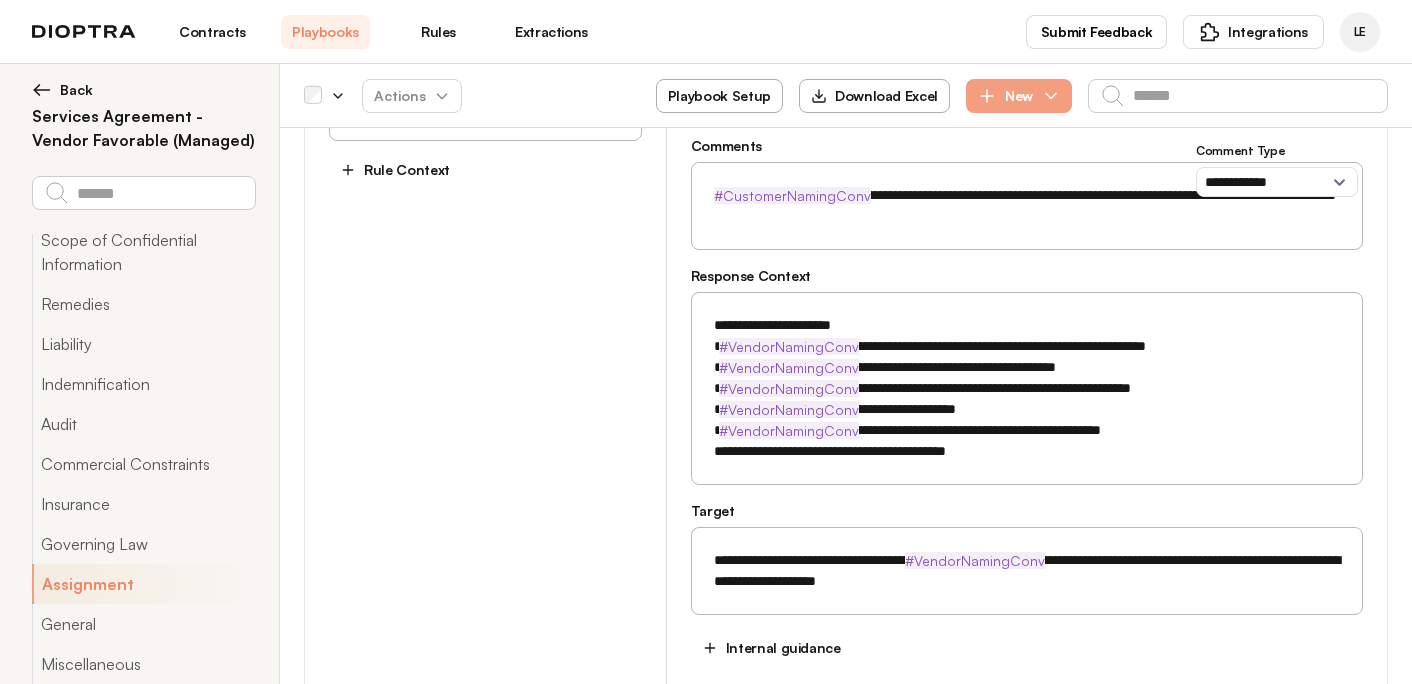 click on "**********" at bounding box center (1027, 571) 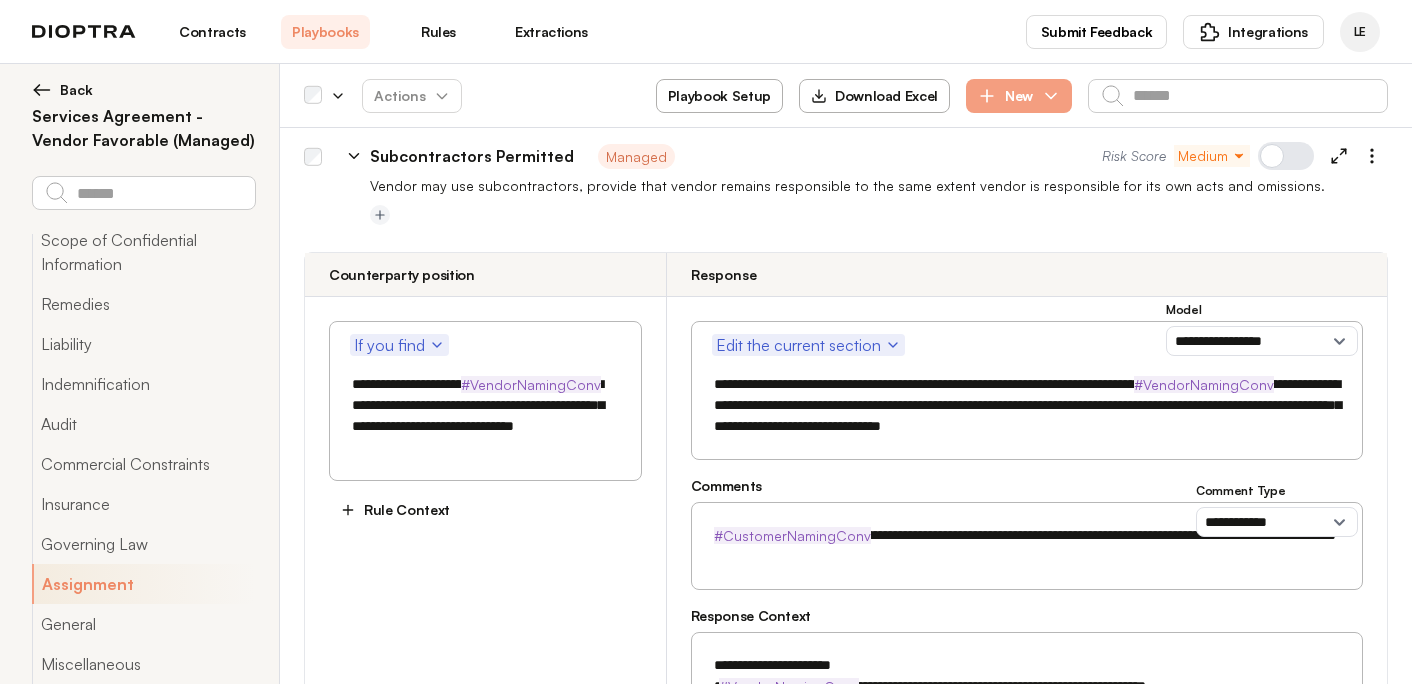 scroll, scrollTop: 16934, scrollLeft: 0, axis: vertical 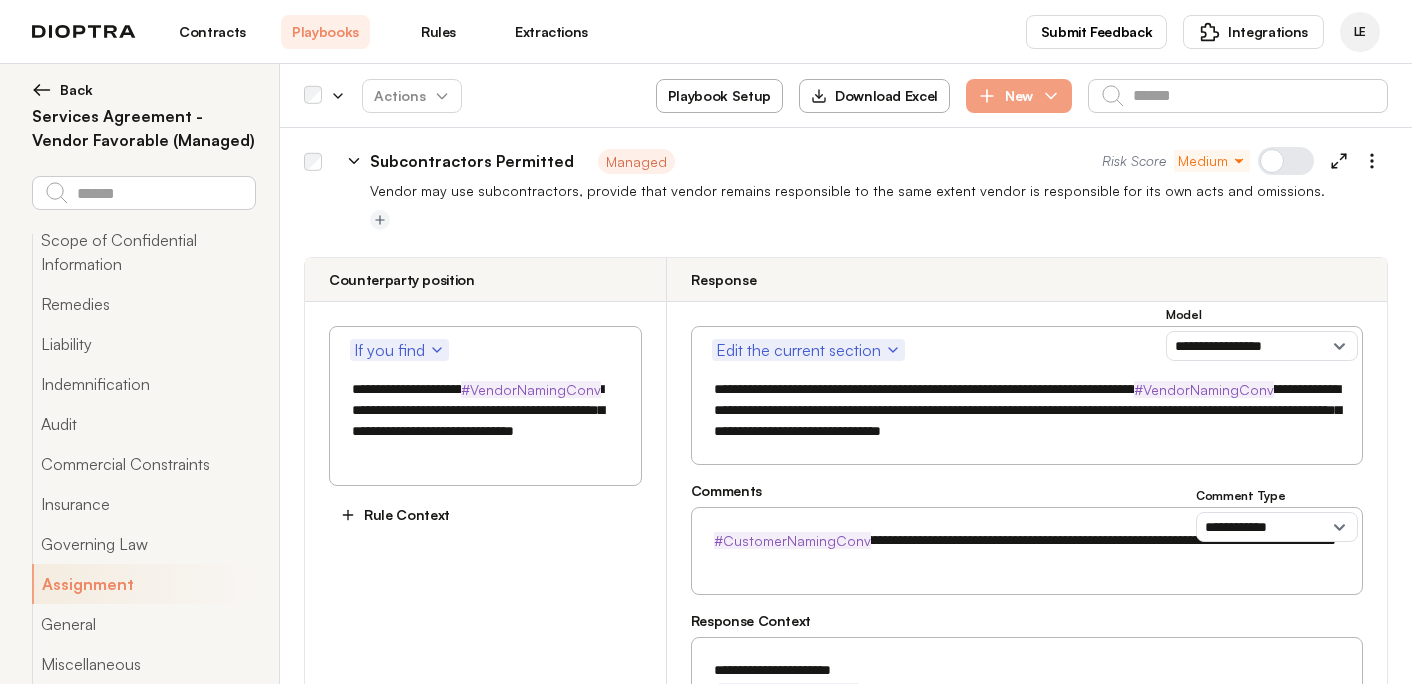 type on "**********" 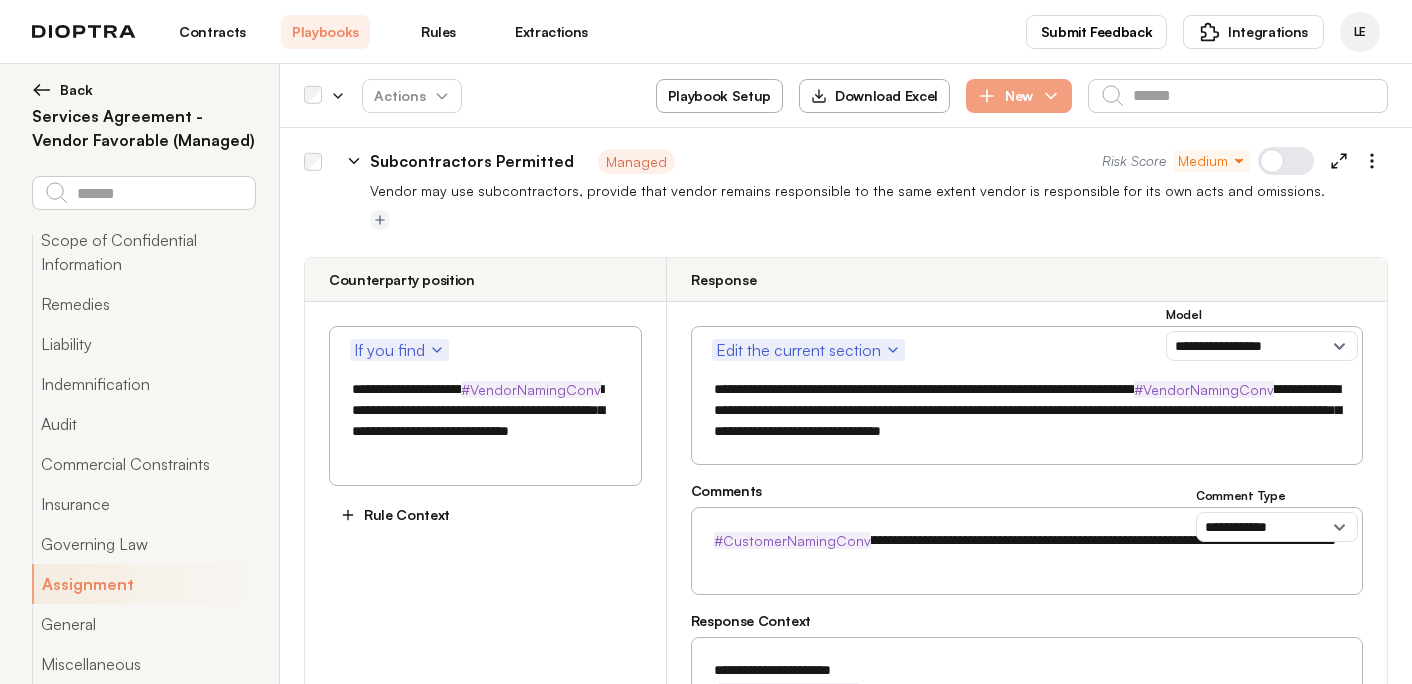 type on "**********" 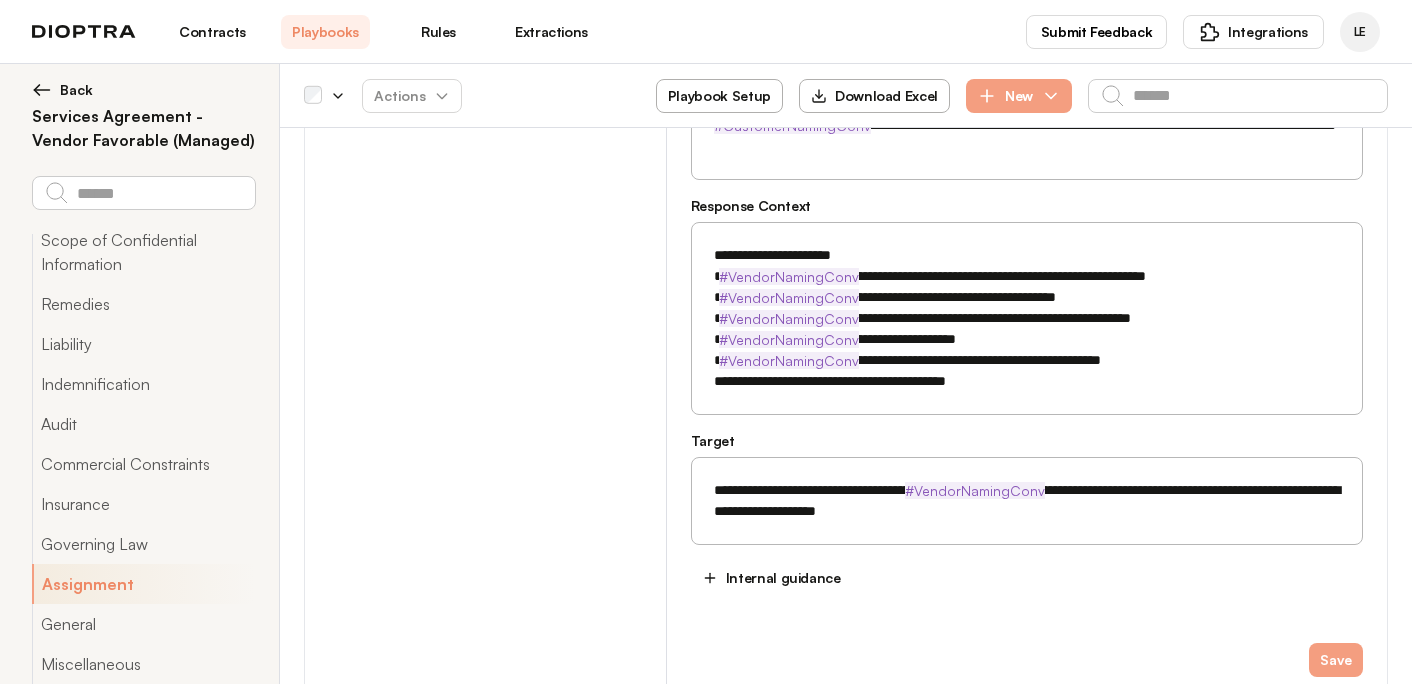 type on "*" 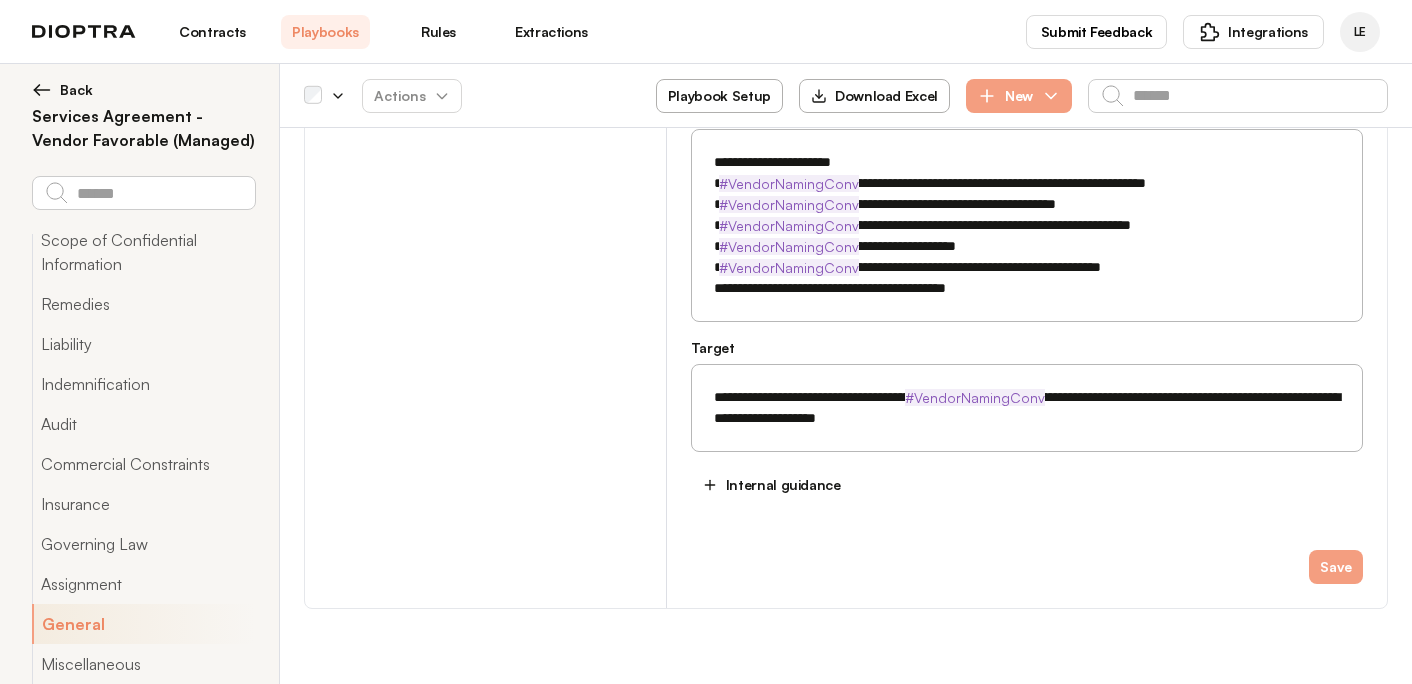 scroll, scrollTop: 17450, scrollLeft: 0, axis: vertical 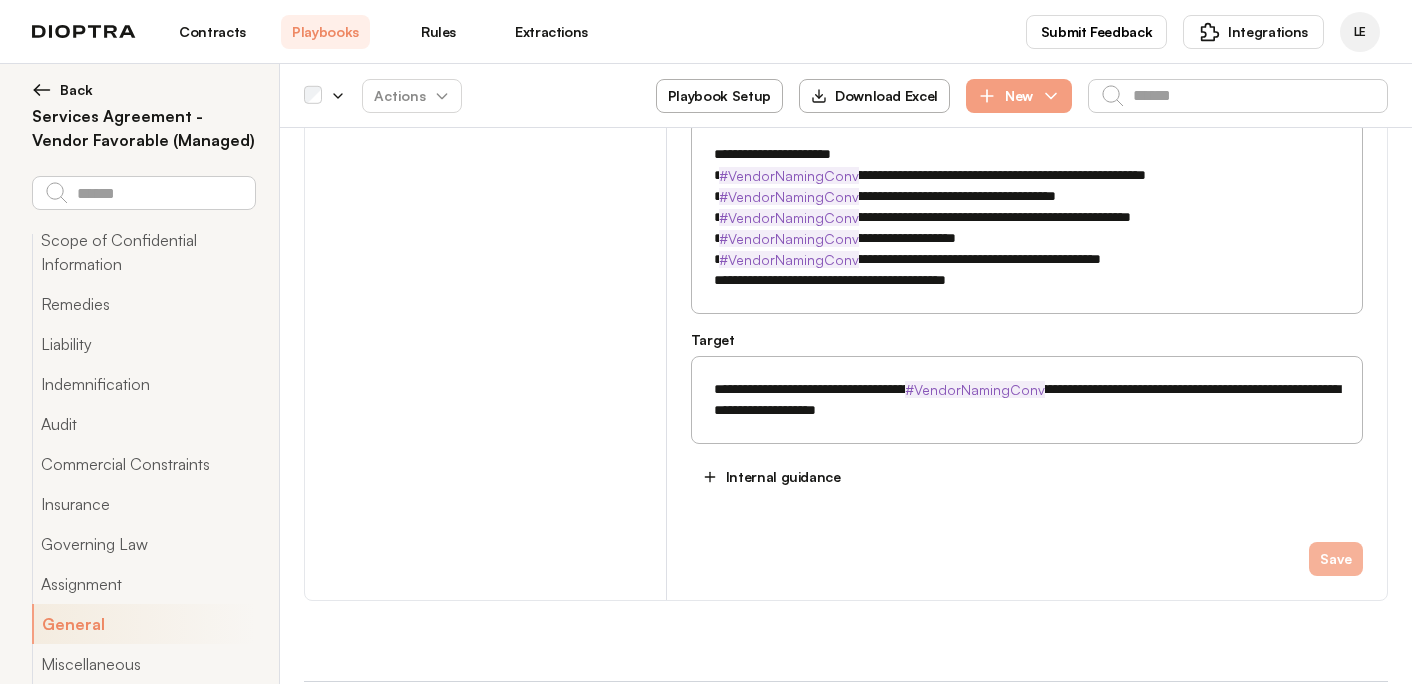 type on "**********" 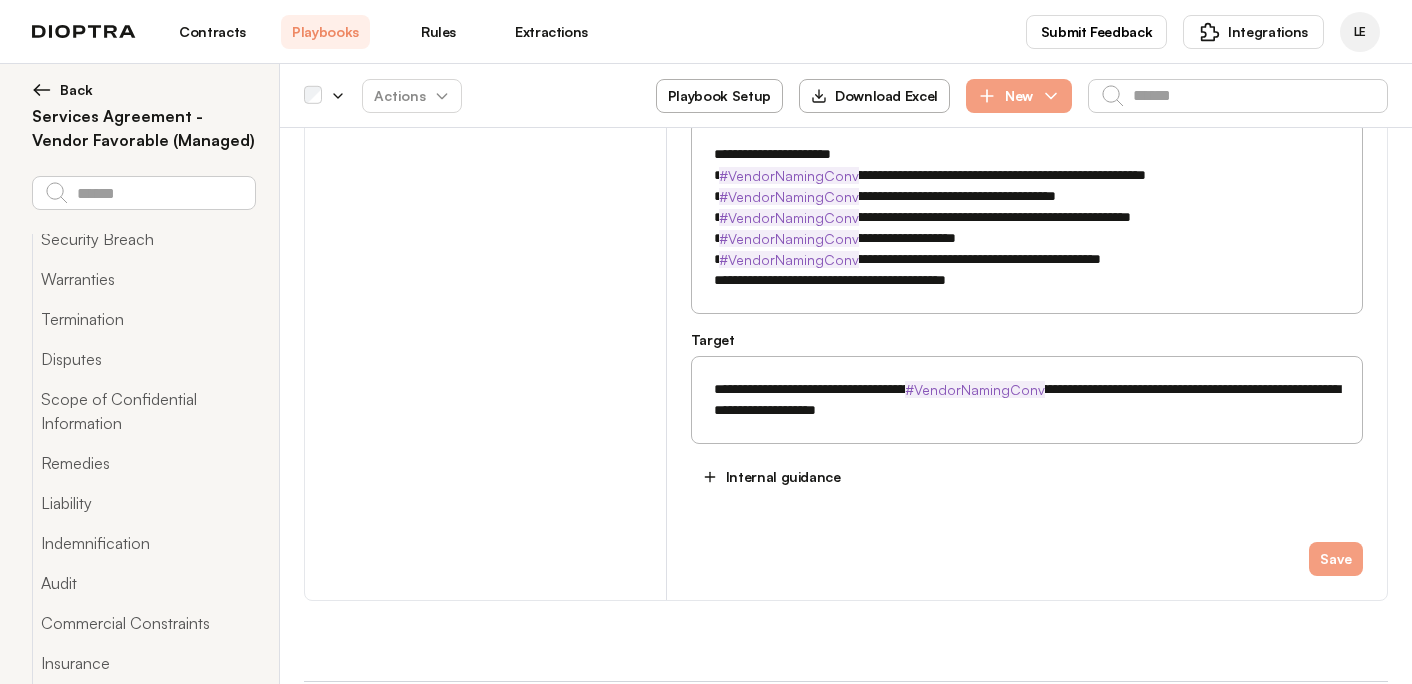 scroll, scrollTop: 279, scrollLeft: 0, axis: vertical 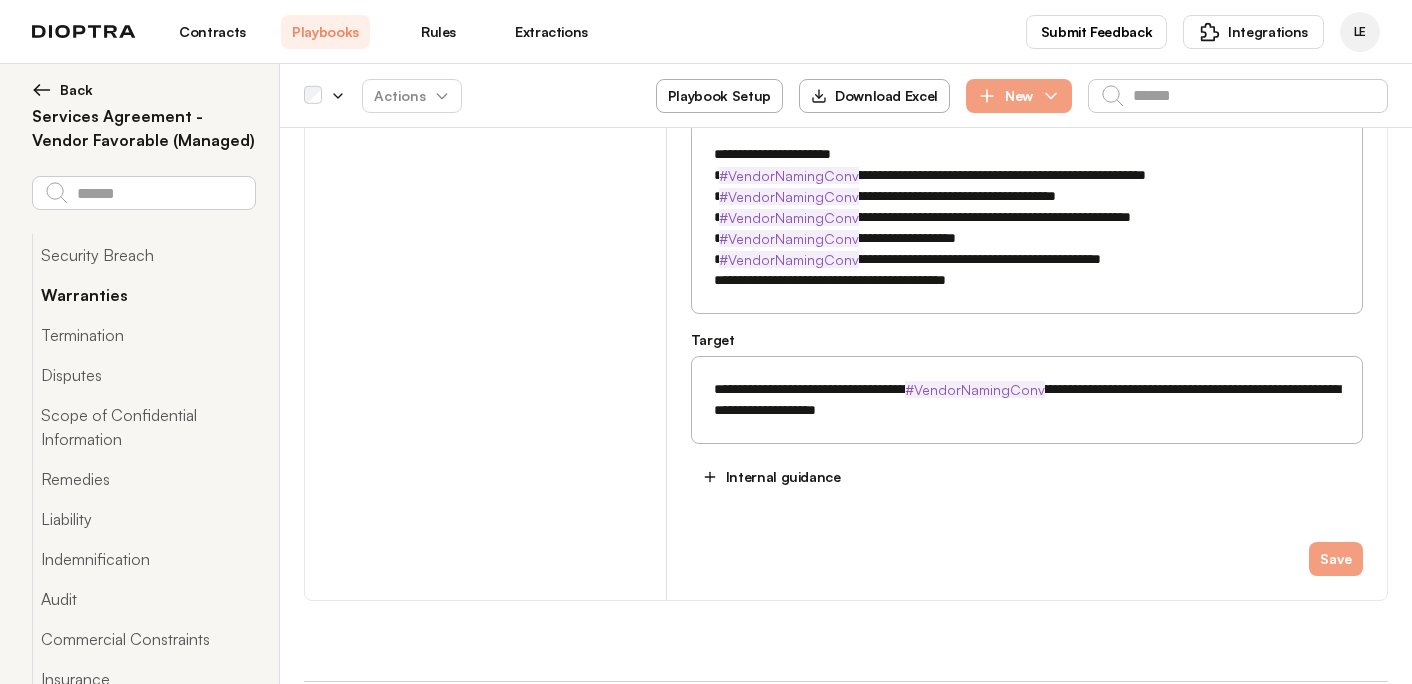 click on "Warranties" at bounding box center (143, 295) 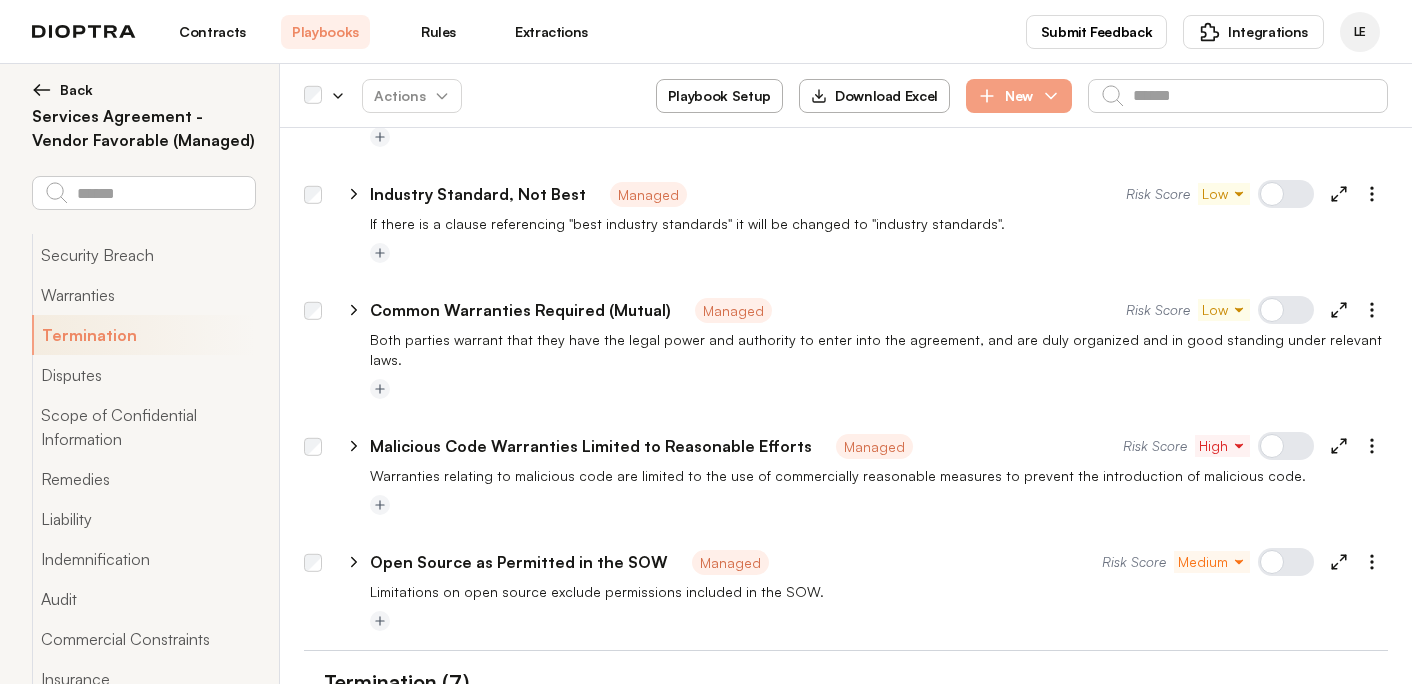scroll, scrollTop: 8901, scrollLeft: 0, axis: vertical 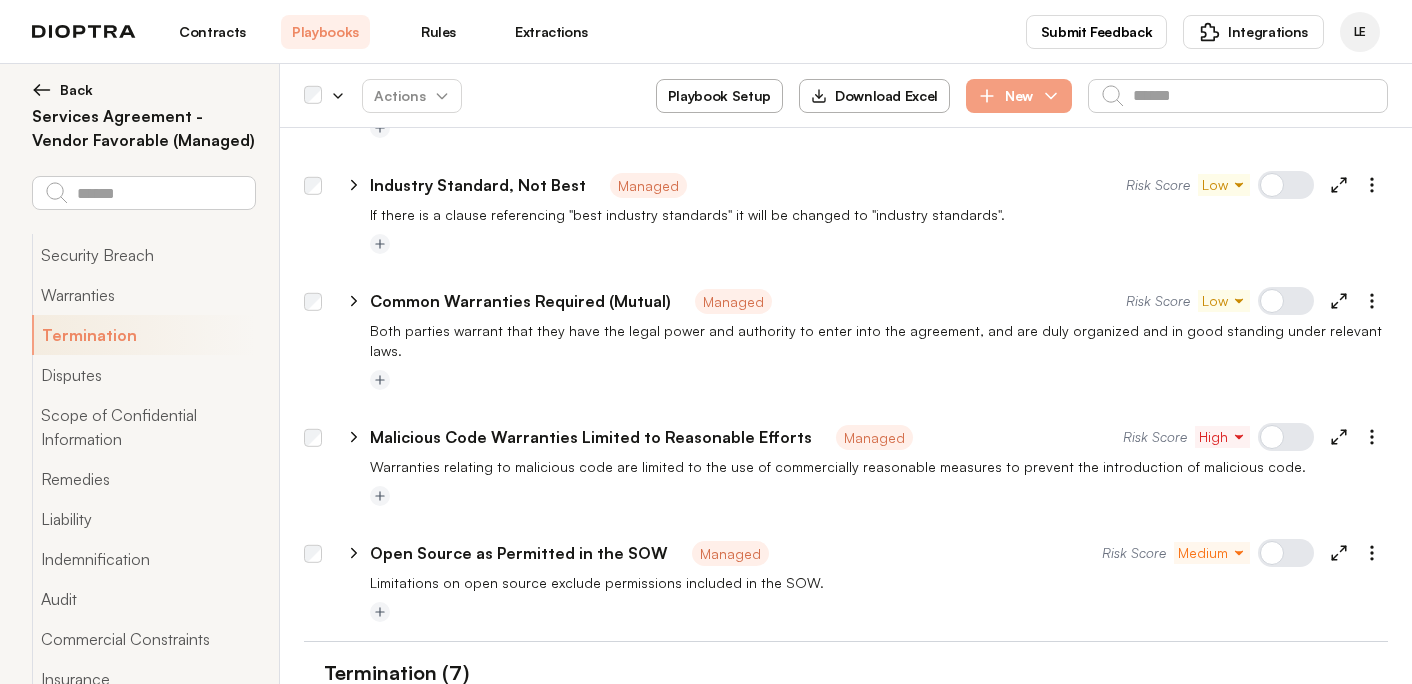 click 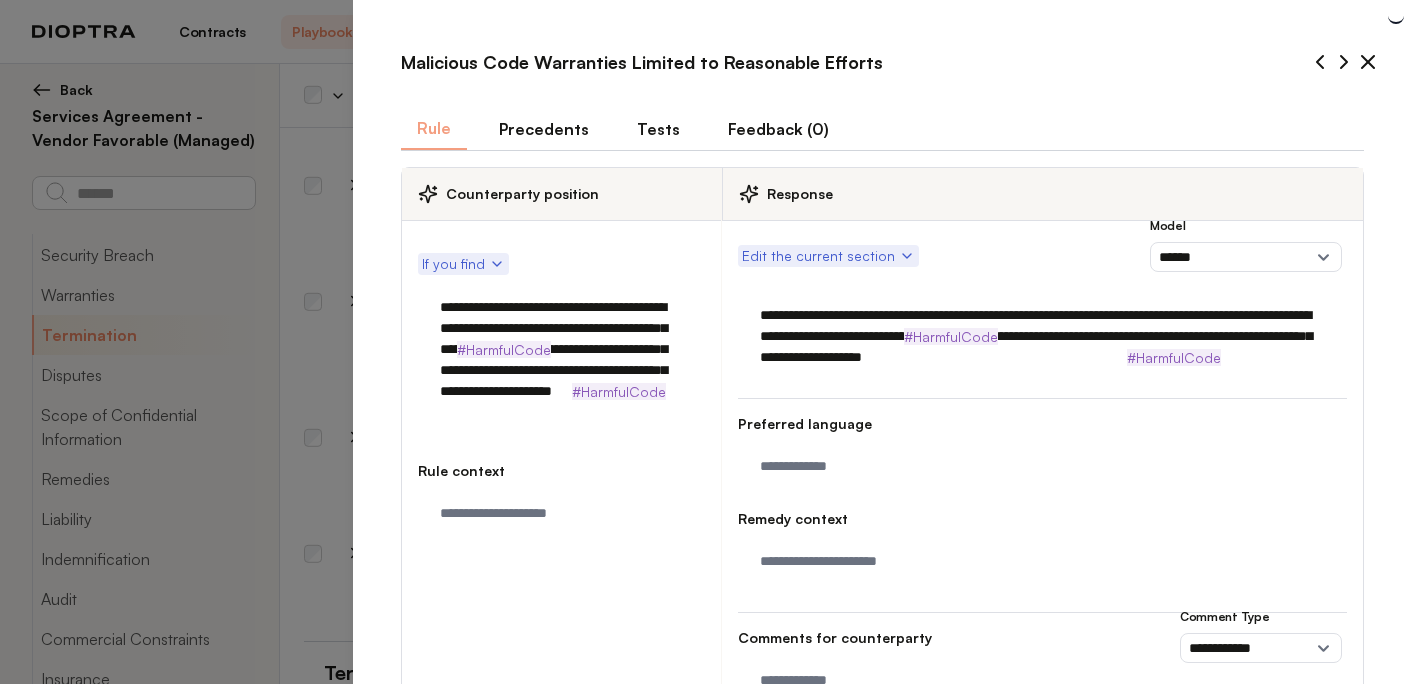 type on "*" 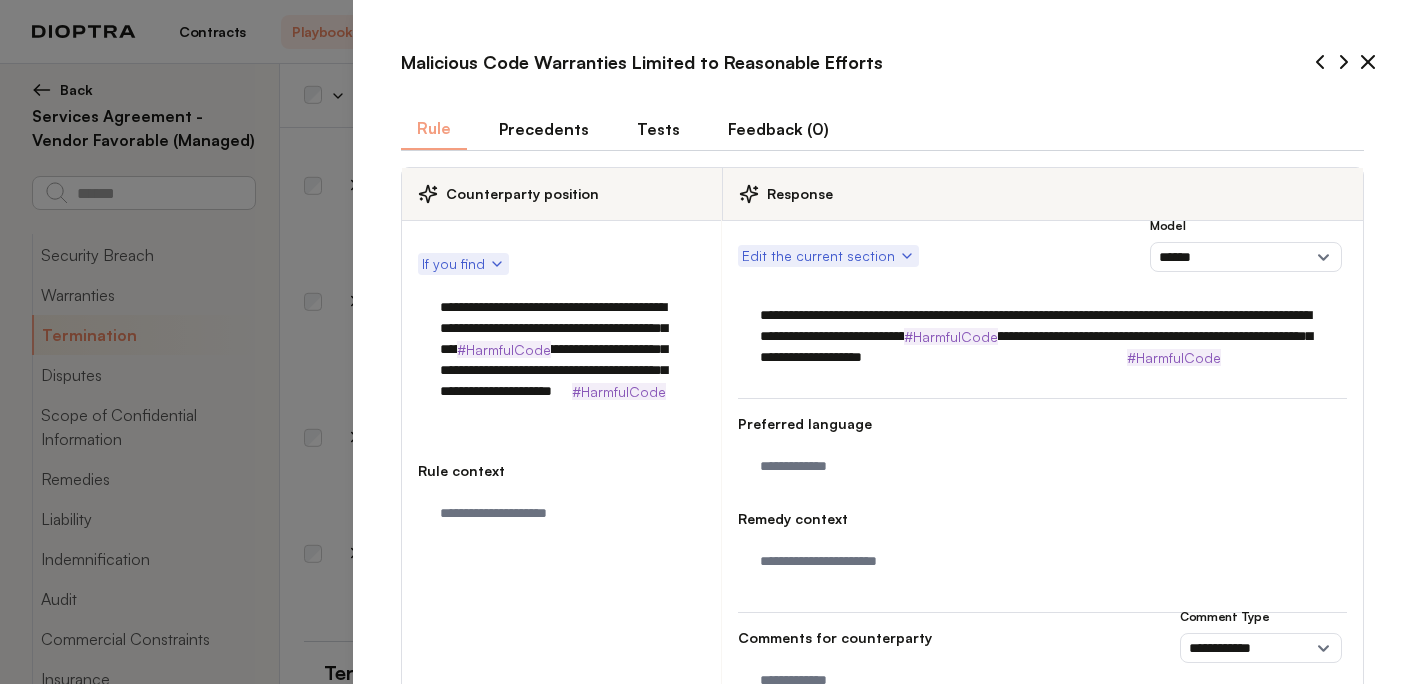 click on "**********" at bounding box center [561, 360] 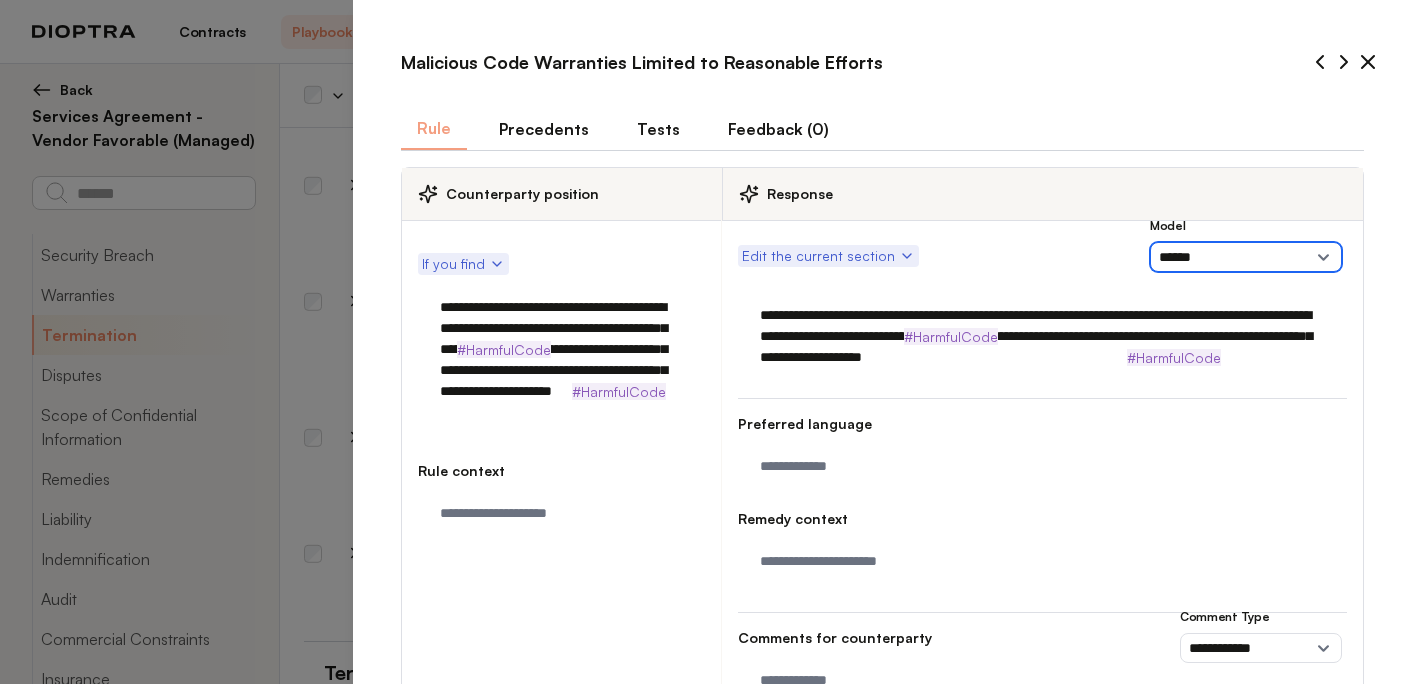 click on "**********" at bounding box center (1246, 257) 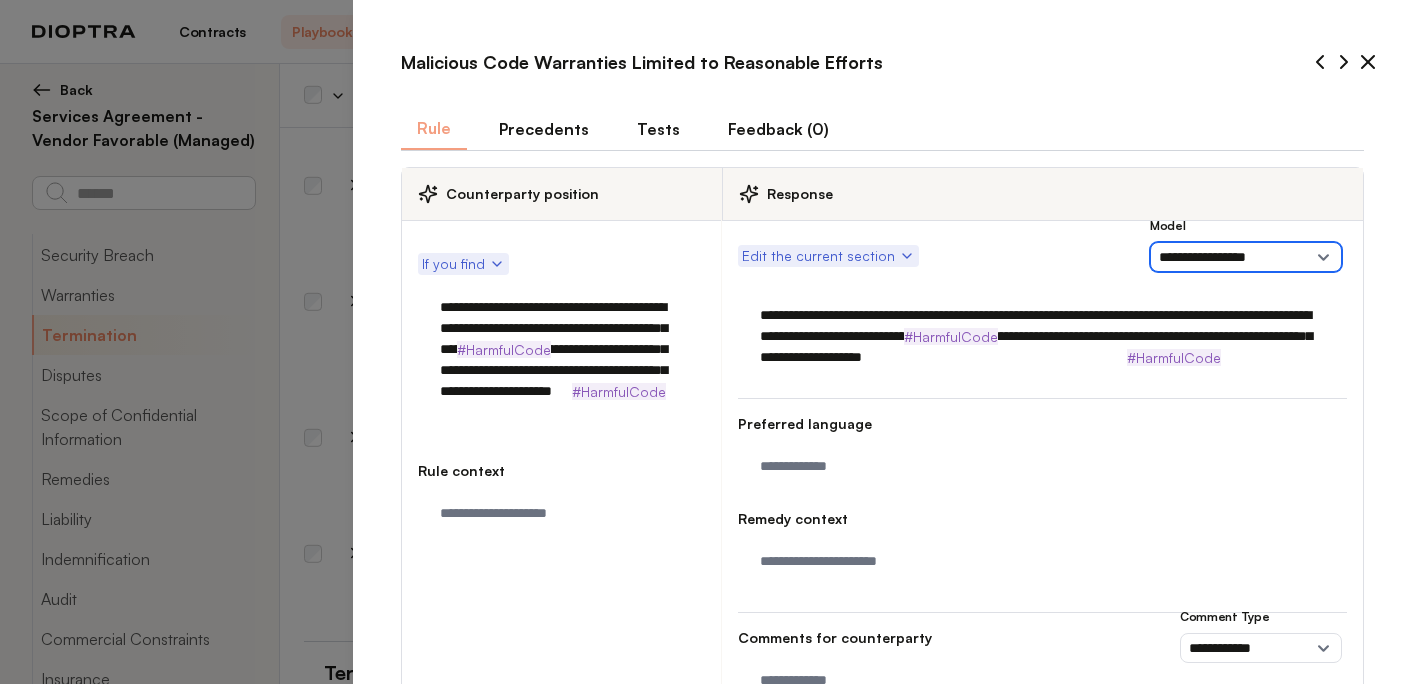 click on "**********" at bounding box center [1246, 257] 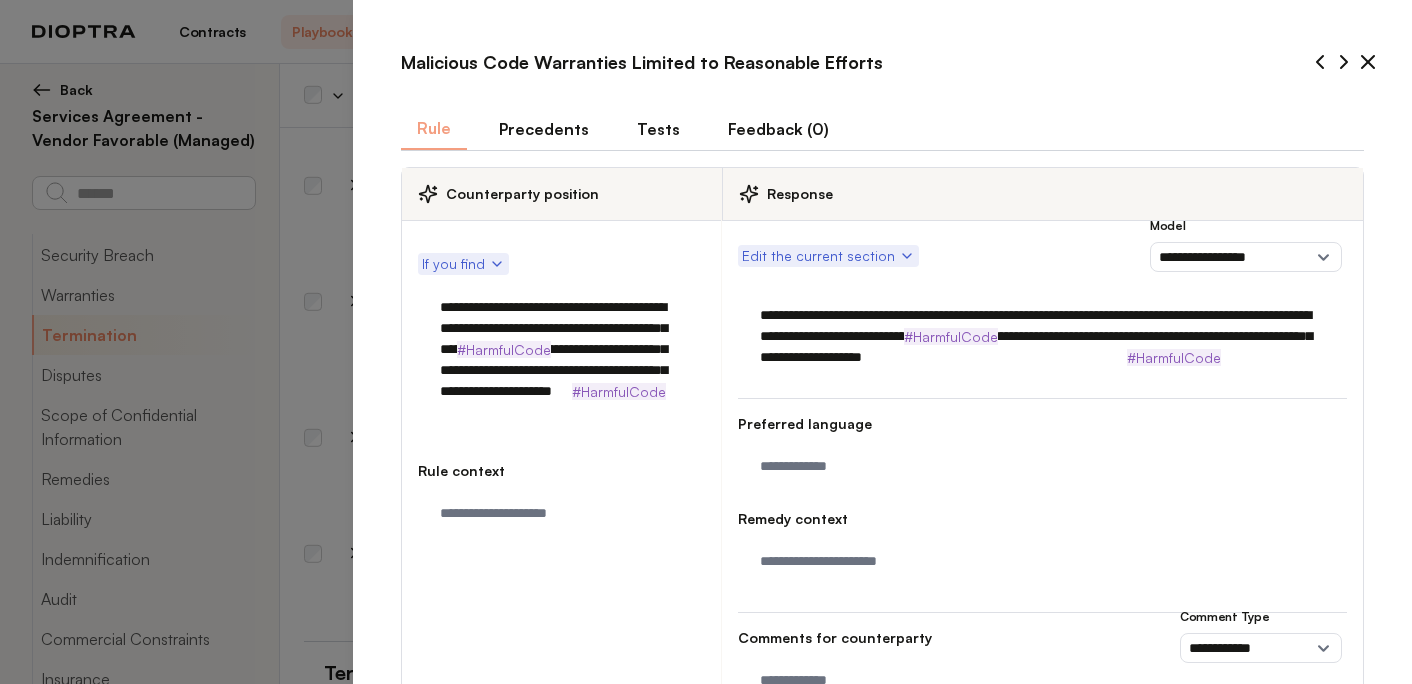 click on "**********" at bounding box center [1042, 336] 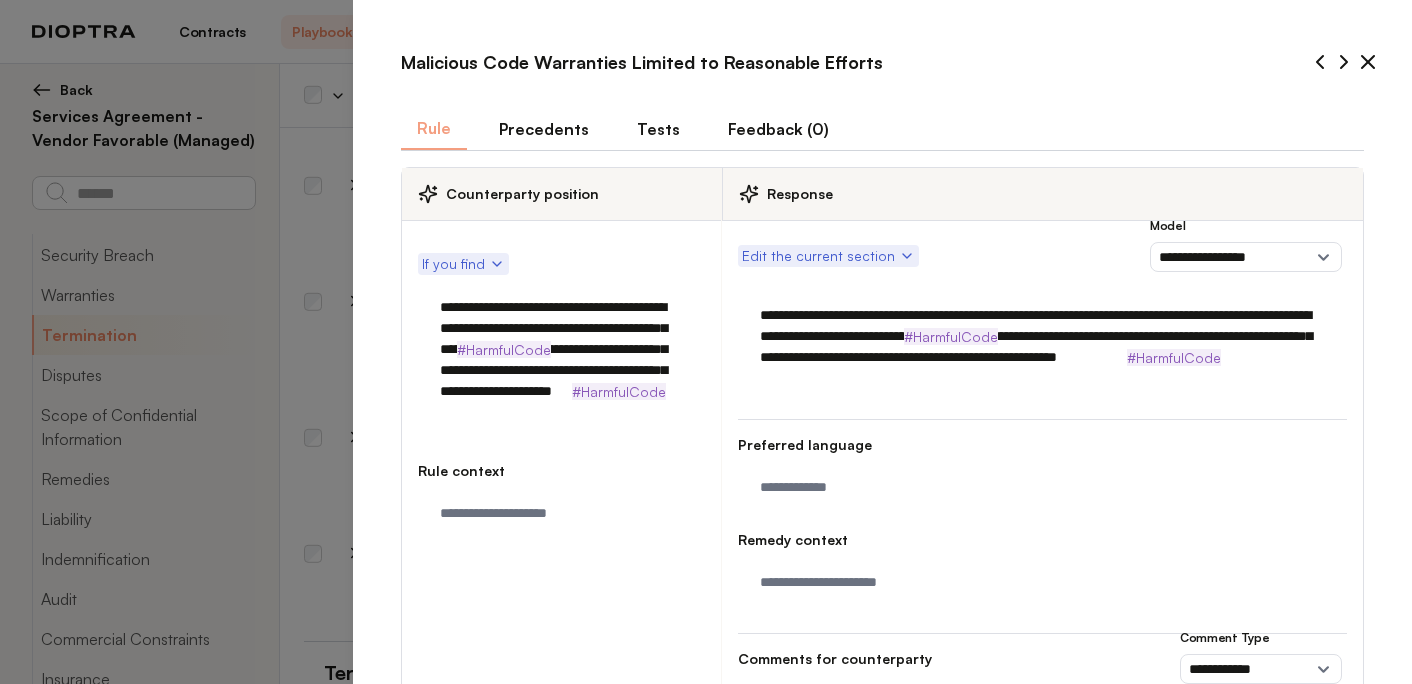 drag, startPoint x: 985, startPoint y: 317, endPoint x: 962, endPoint y: 337, distance: 30.479502 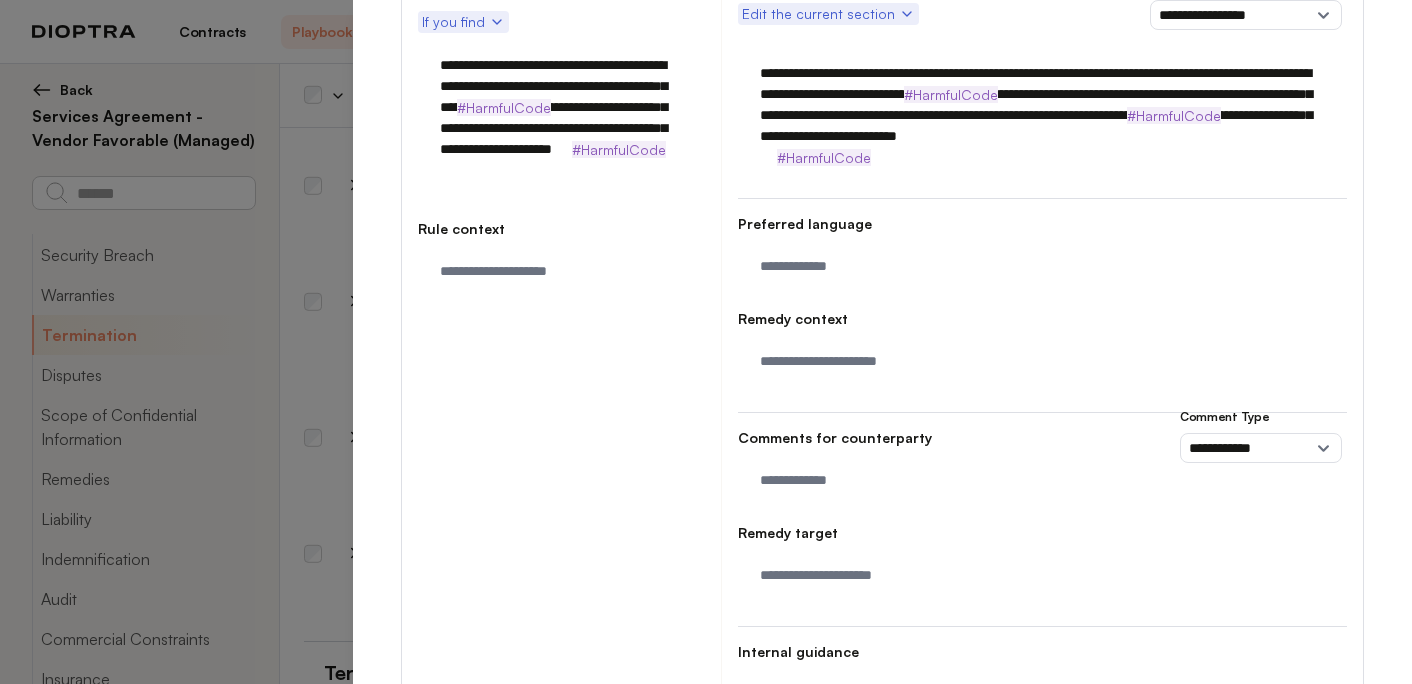 scroll, scrollTop: 360, scrollLeft: 0, axis: vertical 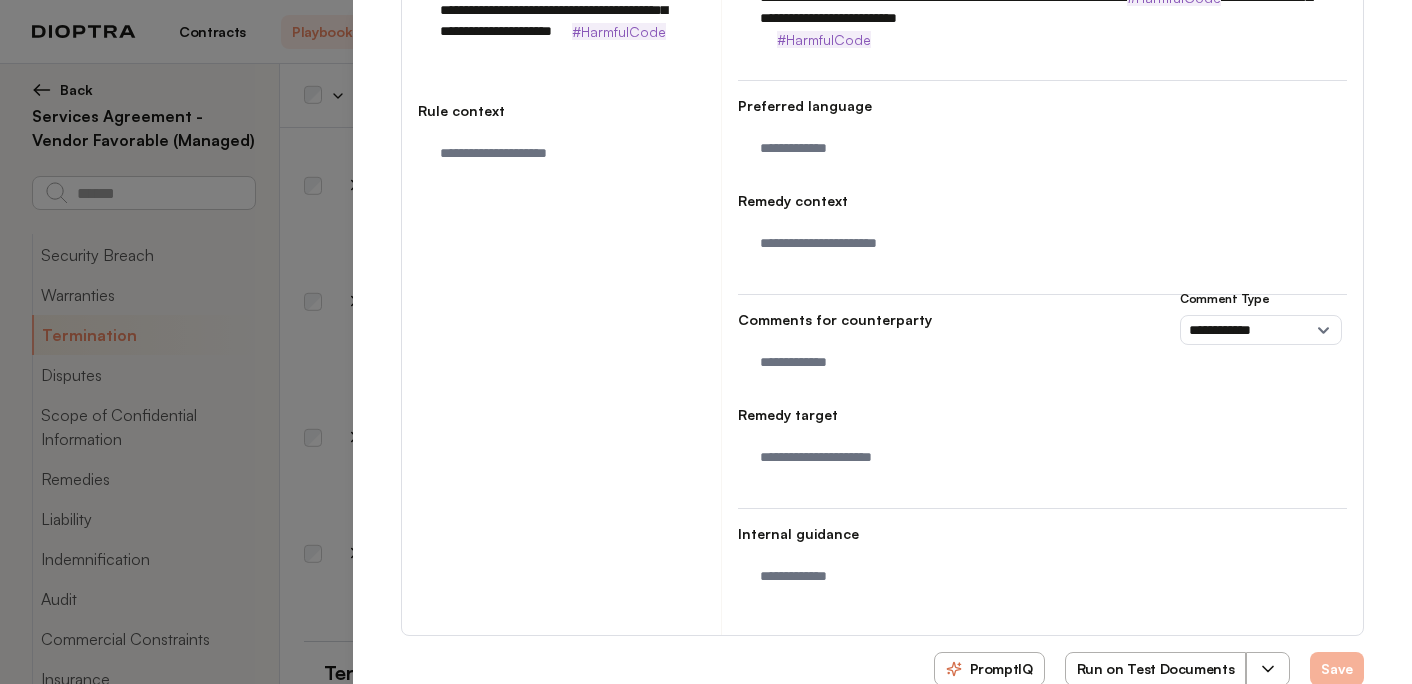 type on "**********" 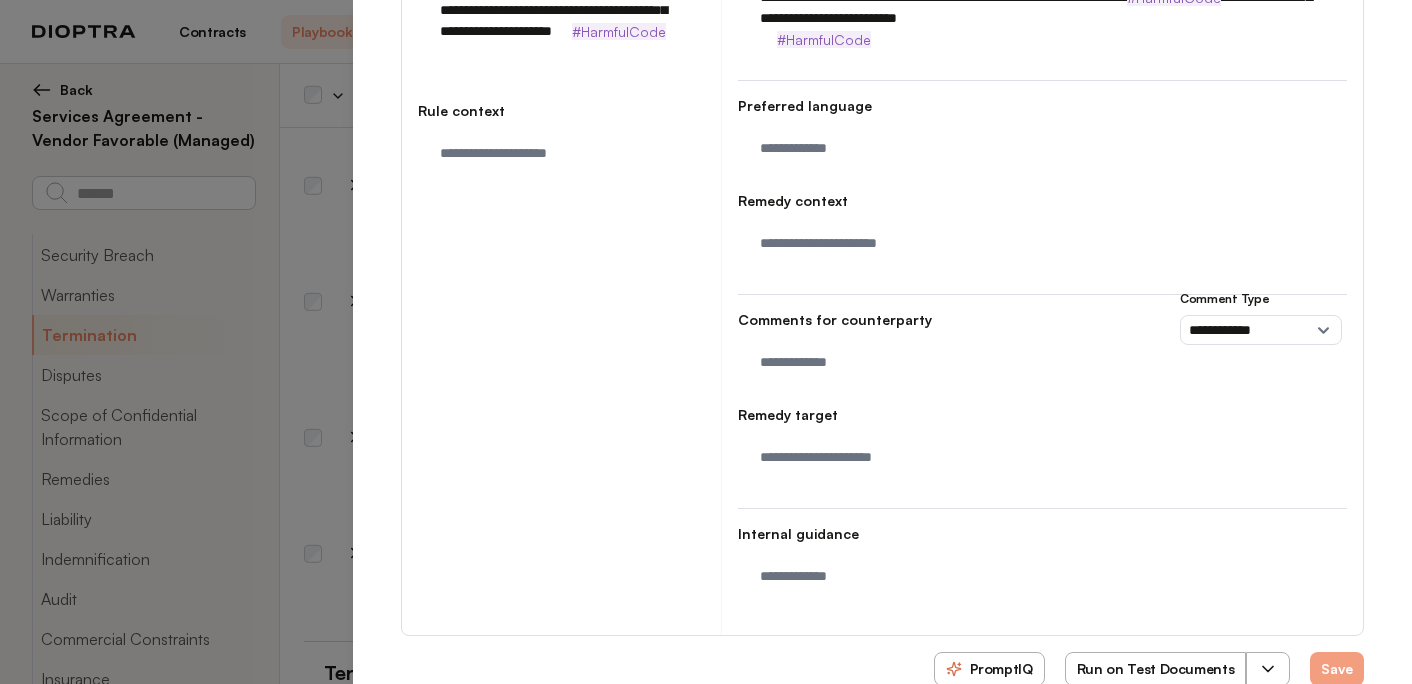 scroll, scrollTop: 0, scrollLeft: 0, axis: both 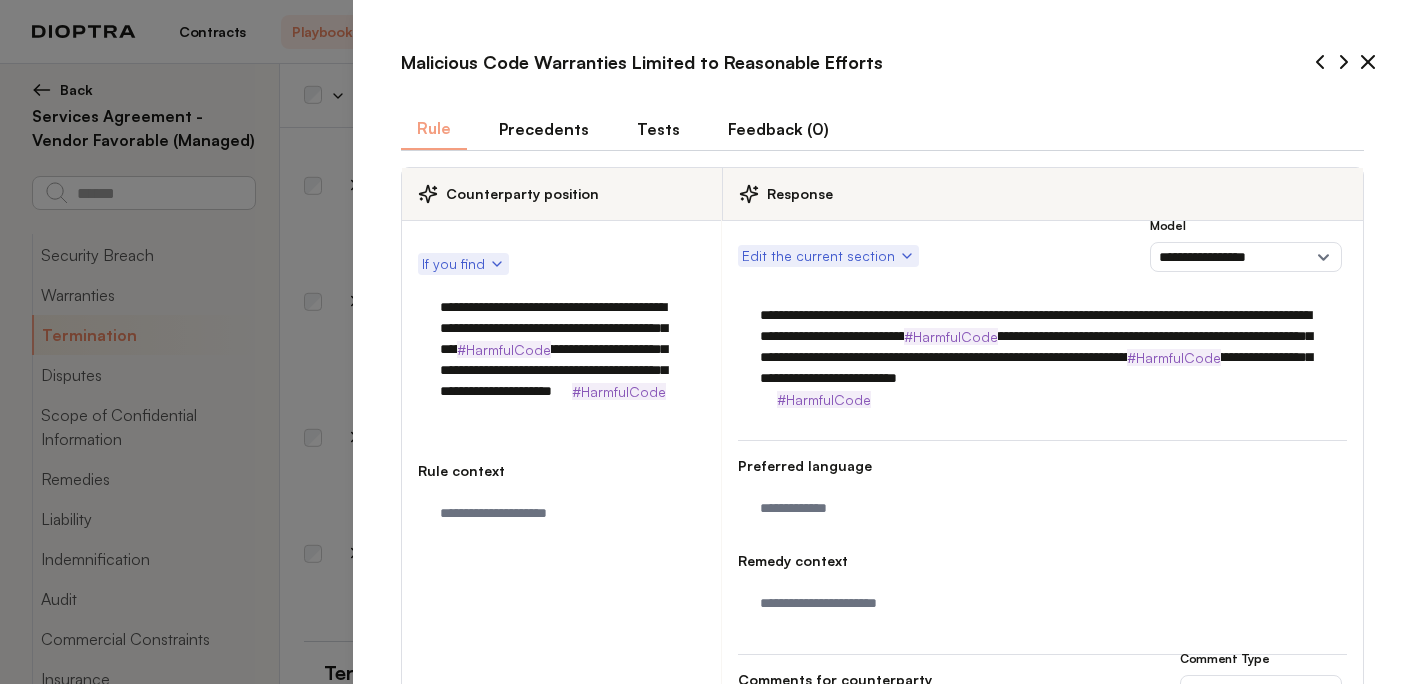 click 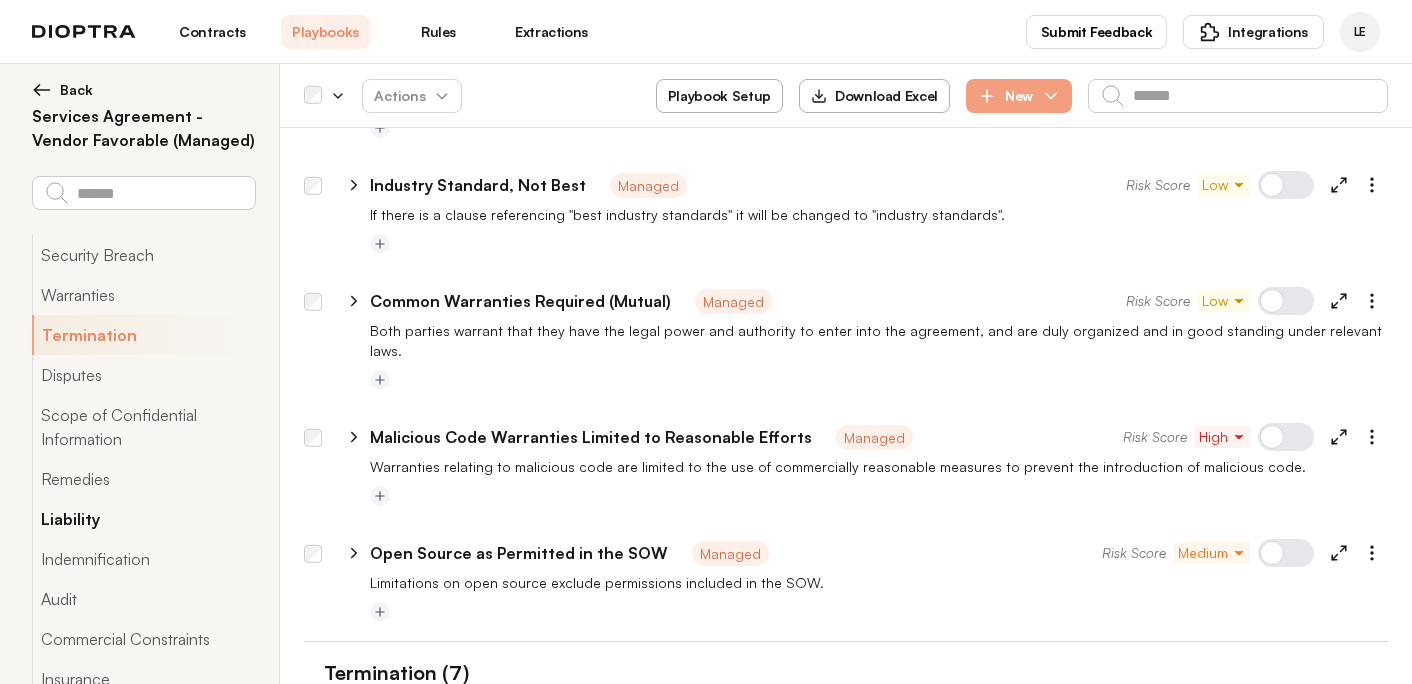 click on "Liability" at bounding box center [143, 519] 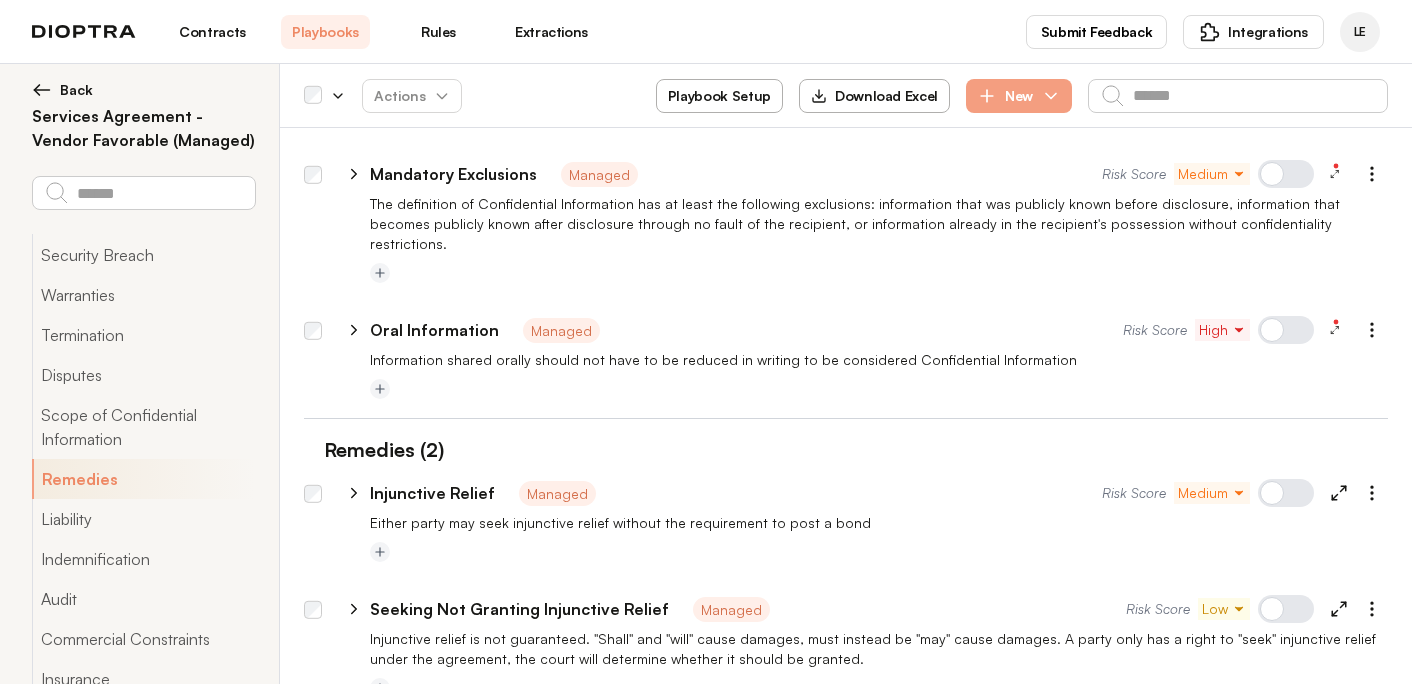 scroll, scrollTop: 11089, scrollLeft: 0, axis: vertical 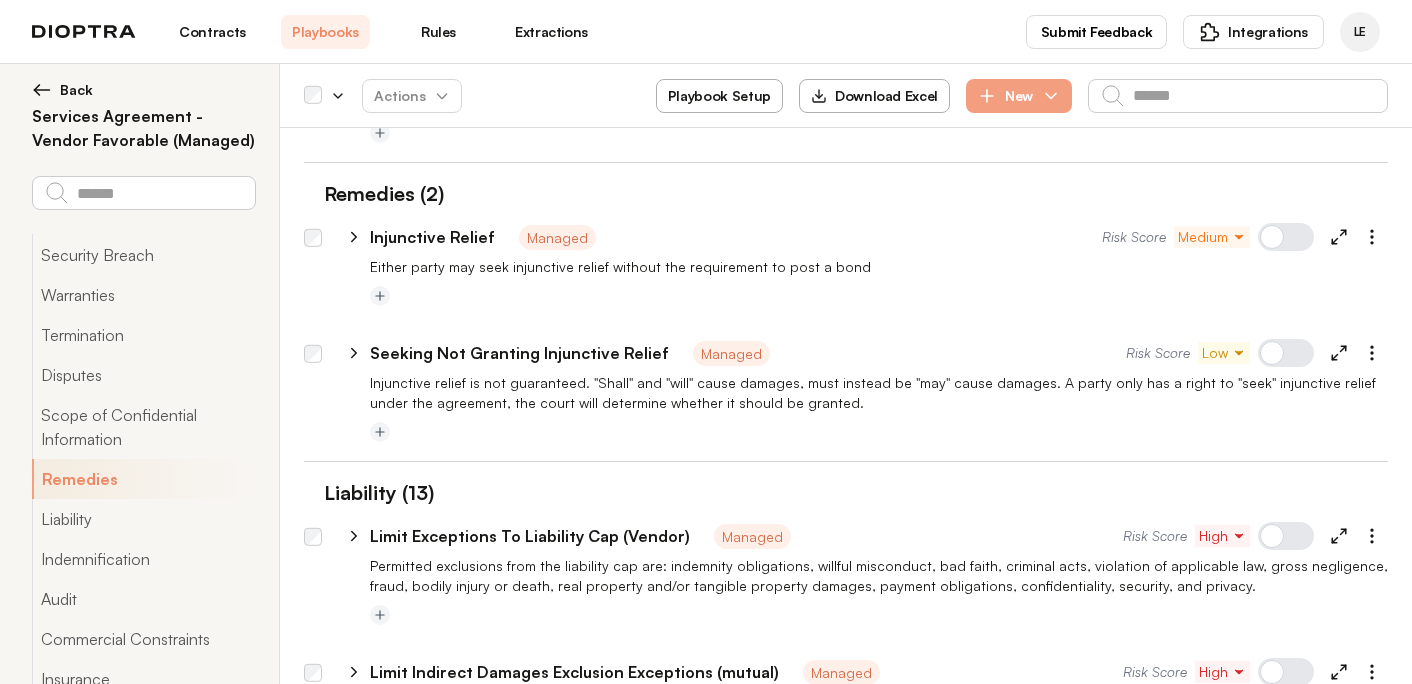 click 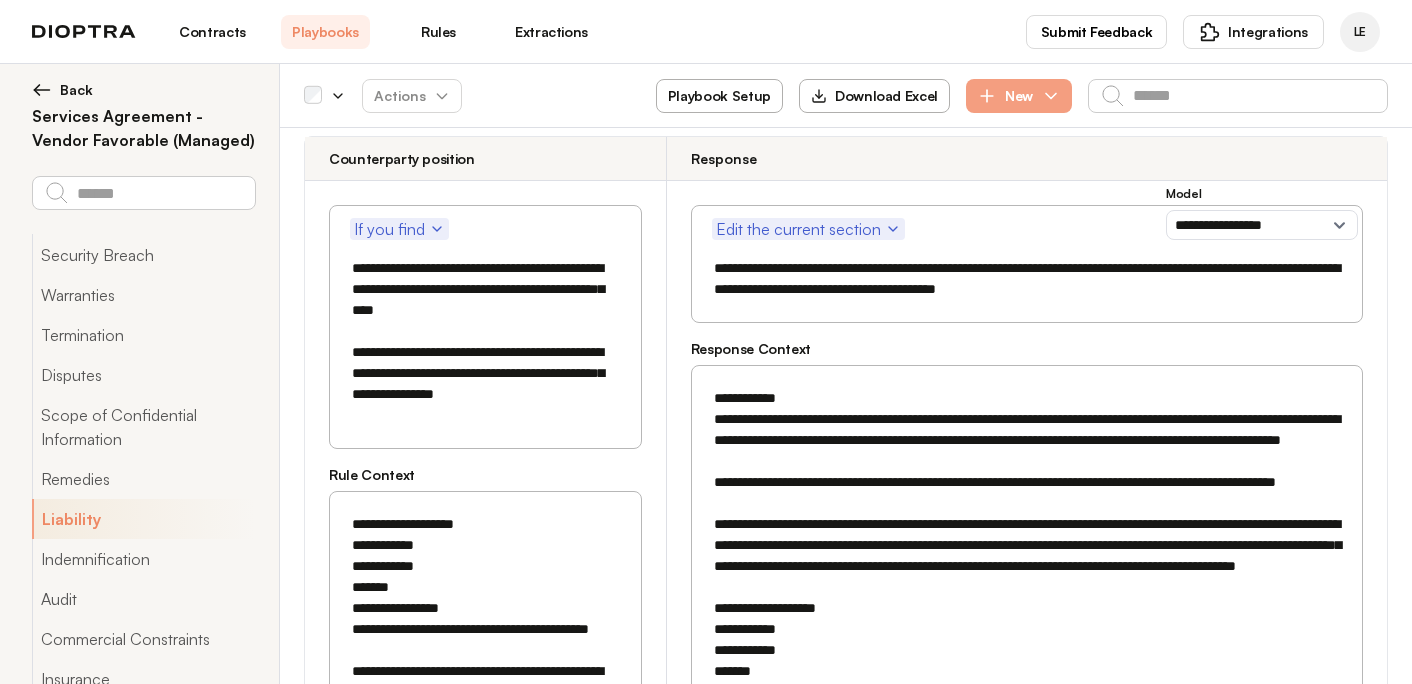 scroll, scrollTop: 11745, scrollLeft: 0, axis: vertical 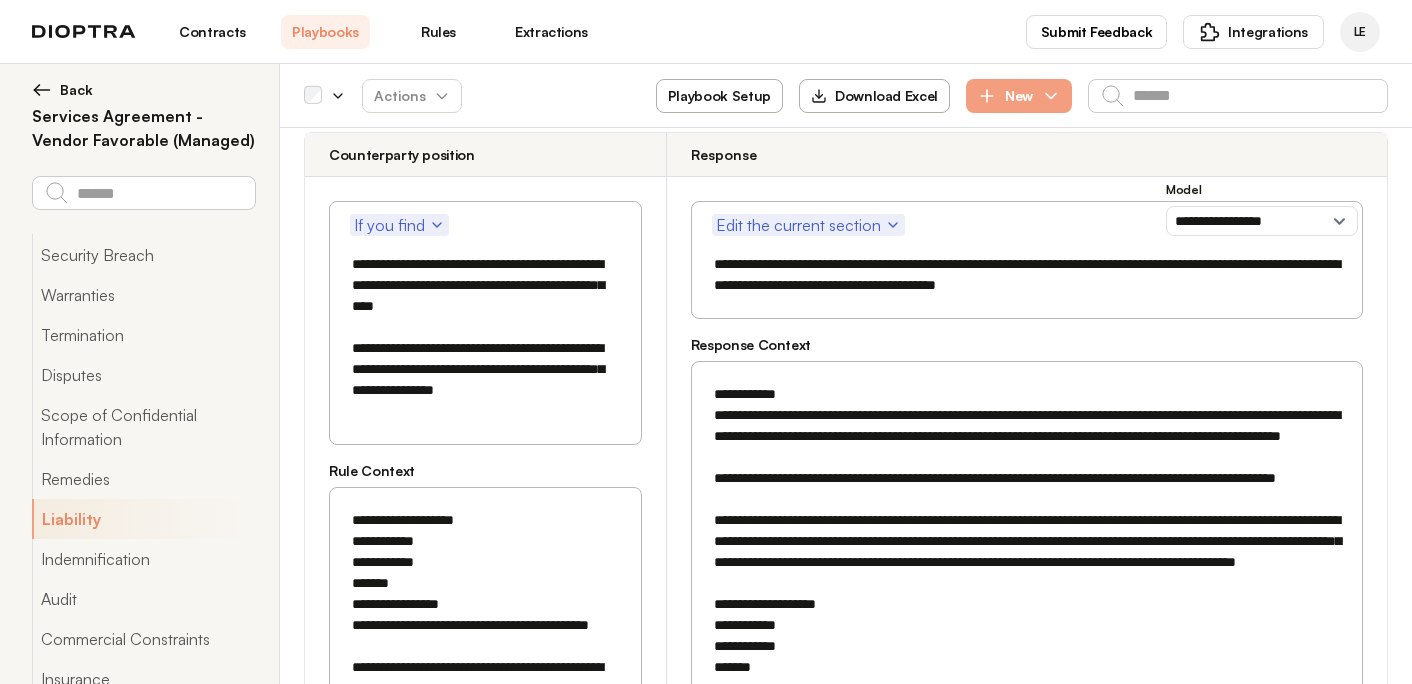 drag, startPoint x: 1235, startPoint y: 505, endPoint x: 1235, endPoint y: 466, distance: 39 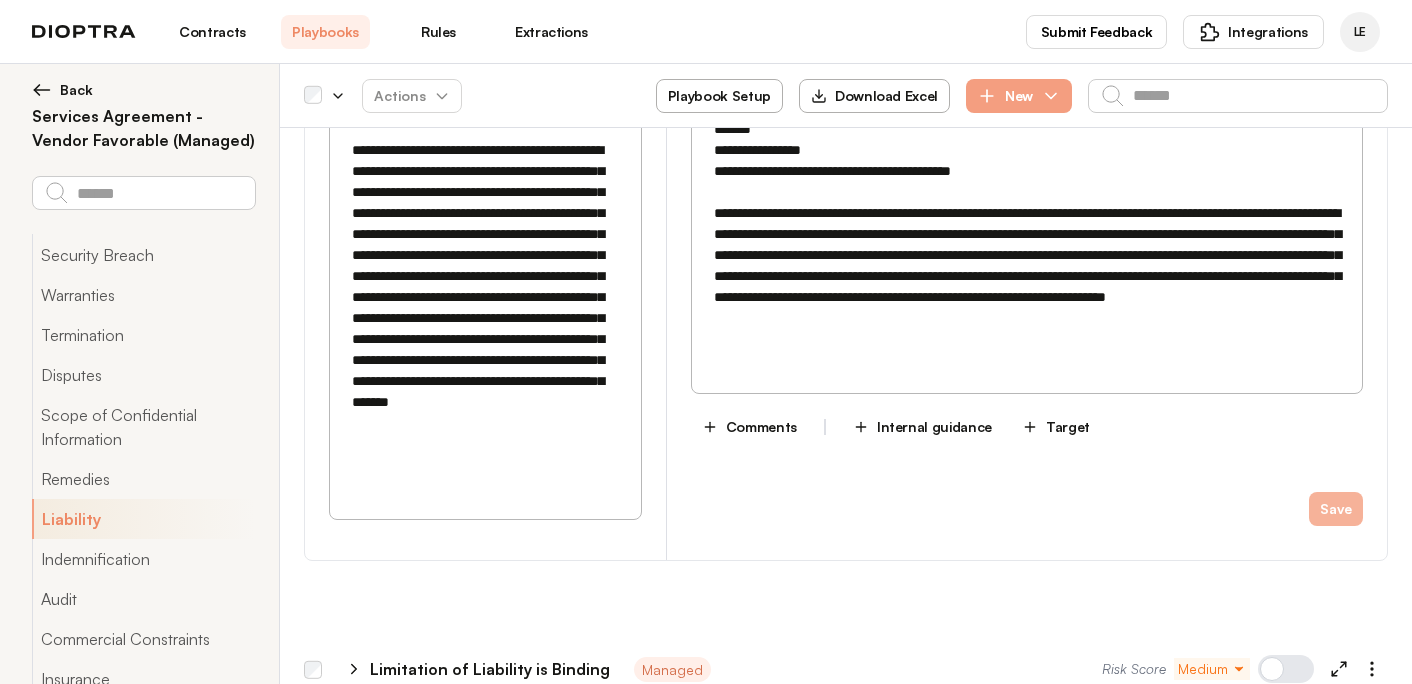 type on "**********" 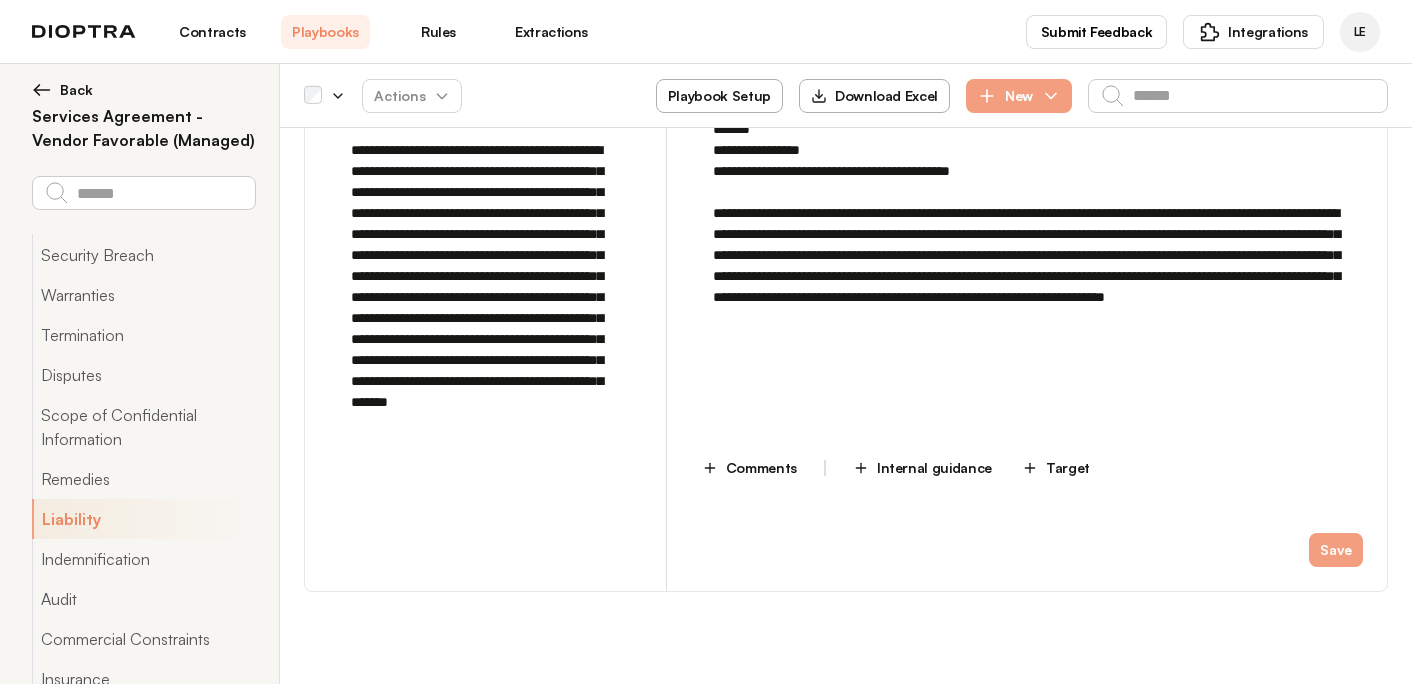 type on "*" 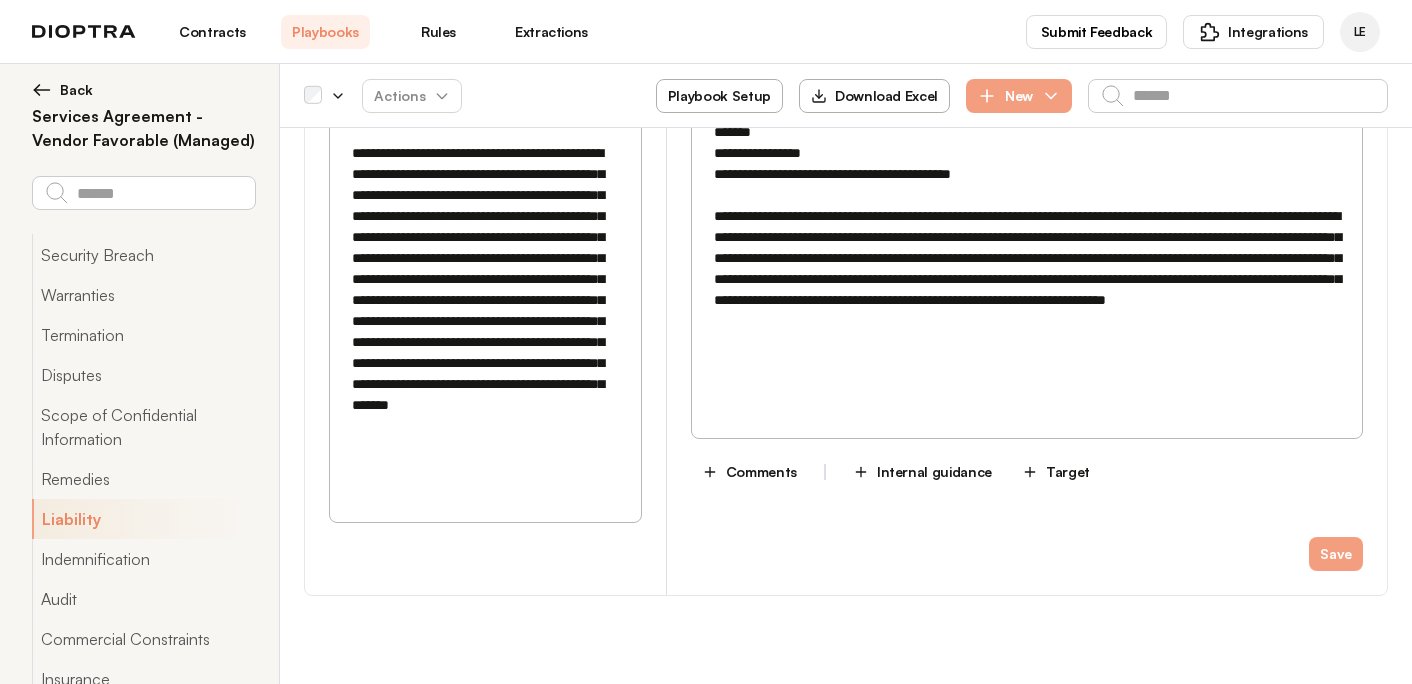 scroll, scrollTop: 12262, scrollLeft: 0, axis: vertical 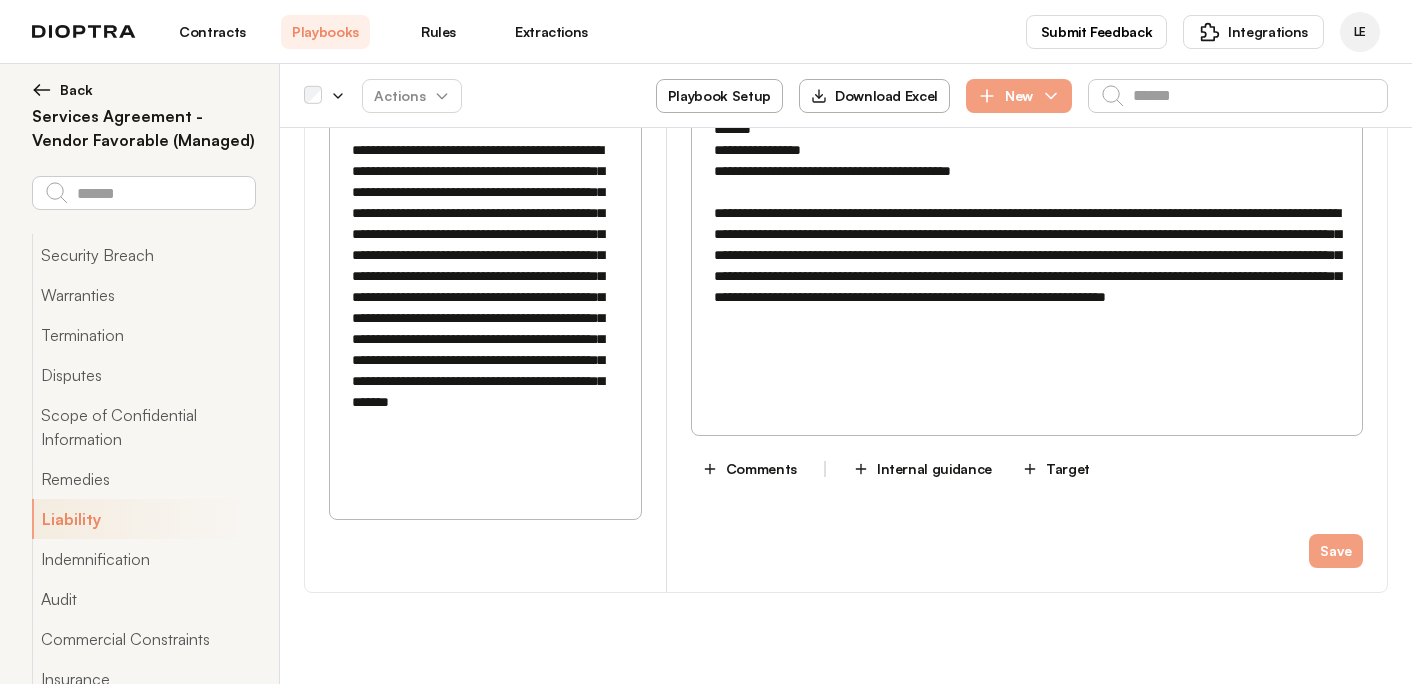 click on "Contracts" at bounding box center (212, 32) 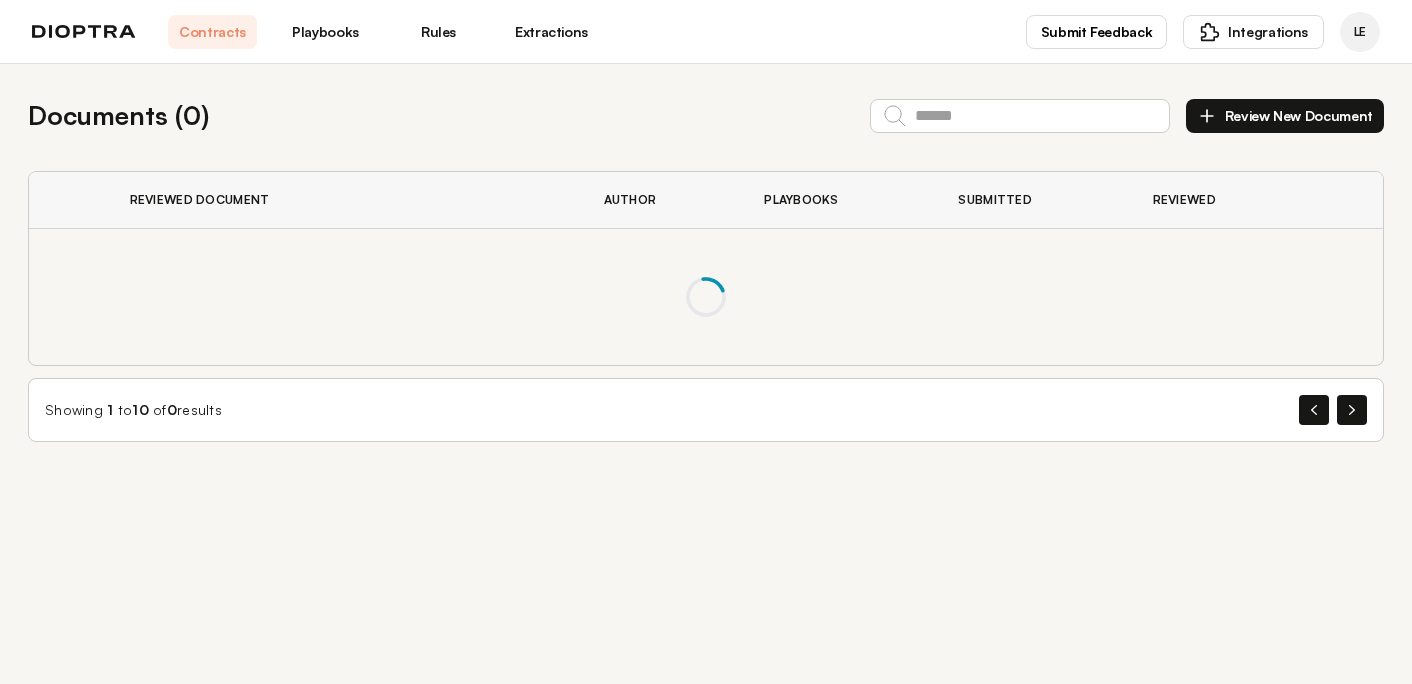 scroll, scrollTop: 0, scrollLeft: 0, axis: both 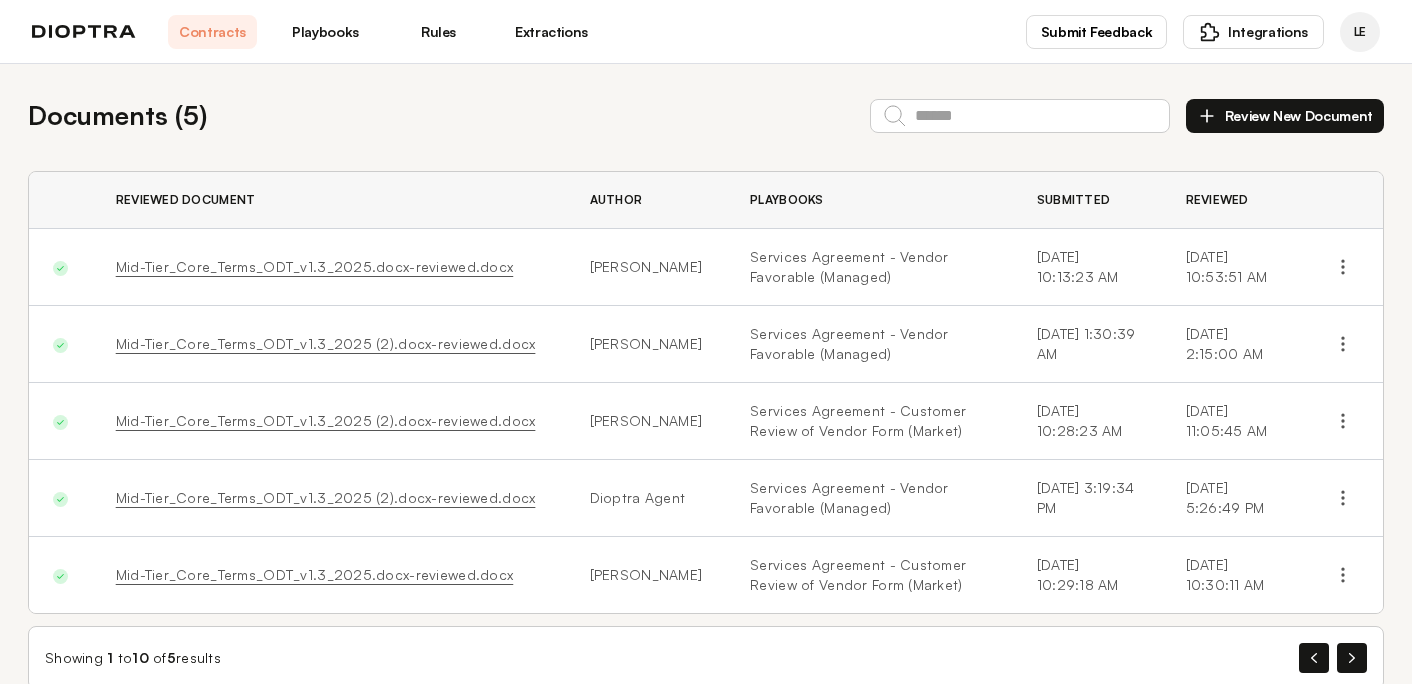 click on "Review New Document" at bounding box center (1285, 116) 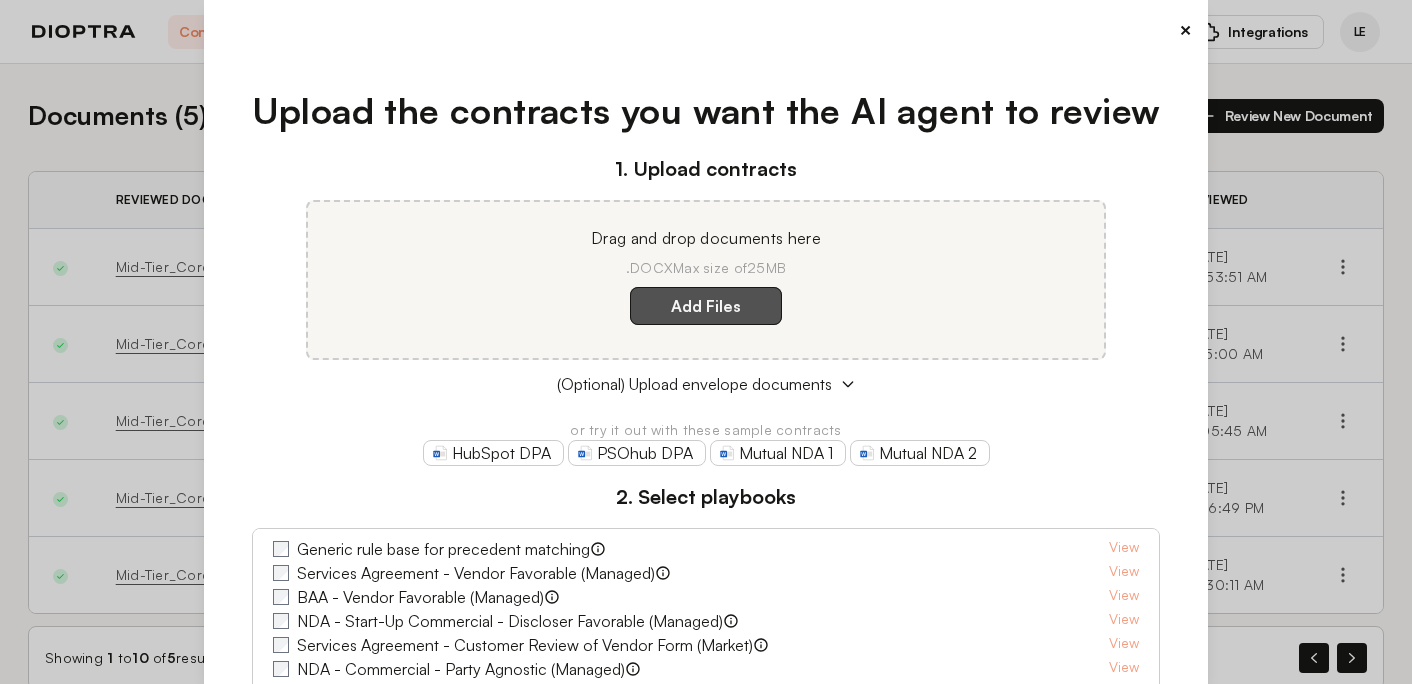 click on "Add Files" at bounding box center [706, 306] 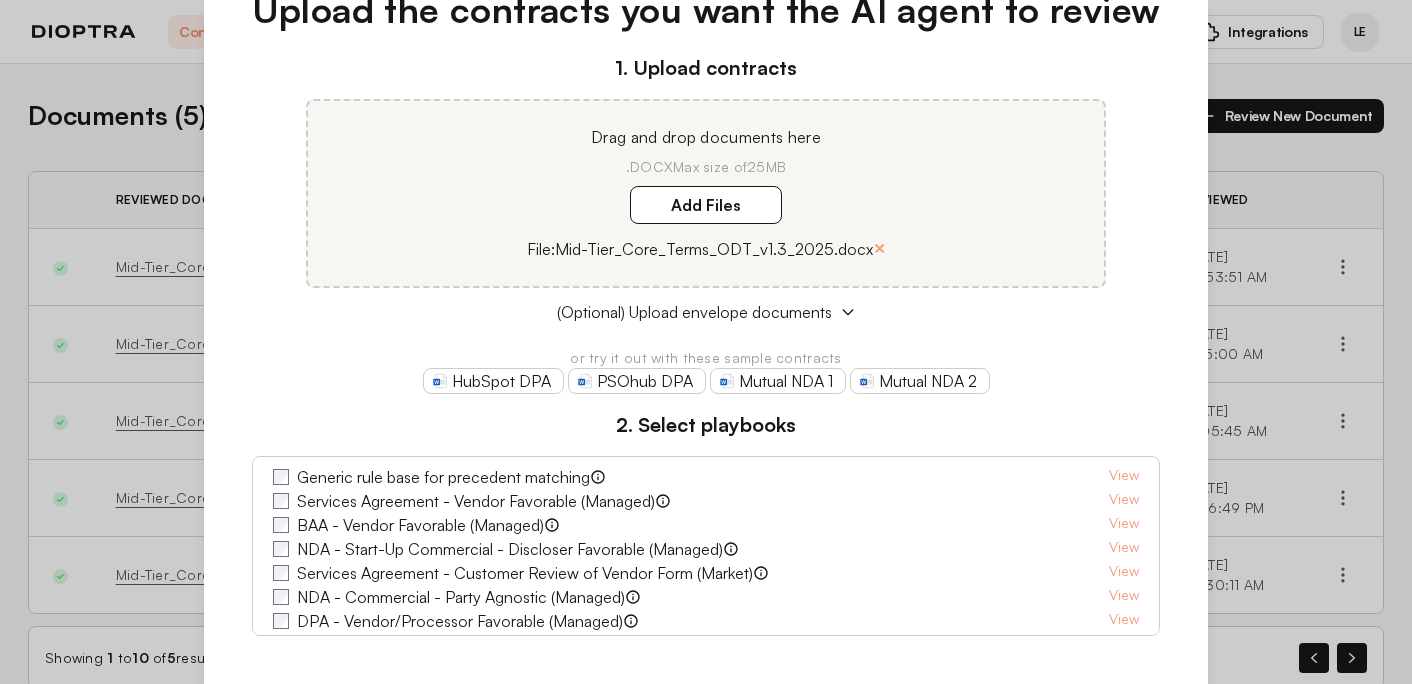scroll, scrollTop: 169, scrollLeft: 0, axis: vertical 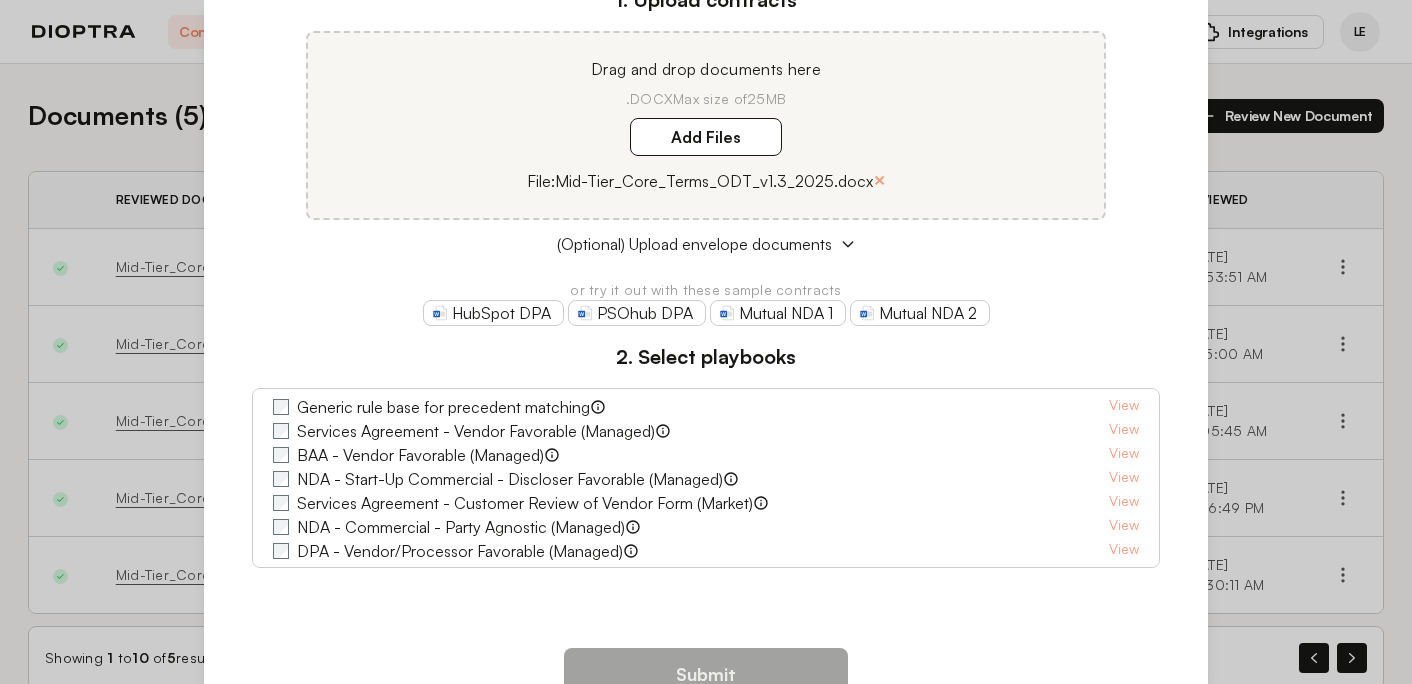 click on "Services Agreement - Vendor Favorable (Managed)" at bounding box center (476, 431) 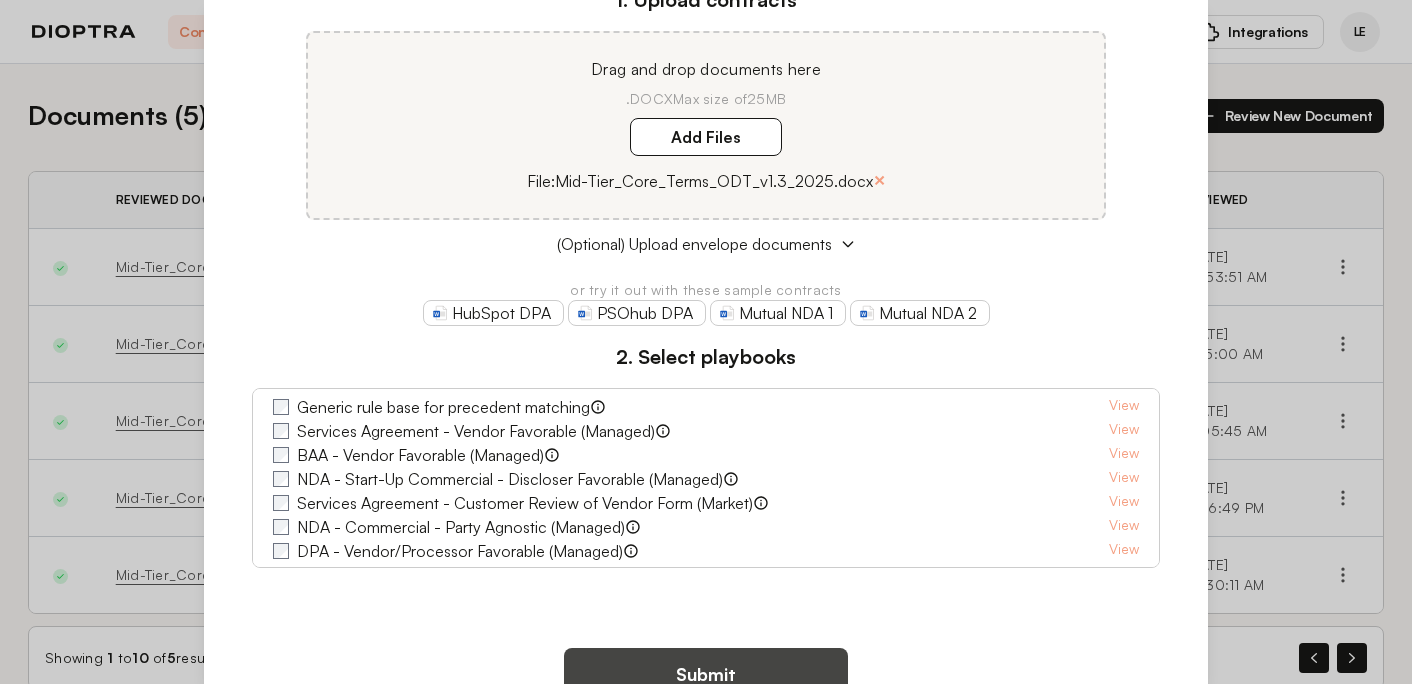 click on "Submit" at bounding box center [706, 674] 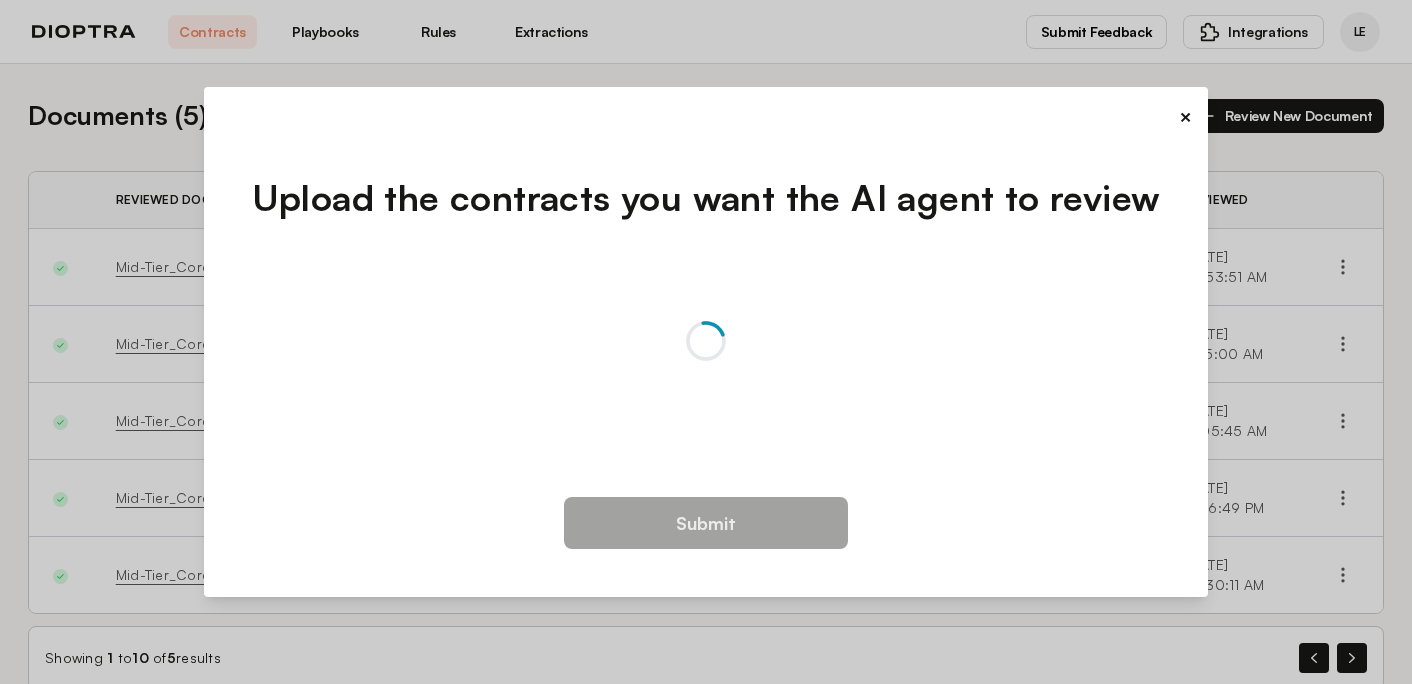 scroll, scrollTop: 0, scrollLeft: 0, axis: both 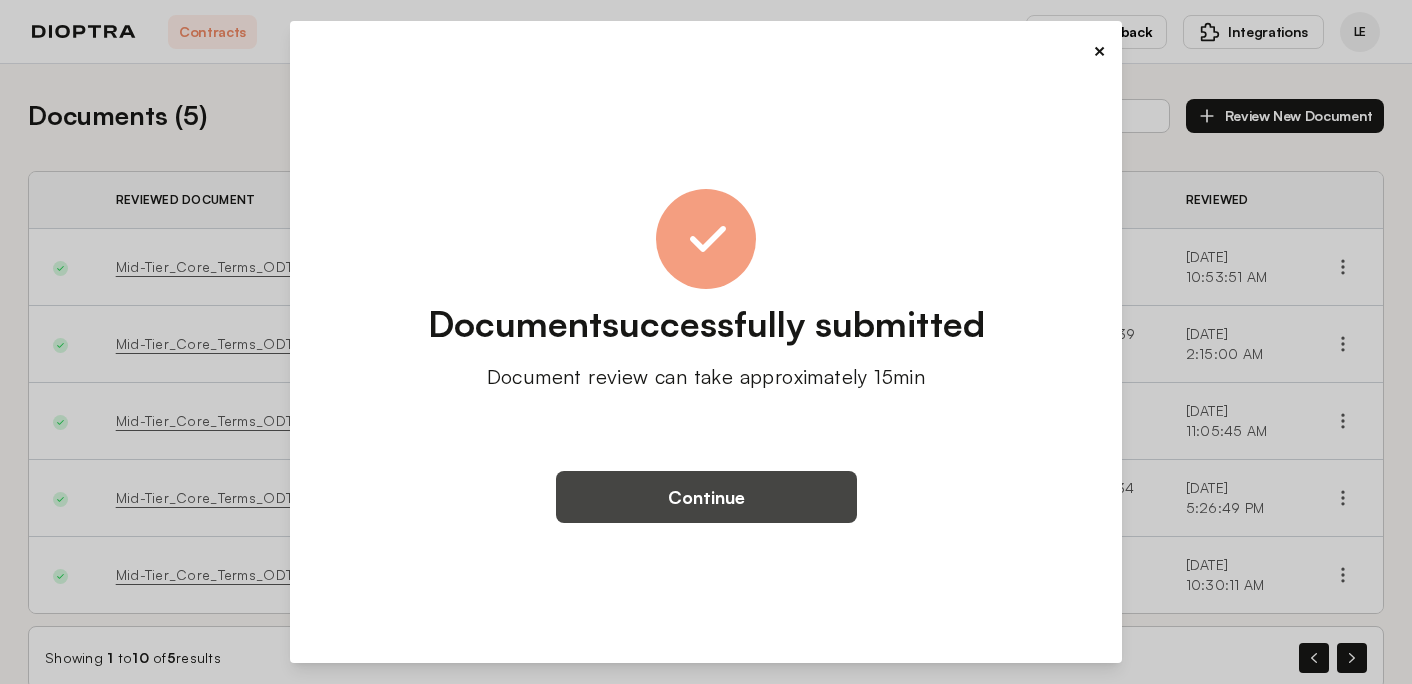 click on "Continue" at bounding box center (706, 497) 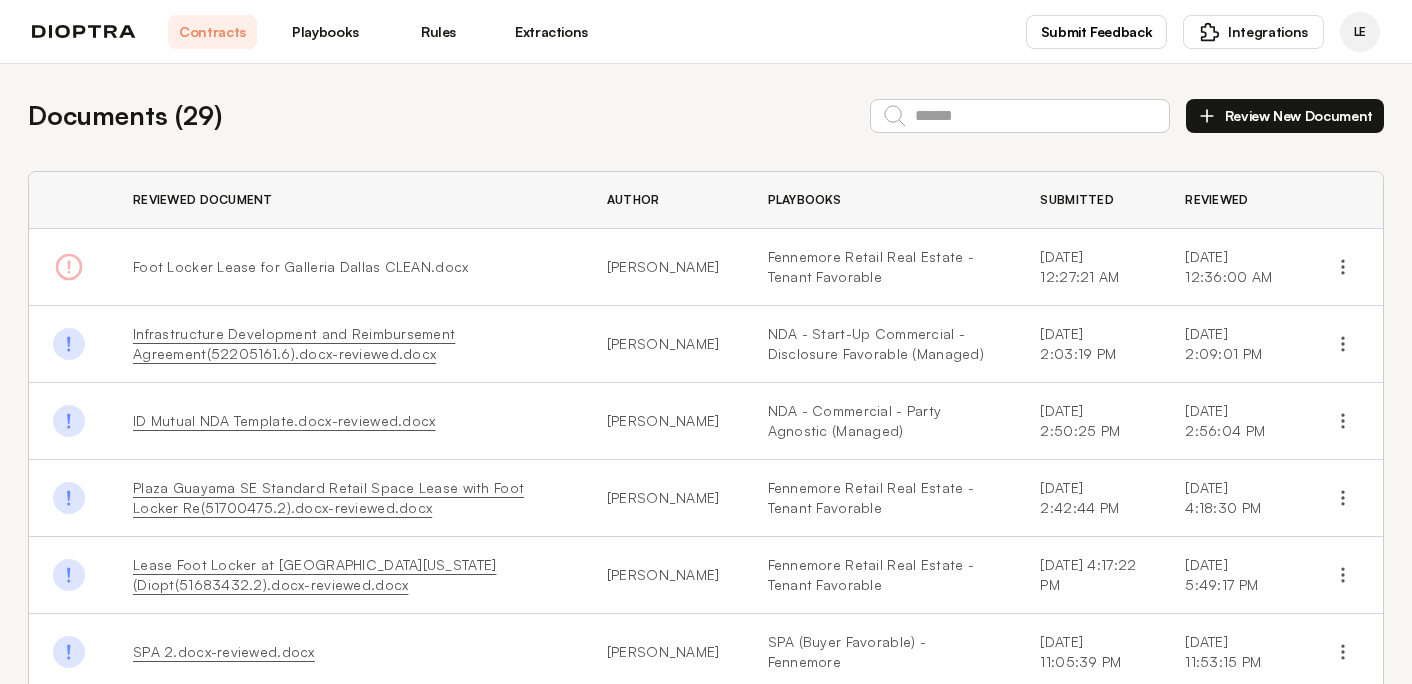 scroll, scrollTop: 0, scrollLeft: 0, axis: both 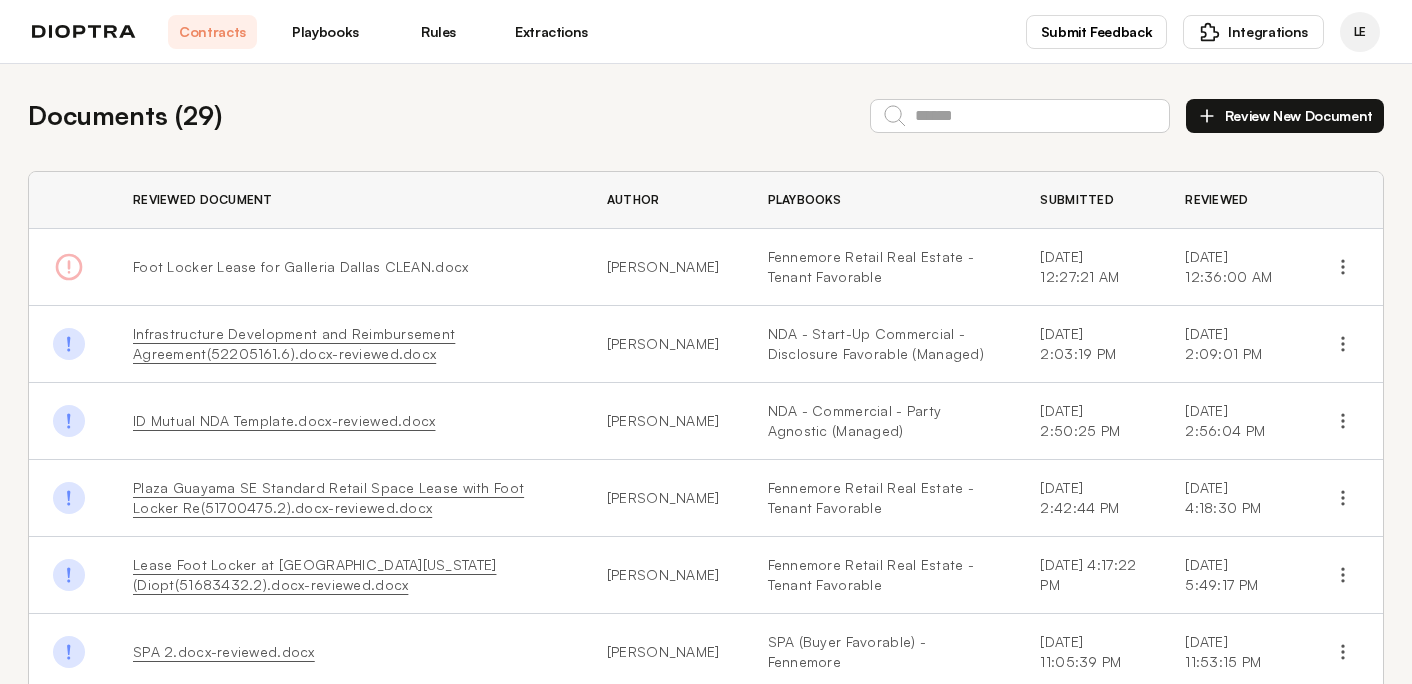 click on "dictionary changed size during iteration" at bounding box center [69, 267] 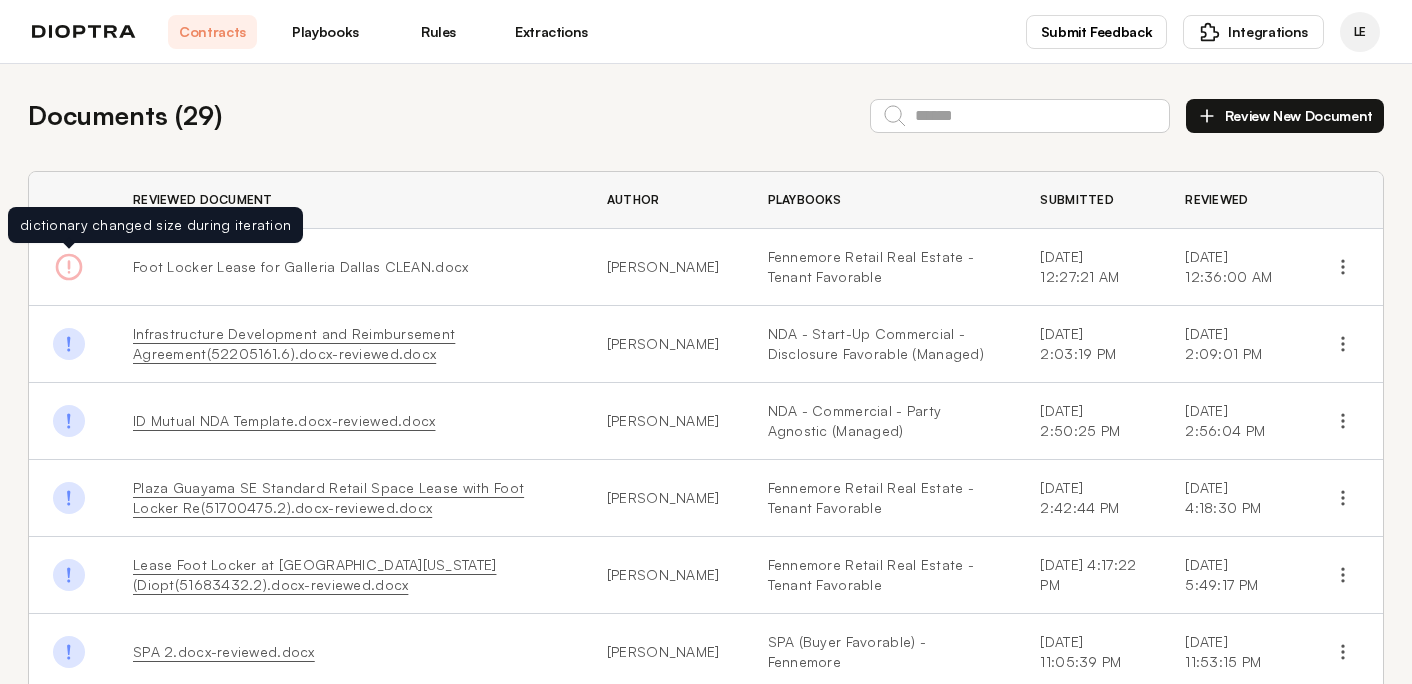 click 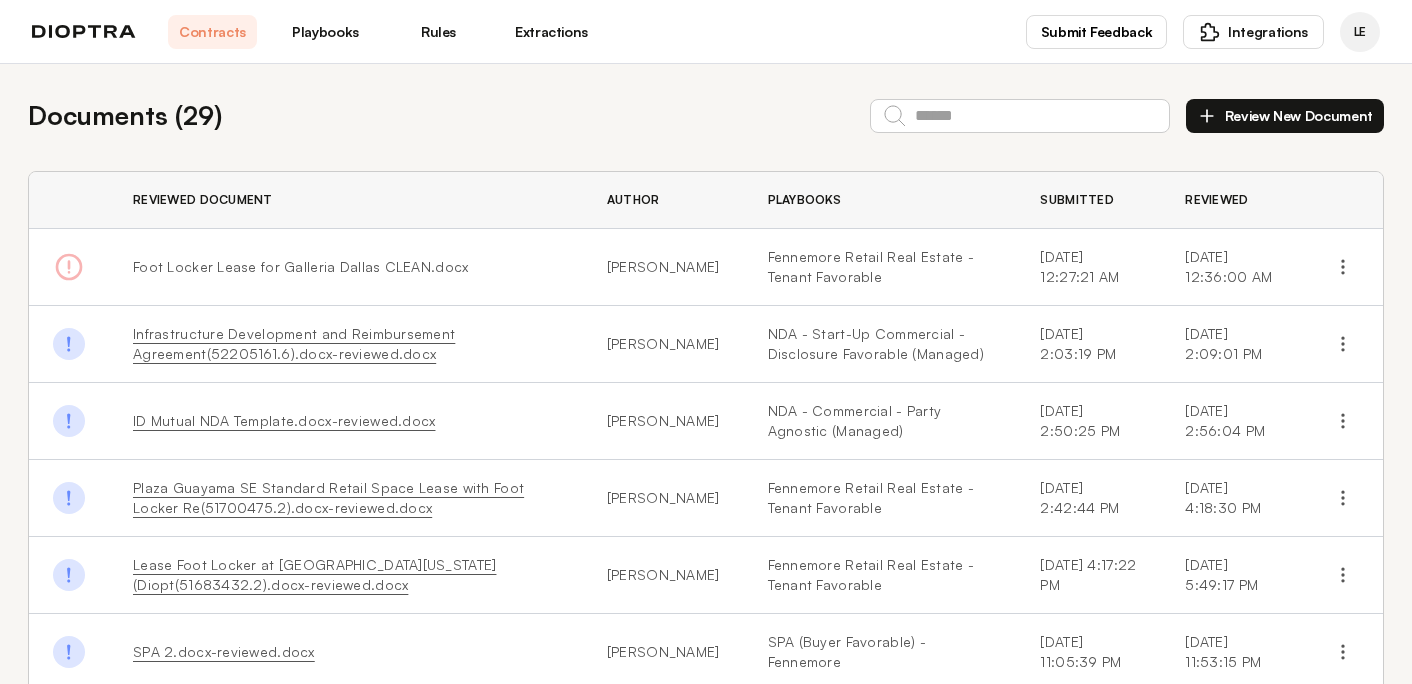 click on "Review New Document" at bounding box center [1285, 116] 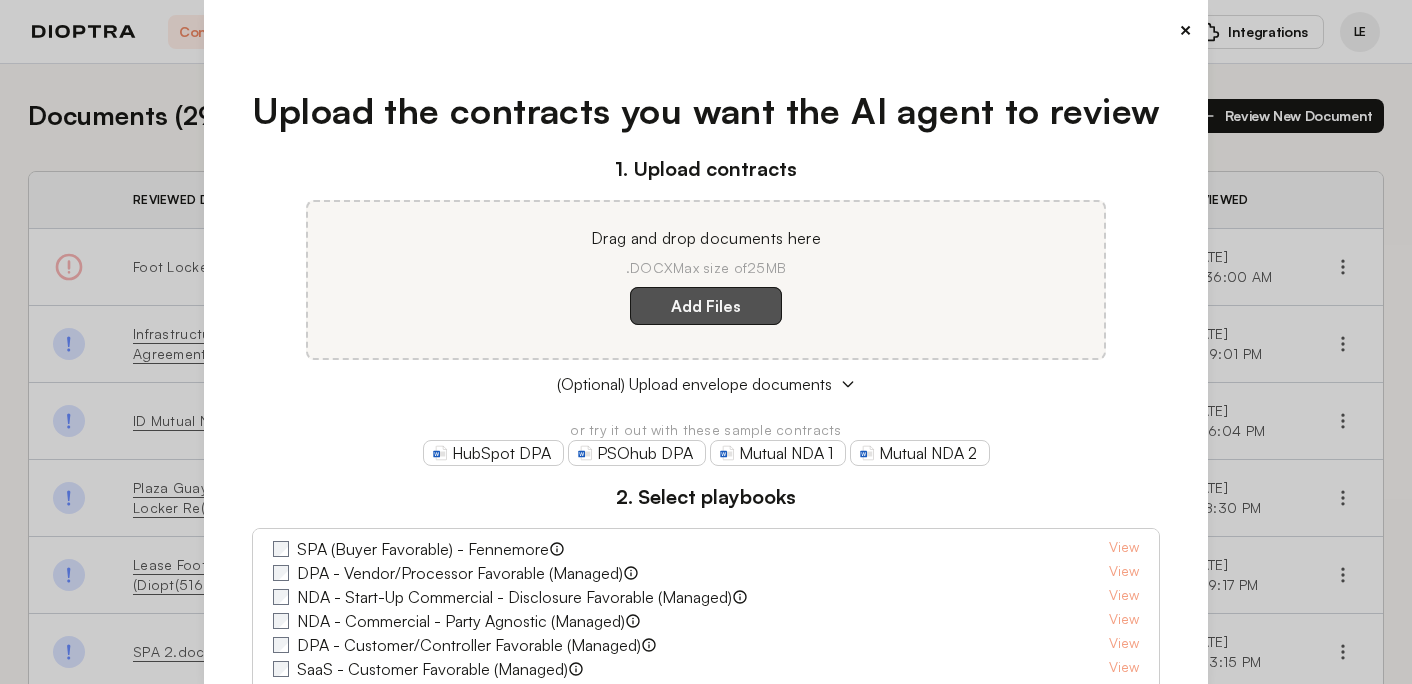 click on "Add Files" at bounding box center (706, 306) 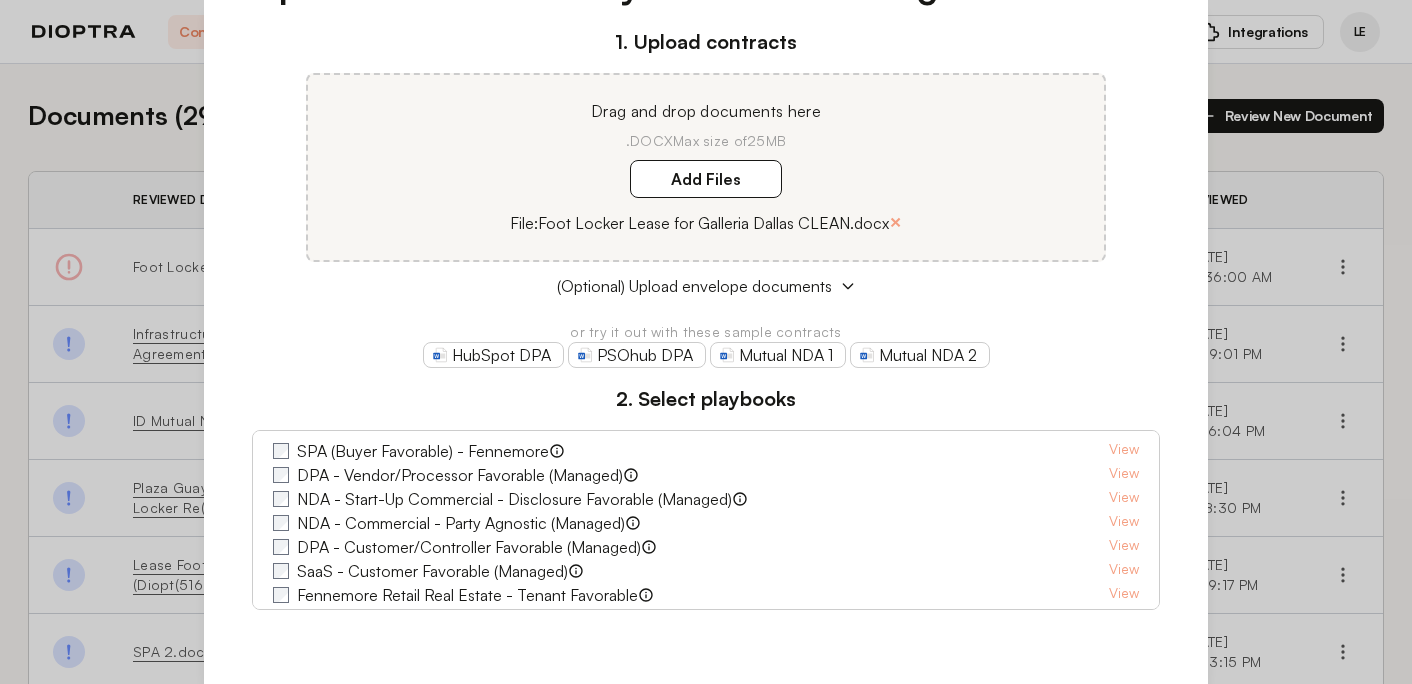 scroll, scrollTop: 201, scrollLeft: 0, axis: vertical 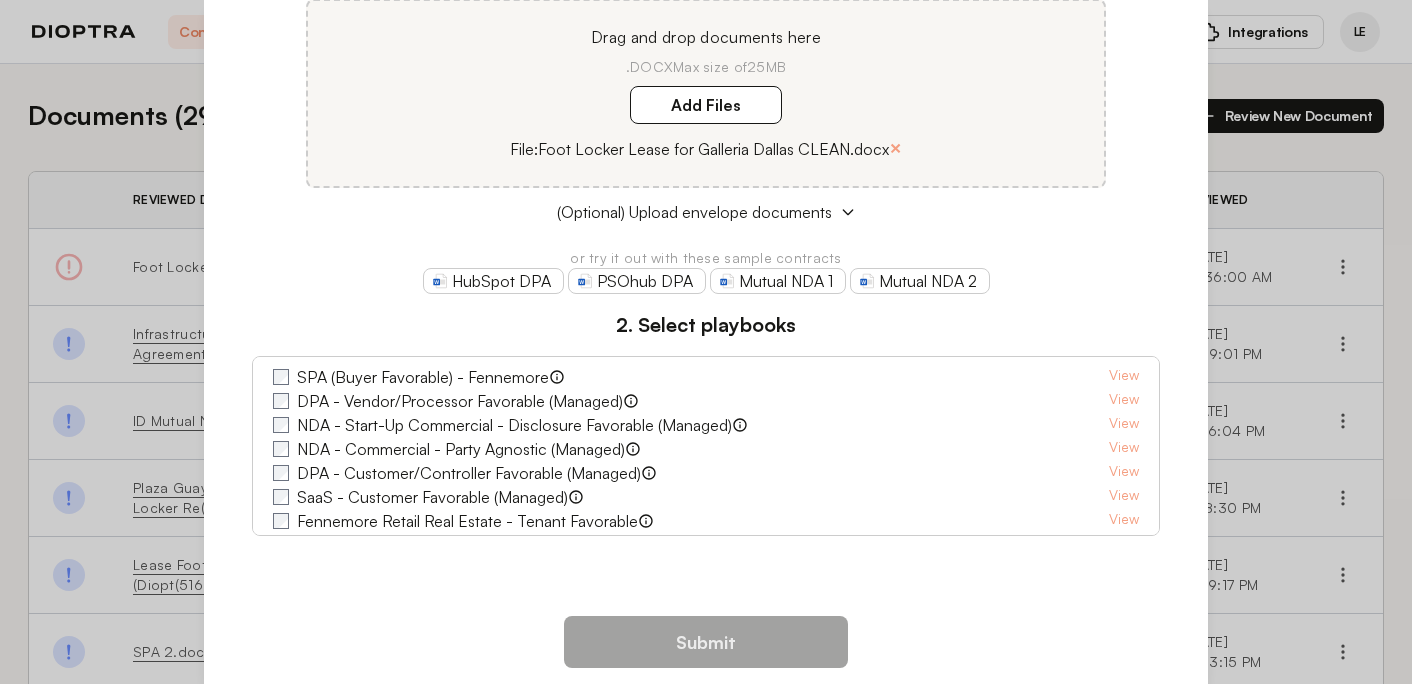 click on "Fennemore Retail Real Estate - Tenant Favorable" at bounding box center (467, 521) 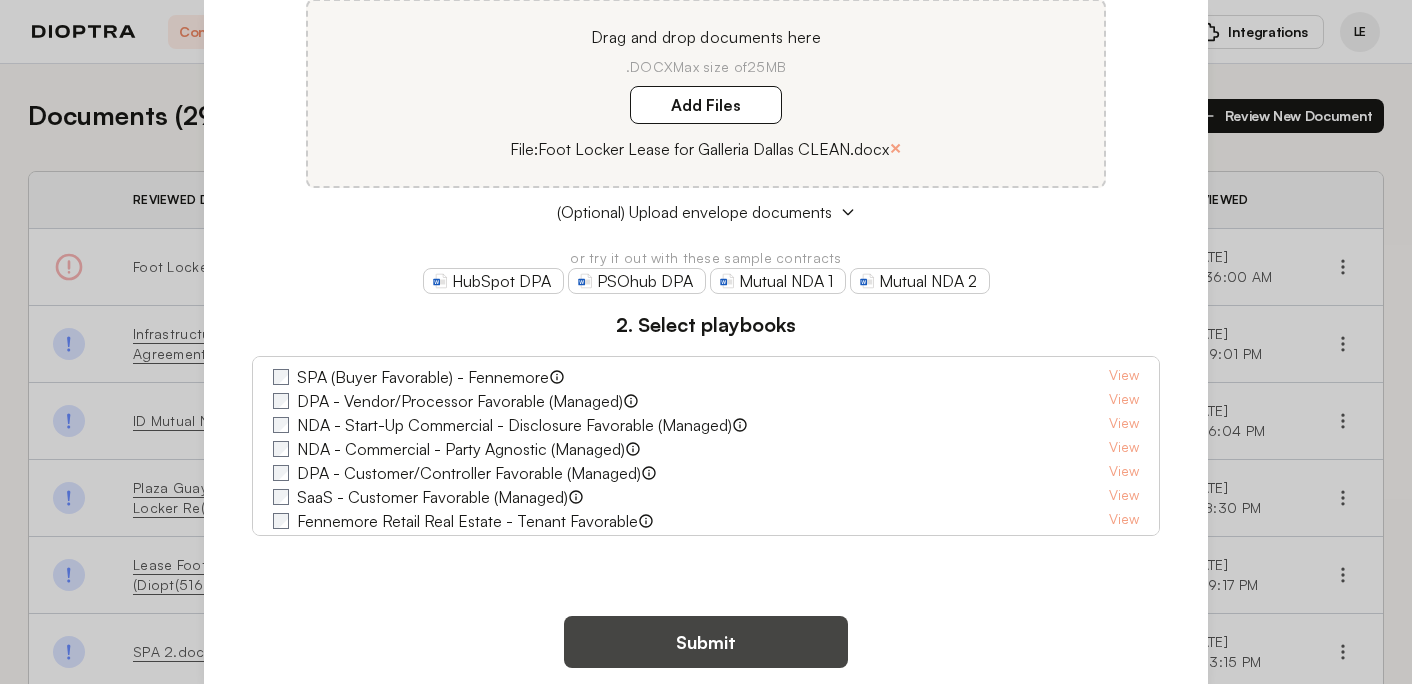 click on "Submit" at bounding box center (706, 642) 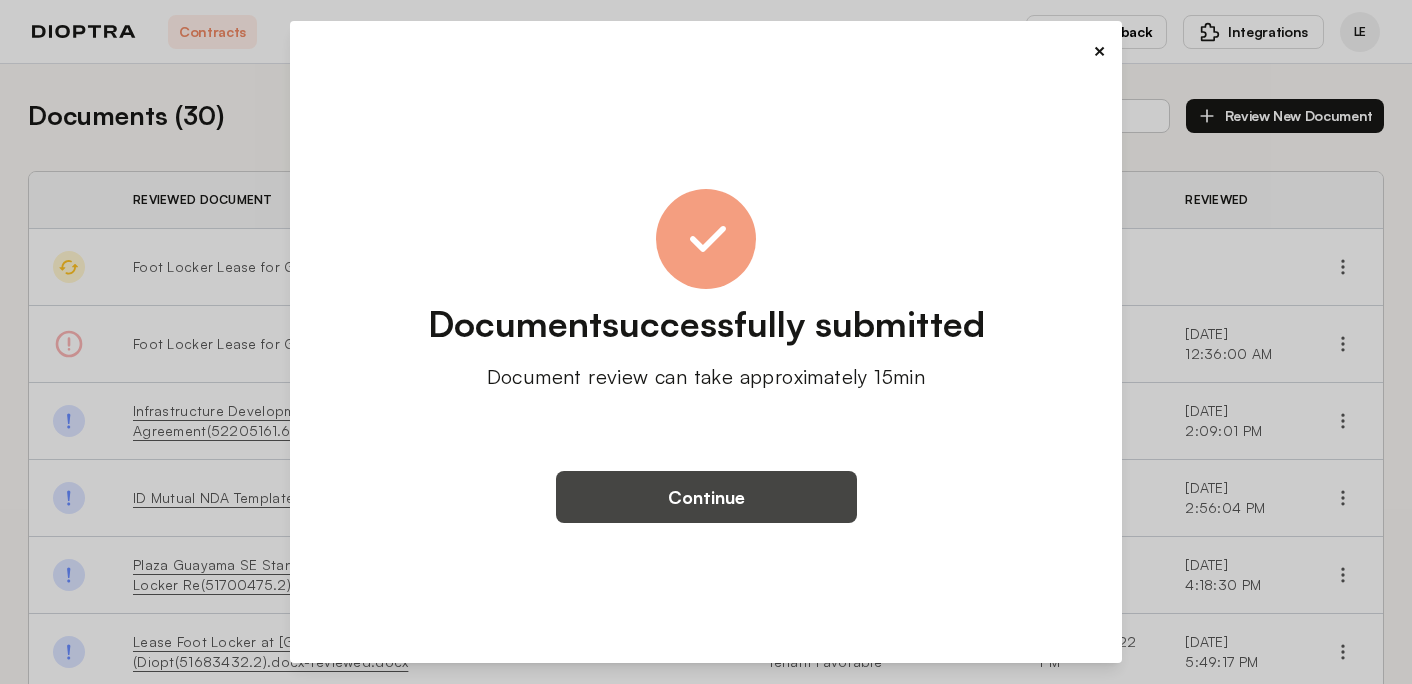 click on "Continue" at bounding box center [706, 497] 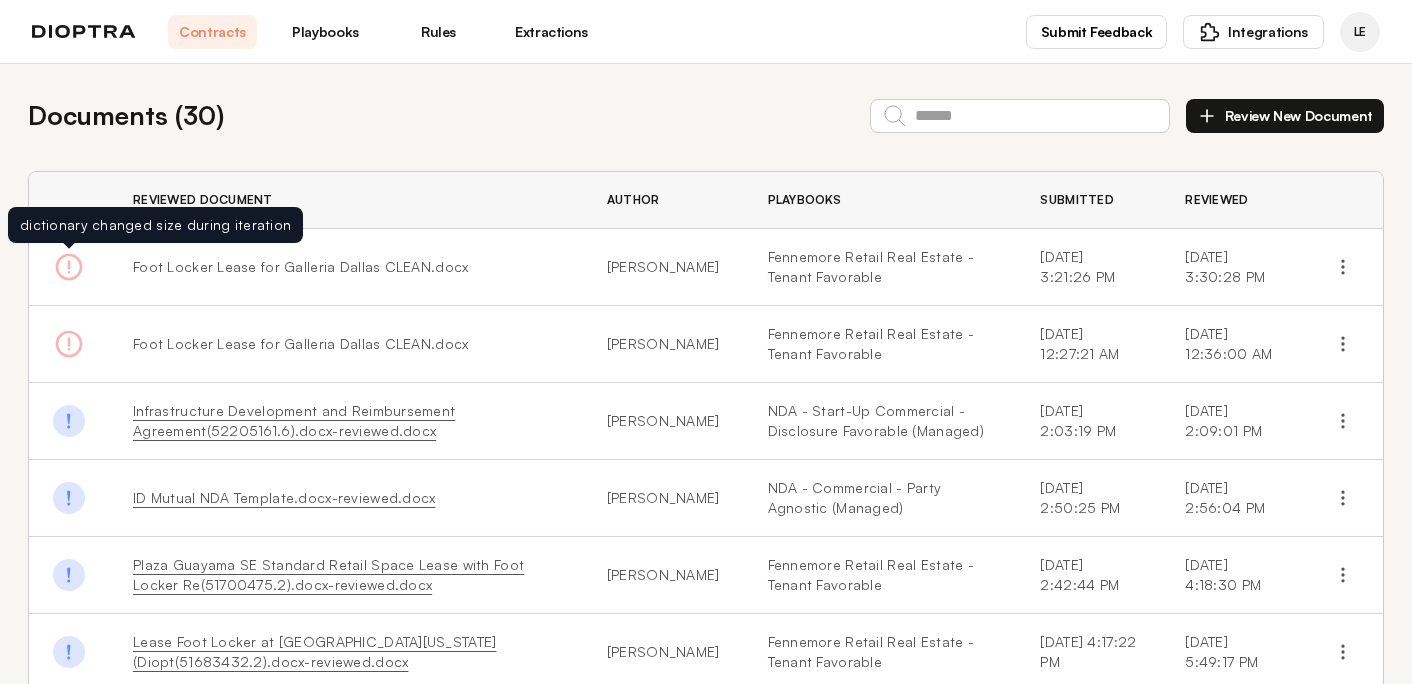 click 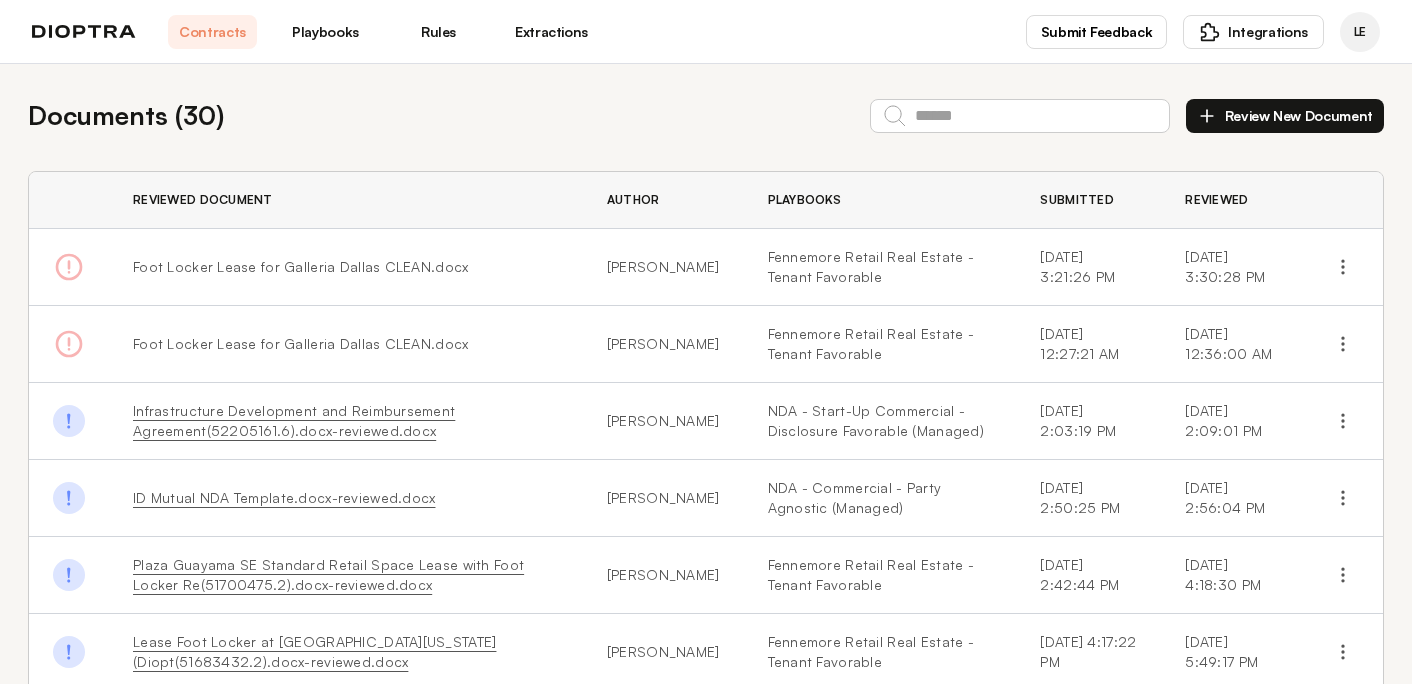 click on "Review New Document" at bounding box center [1285, 116] 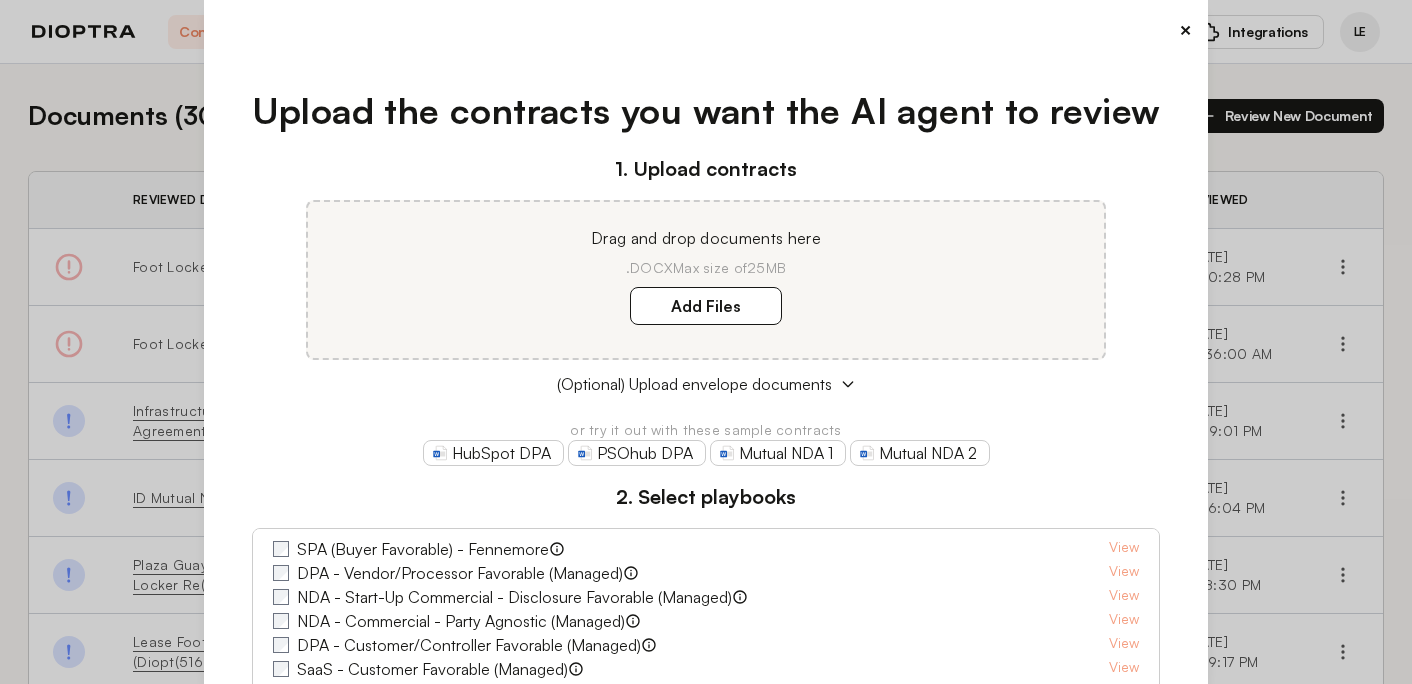 click on "× Upload the contracts you want the AI agent to review 1. Upload contracts Drag and drop documents here .DOCX  Max size of  25MB Add Files (Optional) Upload envelope documents or try it out with these sample contracts     HubSpot DPA     PSOhub DPA     Mutual NDA 1     Mutual NDA 2   2. Select playbooks SPA (Buyer Favorable) - Fennemore   View DPA - Vendor/Processor Favorable (Managed) Dioptra's OOTB playbook for vendor review of customer form DPAs   View NDA - Start-Up Commercial - Disclosure Favorable (Managed)   View NDA - Commercial - Party Agnostic (Managed) Dioptra's OOTB playbook for commercial NDAs that is party neutral   View DPA - Customer/Controller Favorable (Managed) Dioptra's OOTB playbook for customer review of vendor form data protection agreements   View SaaS - Customer Favorable (Managed) Dioptra OOTB playbook for a customer review of a SaaS vendor form agreement   View Fennemore Retail Real Estate - Tenant Favorable   View SaaS Agreement - 3rd party paper - Vendor side" at bounding box center [706, 342] 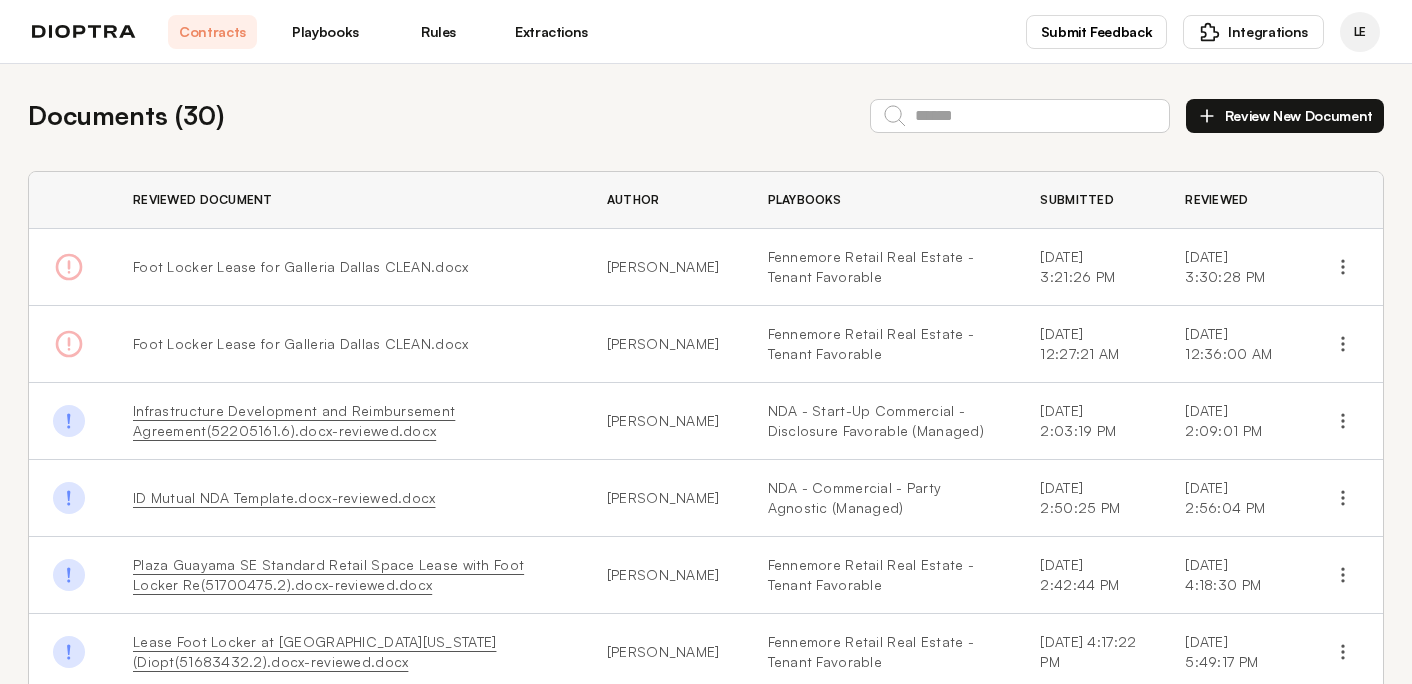 click on "Playbooks" at bounding box center [325, 32] 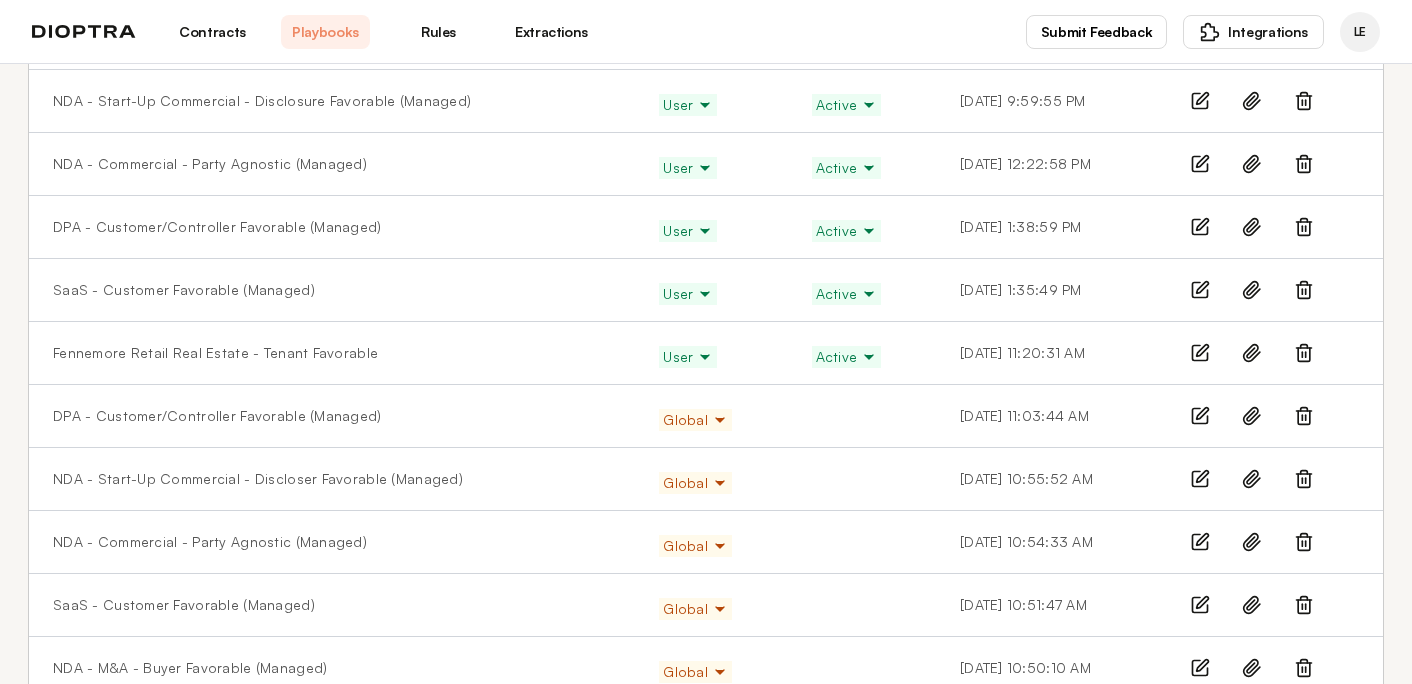 scroll, scrollTop: 667, scrollLeft: 0, axis: vertical 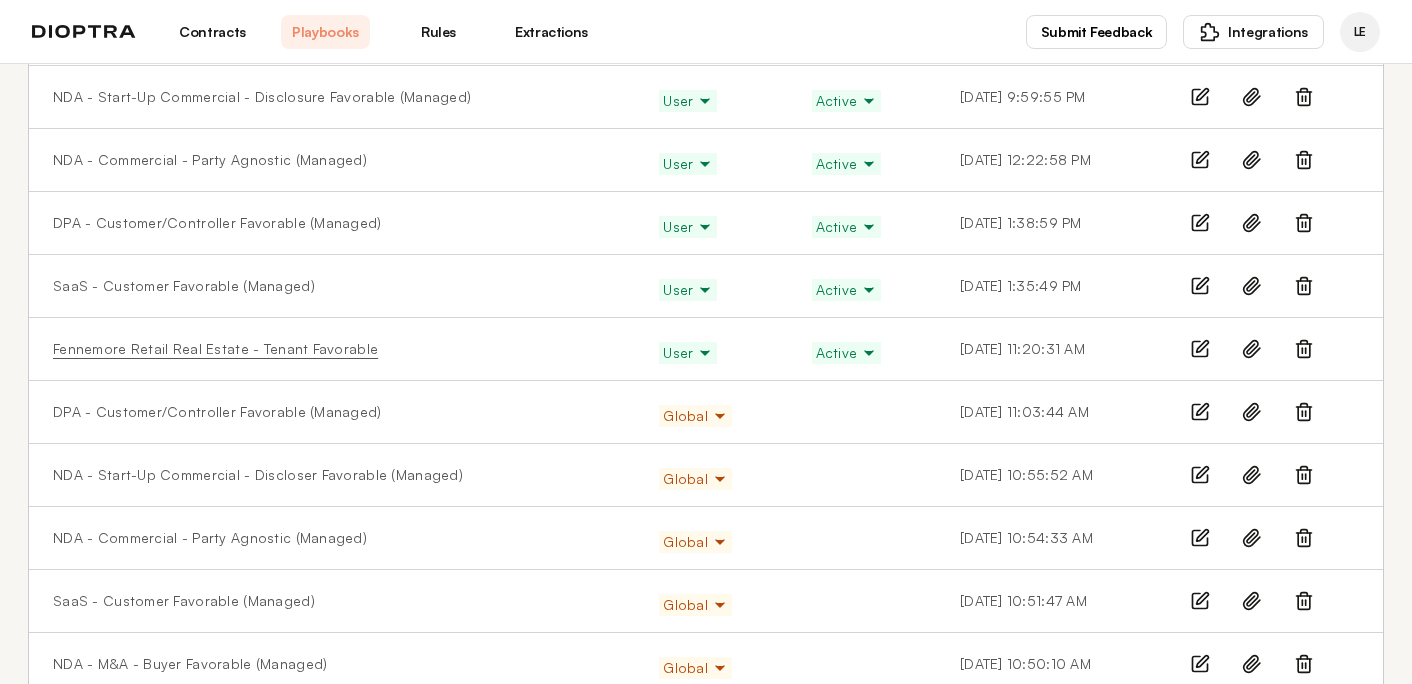 click on "Fennemore Retail Real Estate - Tenant Favorable" at bounding box center [215, 349] 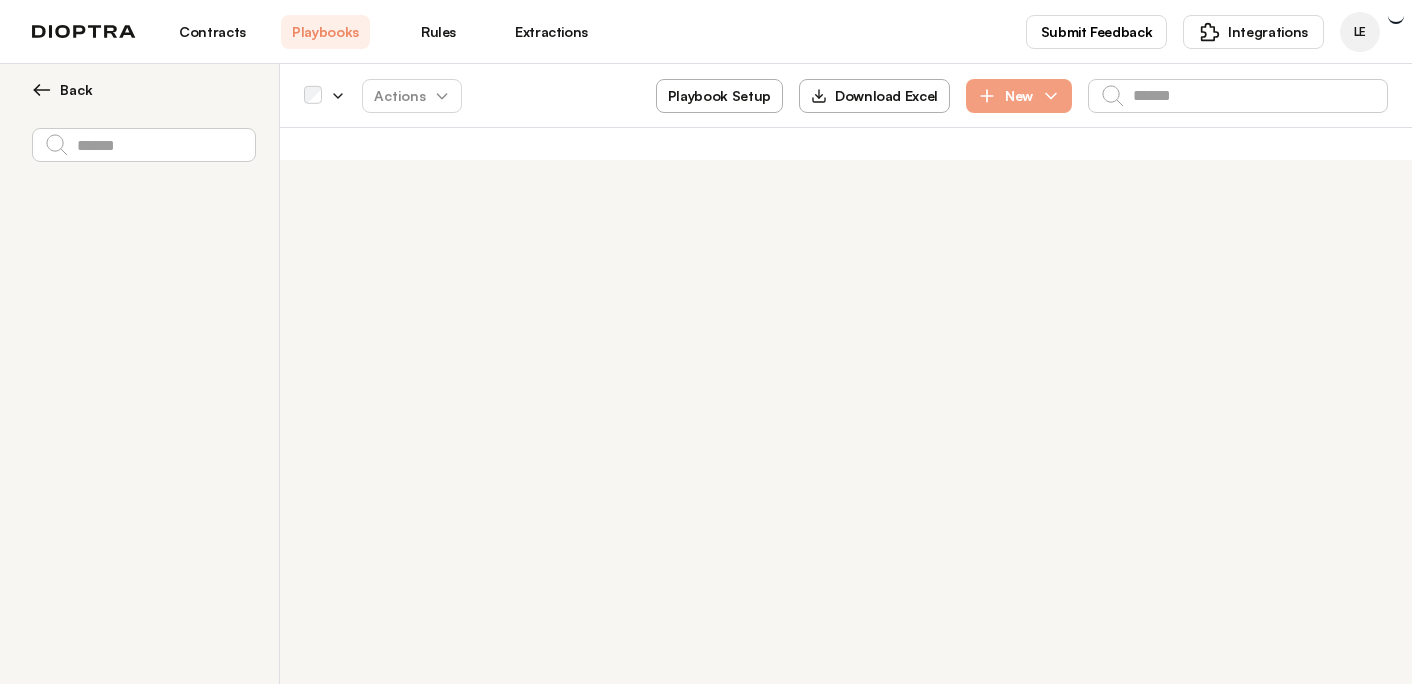 scroll, scrollTop: 0, scrollLeft: 0, axis: both 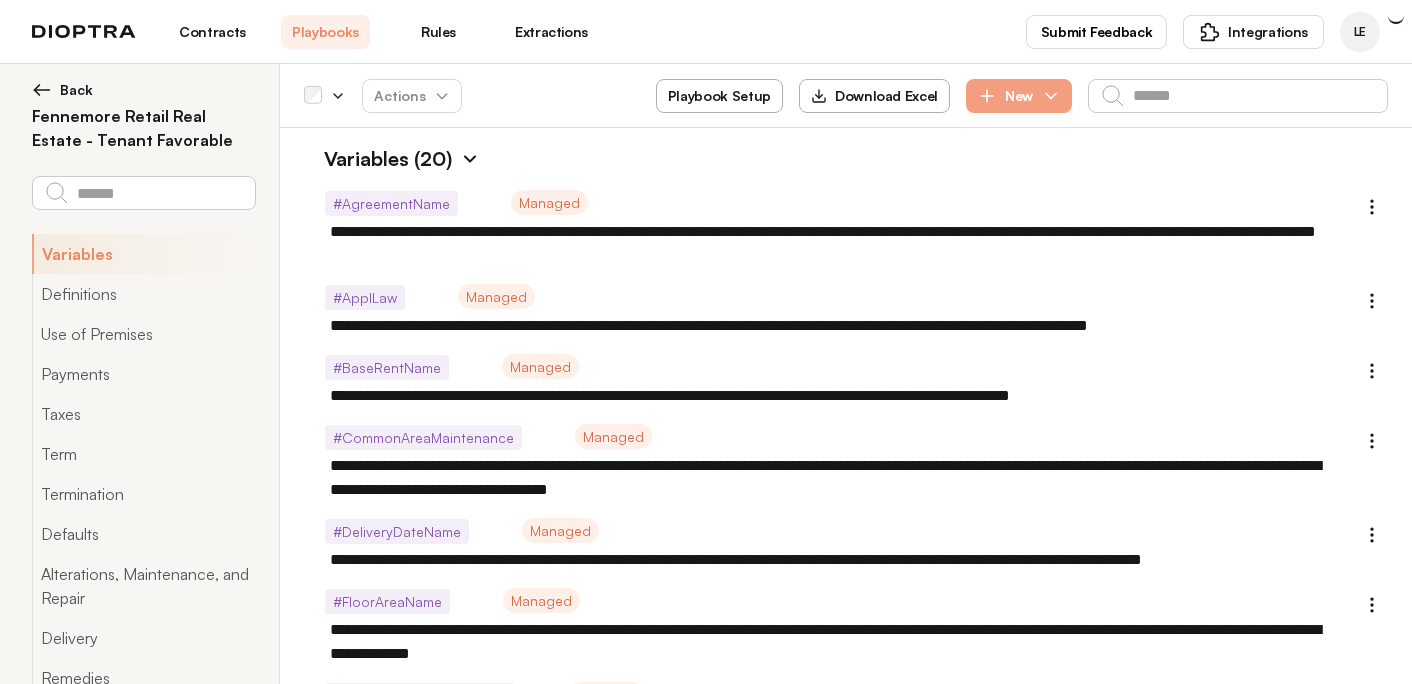 type on "*" 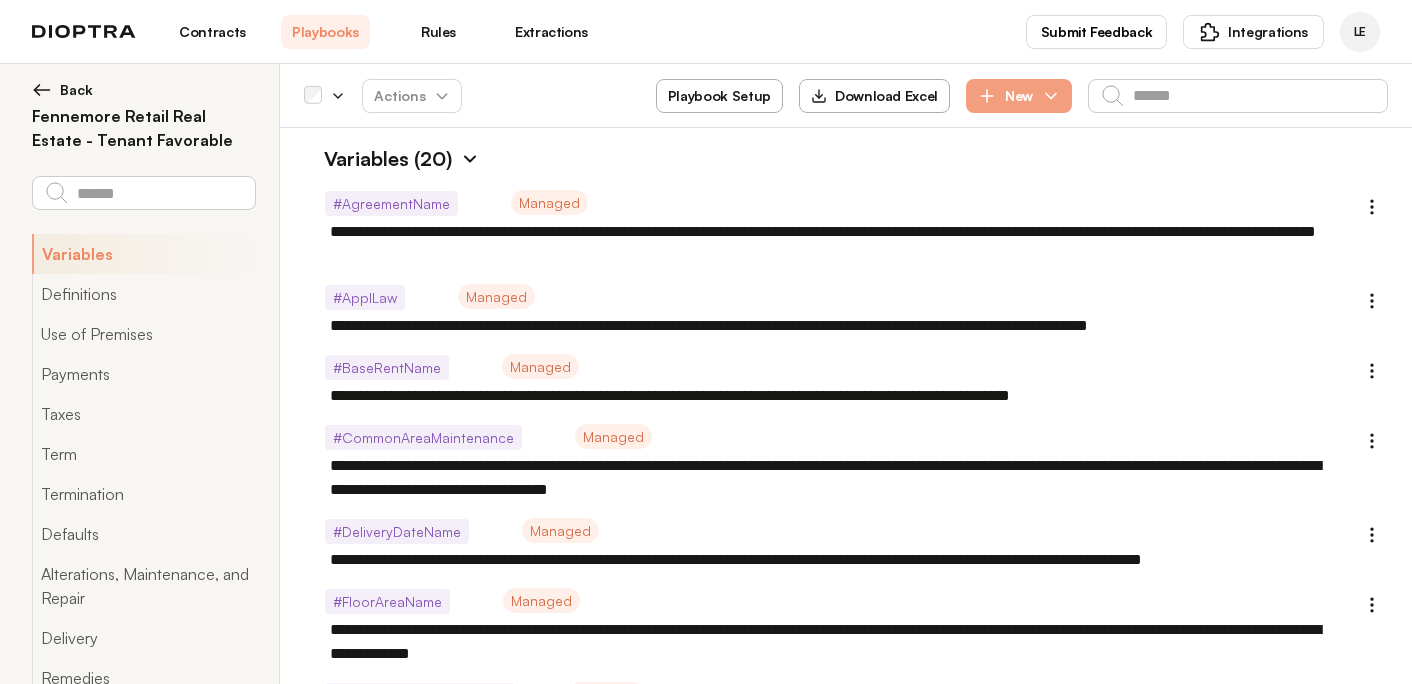 click on "Playbook Setup" at bounding box center (719, 96) 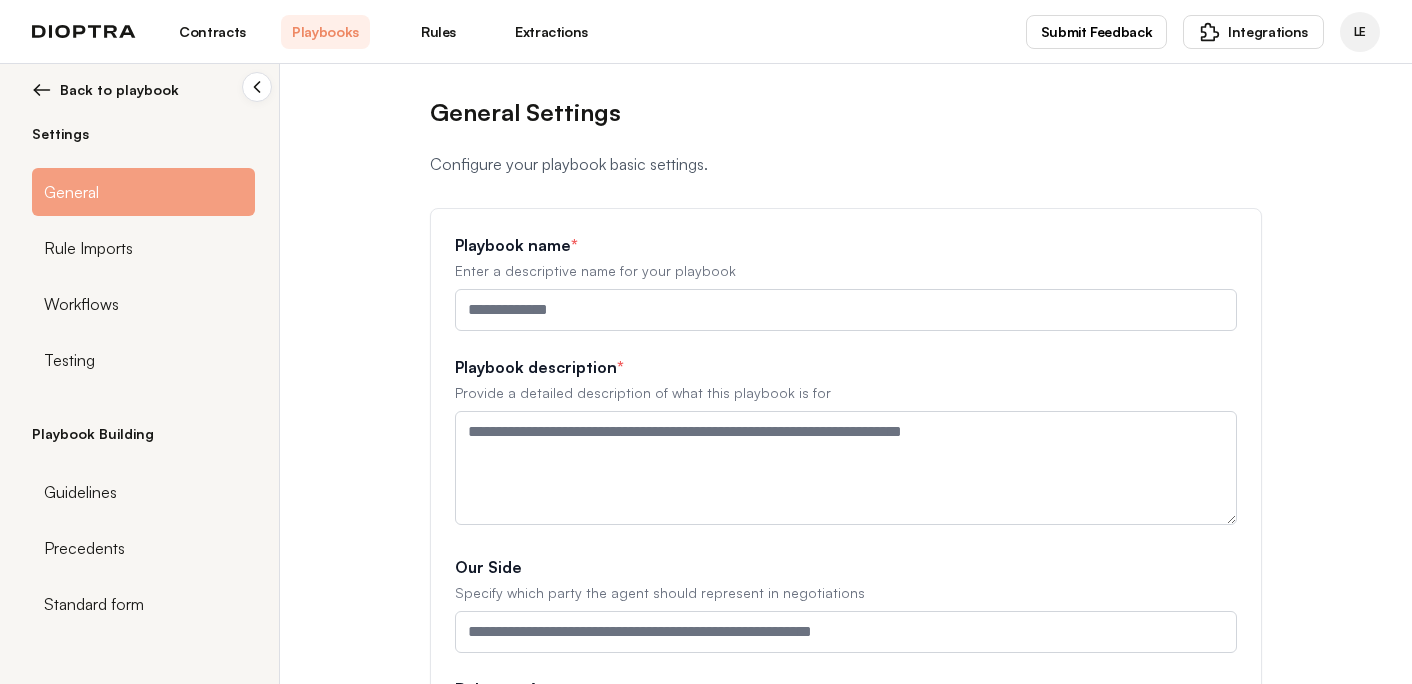 type on "**********" 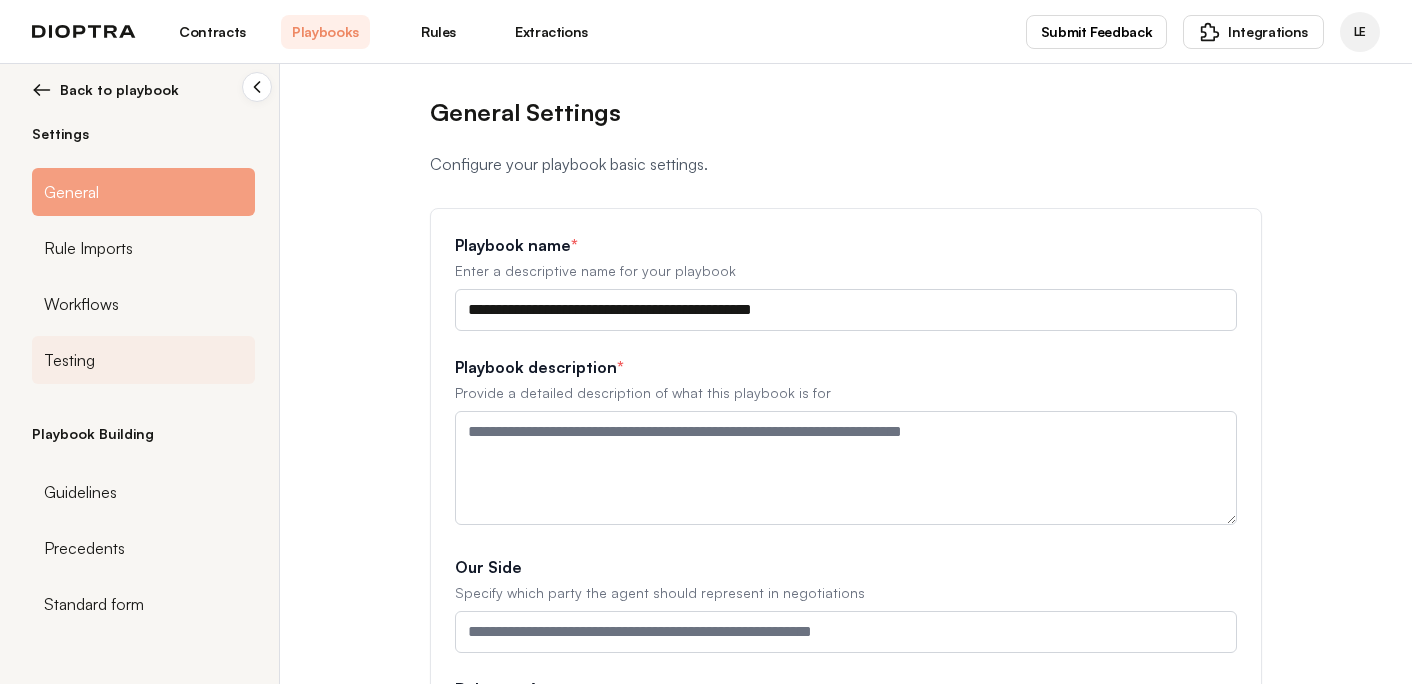 click on "Testing" at bounding box center [143, 360] 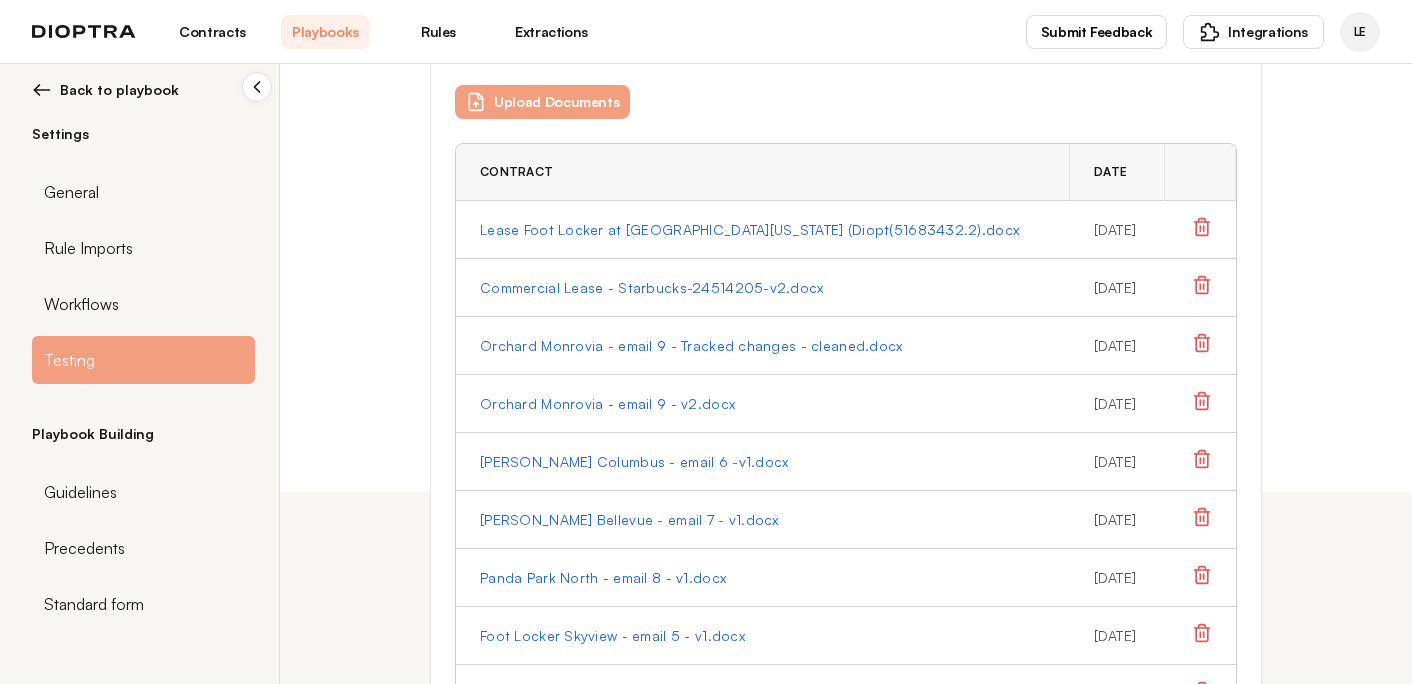 scroll, scrollTop: 199, scrollLeft: 0, axis: vertical 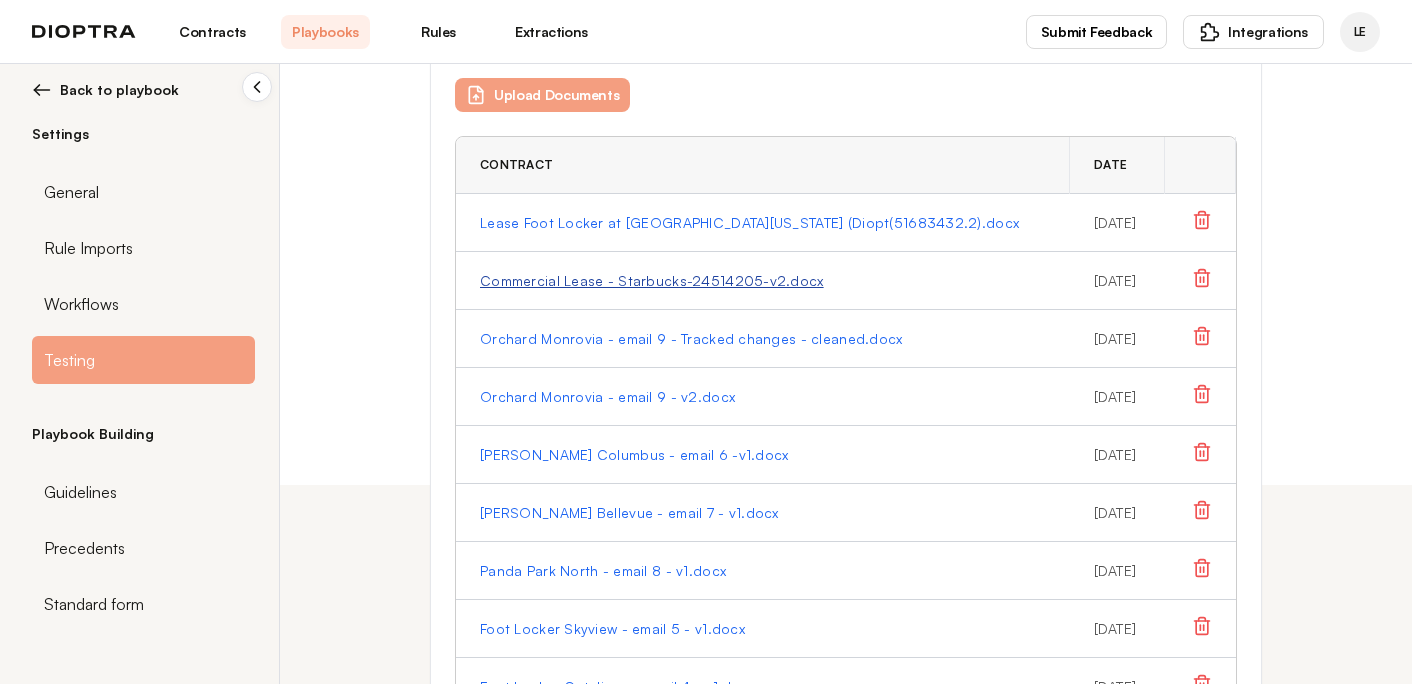 click on "Commercial Lease - Starbucks-24514205-v2.docx" at bounding box center (652, 281) 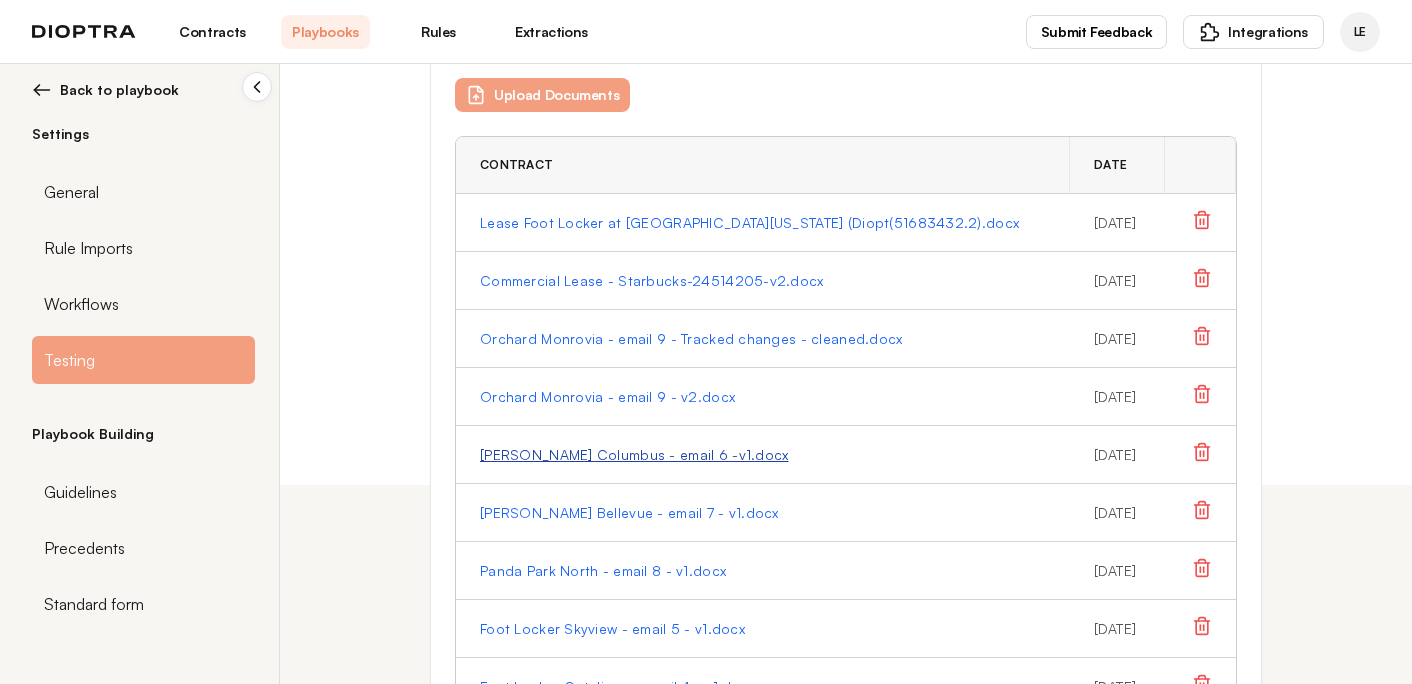 click on "Ted Baker Columbus - email 6 -v1.docx" at bounding box center (634, 455) 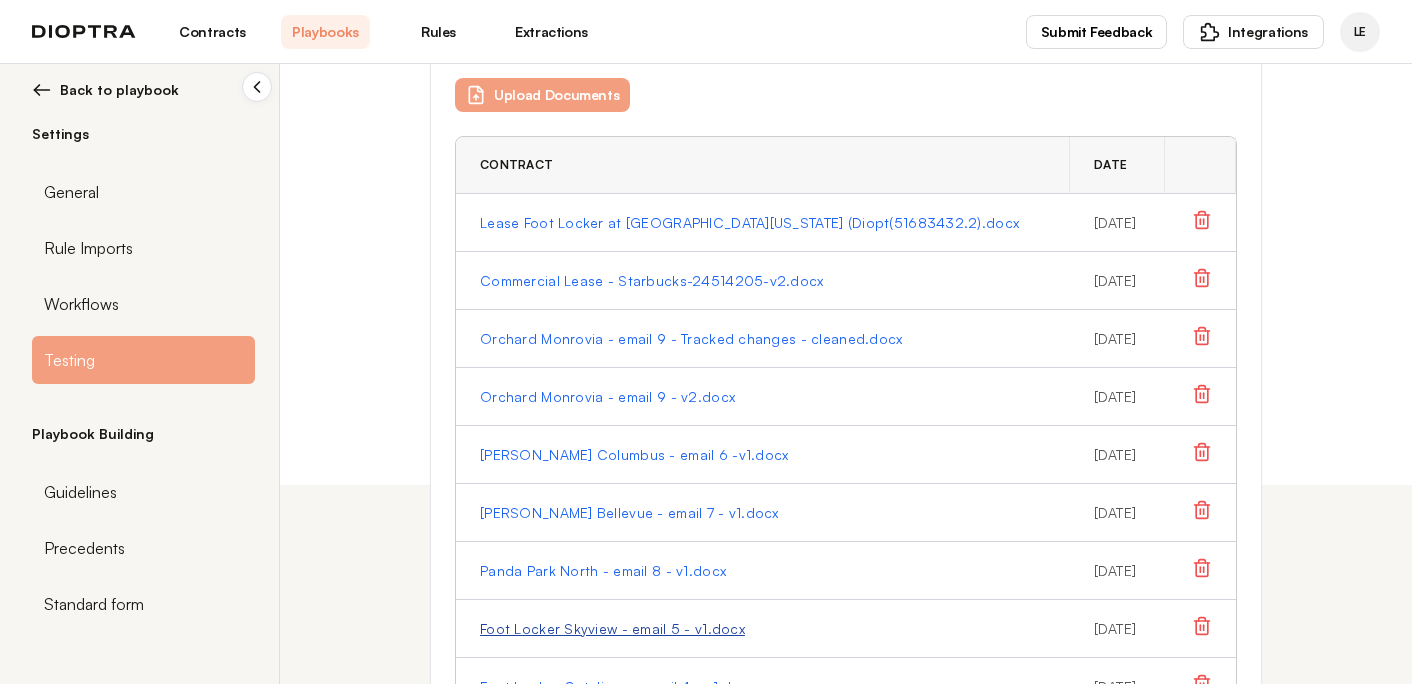 click on "Foot Locker Skyview - email 5 - v1.docx" at bounding box center (612, 629) 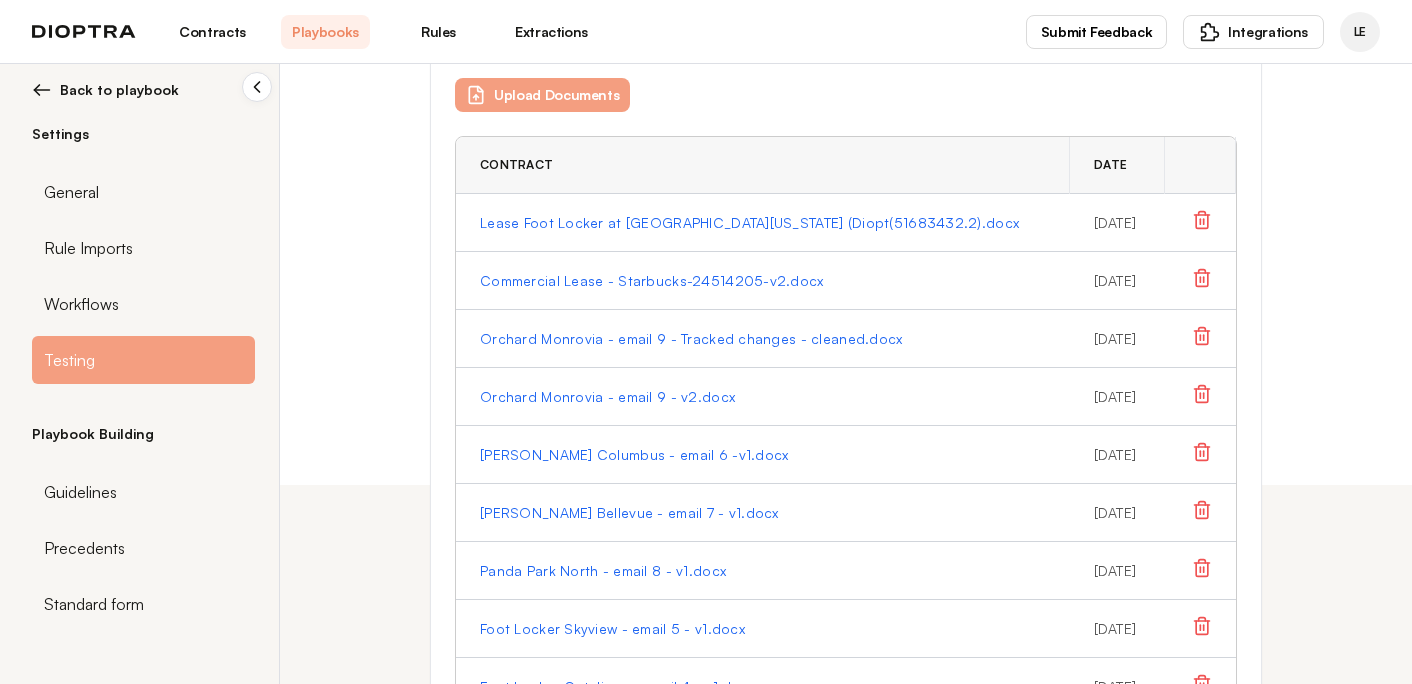click on "Contracts" at bounding box center [212, 32] 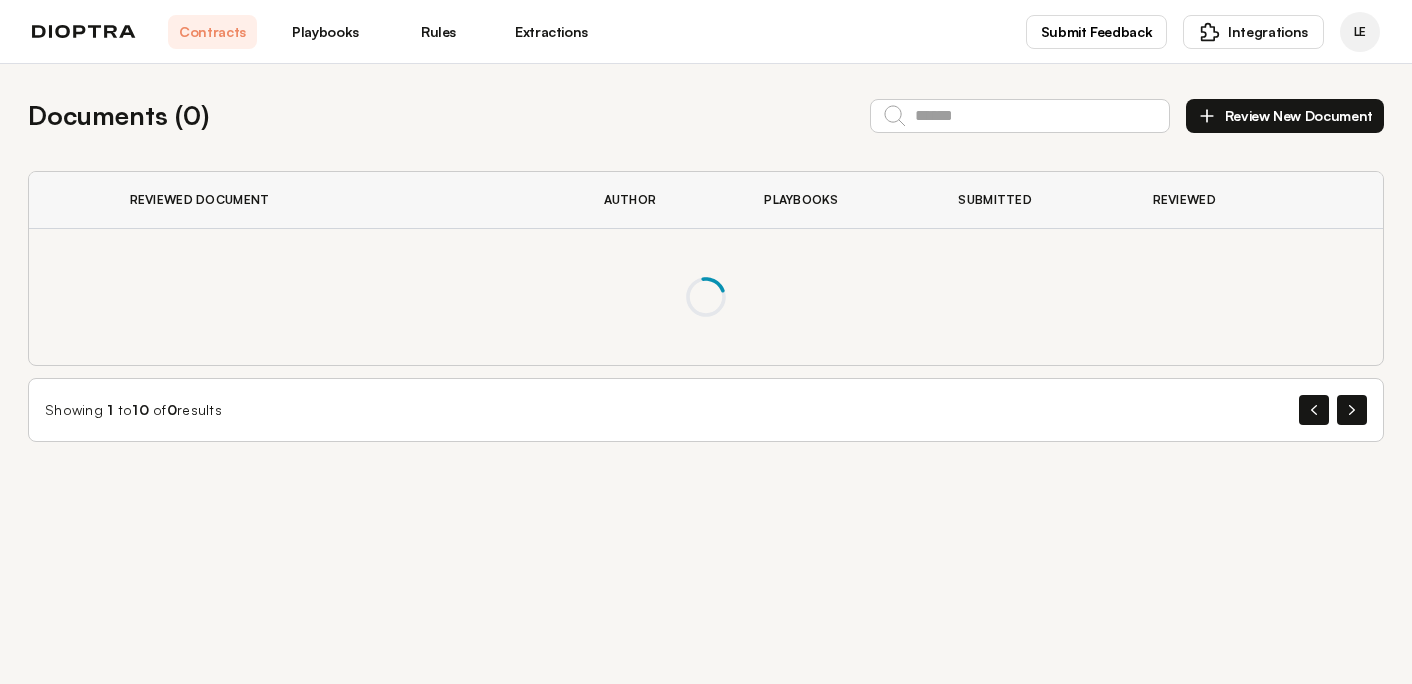 scroll, scrollTop: 0, scrollLeft: 0, axis: both 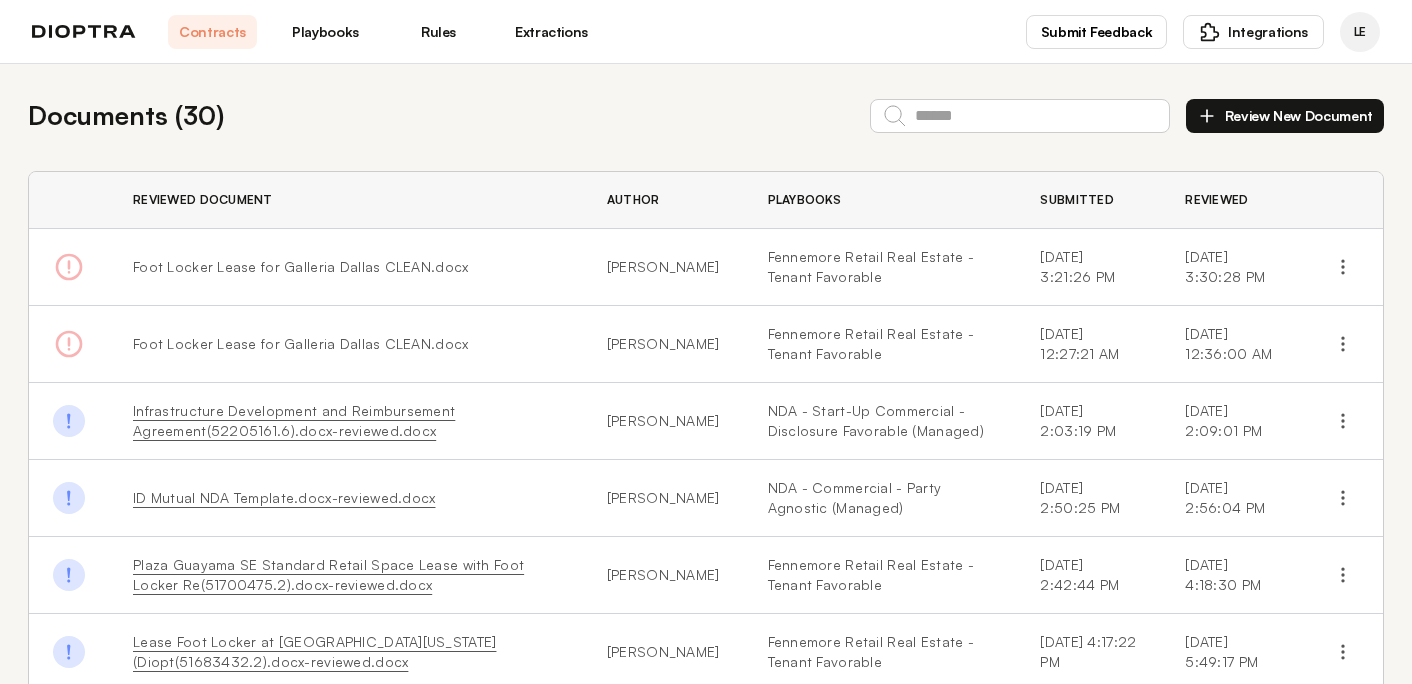 click on "Review New Document" at bounding box center [1285, 116] 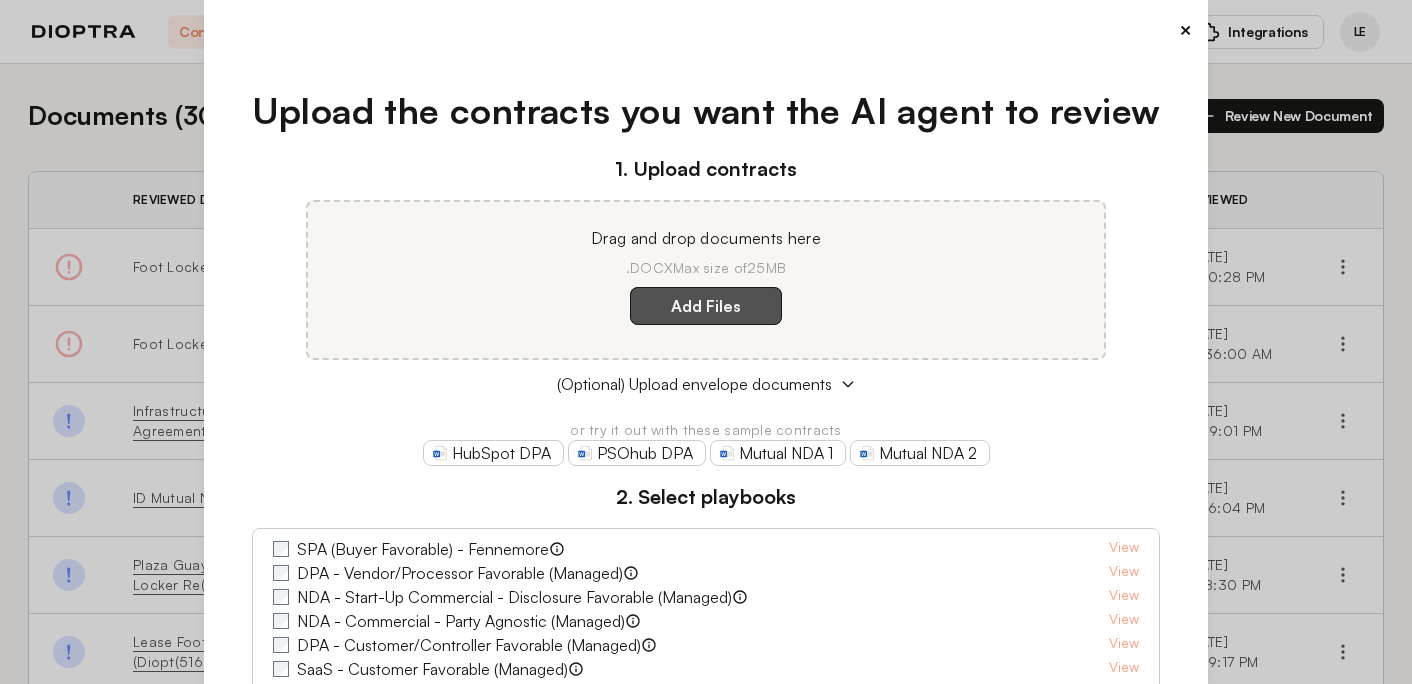 click on "Add Files" at bounding box center (706, 306) 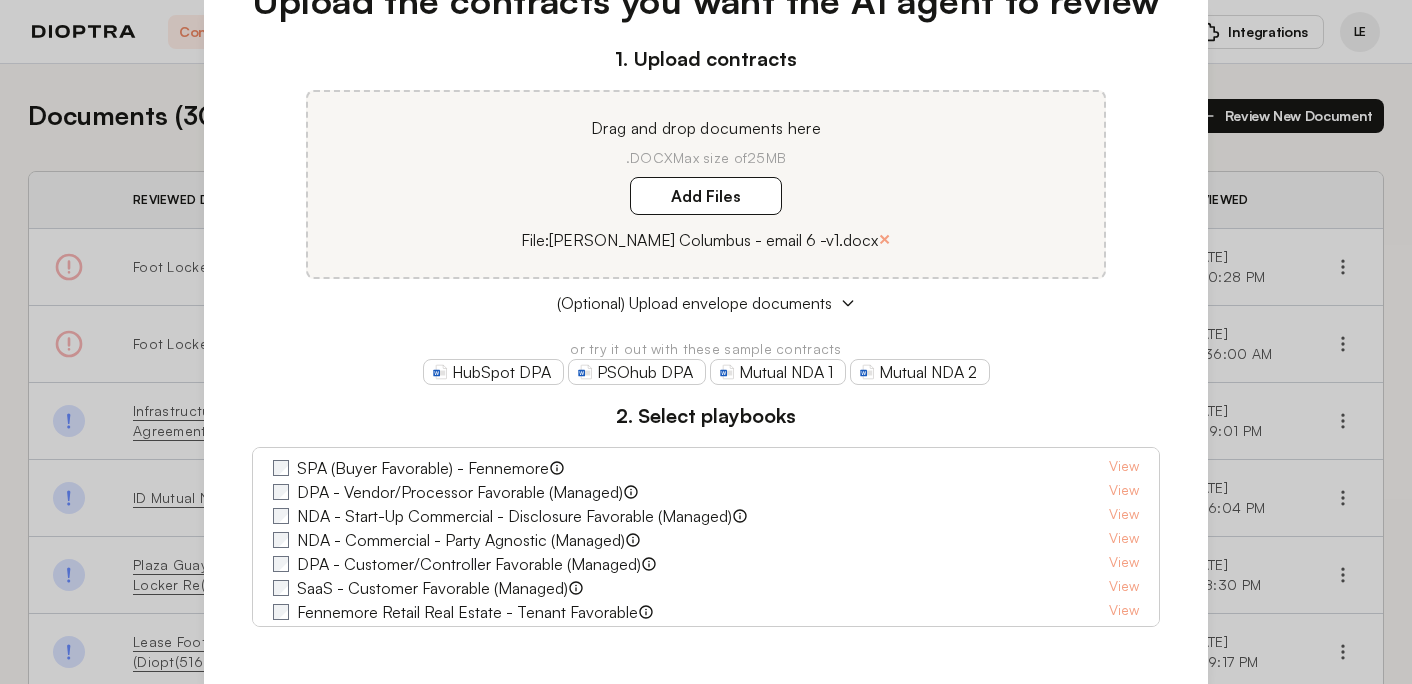 scroll, scrollTop: 206, scrollLeft: 0, axis: vertical 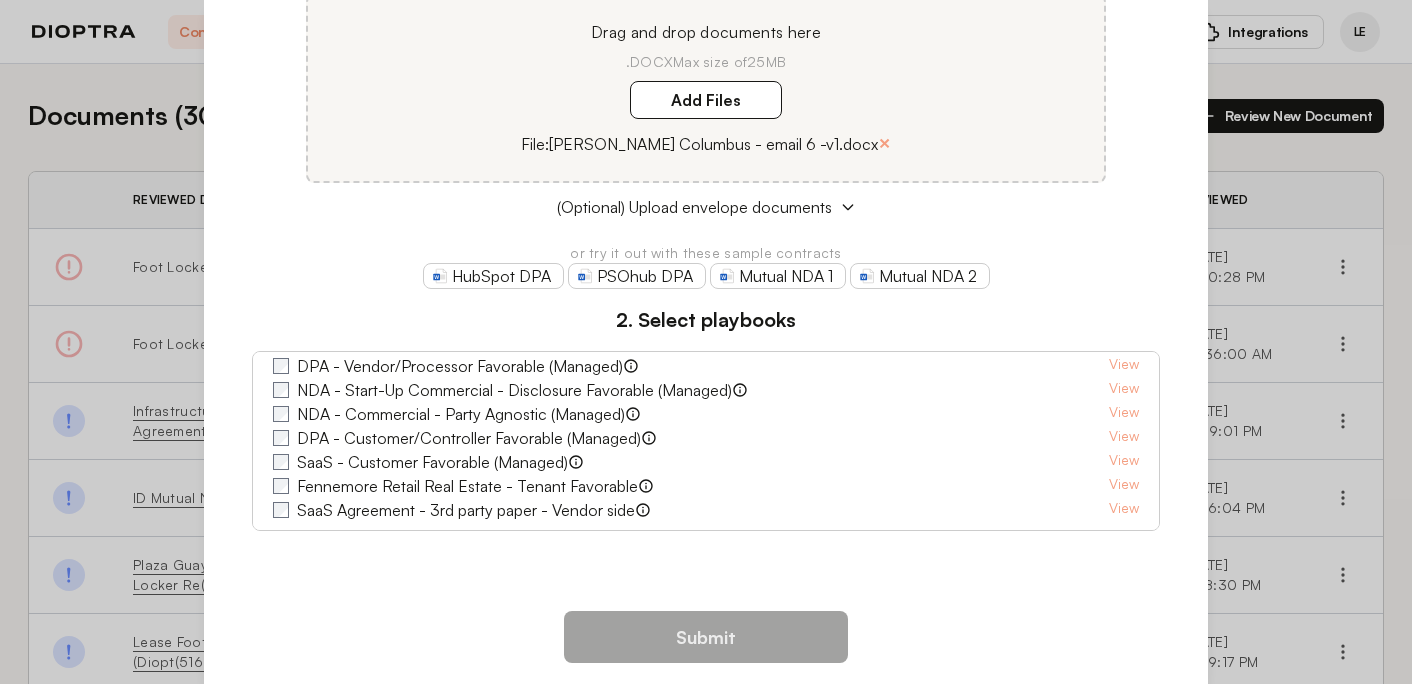 click on "Fennemore Retail Real Estate - Tenant Favorable" at bounding box center [467, 486] 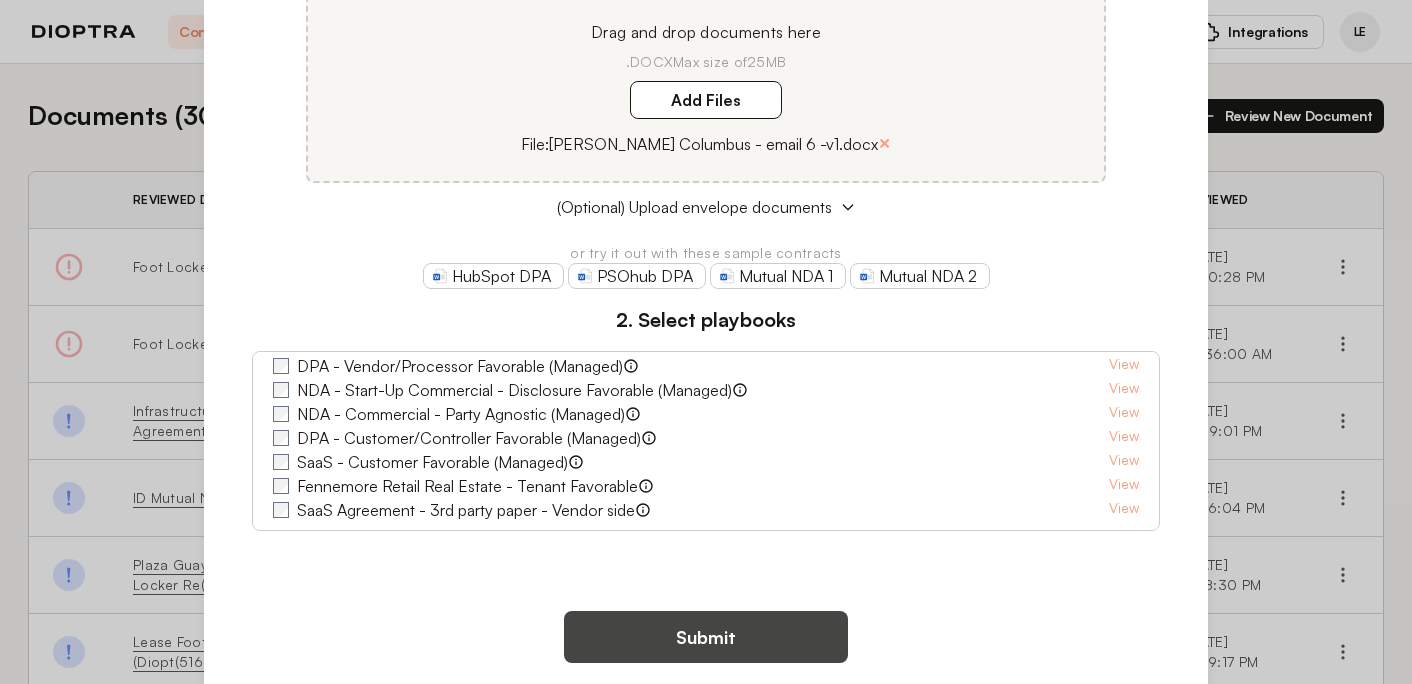 click on "Submit" at bounding box center (706, 637) 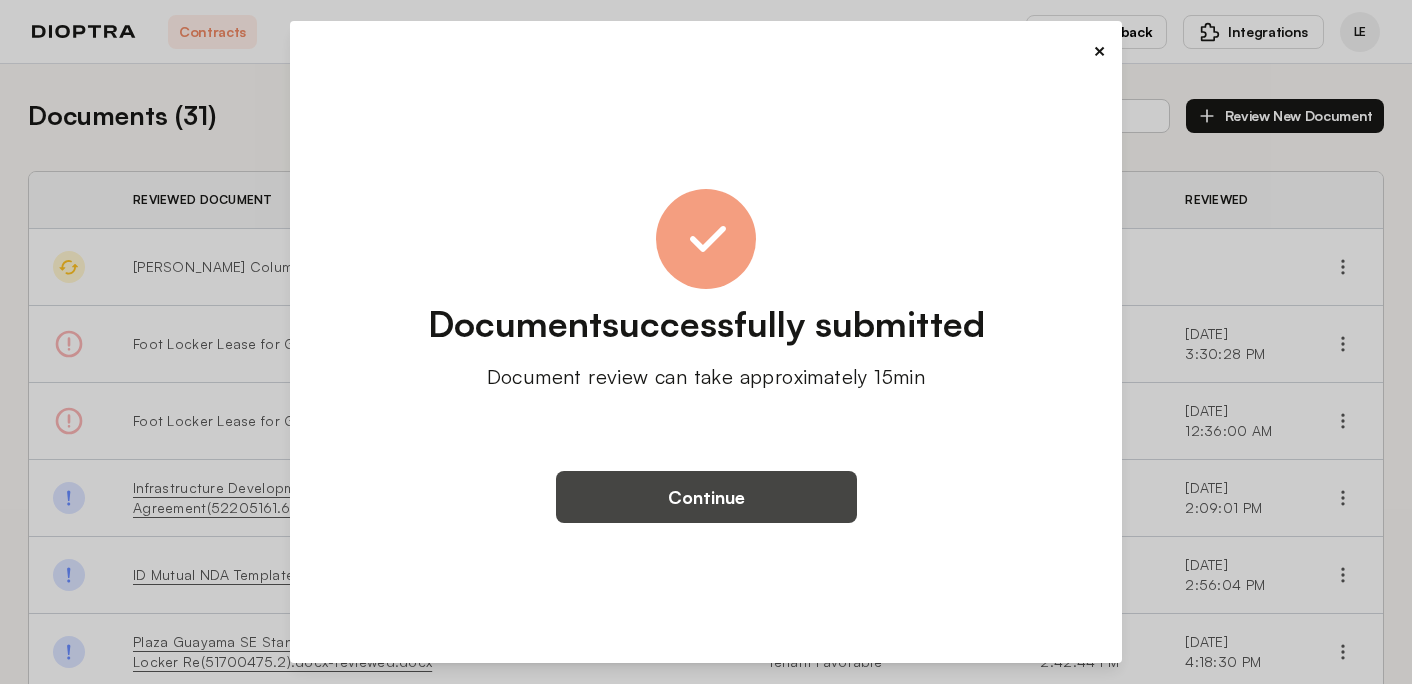 click on "Continue" at bounding box center [706, 497] 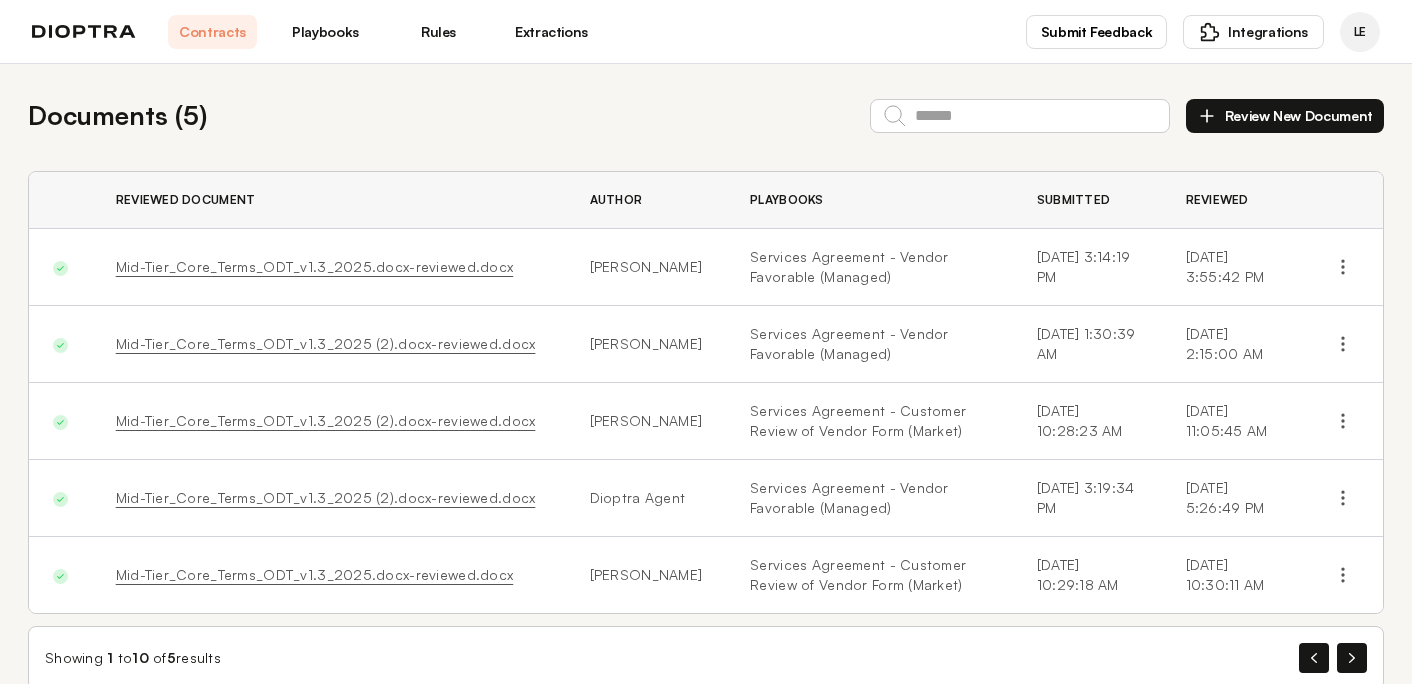 scroll, scrollTop: 0, scrollLeft: 0, axis: both 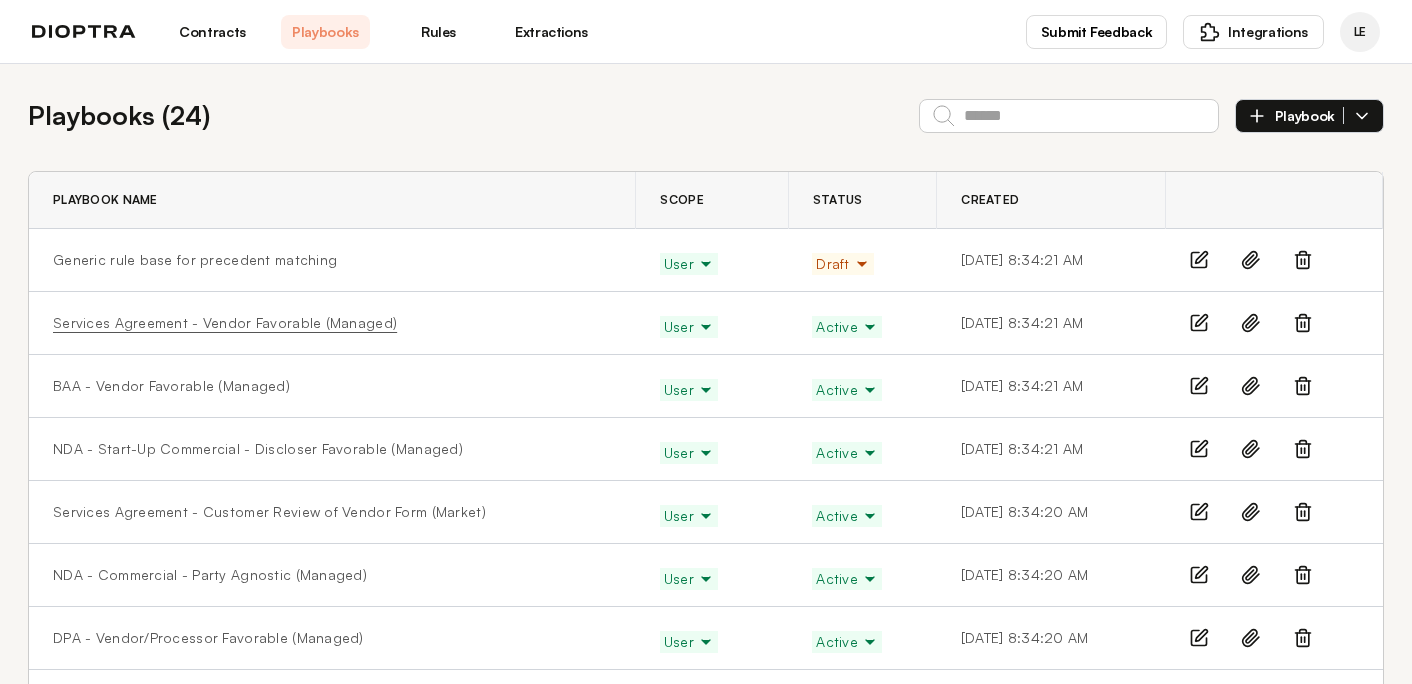click on "Services Agreement - Vendor Favorable (Managed)" at bounding box center (225, 323) 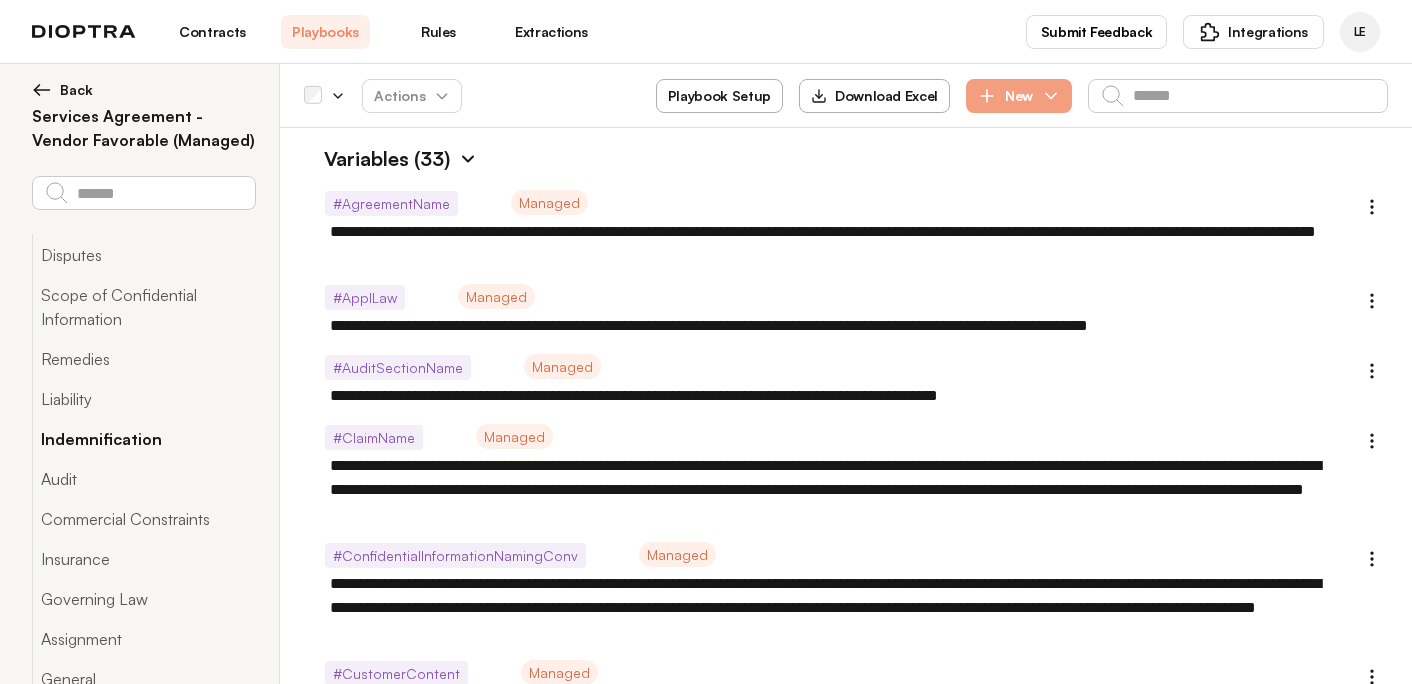 scroll, scrollTop: 454, scrollLeft: 0, axis: vertical 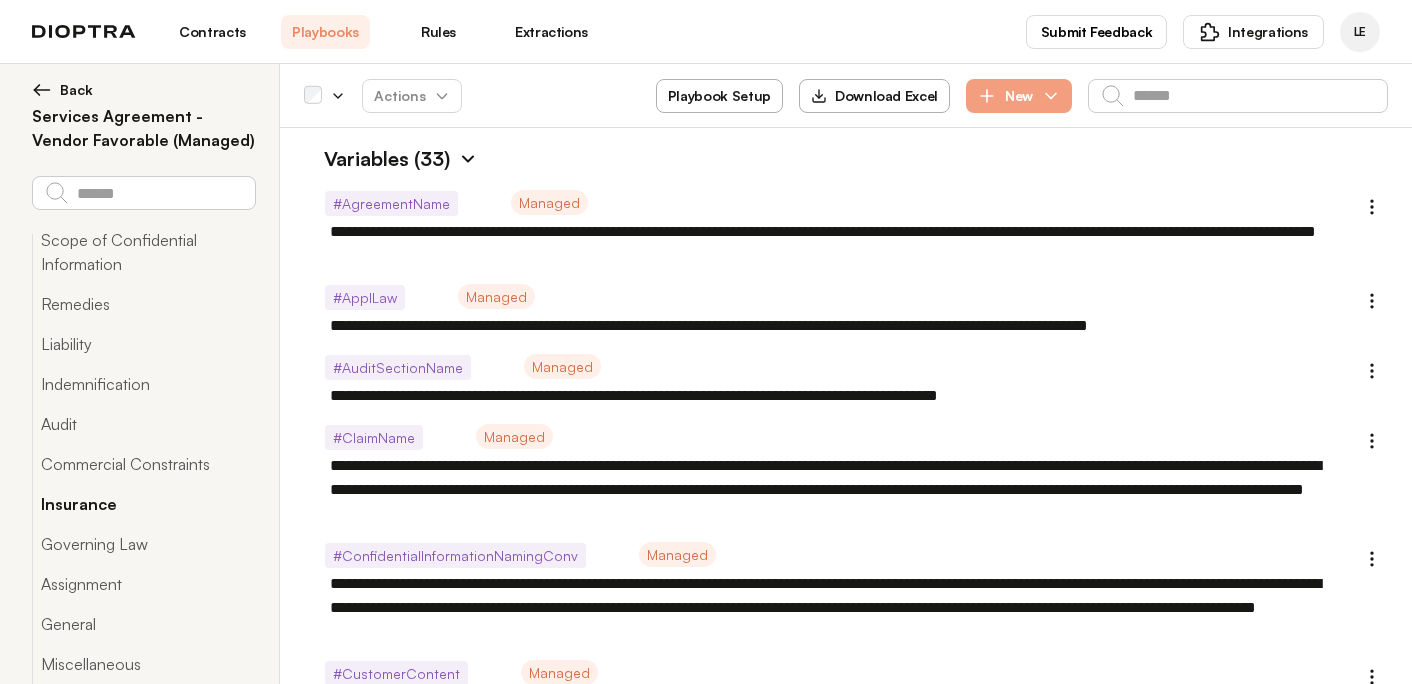 click on "Insurance" at bounding box center (143, 504) 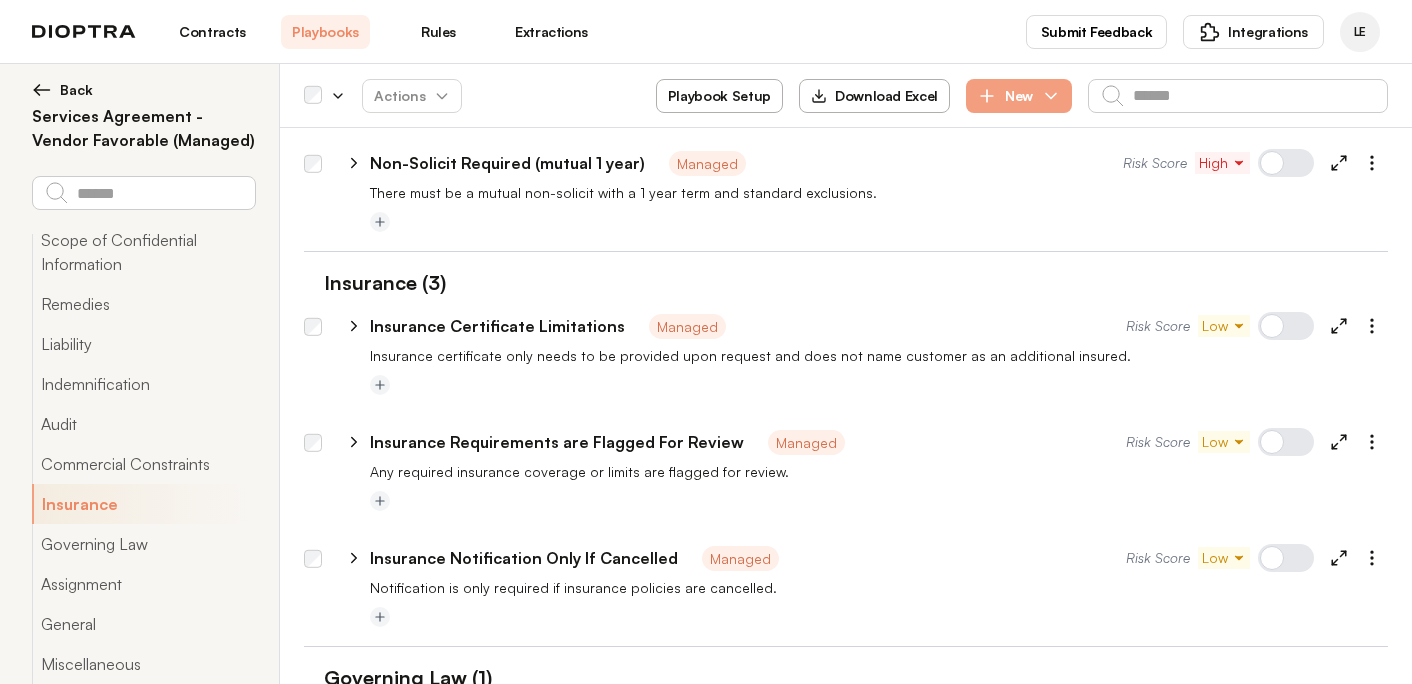 scroll, scrollTop: 13551, scrollLeft: 0, axis: vertical 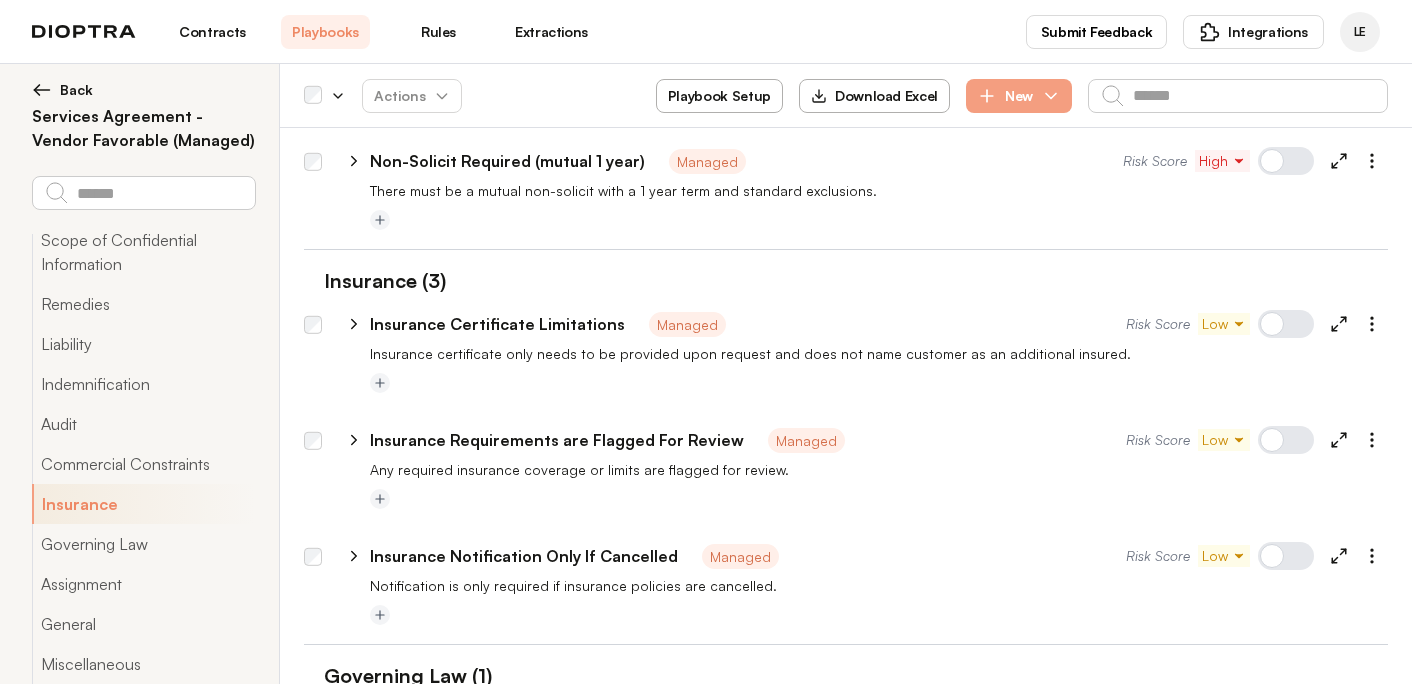 click 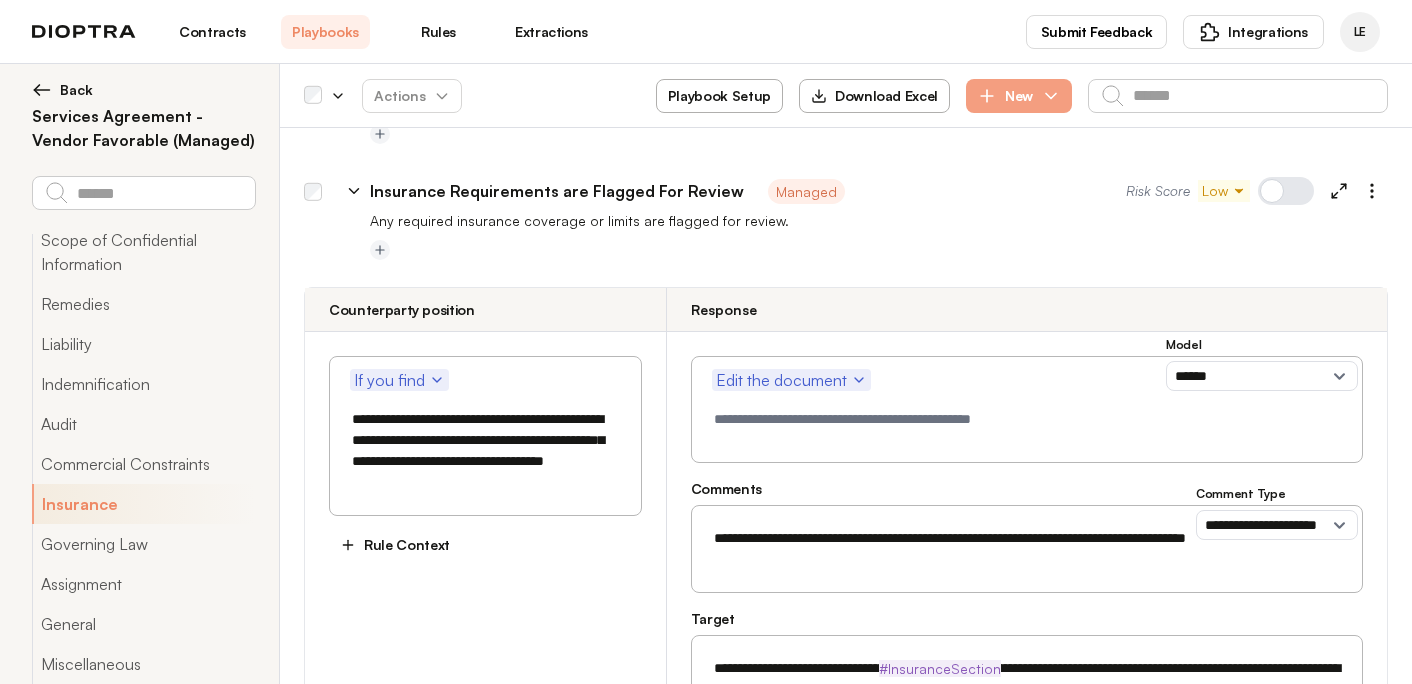 scroll, scrollTop: 13804, scrollLeft: 0, axis: vertical 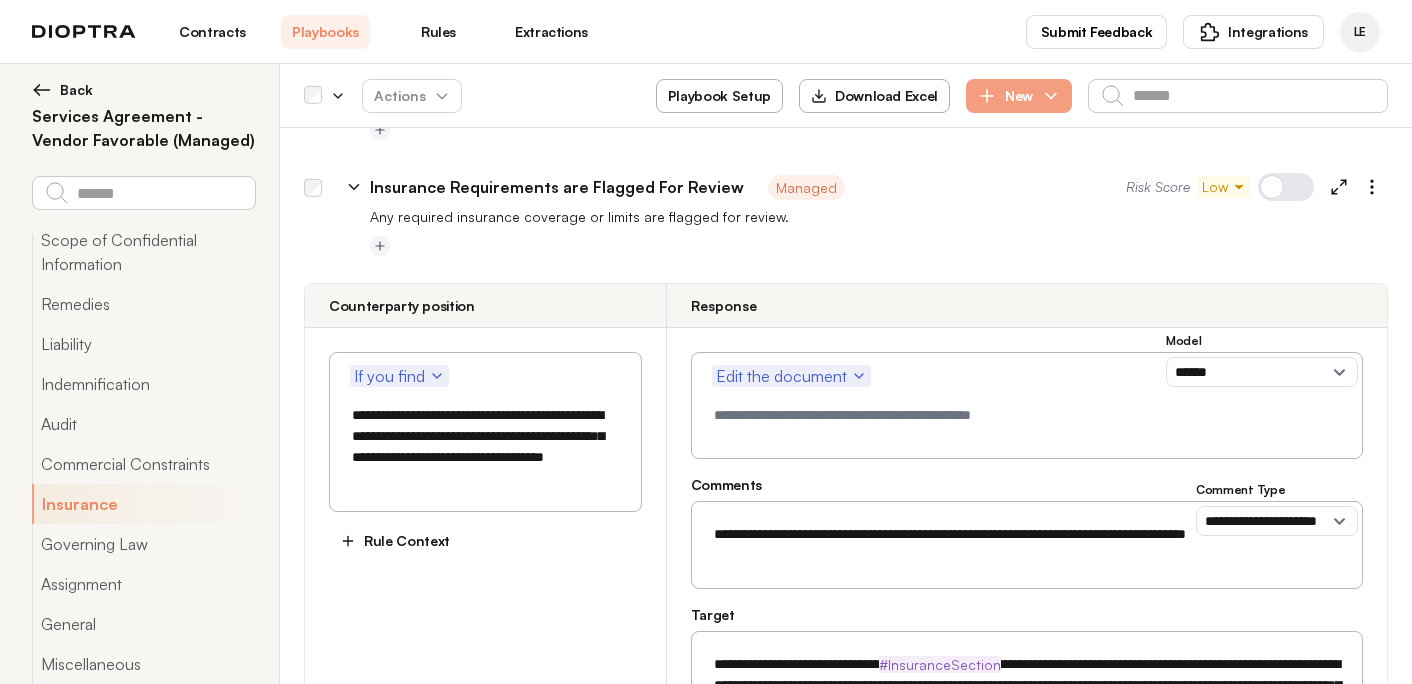 click on "**********" at bounding box center (485, 447) 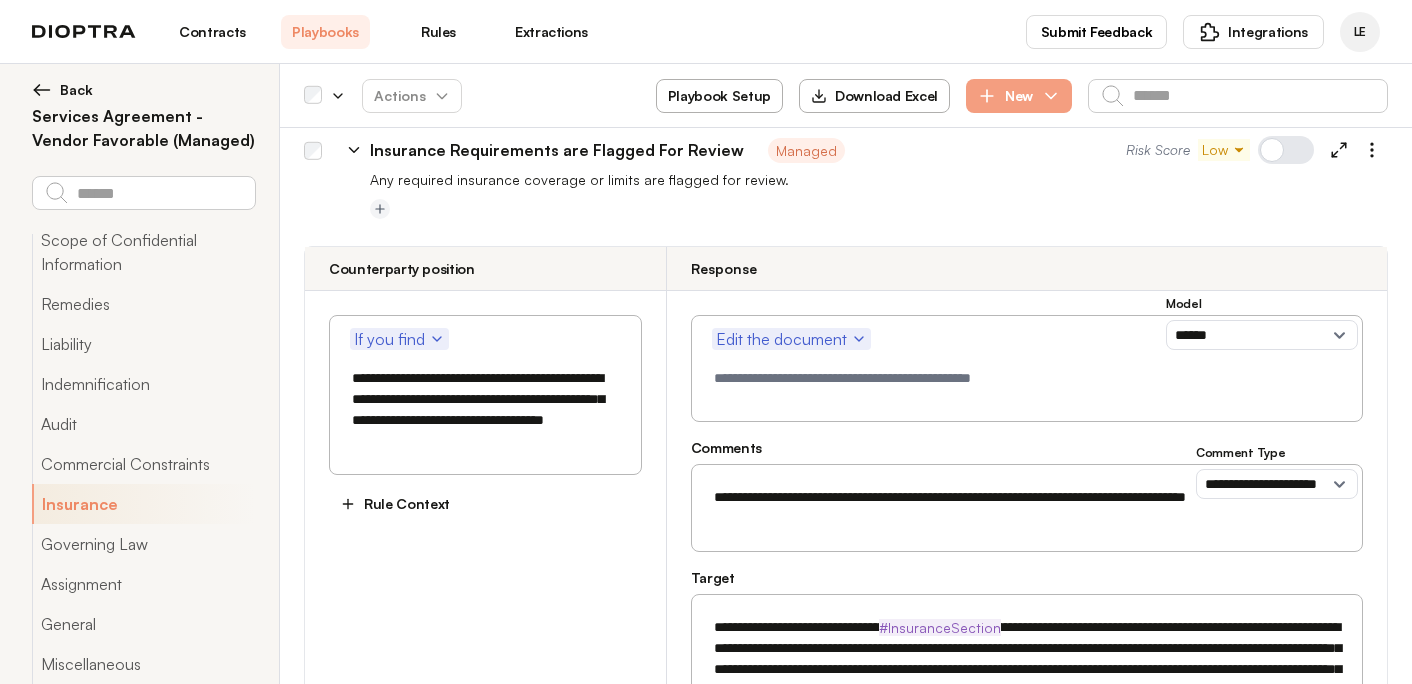 scroll, scrollTop: 13845, scrollLeft: 0, axis: vertical 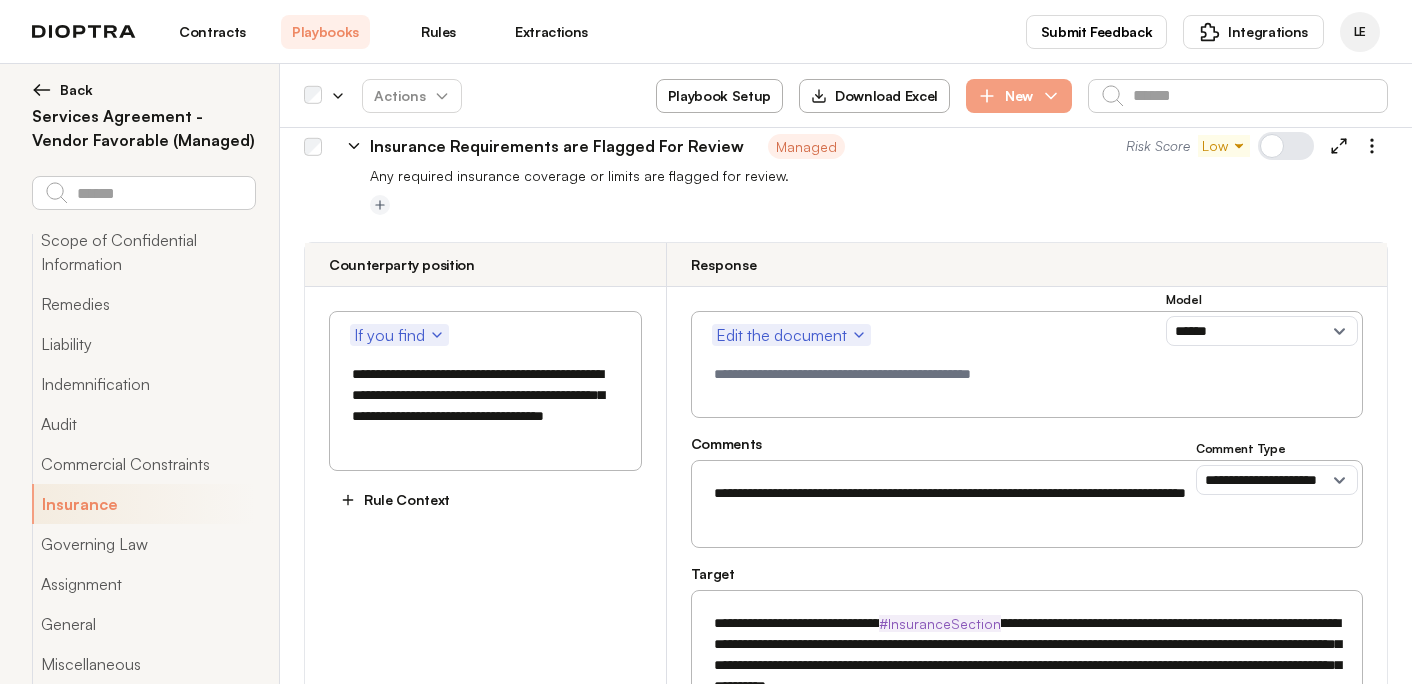 click on "**********" at bounding box center [1027, 655] 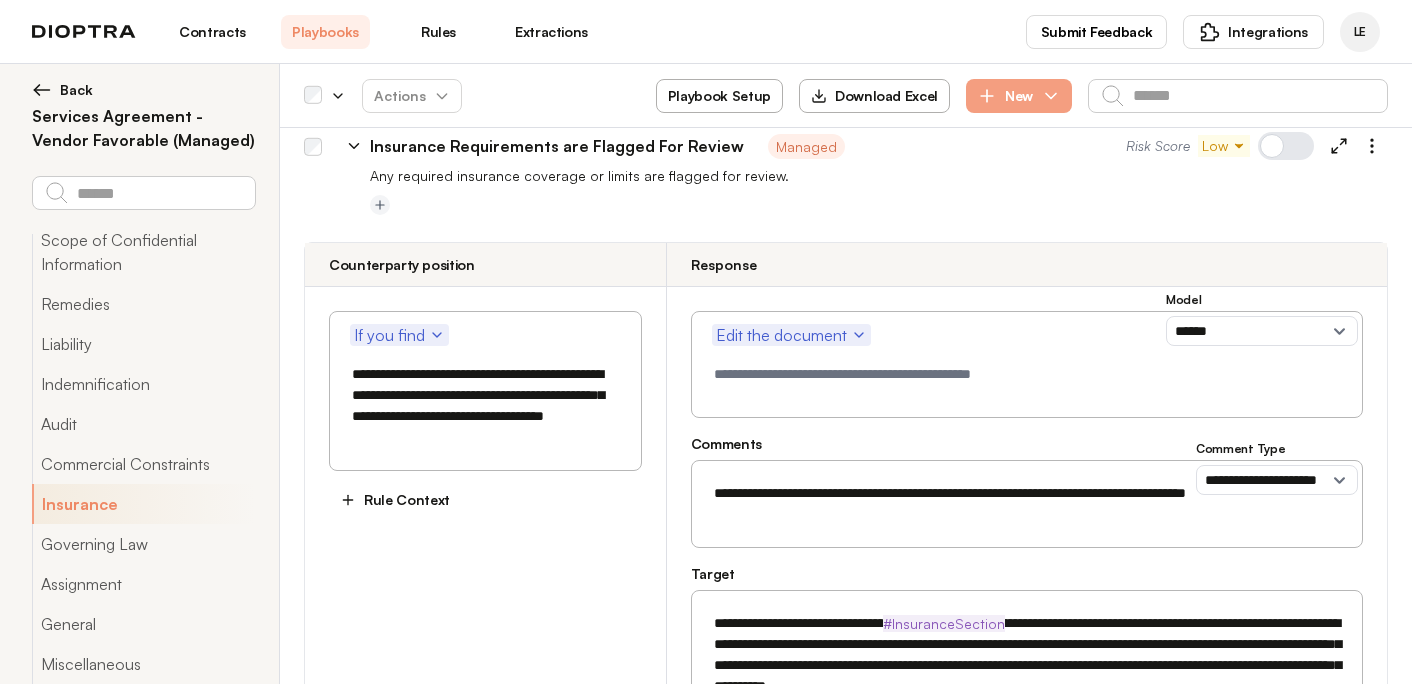 click on "**********" at bounding box center [1027, 655] 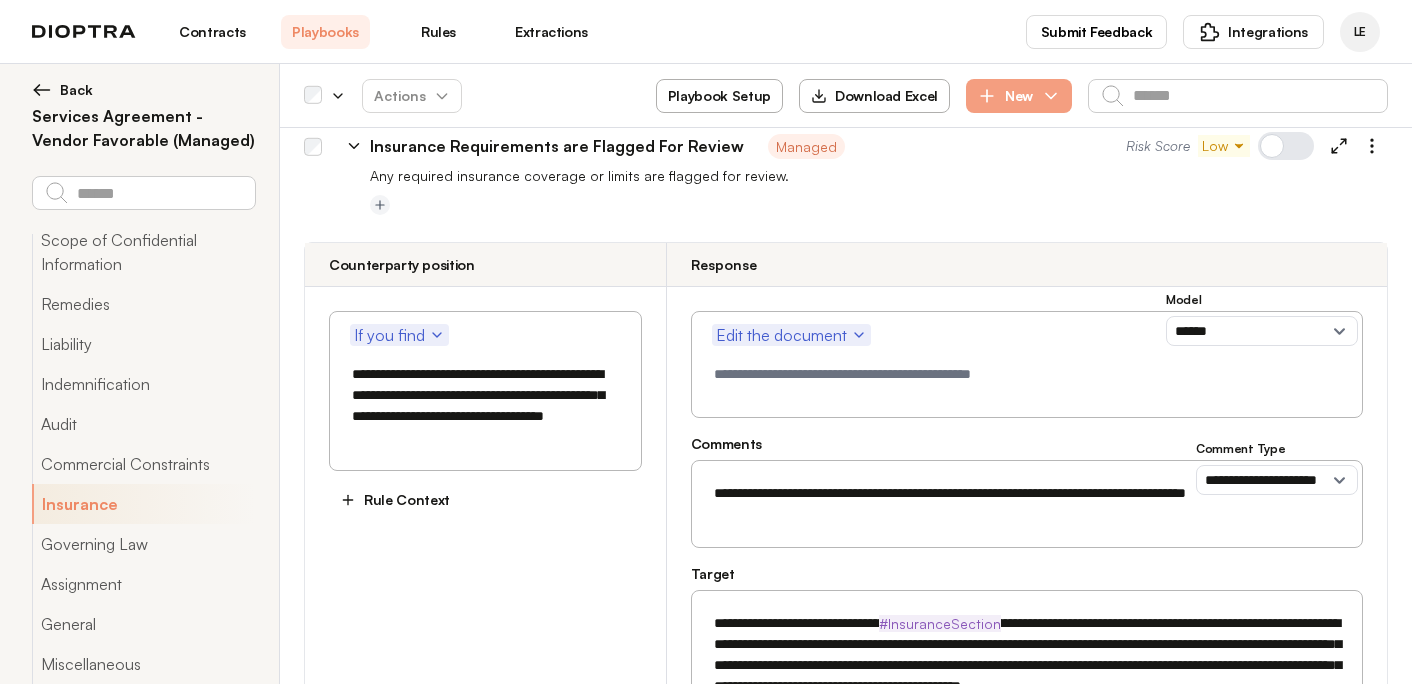 drag, startPoint x: 1159, startPoint y: 566, endPoint x: 1271, endPoint y: 561, distance: 112.11155 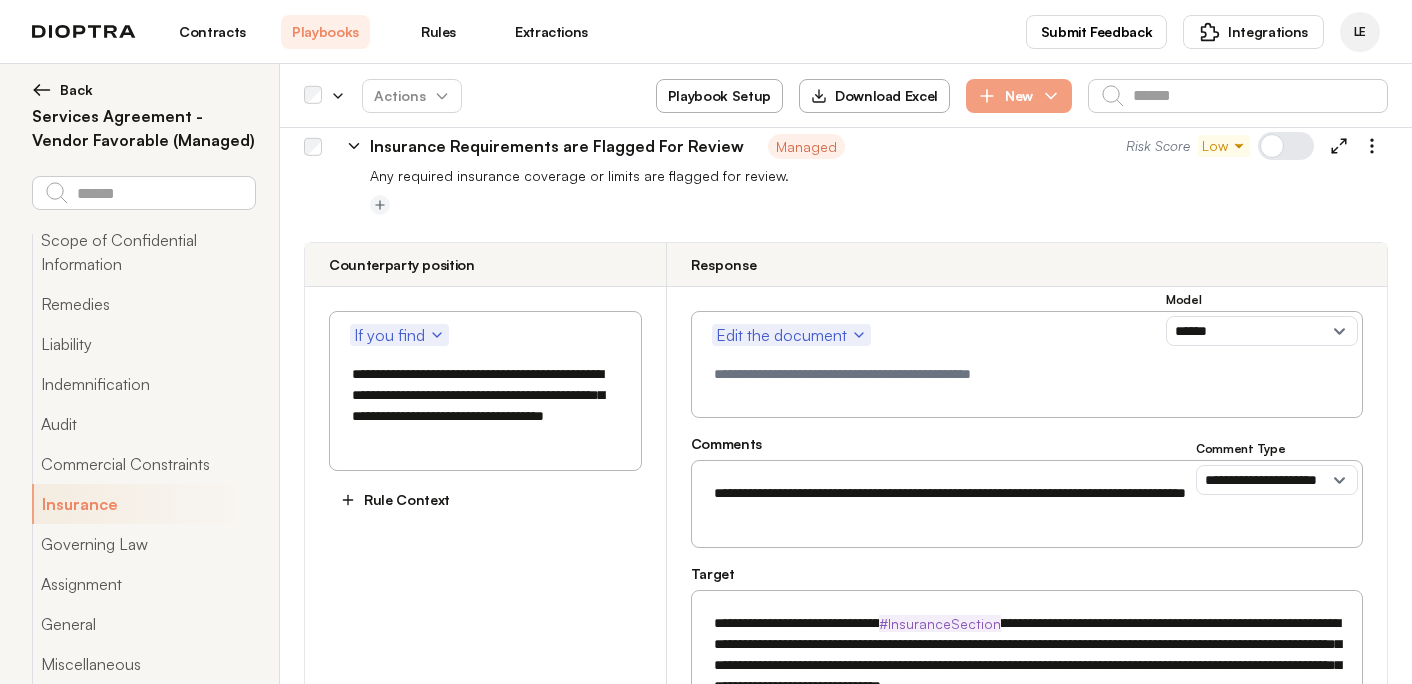 click on "**********" at bounding box center (1027, 655) 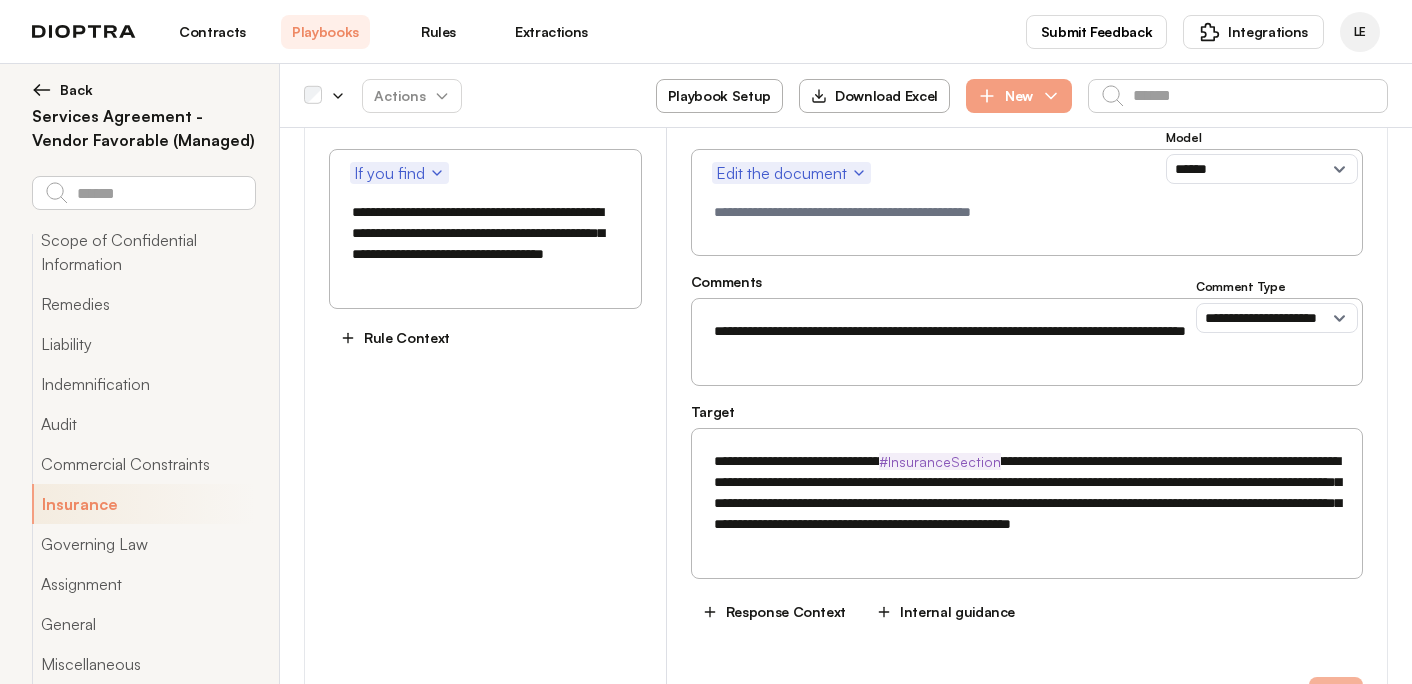 type on "**********" 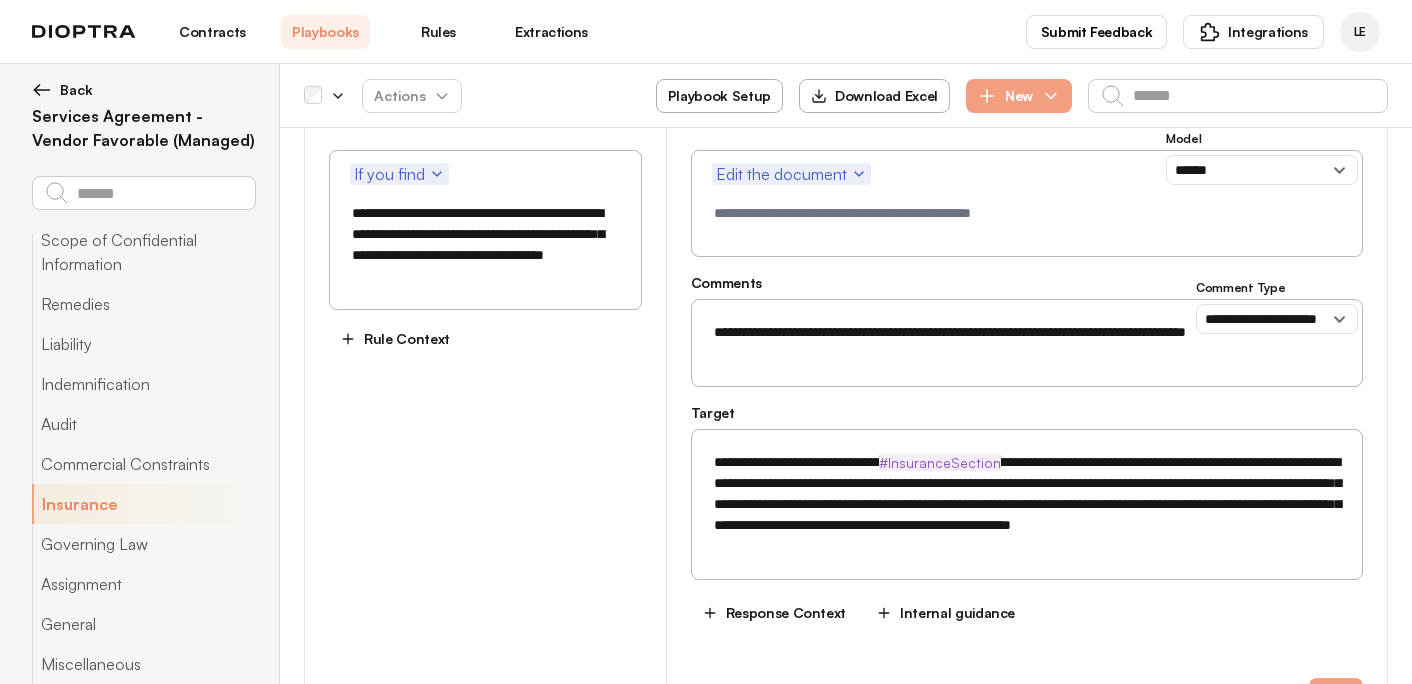 scroll, scrollTop: 14007, scrollLeft: 0, axis: vertical 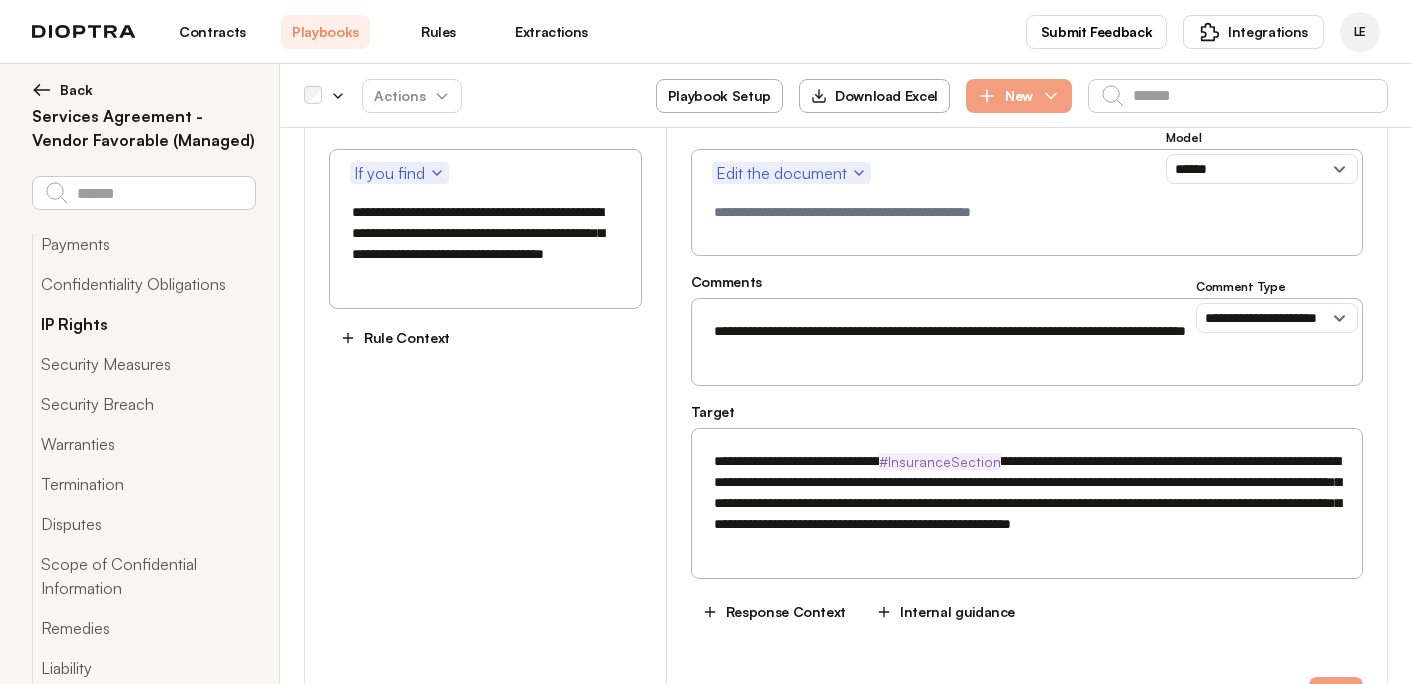 click on "IP Rights" at bounding box center (143, 324) 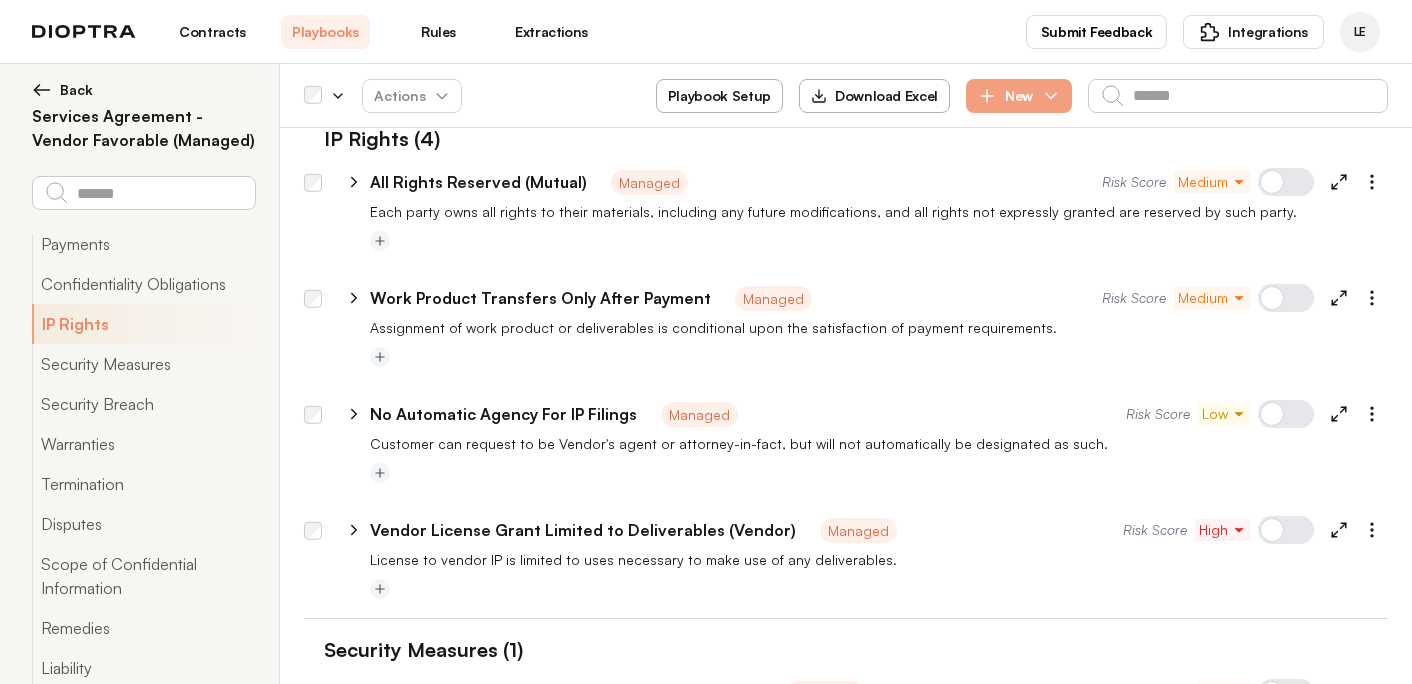 scroll, scrollTop: 6114, scrollLeft: 0, axis: vertical 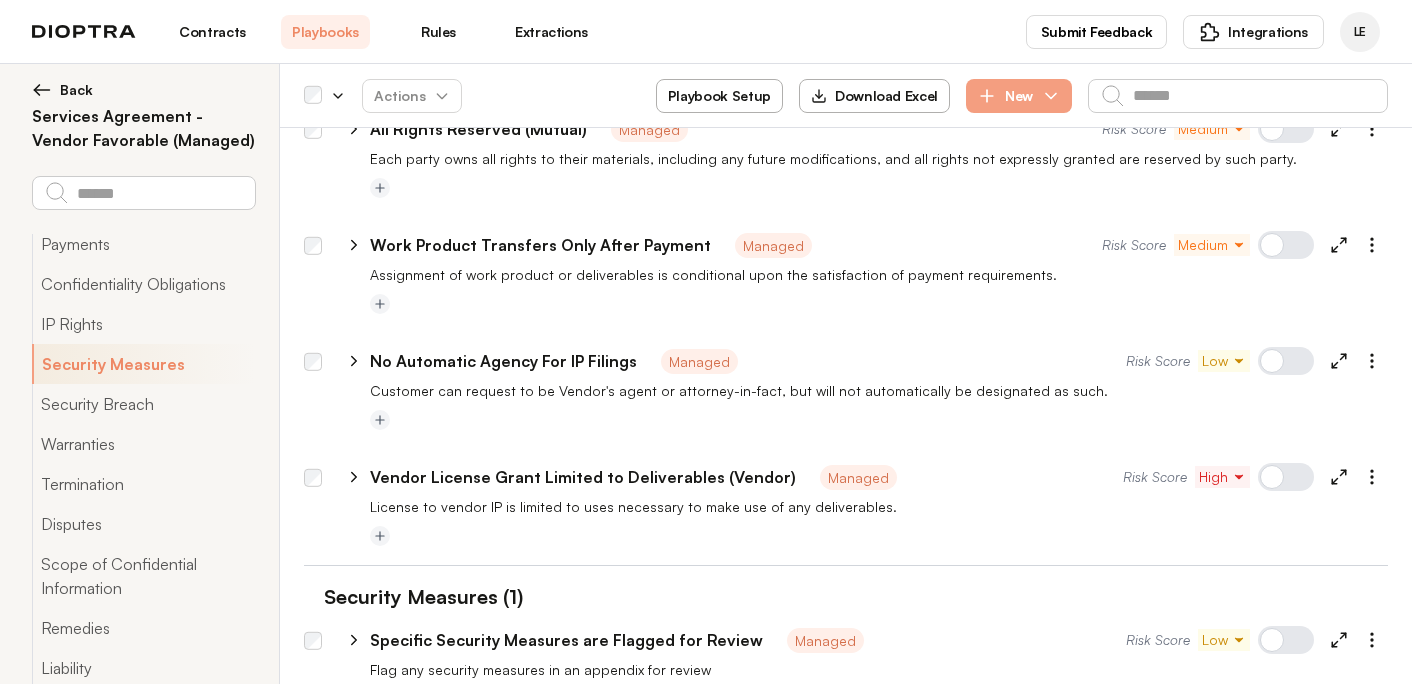click 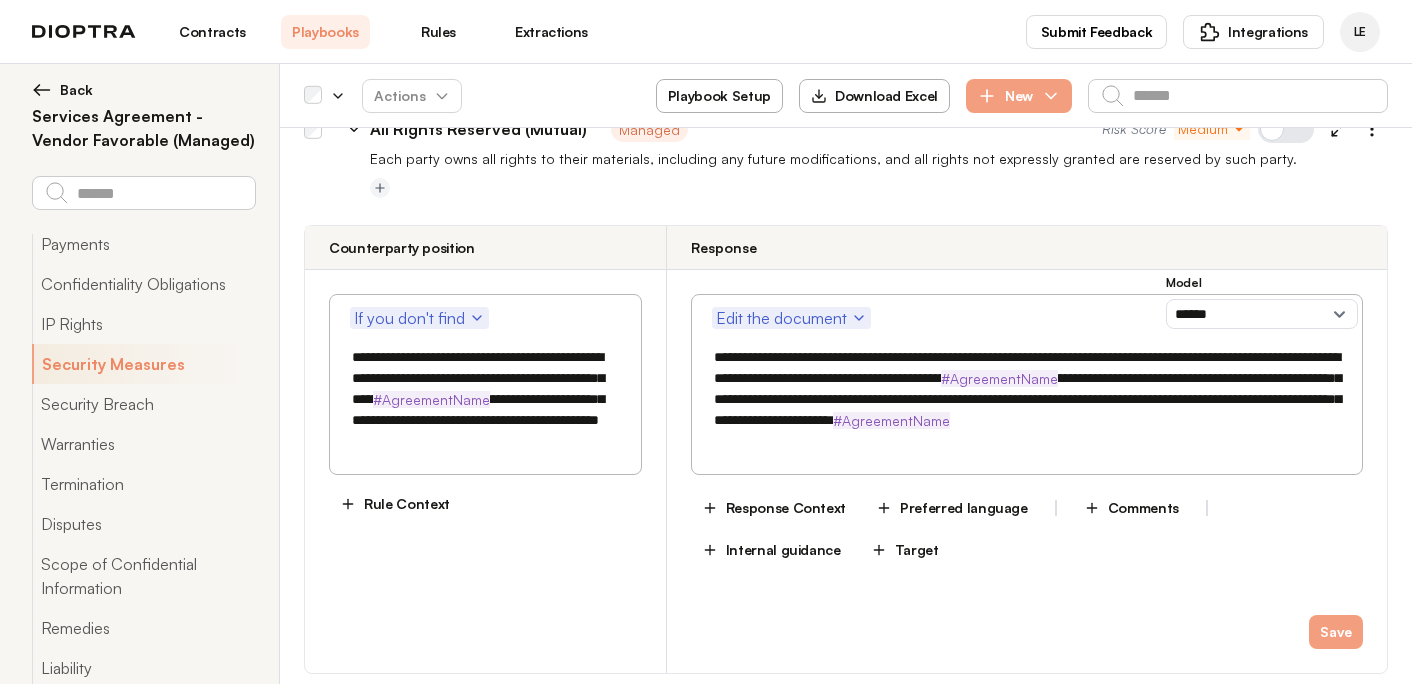 click on "**********" at bounding box center (485, 399) 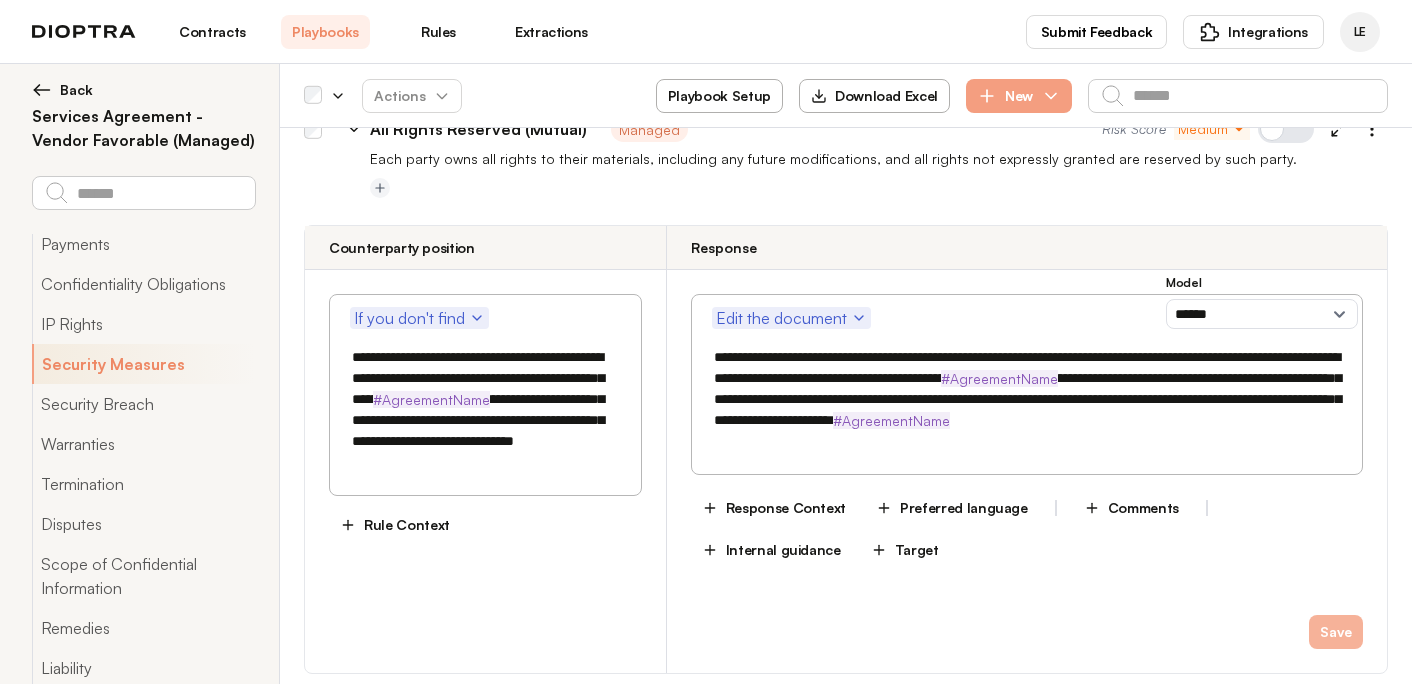 type on "**********" 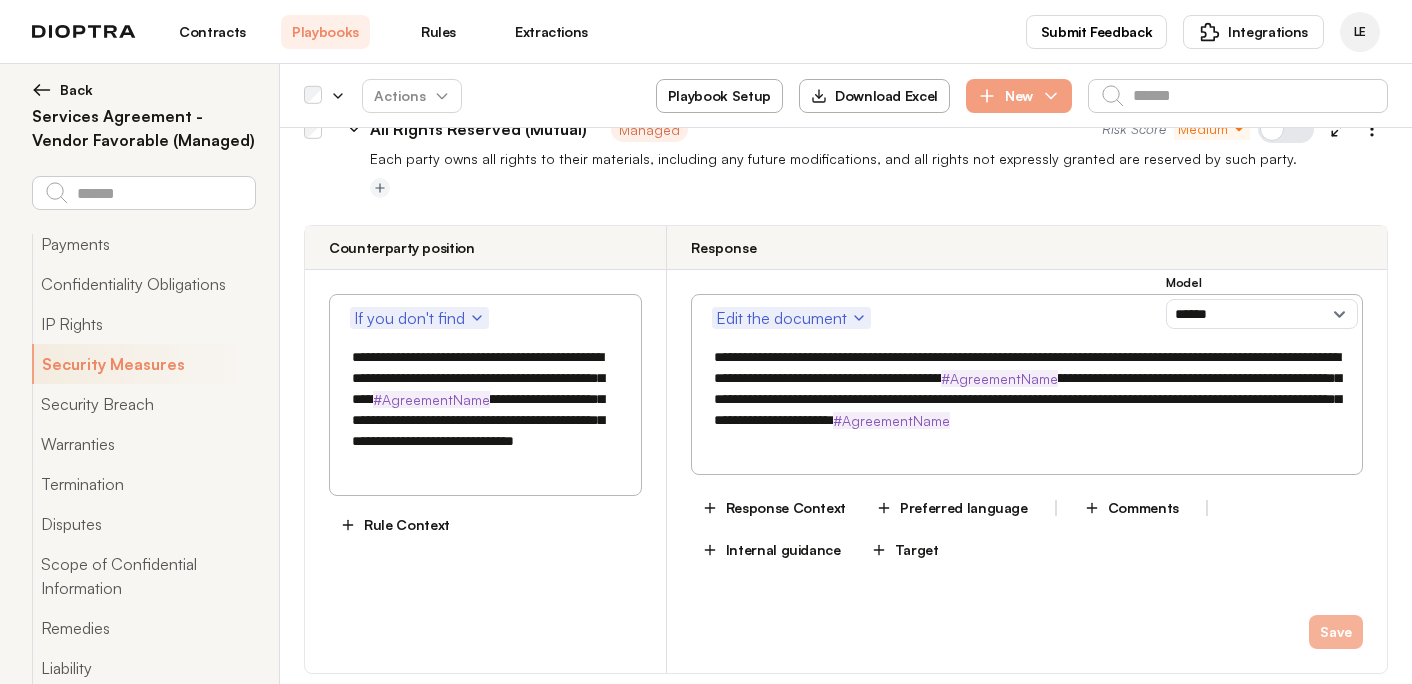 click on "Save" at bounding box center [1336, 632] 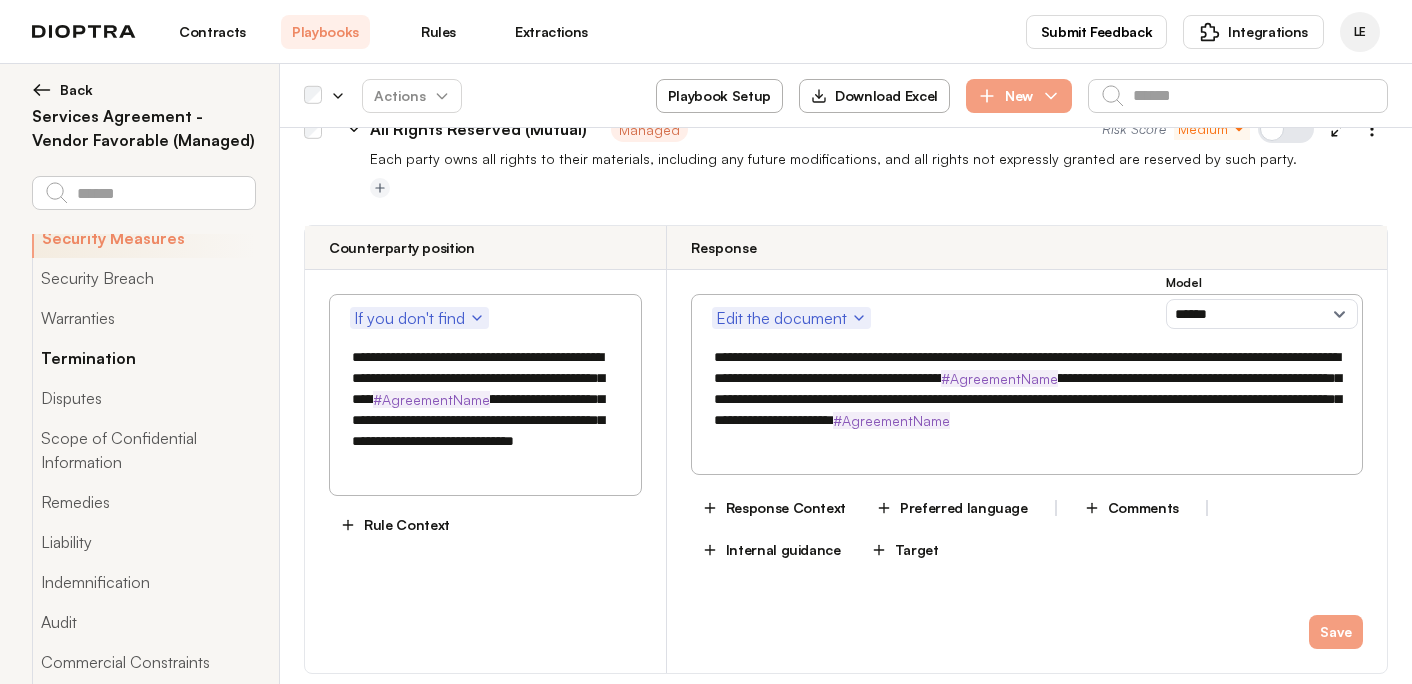 scroll, scrollTop: 261, scrollLeft: 0, axis: vertical 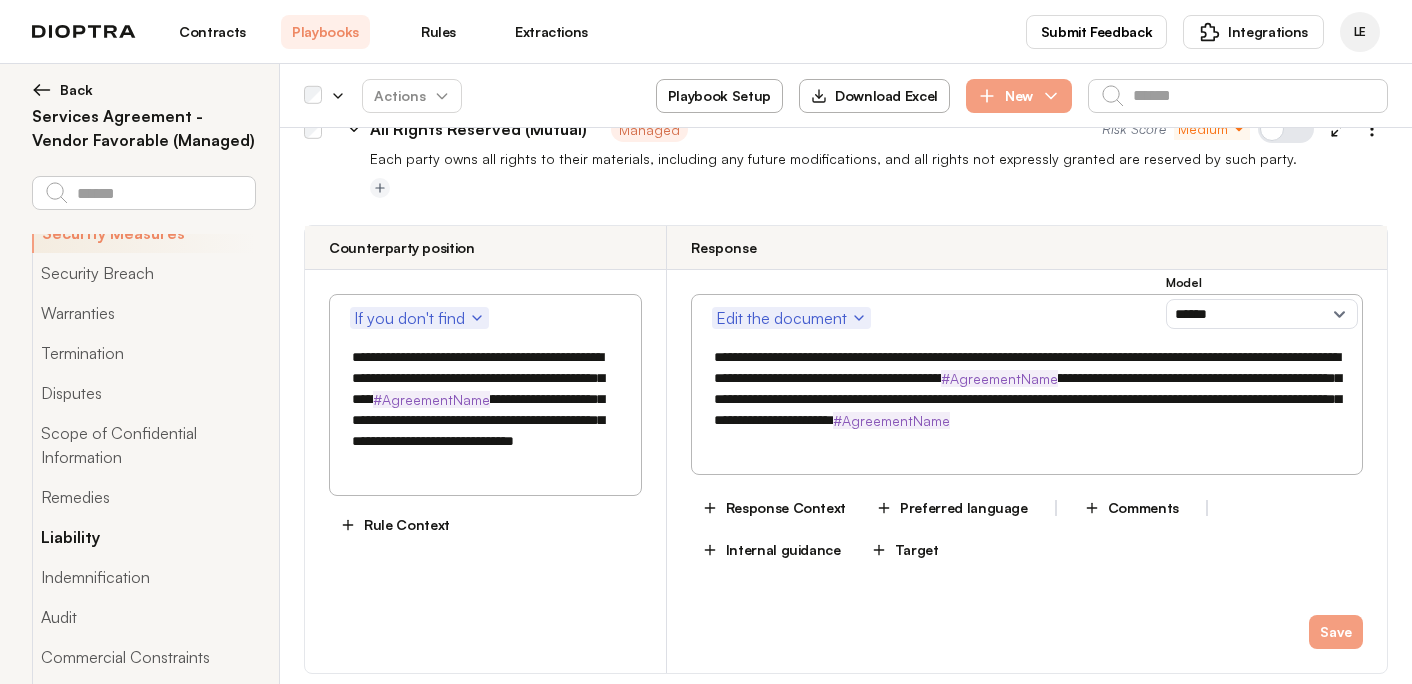 click on "Liability" at bounding box center [143, 537] 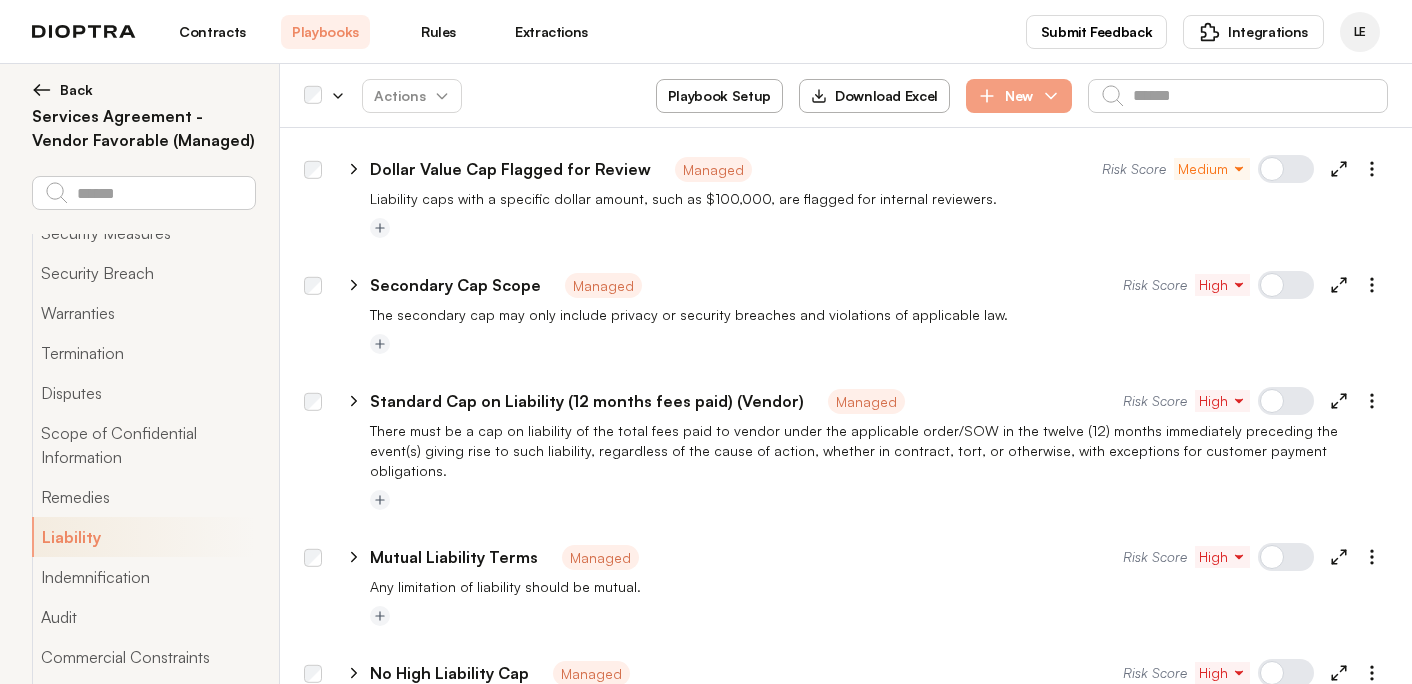 scroll, scrollTop: 11022, scrollLeft: 0, axis: vertical 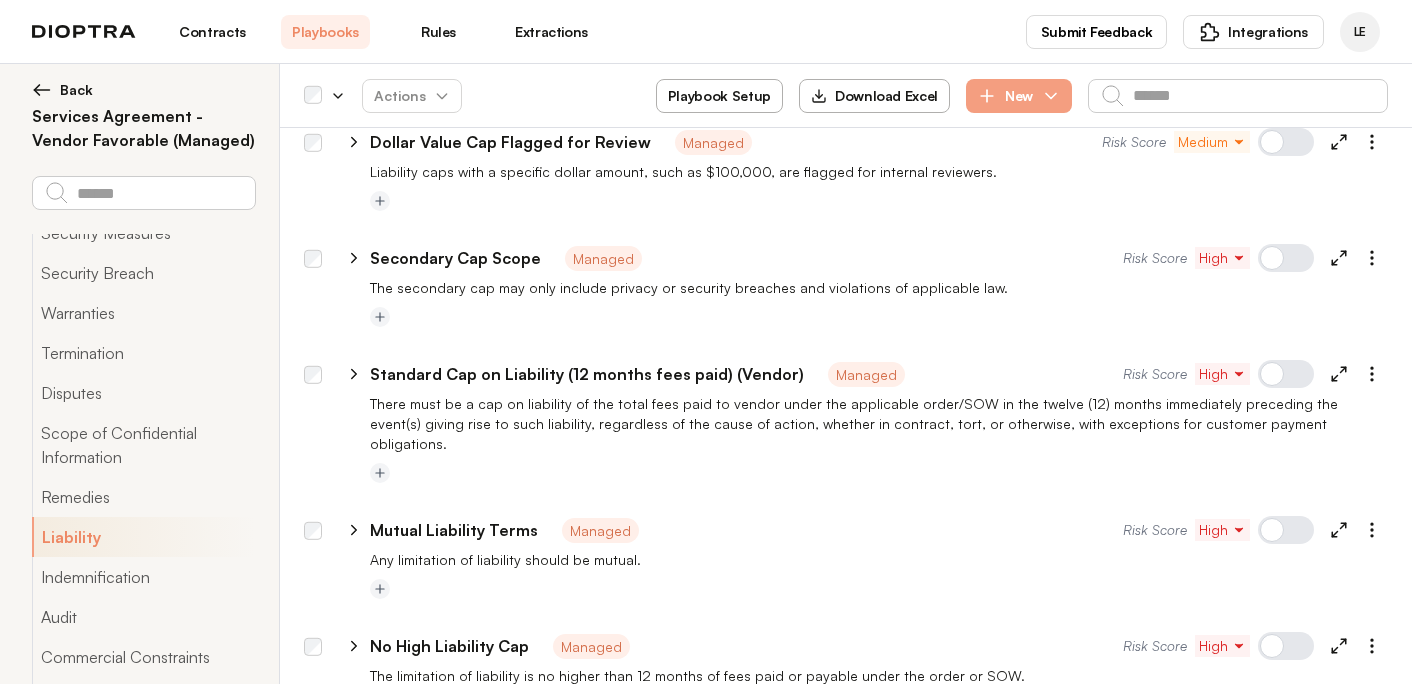 click 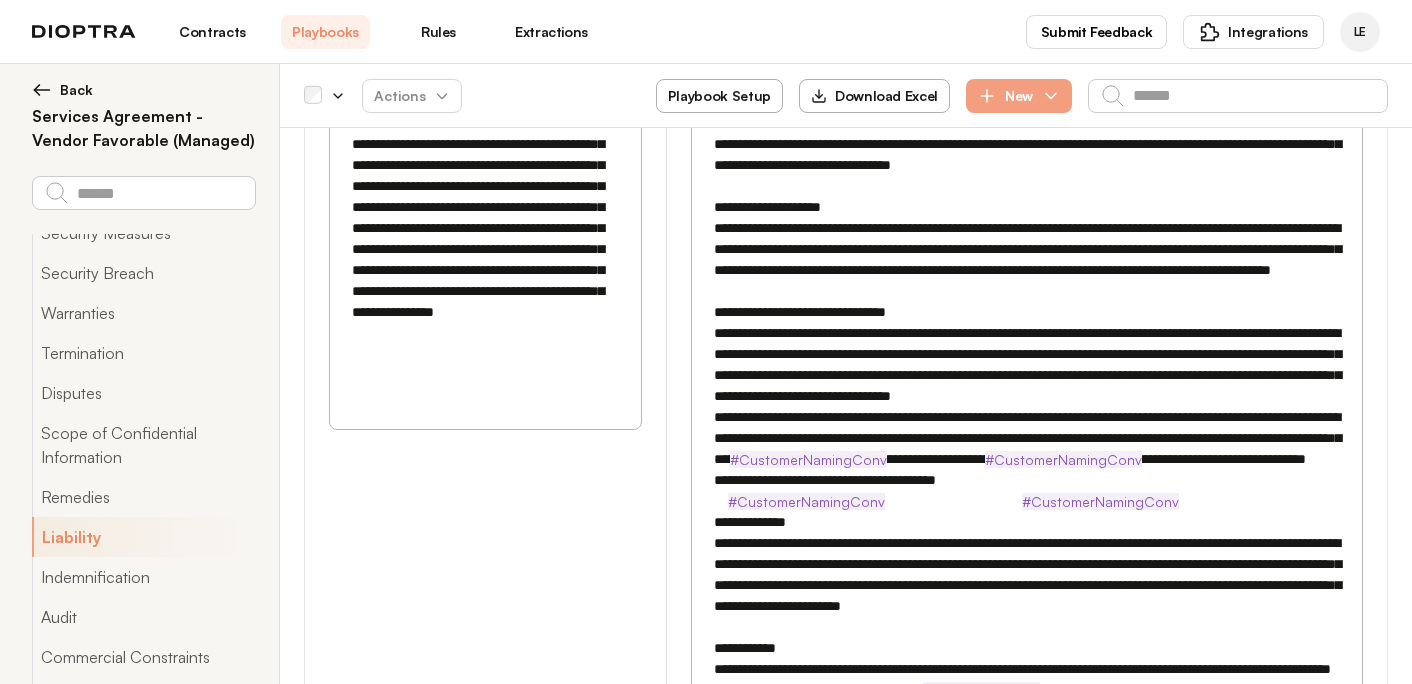 scroll, scrollTop: 11885, scrollLeft: 0, axis: vertical 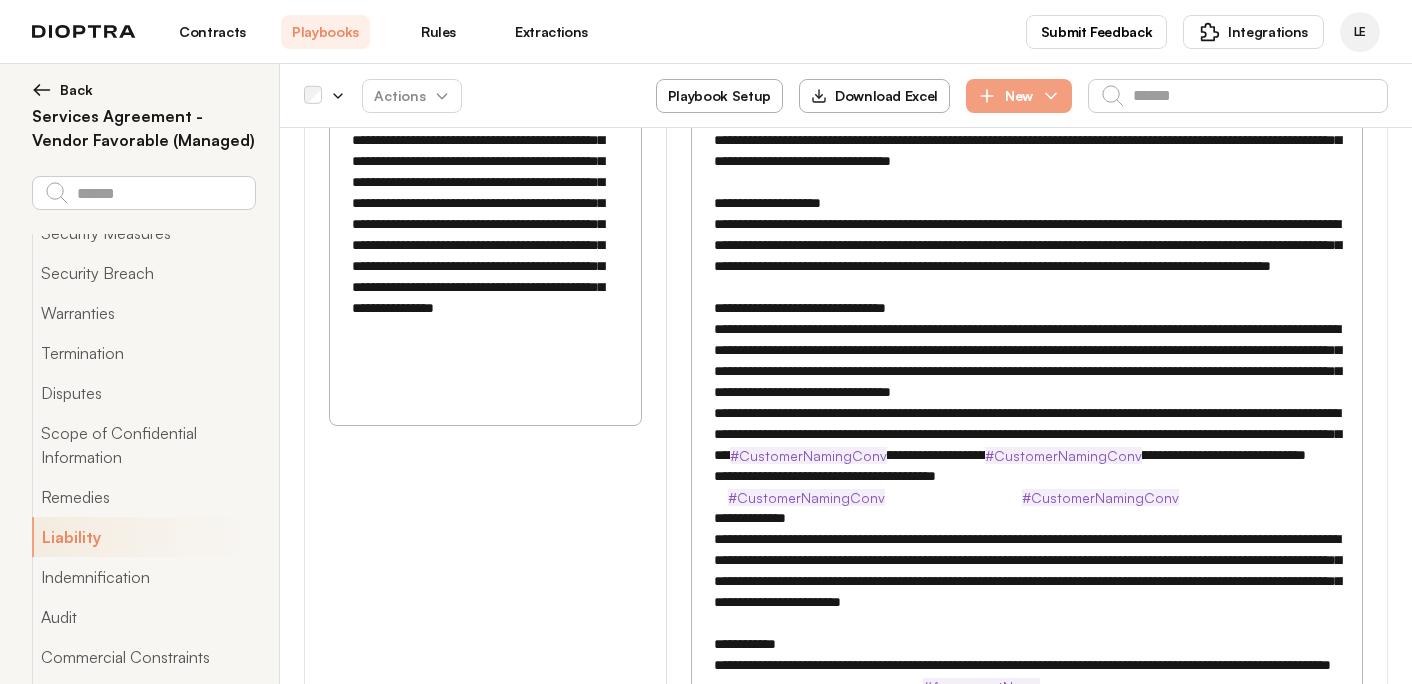 click at bounding box center [1027, 424] 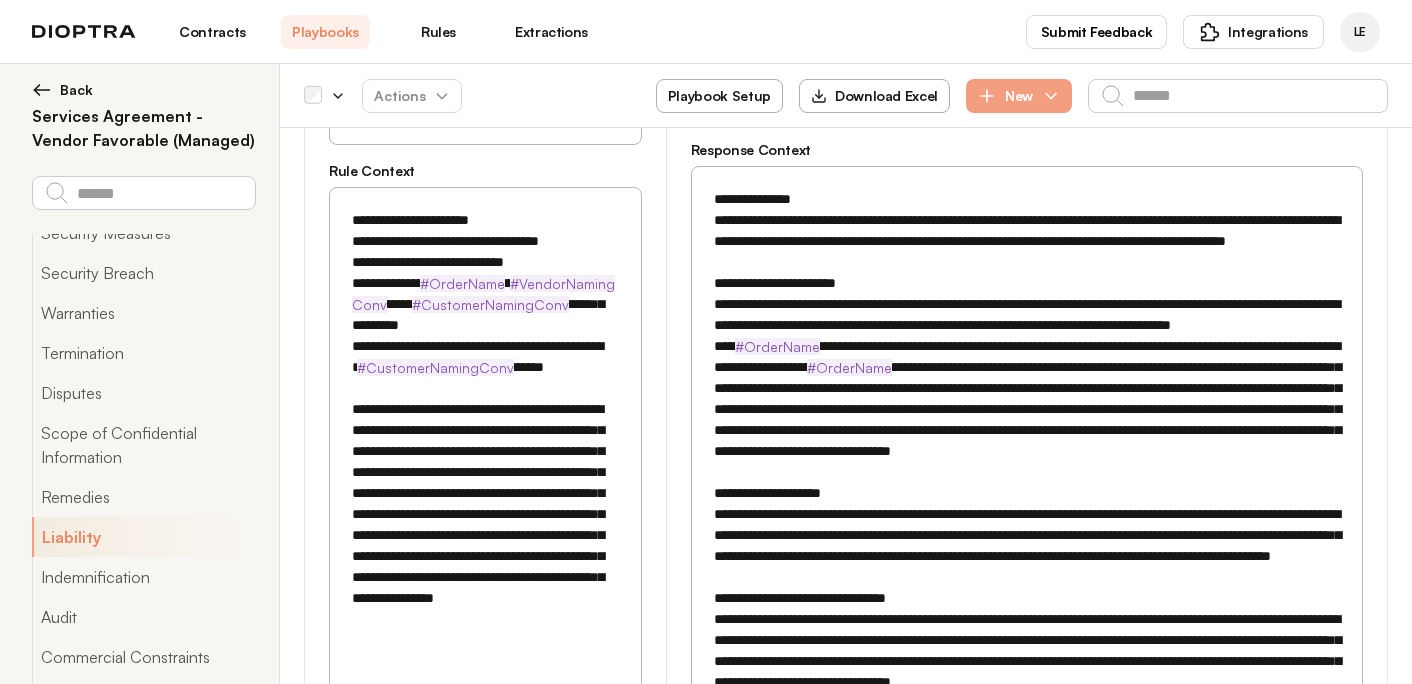 scroll, scrollTop: 11596, scrollLeft: 0, axis: vertical 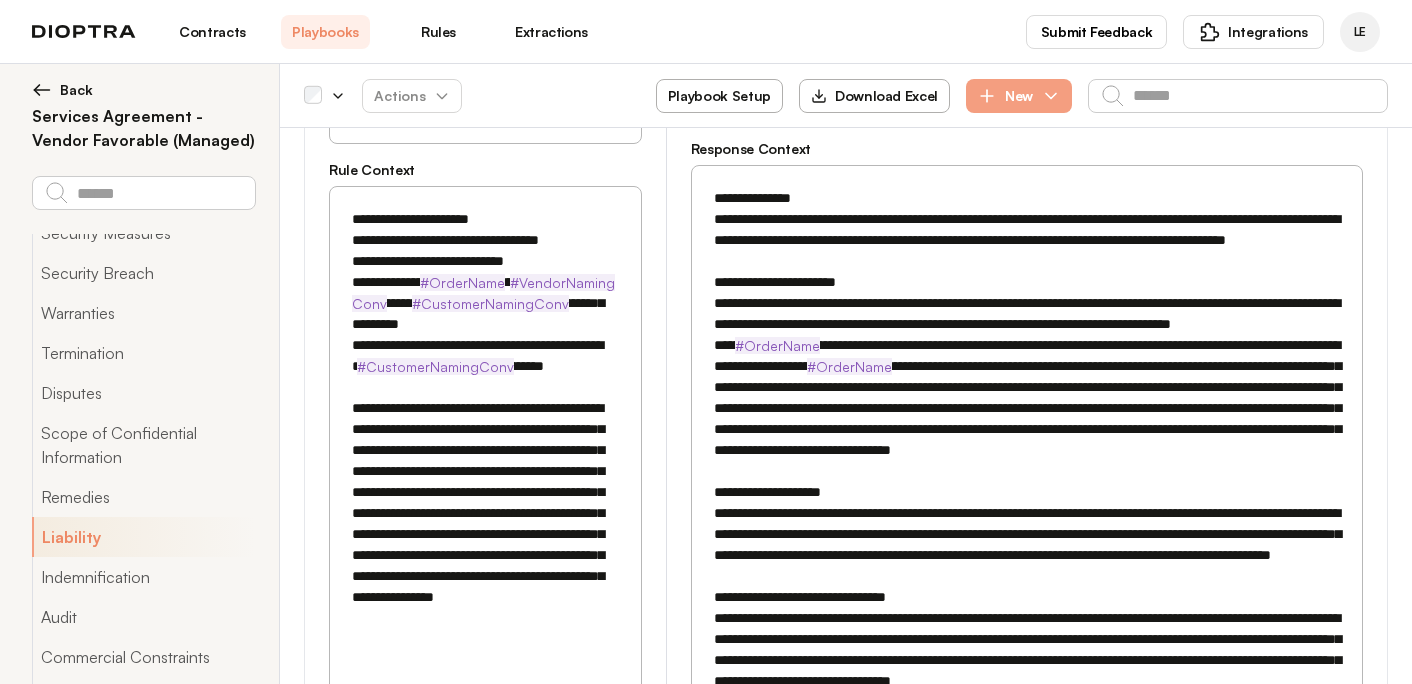 drag, startPoint x: 1050, startPoint y: 558, endPoint x: 711, endPoint y: 464, distance: 351.79114 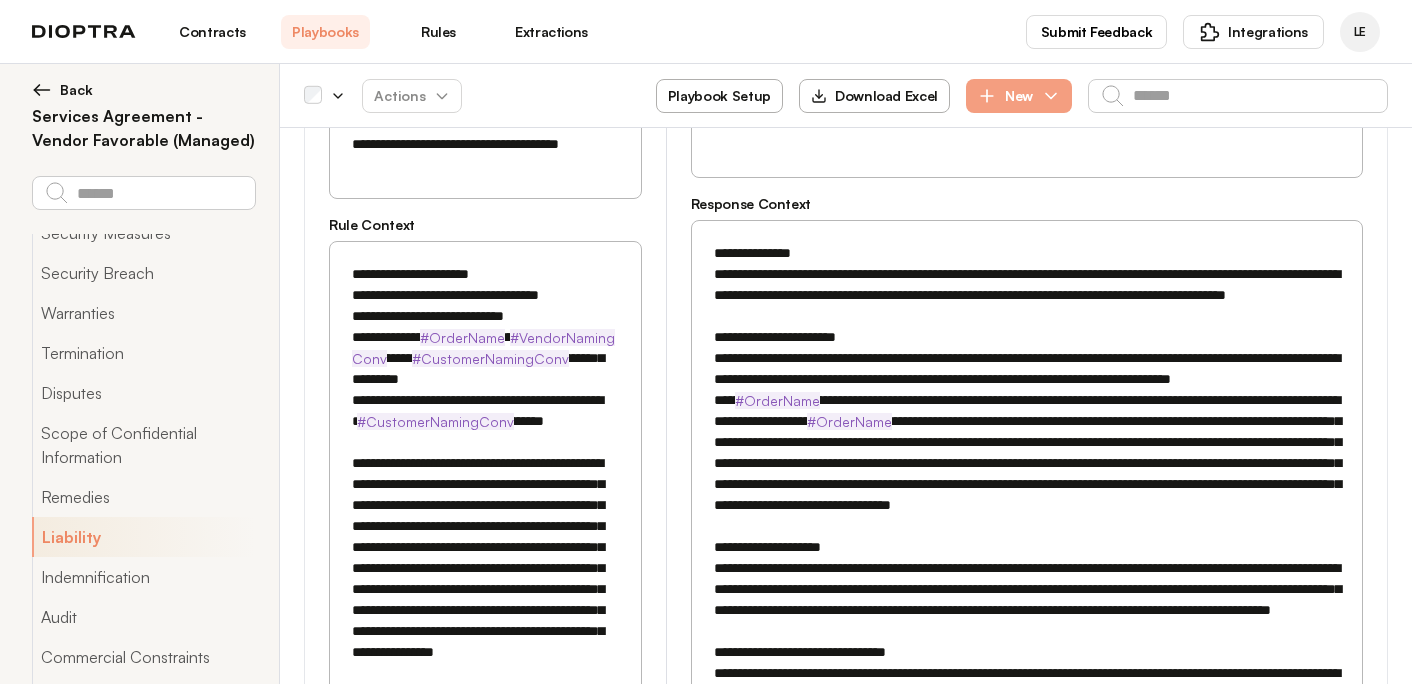 scroll, scrollTop: 11544, scrollLeft: 0, axis: vertical 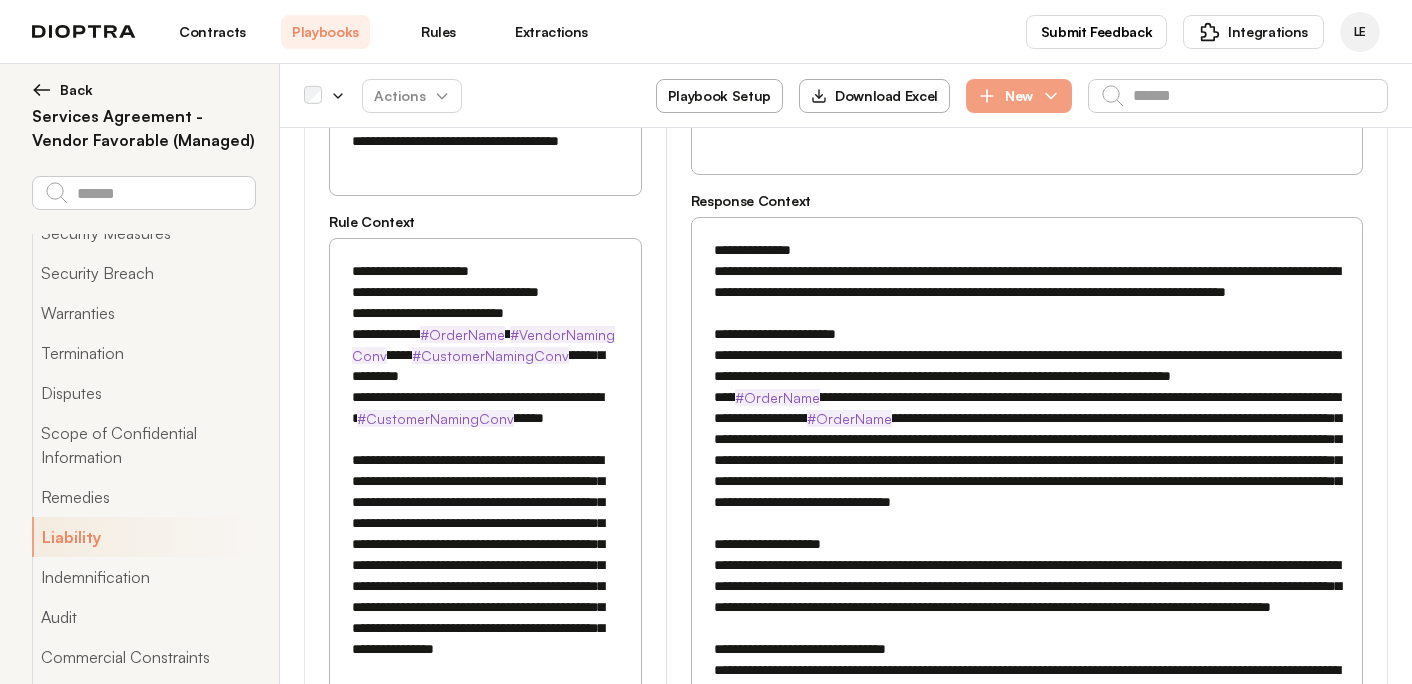 click at bounding box center (1027, 765) 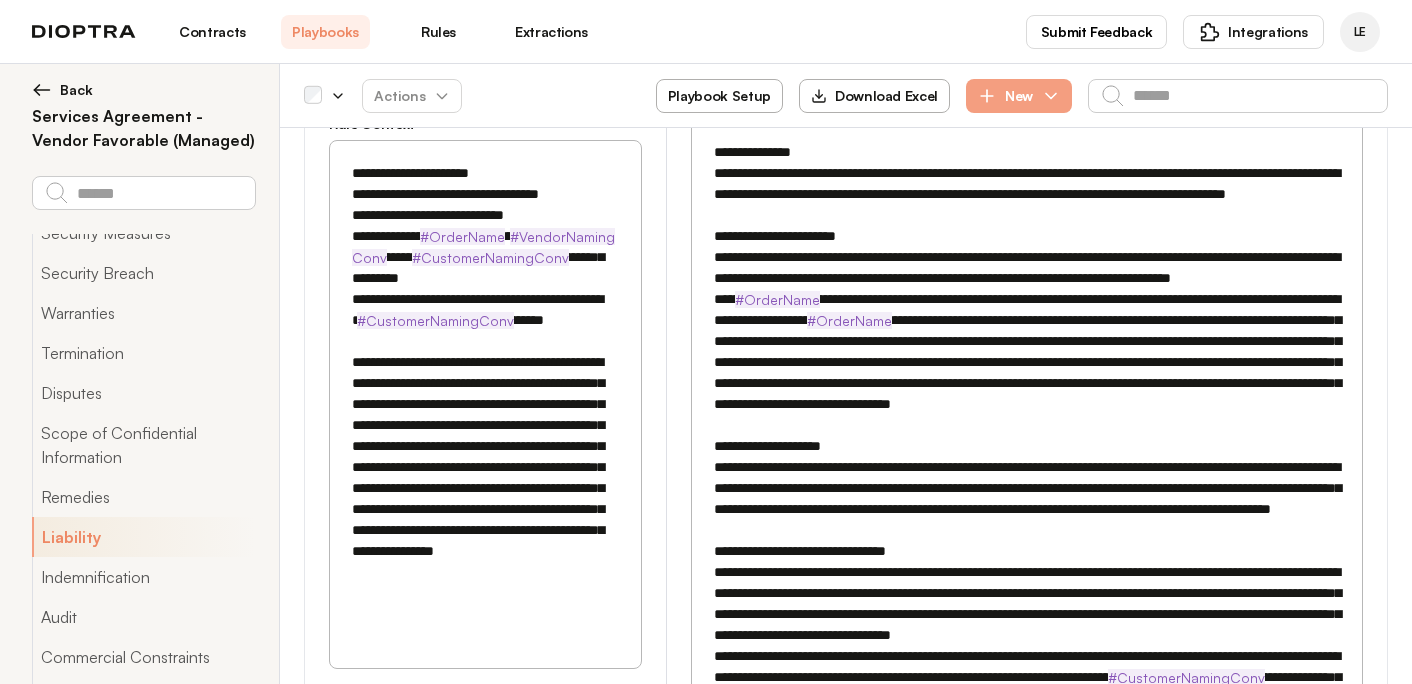 scroll, scrollTop: 11643, scrollLeft: 0, axis: vertical 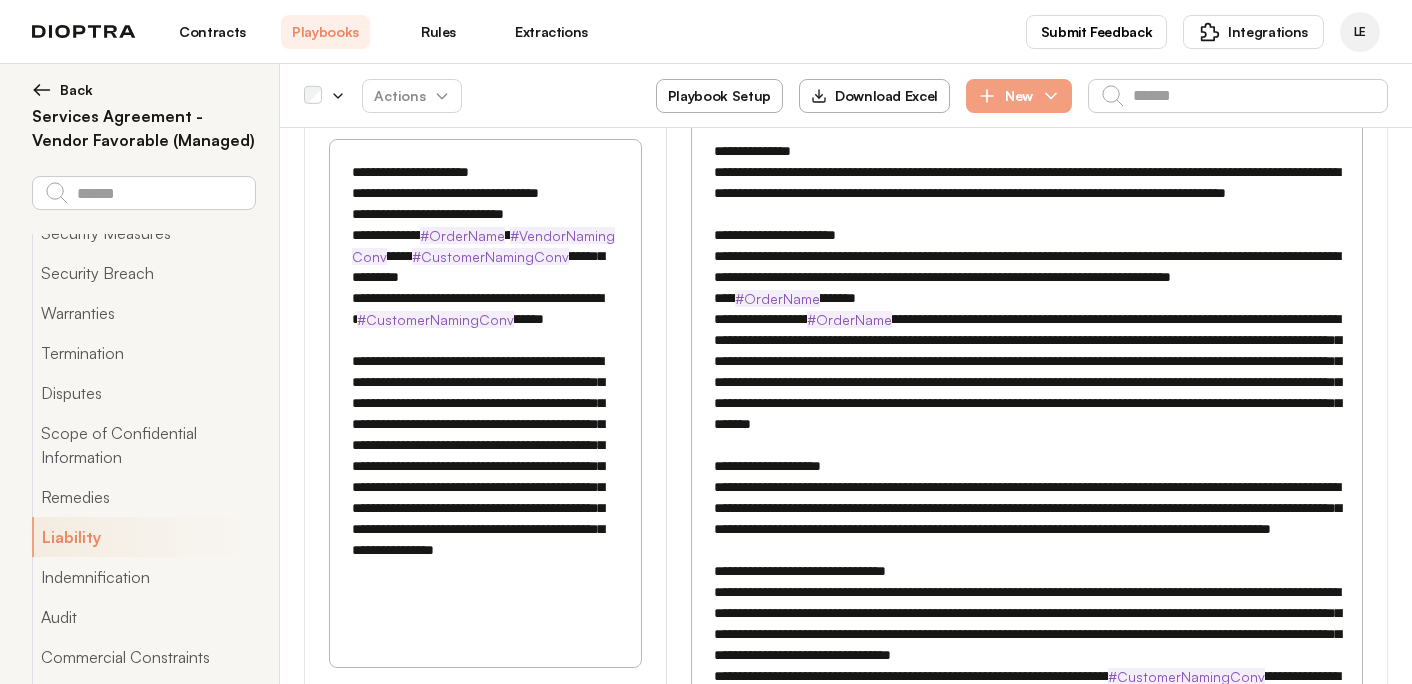 click on "Cap Directions:
* Look for a Primary Liability Cap.  Only if you do not find a Primary Liability Cap, add the Preferred Cap once.  If you do find a Primary Liability Cap, do not add the Preferred Cap instead follow the Modification Directions.
Modification Directions:
* if you find the Primary Liability Cap is missing the intent that it is tied to fees under the  #OrderName , update the Primary Liability Cap to meet the intent that it based on fees under the applicable  #OrderName
* Follow Step 1 OR Step 2:
#CustomerNamingConv  with respect to  #CustomerNamingConv 's payment obligations, then modify to include the intent that the Primary Liability Cap will not apply to  #CustomerNamingConv 's liability arising from  #CustomerNamingConv #AgreementName , exceed the total fees paid to  #VendorNamingConv  under the applicable  #OrderName #CustomerNamingConv" at bounding box center (1027, 676) 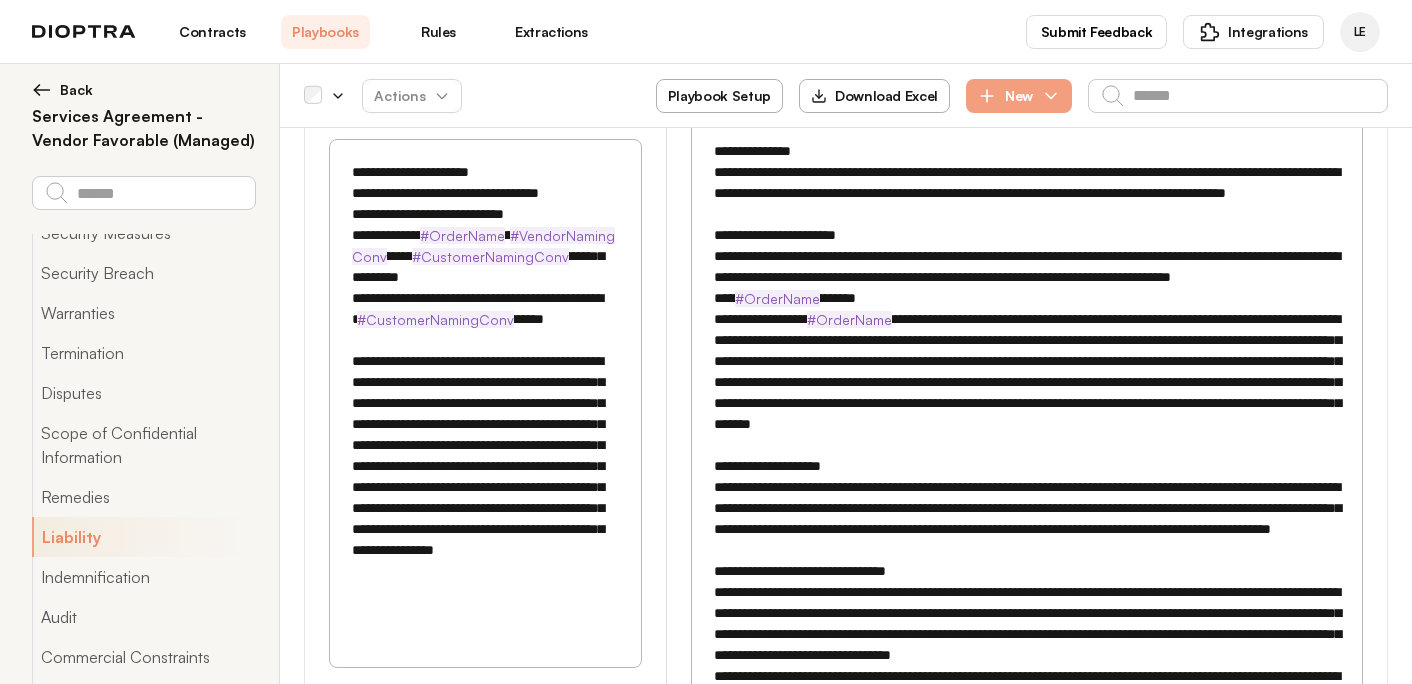 click at bounding box center (1027, 666) 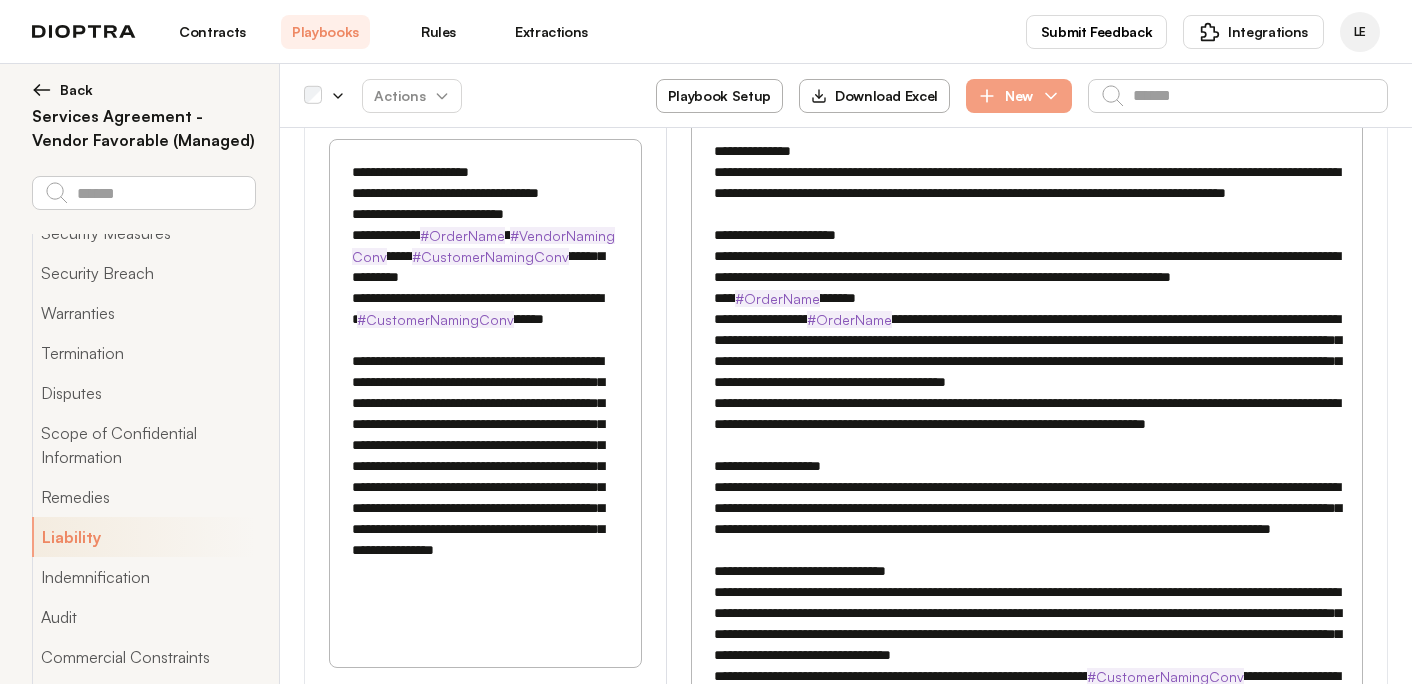 click at bounding box center [1027, 676] 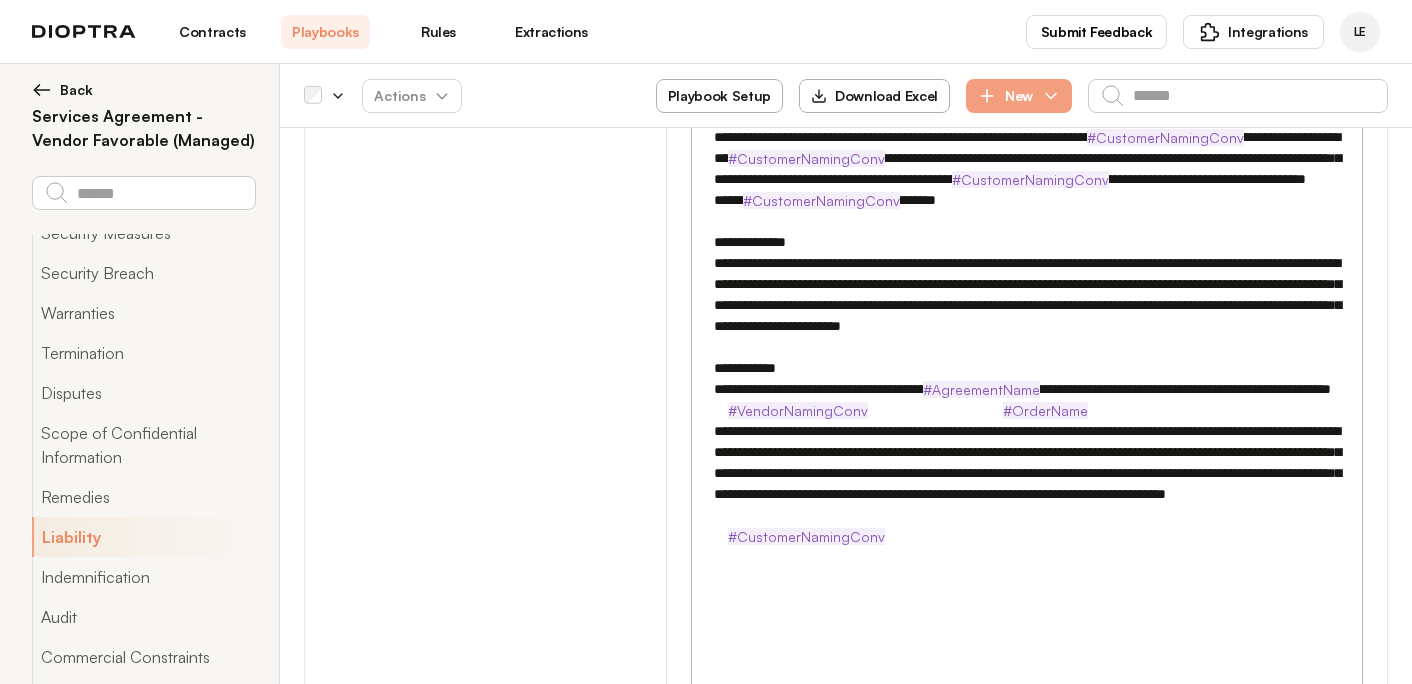 scroll, scrollTop: 12205, scrollLeft: 0, axis: vertical 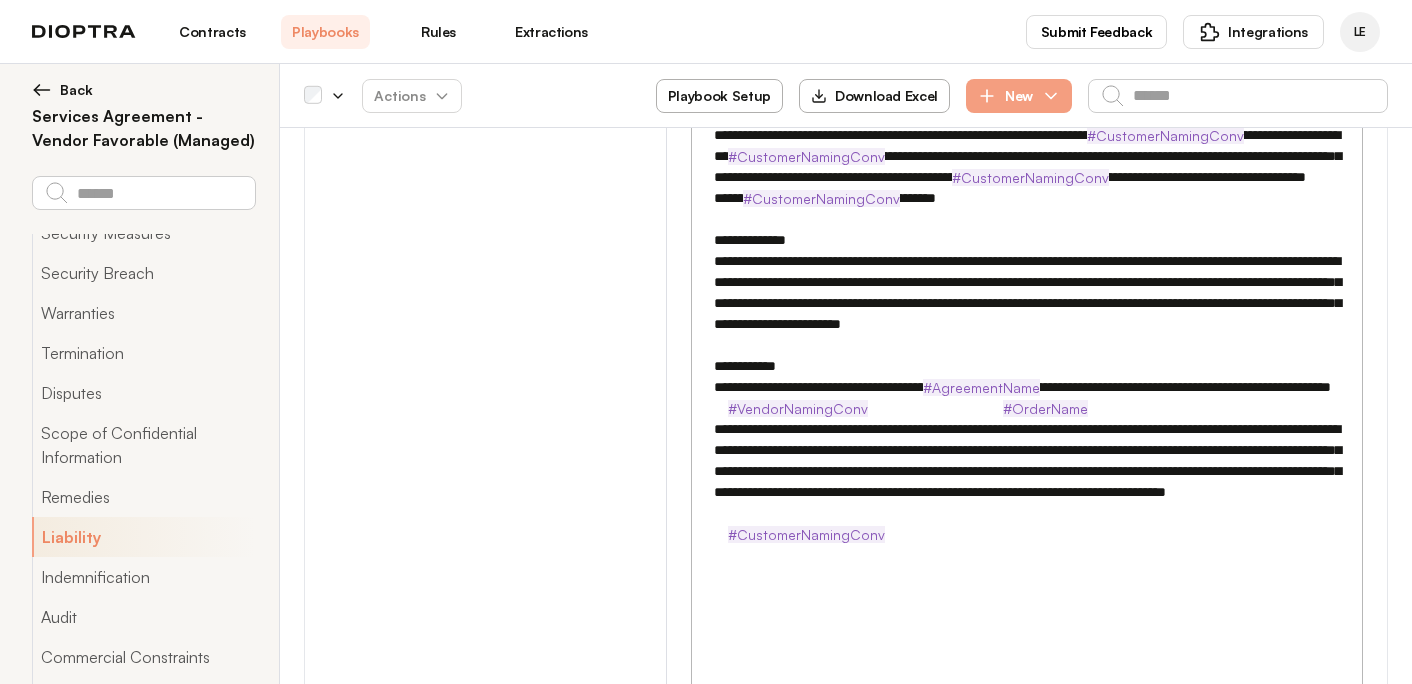 drag, startPoint x: 884, startPoint y: 437, endPoint x: 696, endPoint y: 403, distance: 191.04973 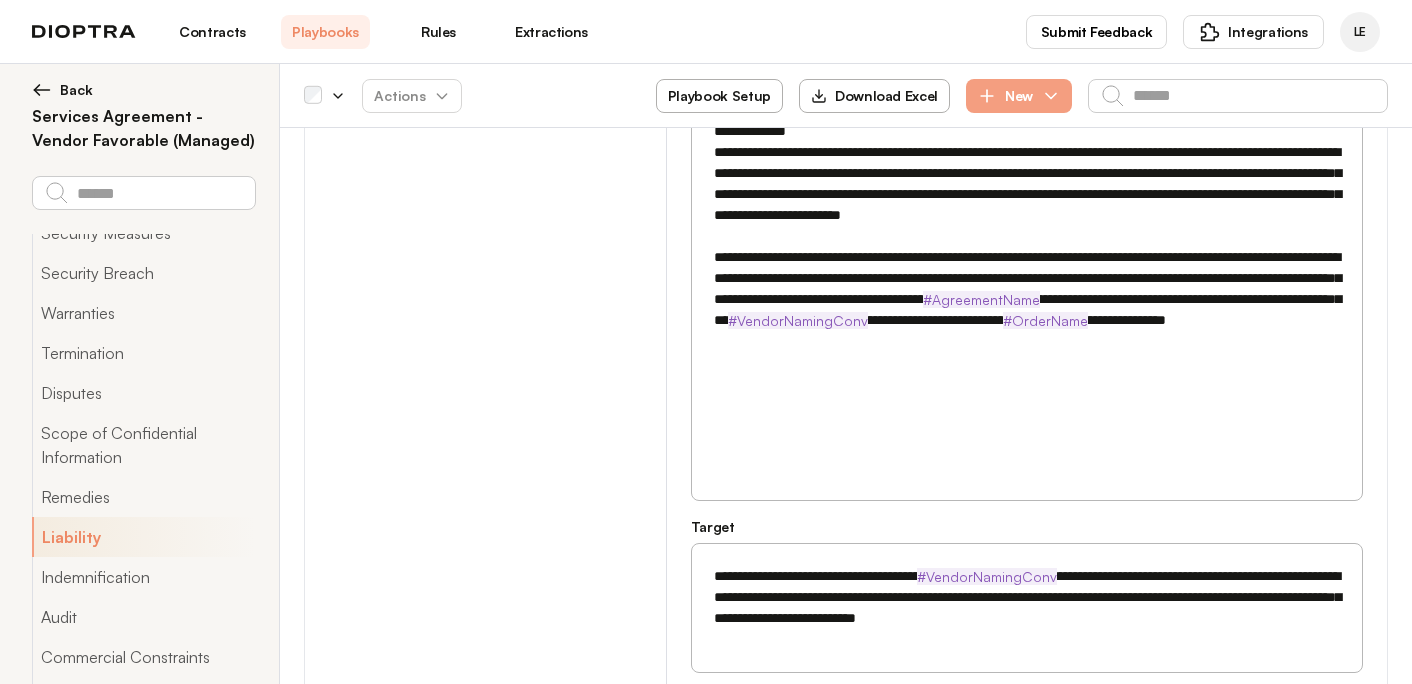 scroll, scrollTop: 12334, scrollLeft: 0, axis: vertical 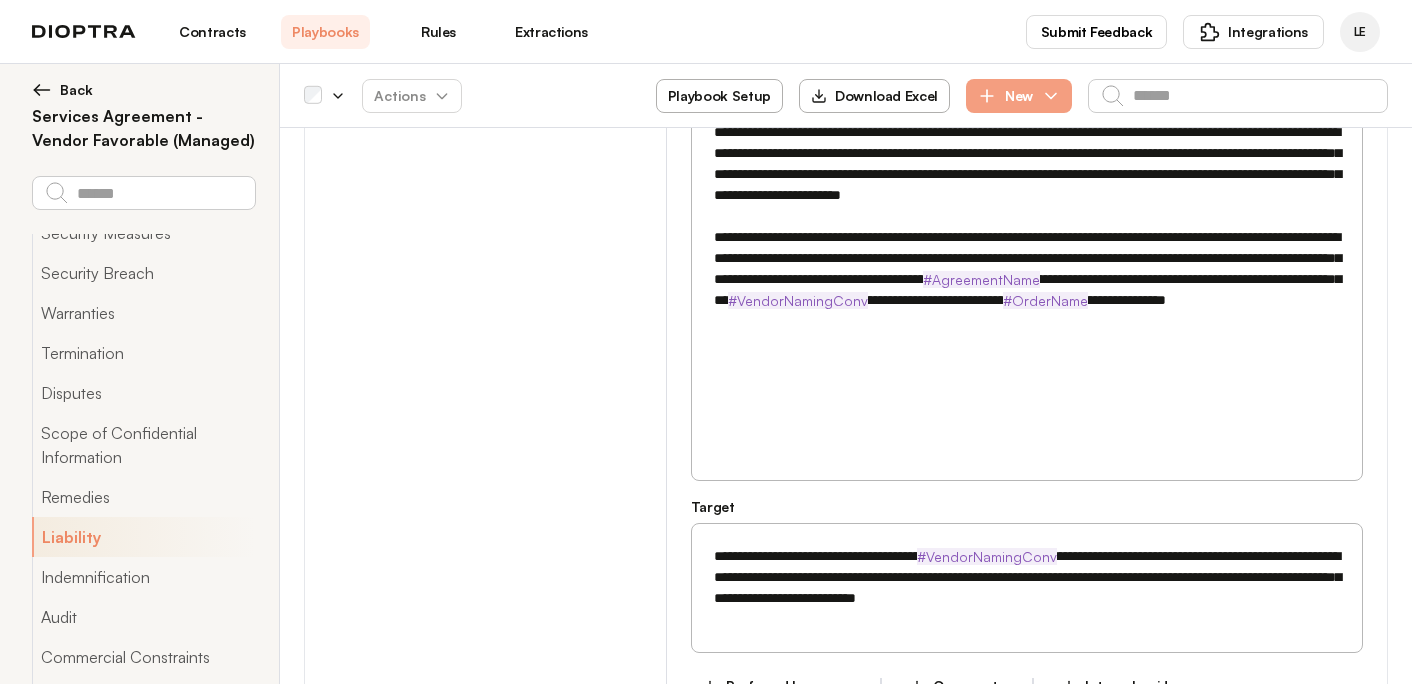 type on "**********" 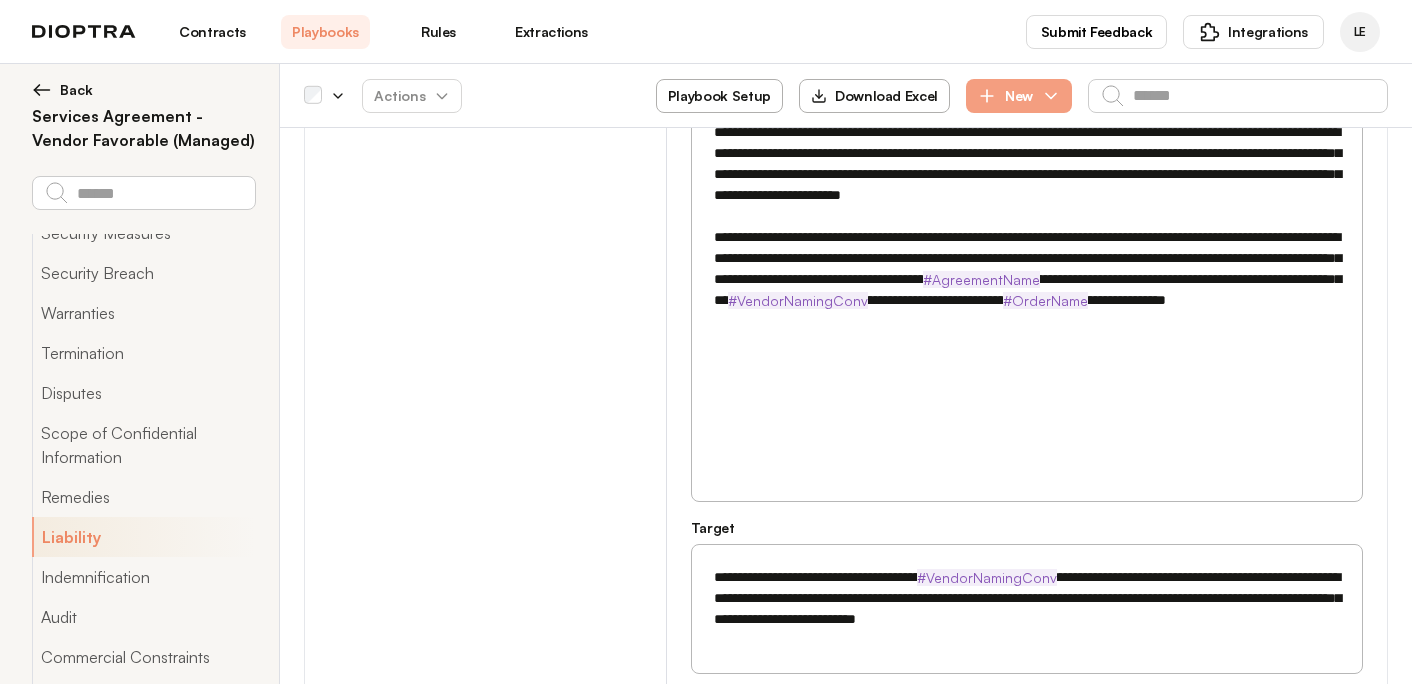 click on "Save" at bounding box center [1336, 789] 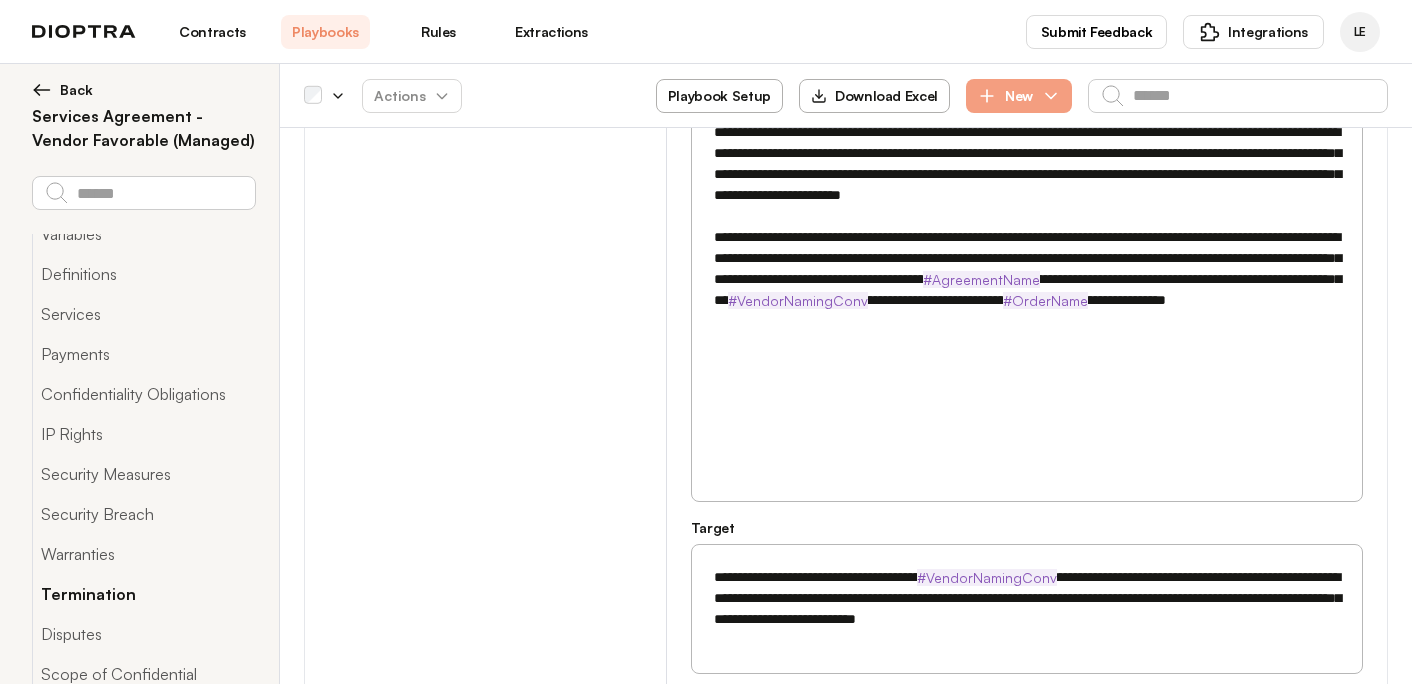 scroll, scrollTop: 0, scrollLeft: 0, axis: both 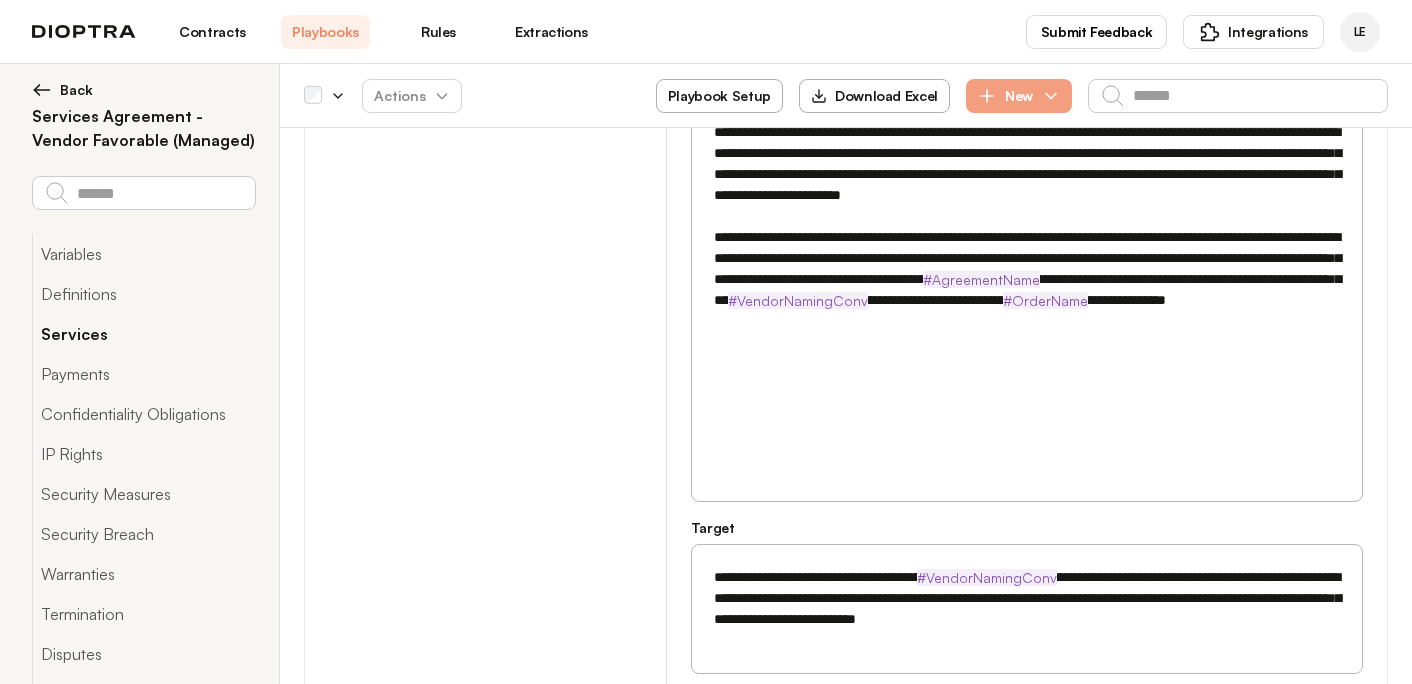 click on "Services" at bounding box center [143, 334] 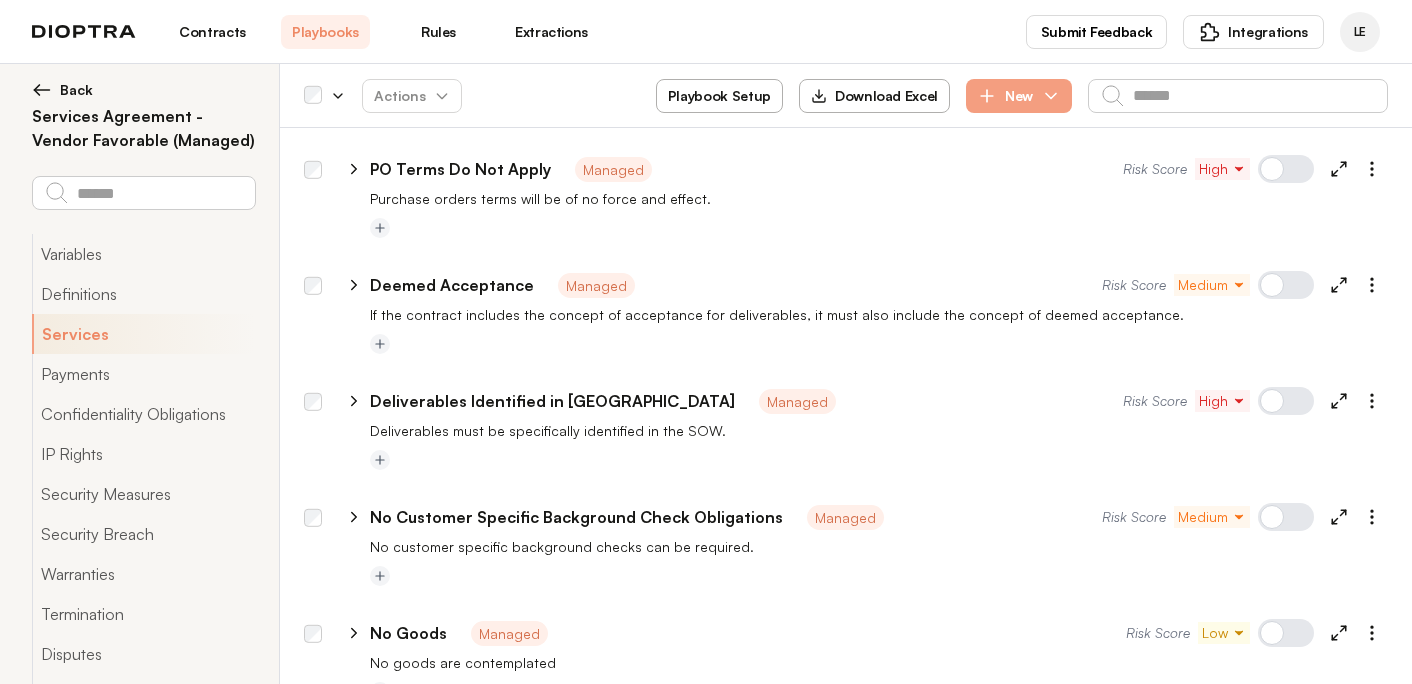 scroll, scrollTop: 4542, scrollLeft: 0, axis: vertical 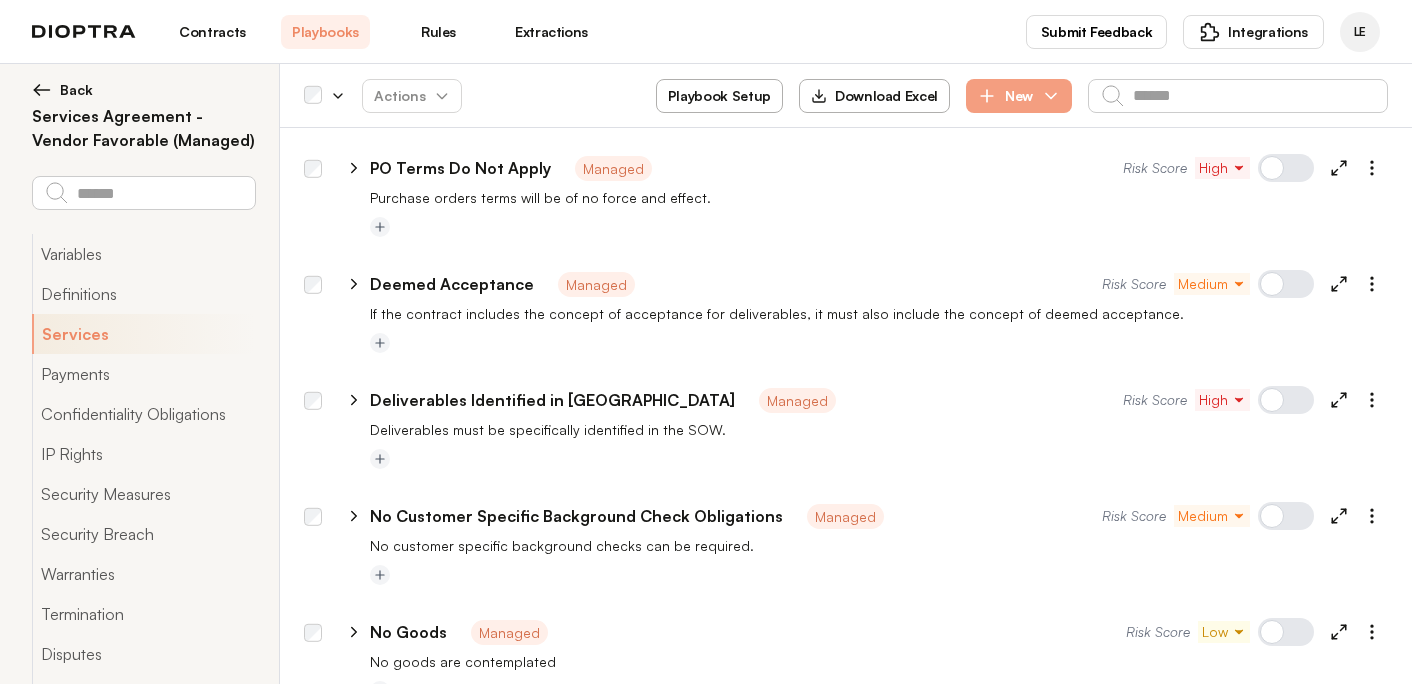 click 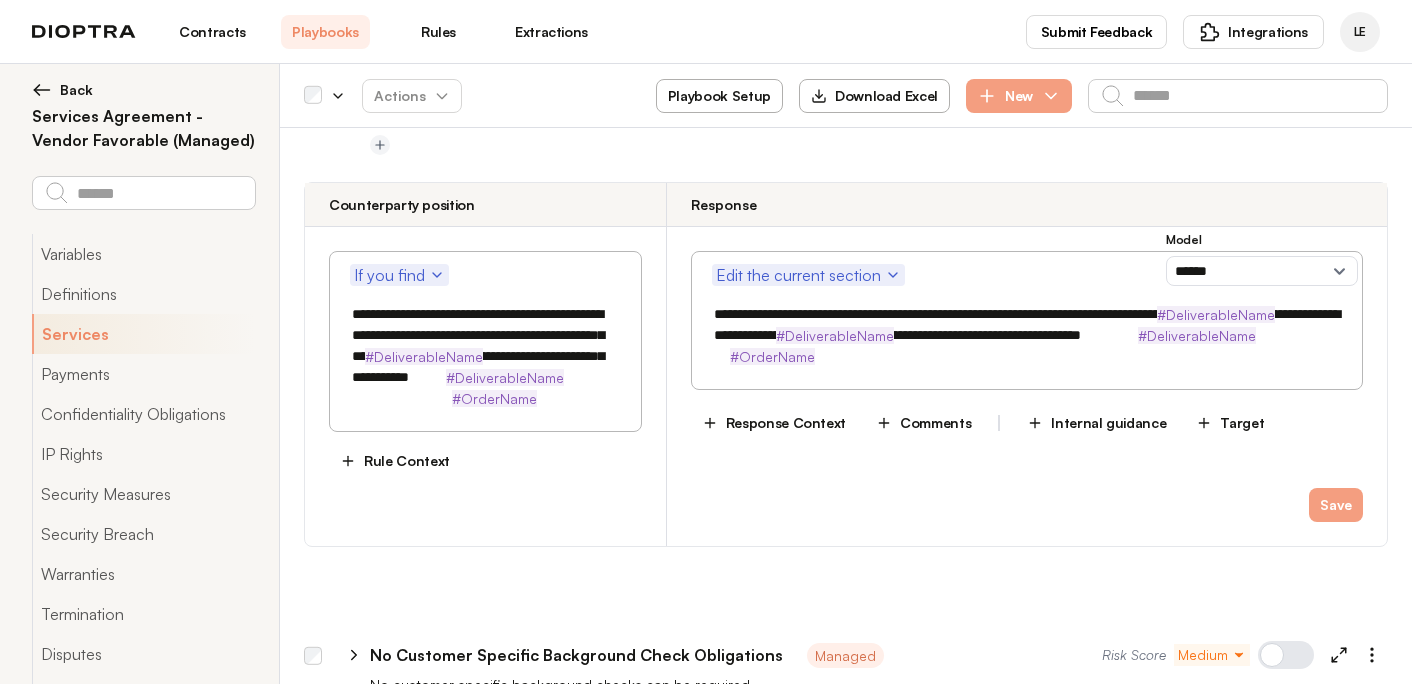 scroll, scrollTop: 4862, scrollLeft: 0, axis: vertical 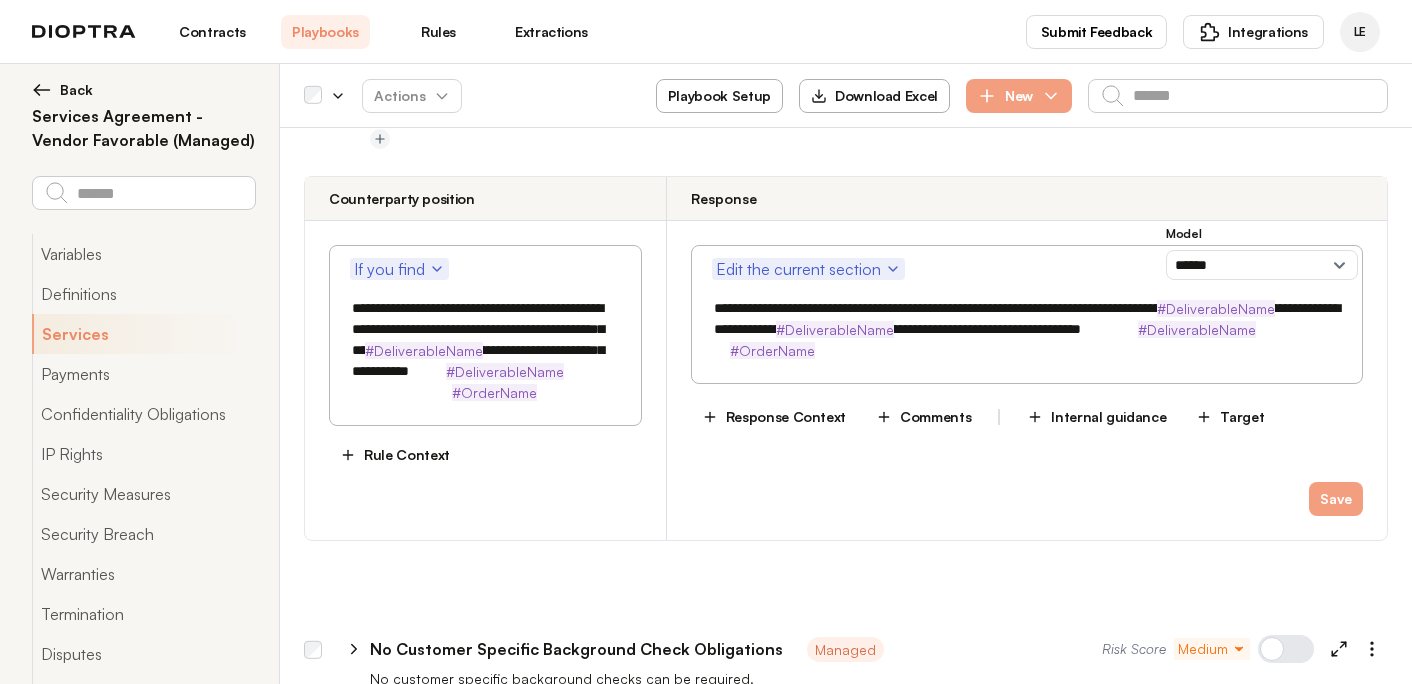 click on "**********" at bounding box center (485, 350) 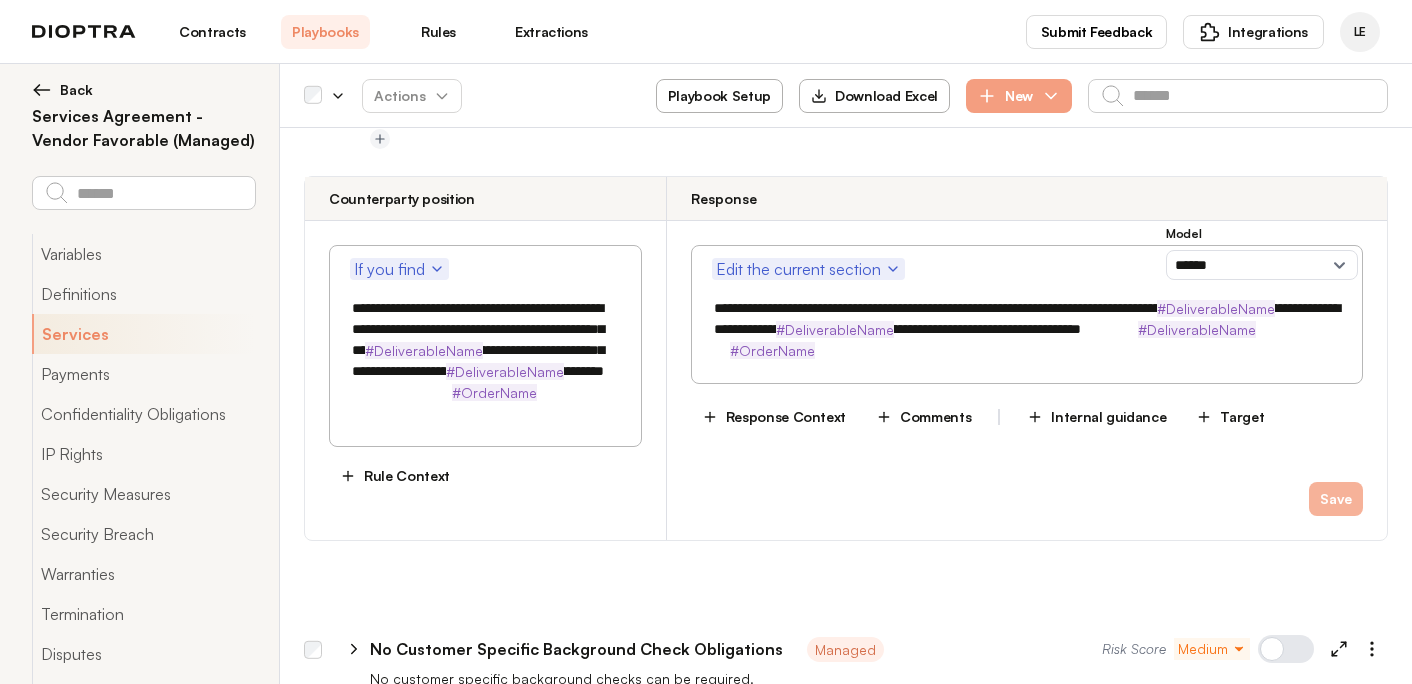 type on "**********" 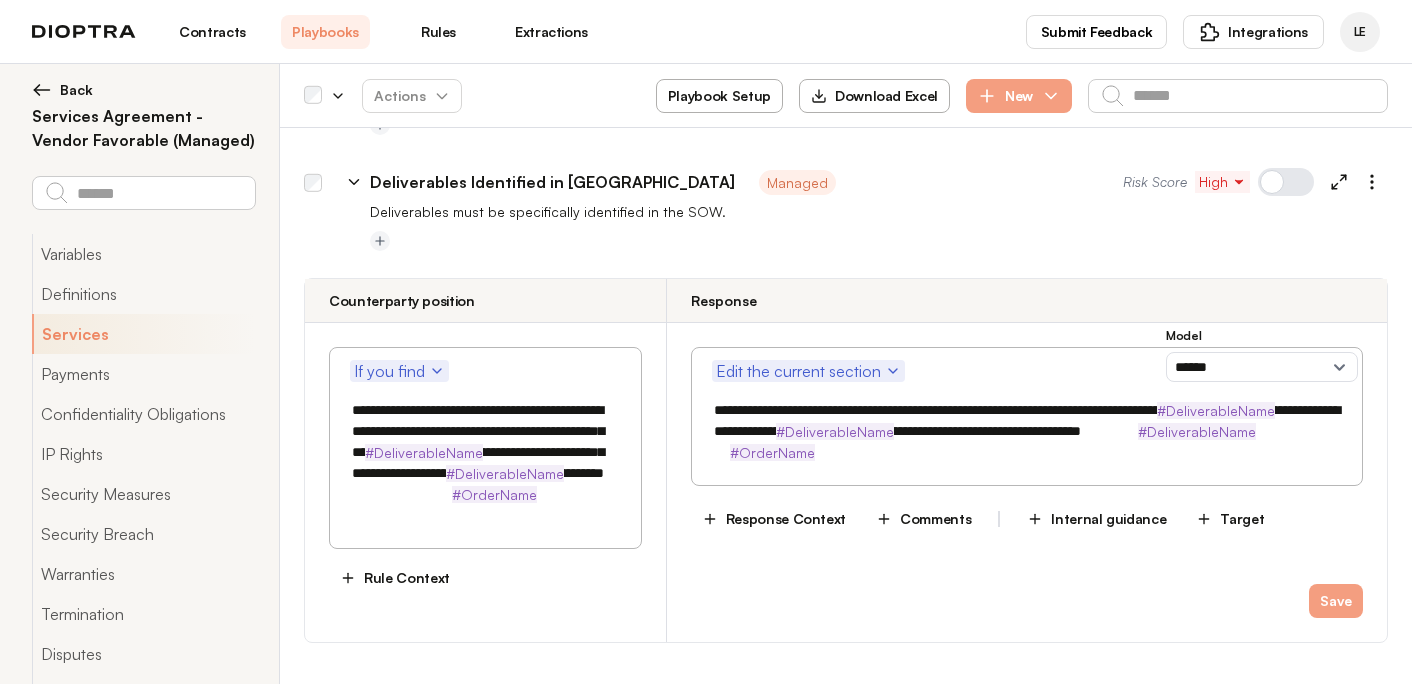scroll, scrollTop: 4751, scrollLeft: 0, axis: vertical 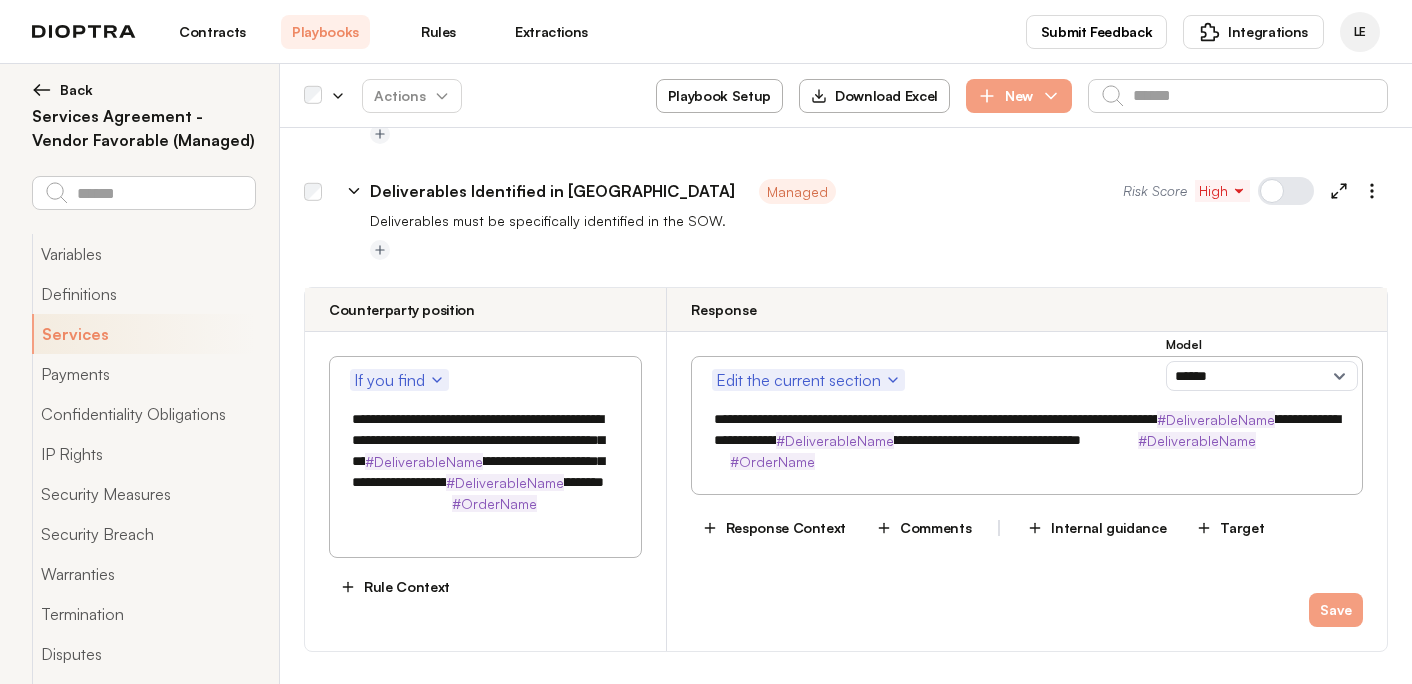 click 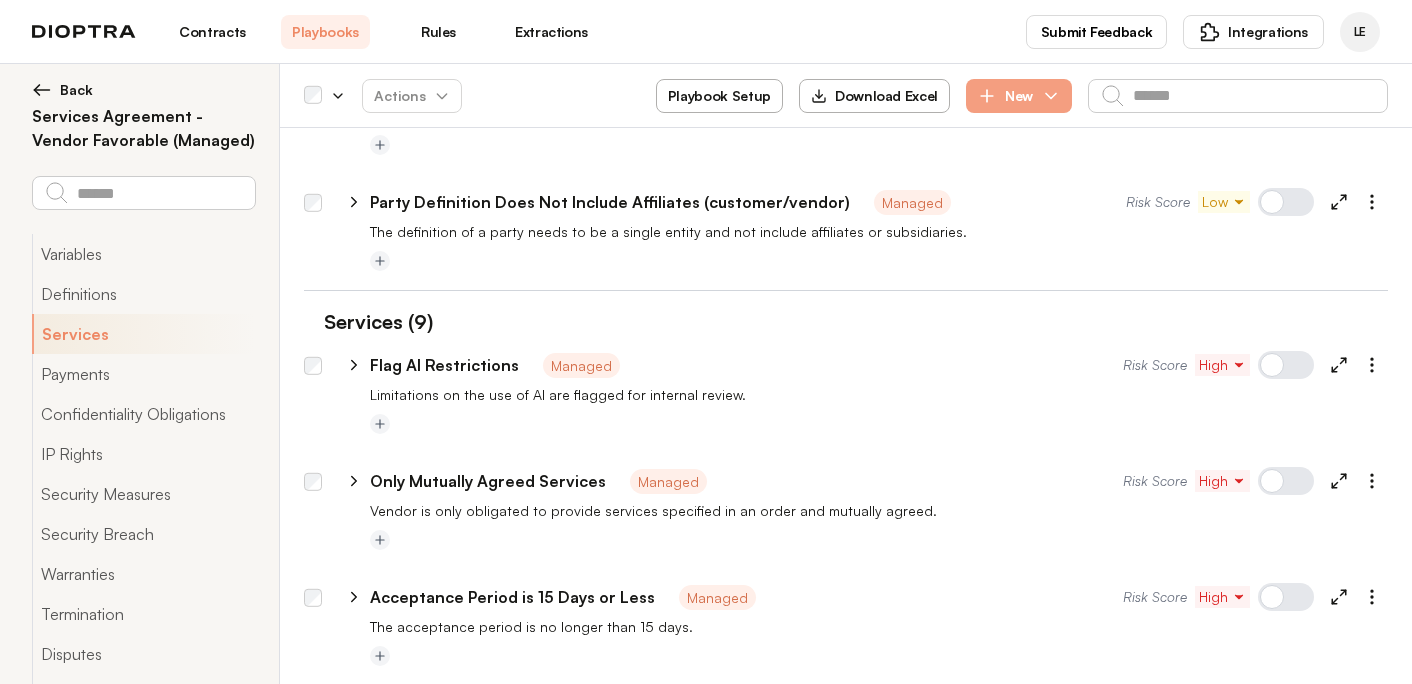 scroll, scrollTop: 3935, scrollLeft: 0, axis: vertical 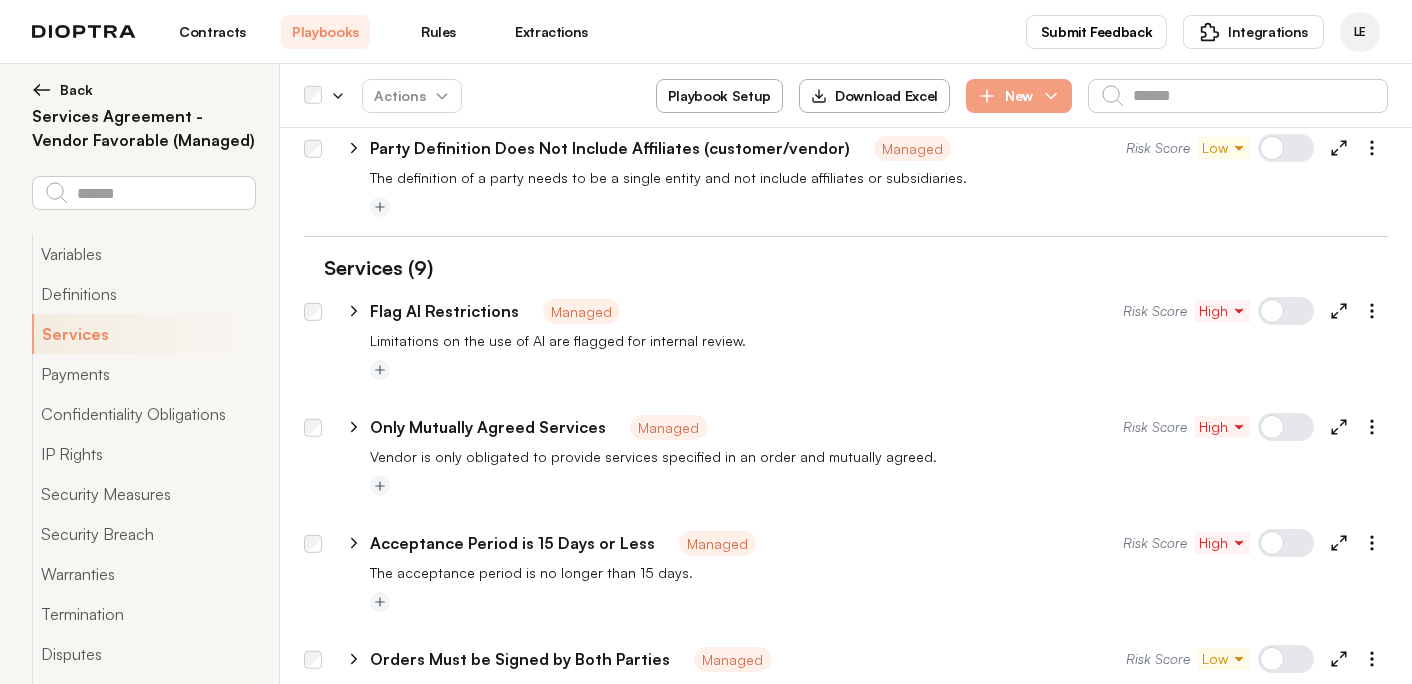 click 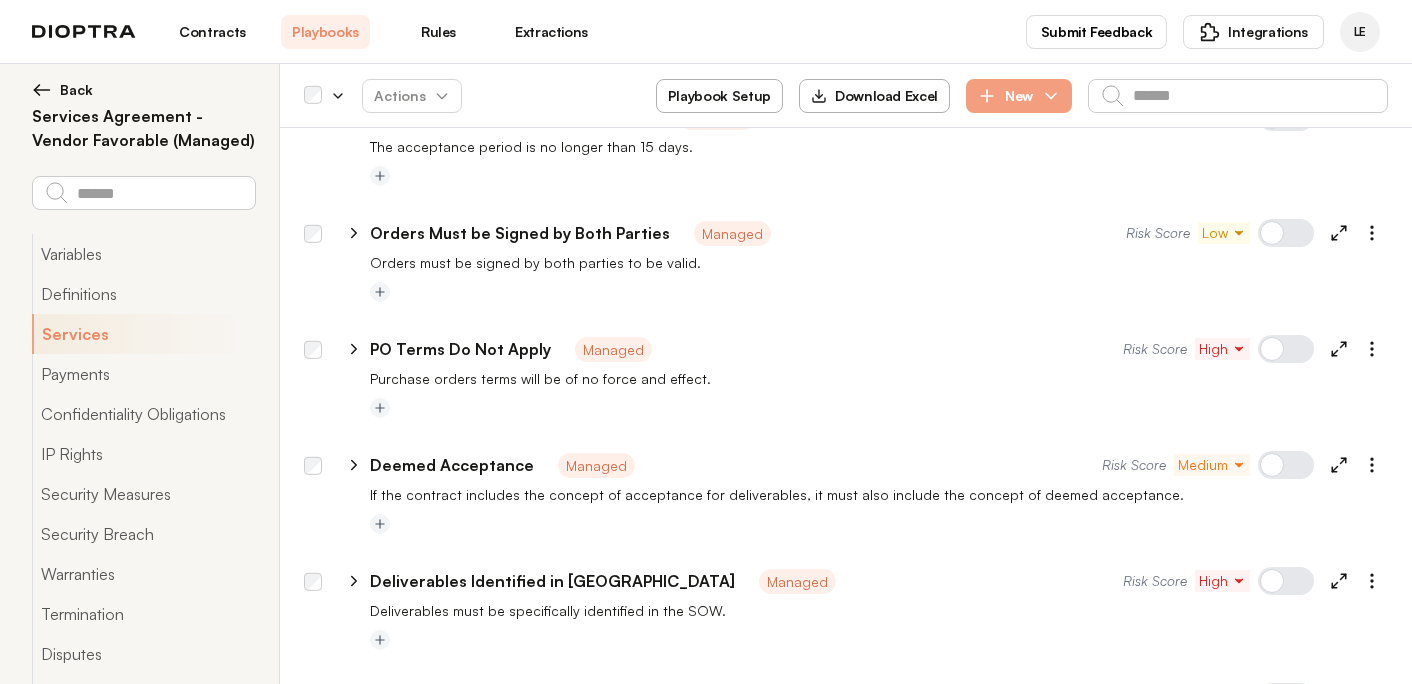 scroll, scrollTop: 4861, scrollLeft: 0, axis: vertical 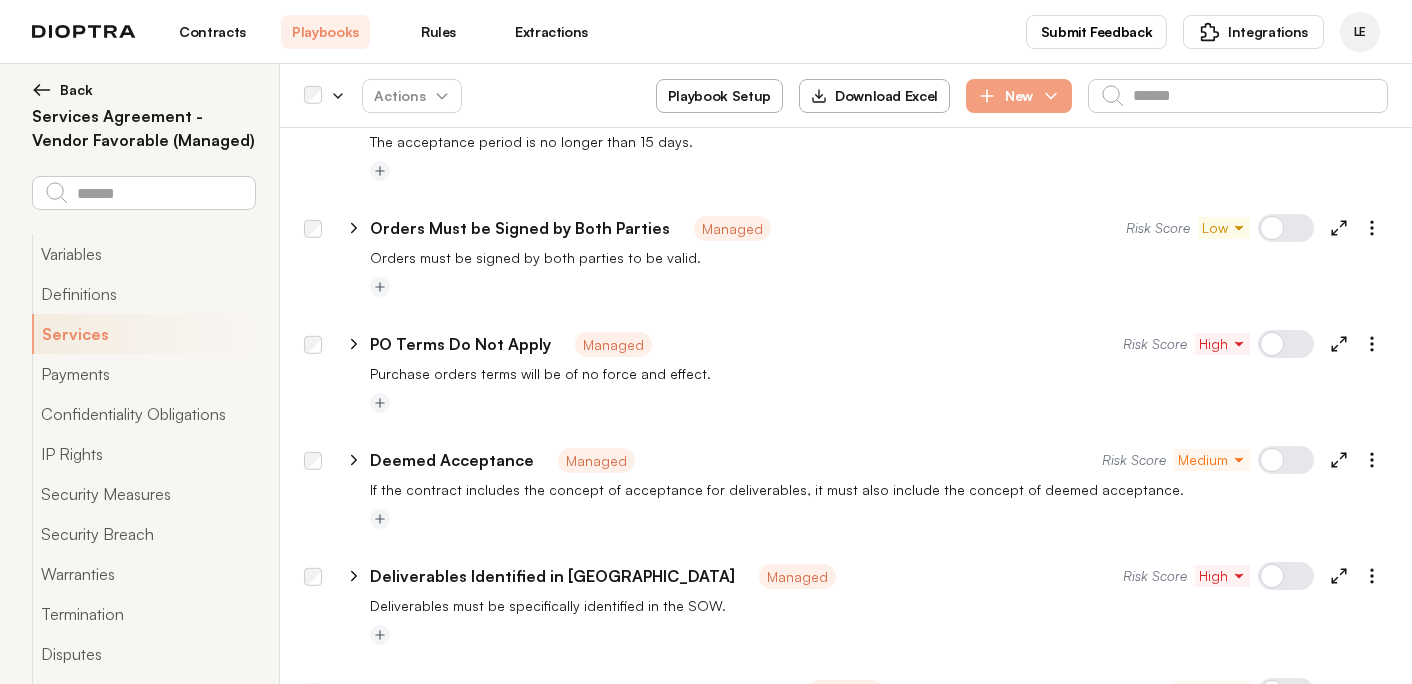 click 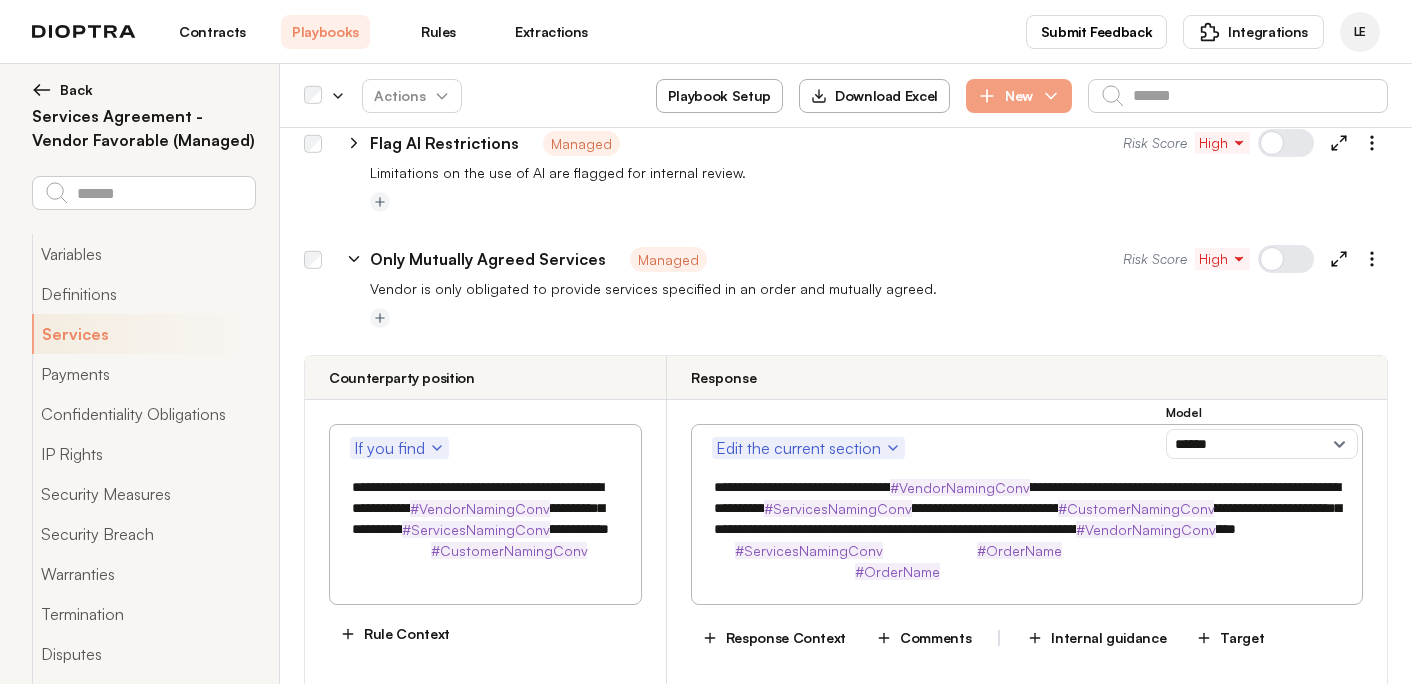 scroll, scrollTop: 4105, scrollLeft: 0, axis: vertical 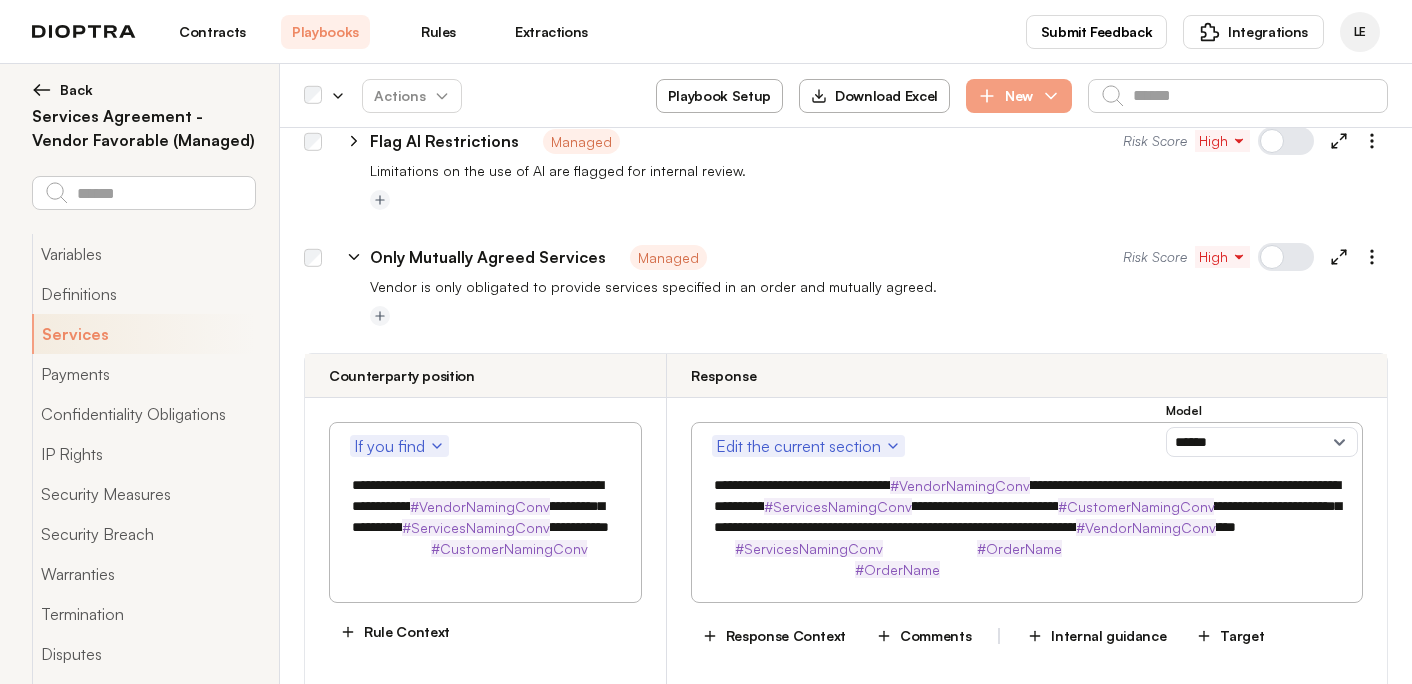 click on "**********" at bounding box center (485, 527) 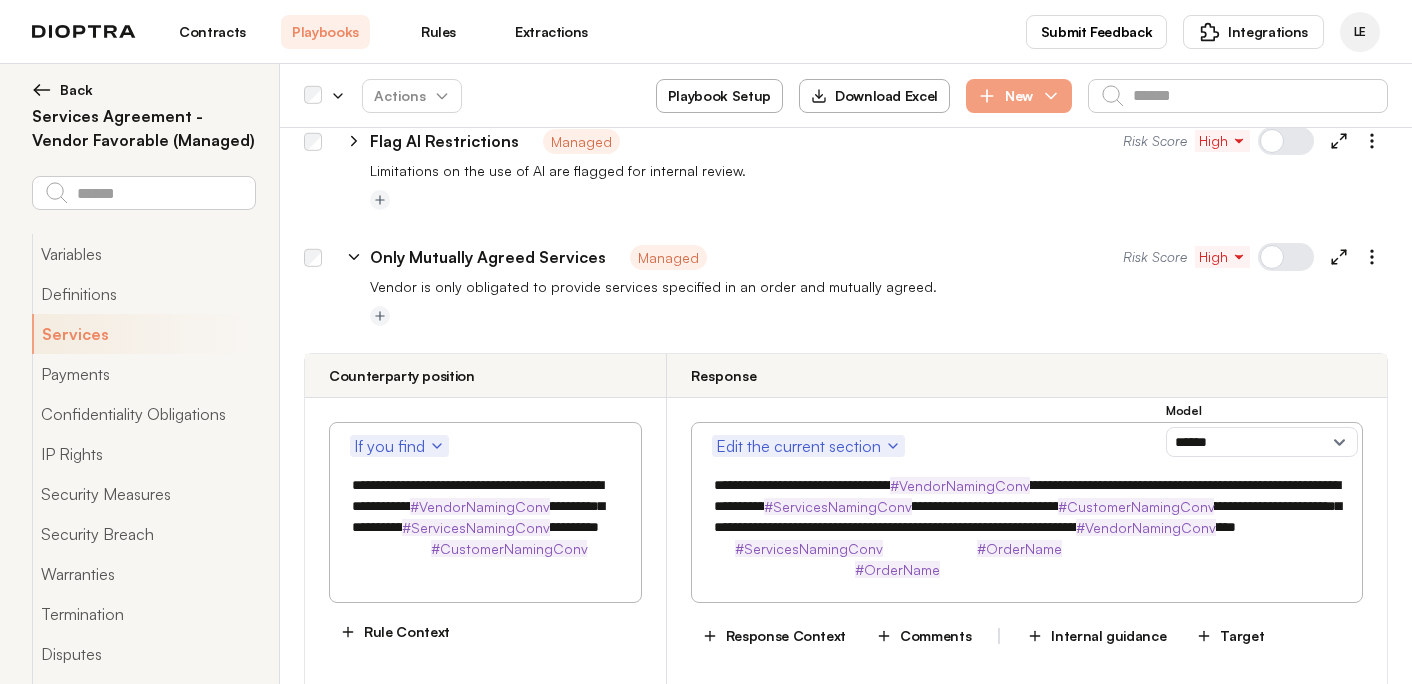 drag, startPoint x: 547, startPoint y: 550, endPoint x: 525, endPoint y: 550, distance: 22 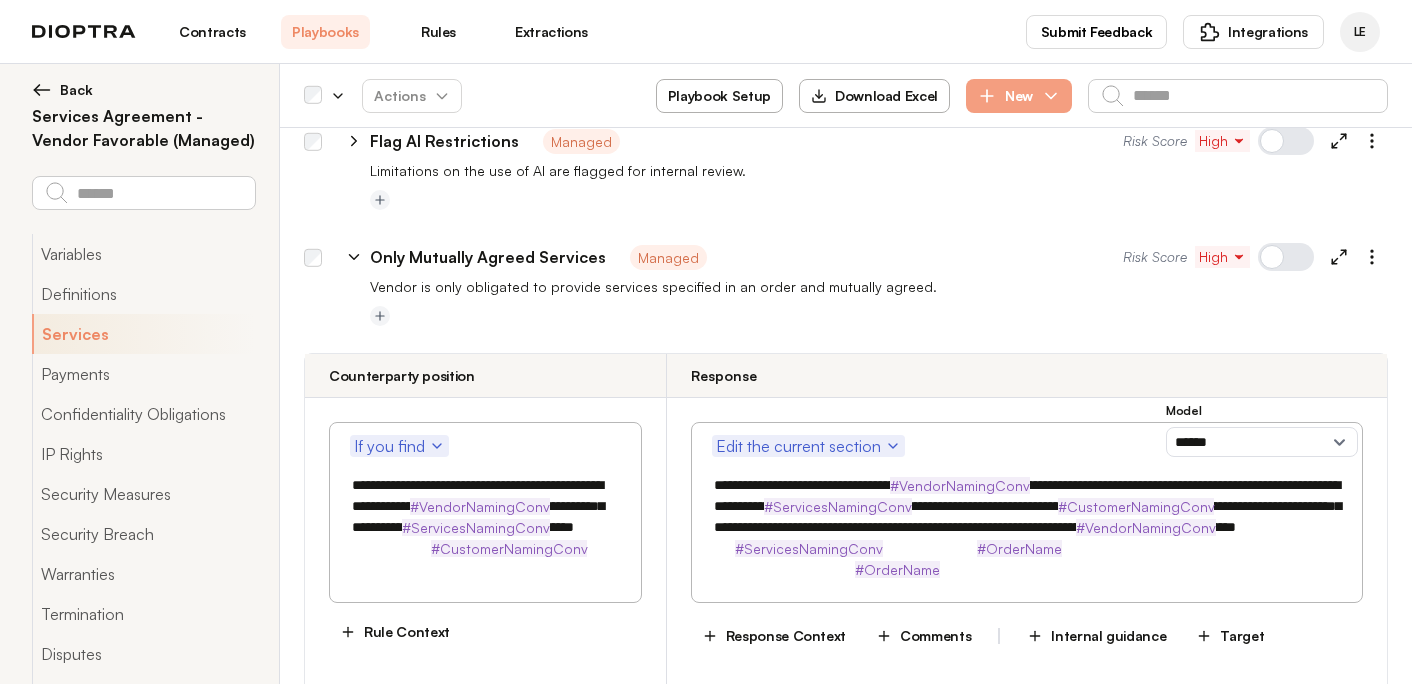 click on "**********" at bounding box center [485, 527] 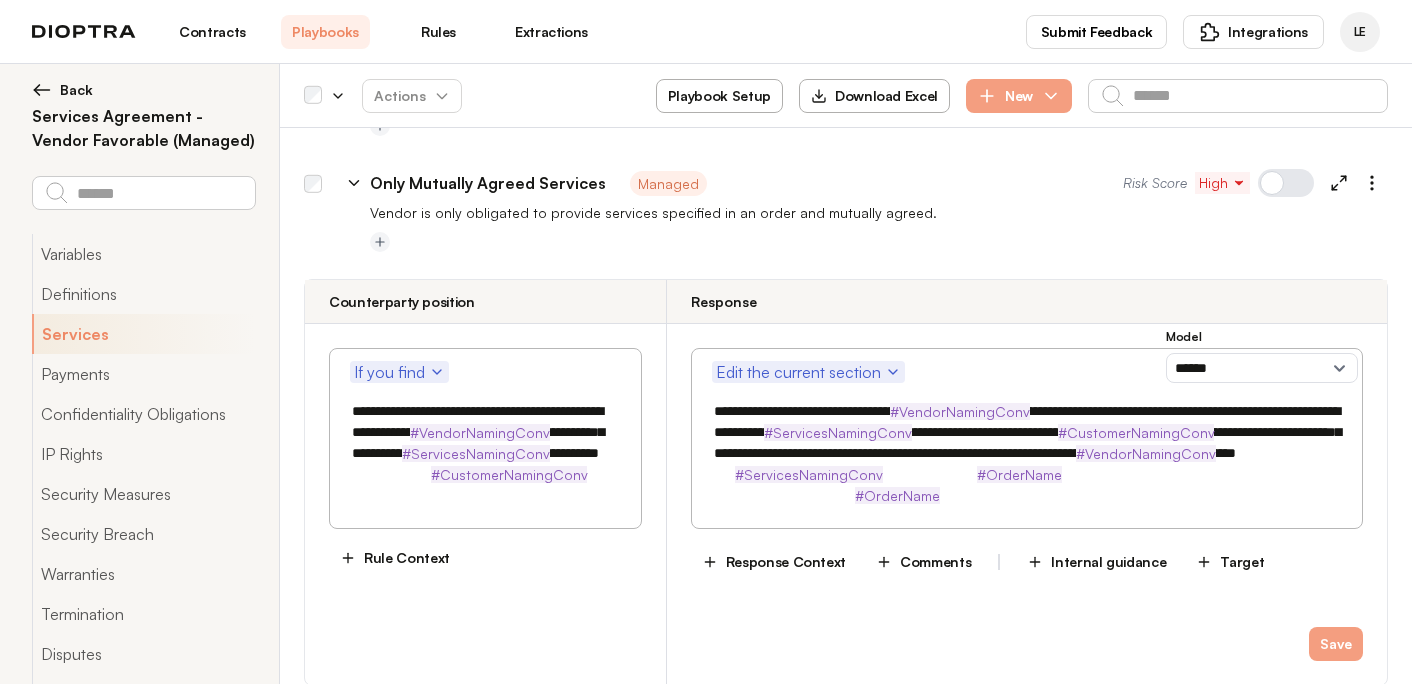 scroll, scrollTop: 4181, scrollLeft: 0, axis: vertical 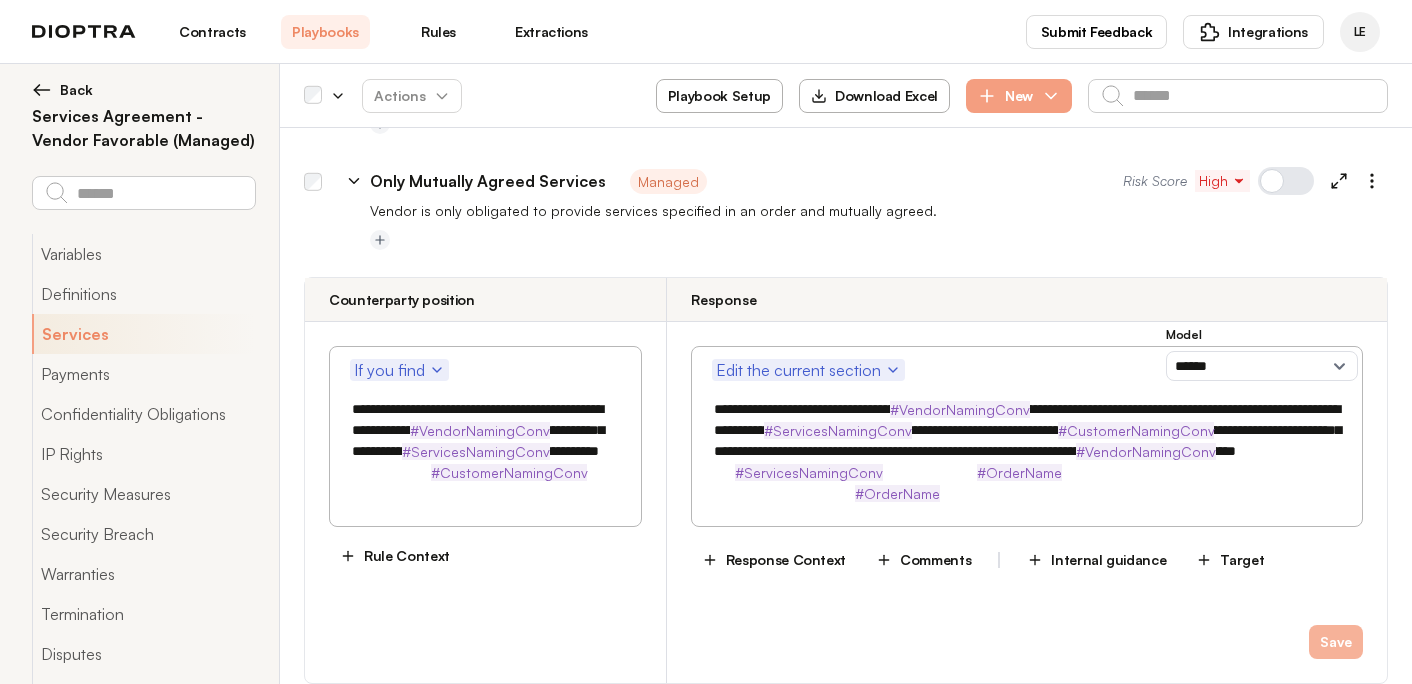 type on "**********" 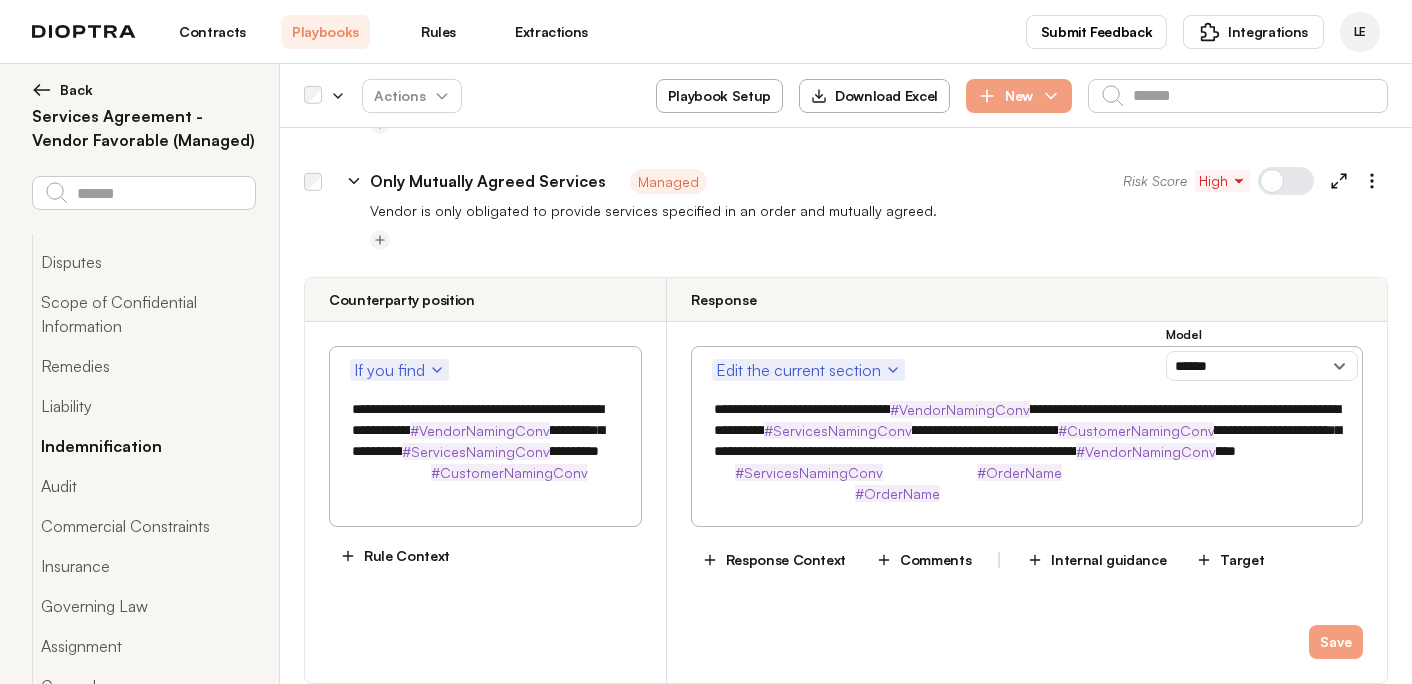 scroll, scrollTop: 454, scrollLeft: 0, axis: vertical 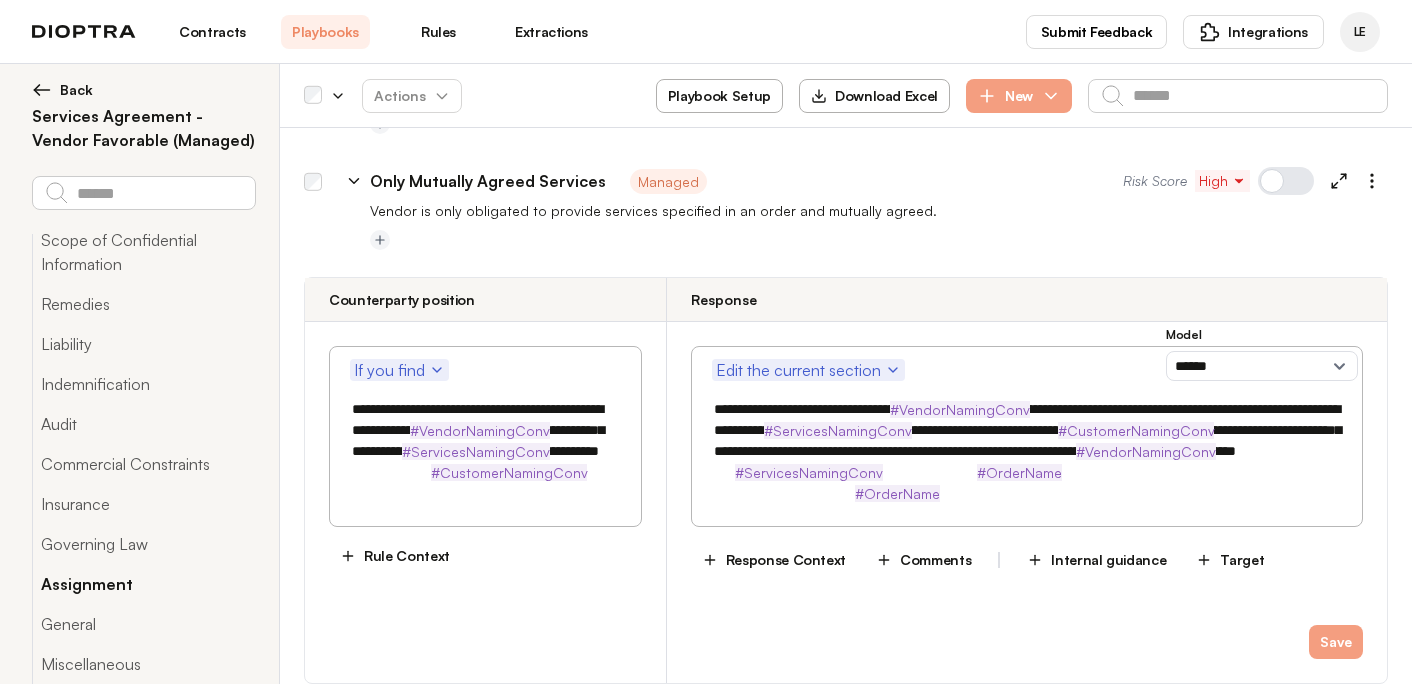 click on "Assignment" at bounding box center [143, 584] 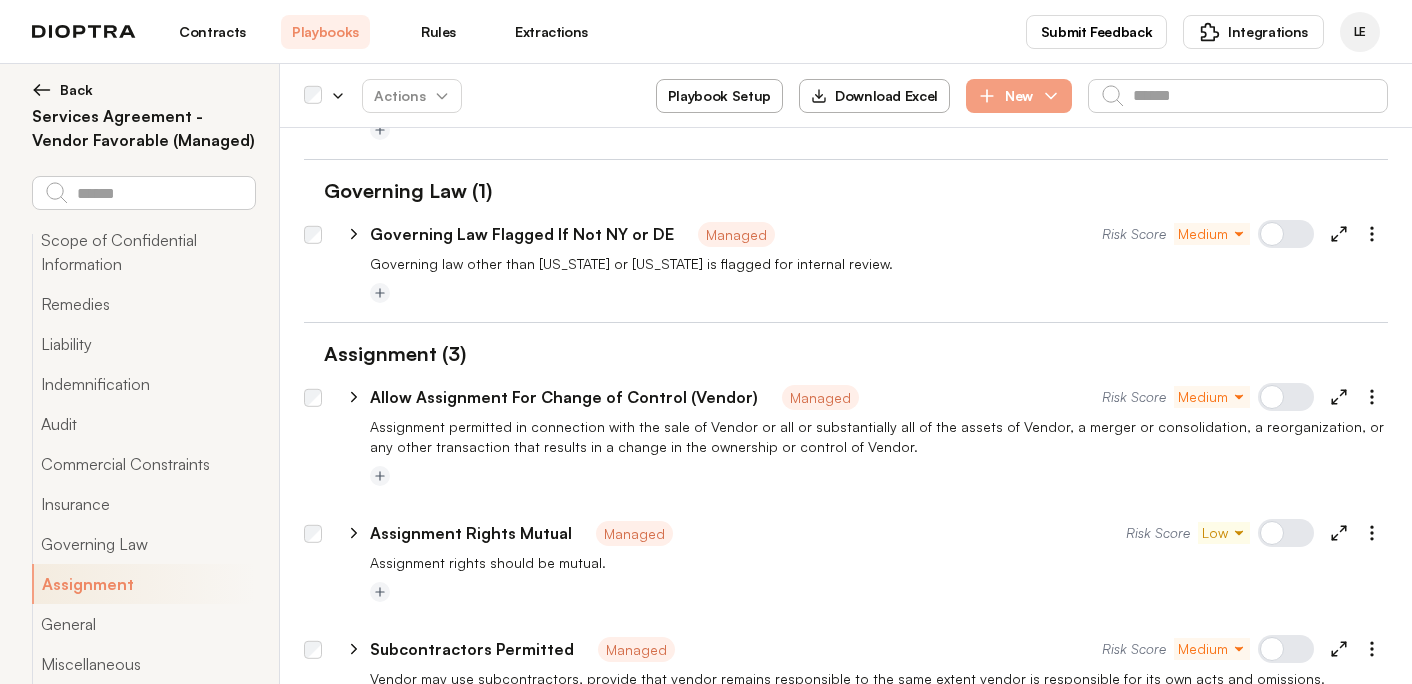 scroll, scrollTop: 17994, scrollLeft: 0, axis: vertical 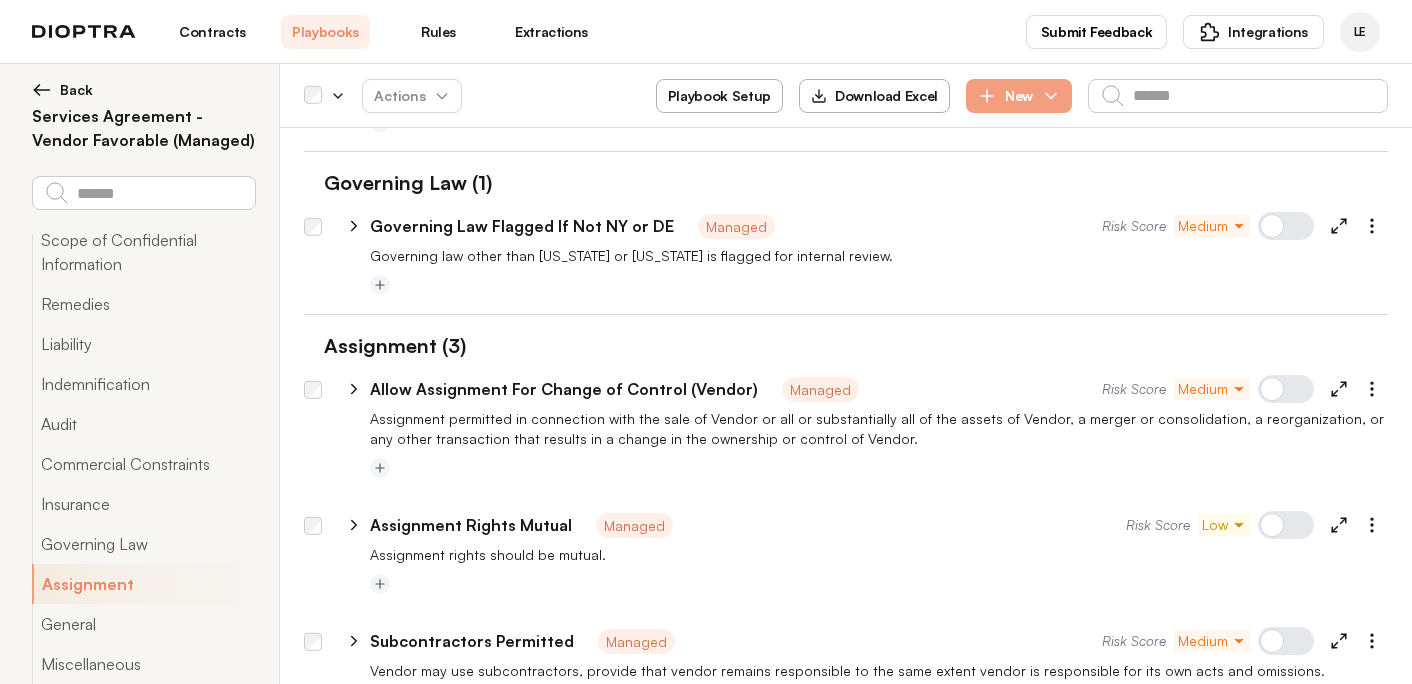 click 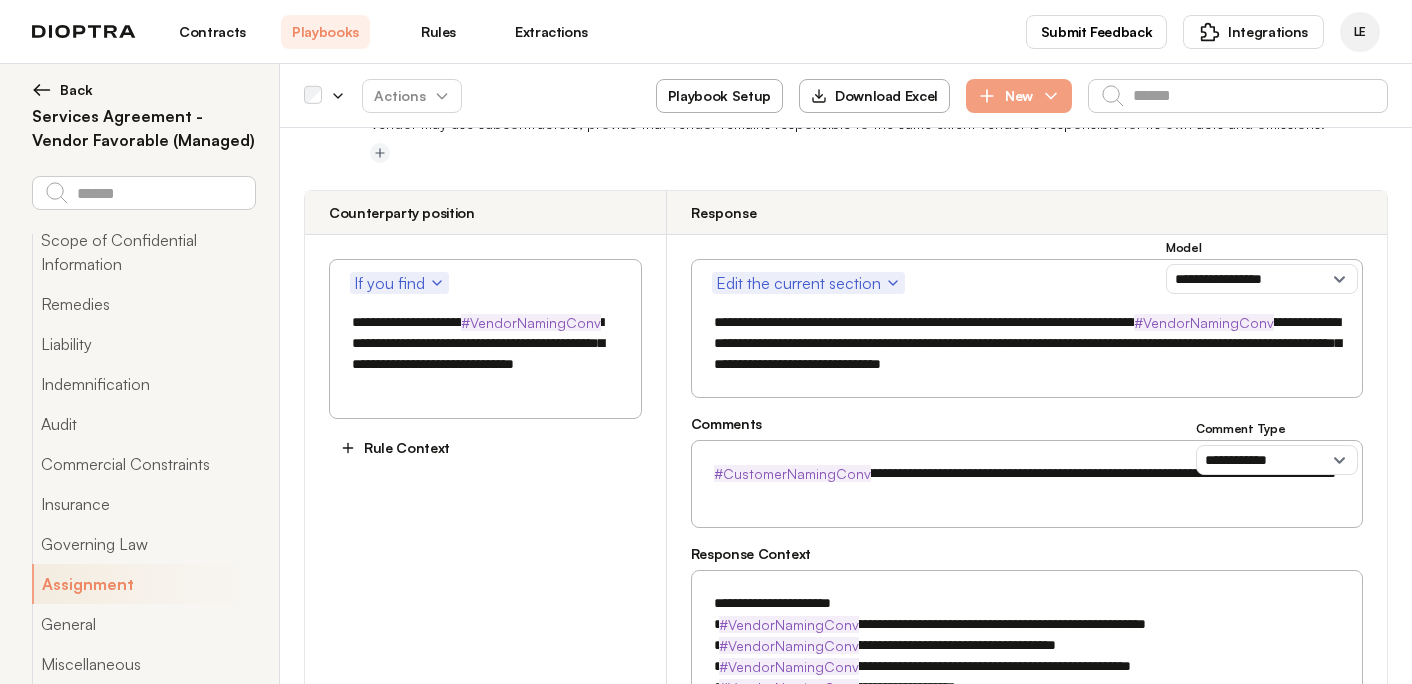 scroll, scrollTop: 18548, scrollLeft: 0, axis: vertical 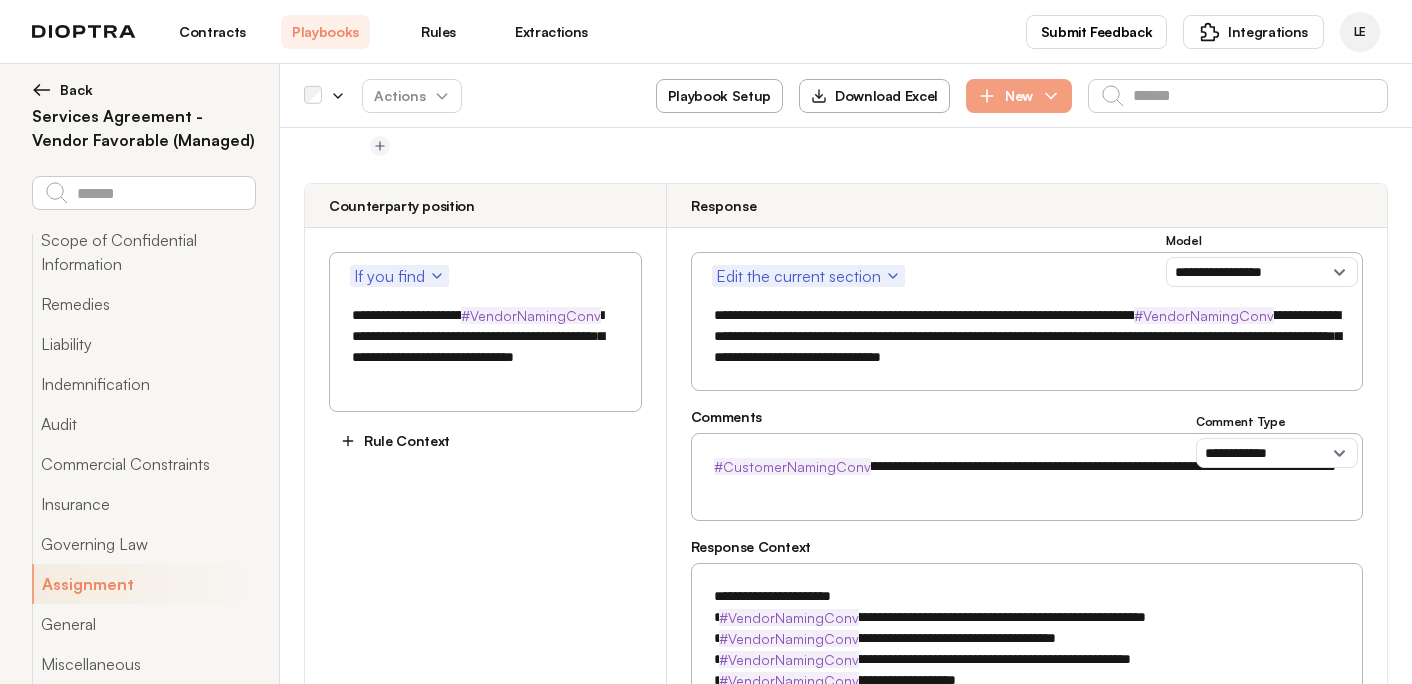 click on "**********" at bounding box center (1027, 659) 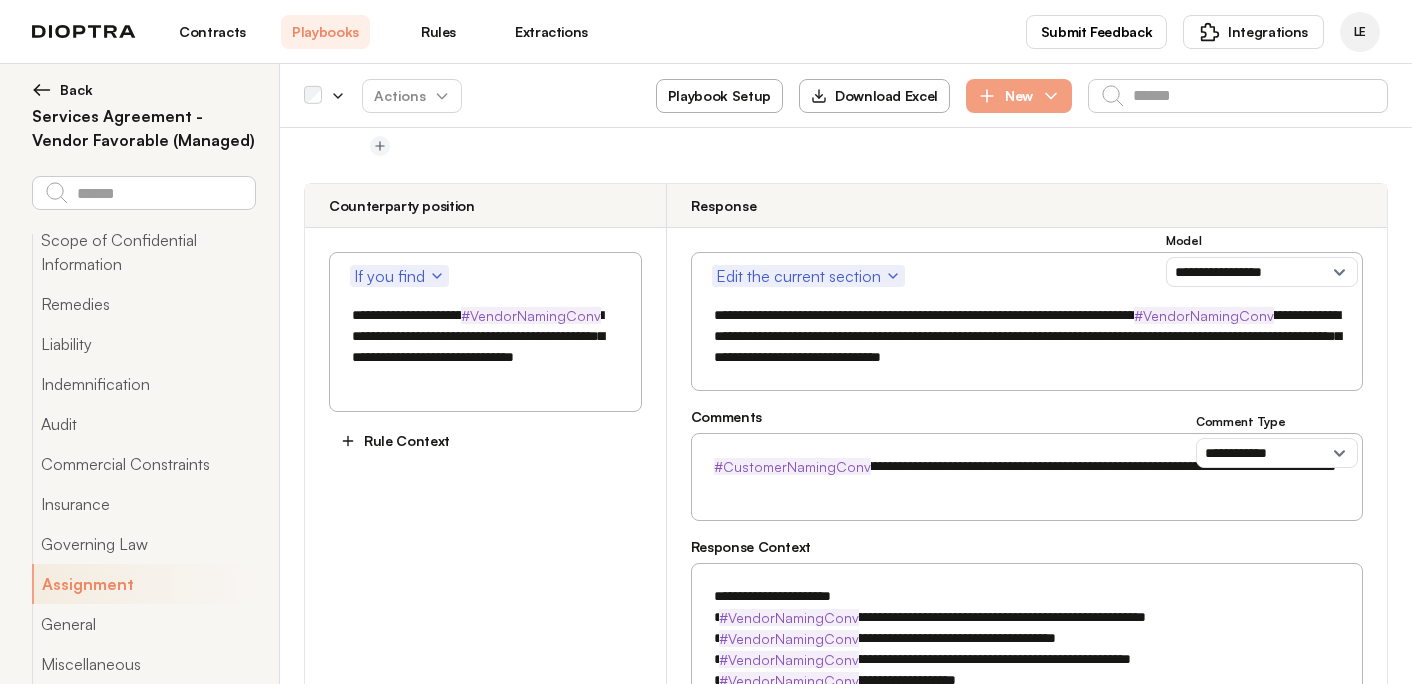 type on "**********" 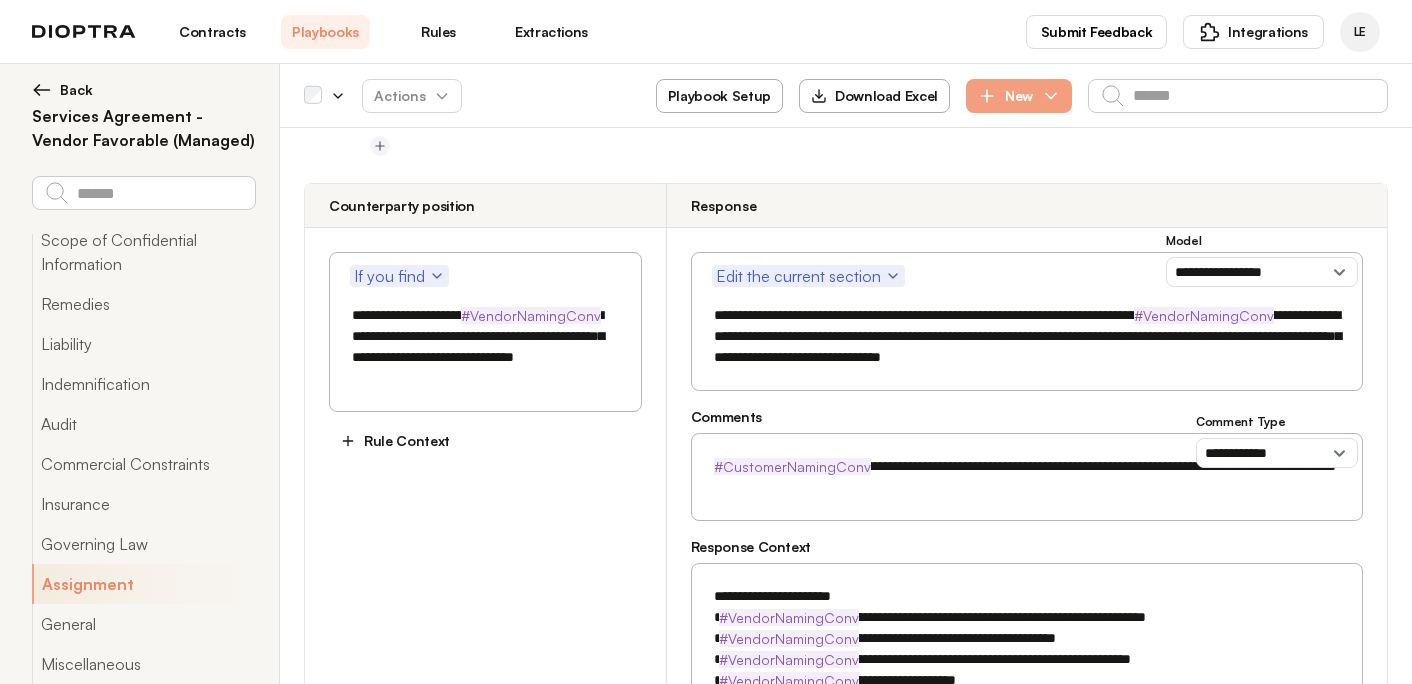 type on "*" 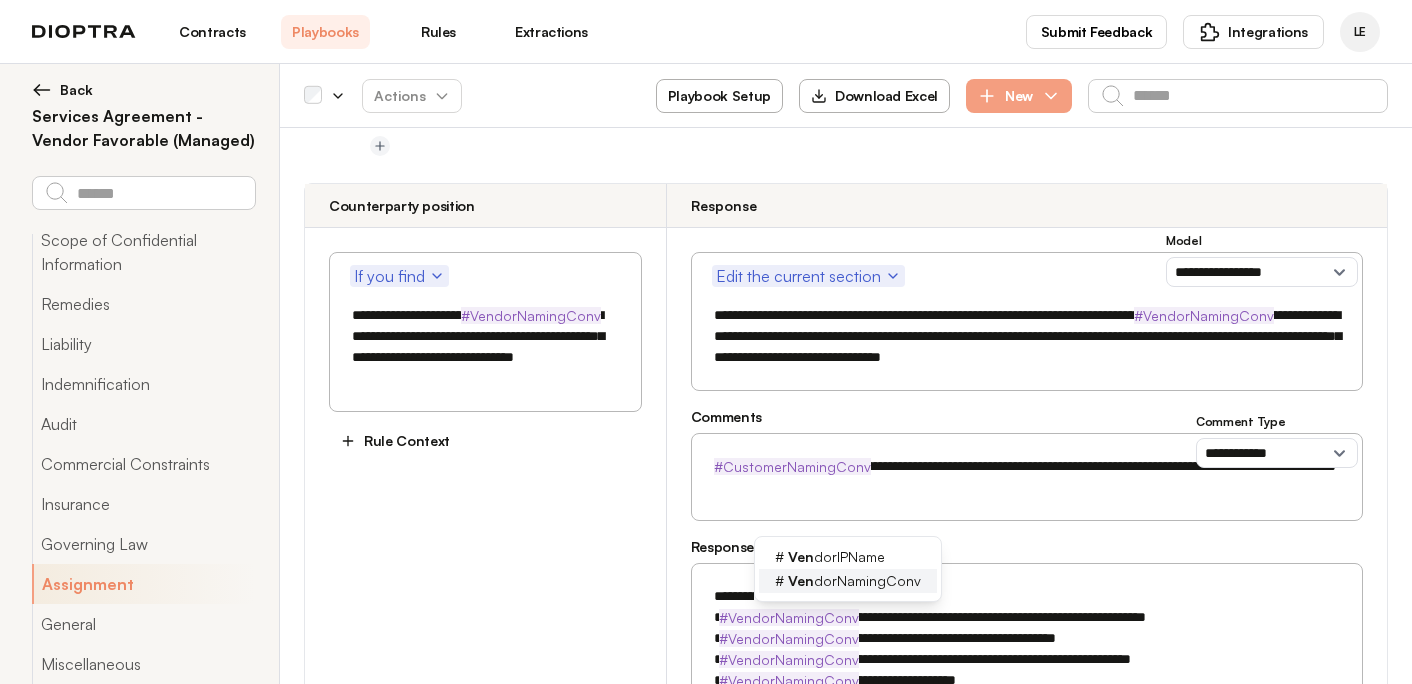 click on "Ven dorNamingConv" at bounding box center (854, 581) 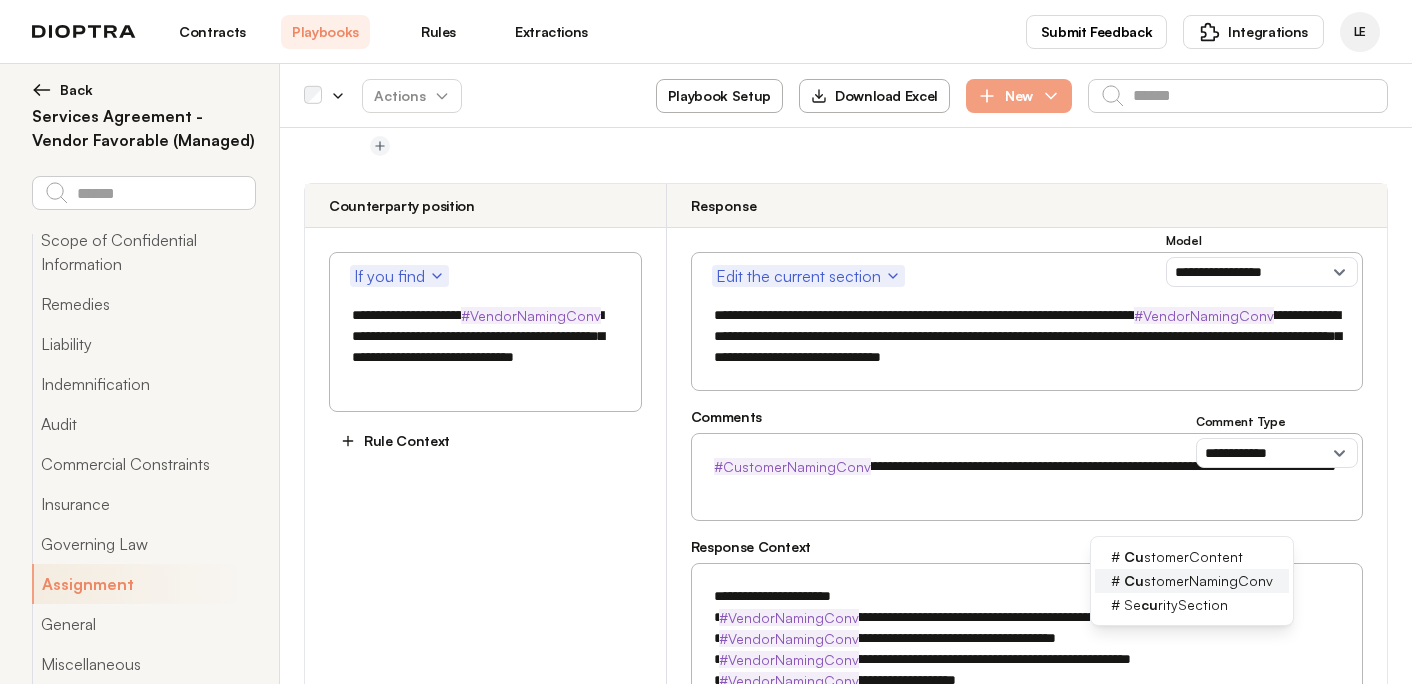 click on "Cu stomerNamingConv" at bounding box center (1198, 581) 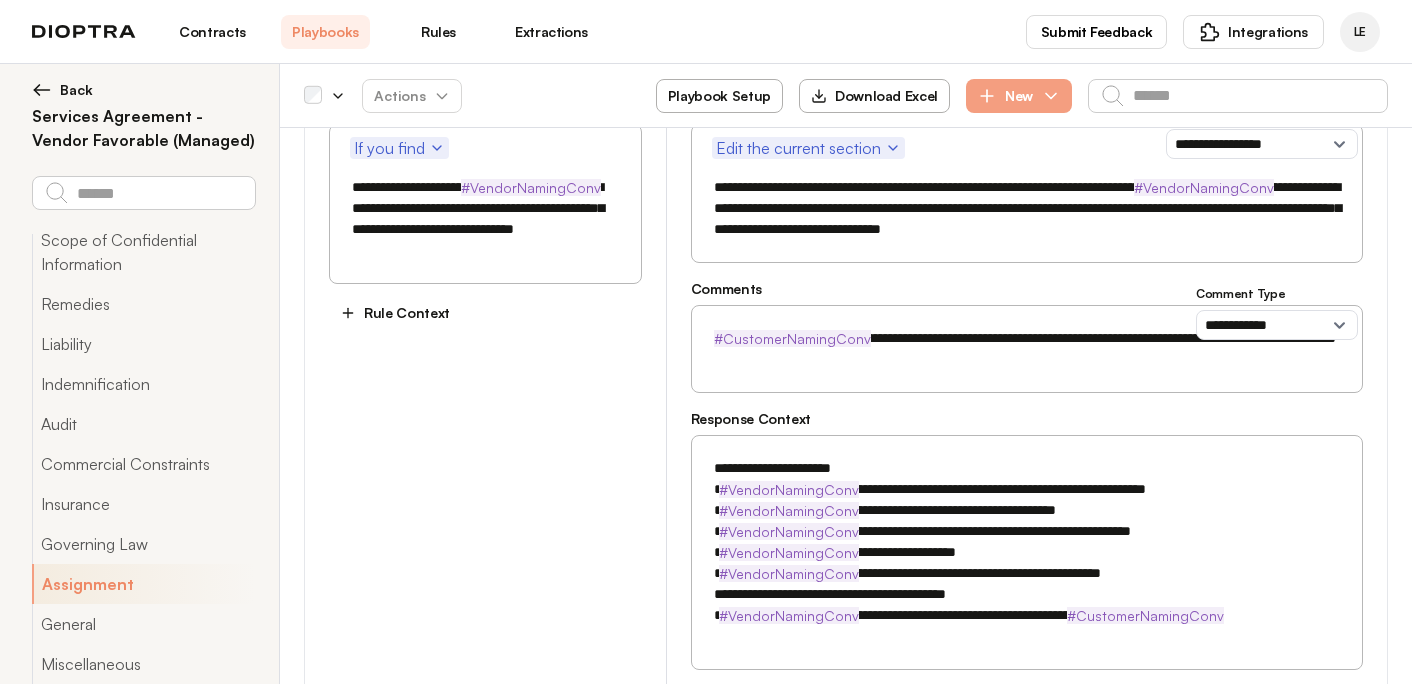 scroll, scrollTop: 18763, scrollLeft: 0, axis: vertical 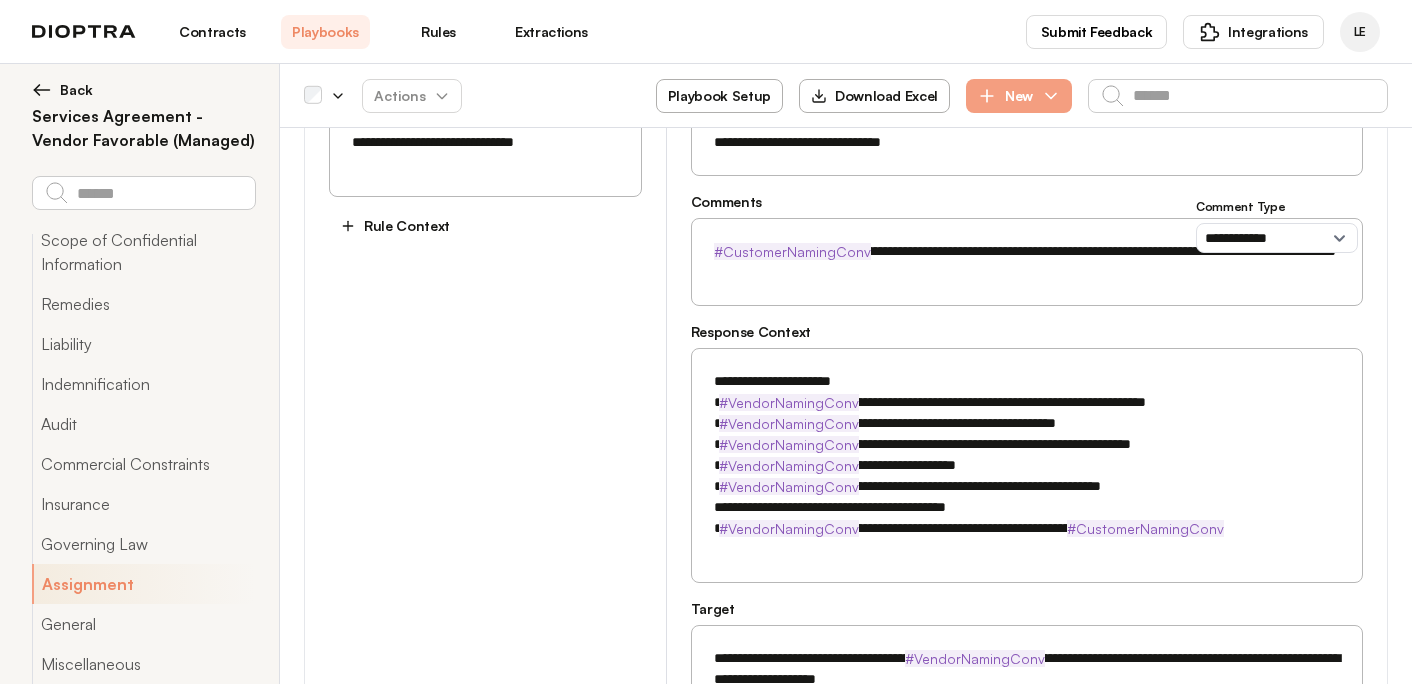 type on "**********" 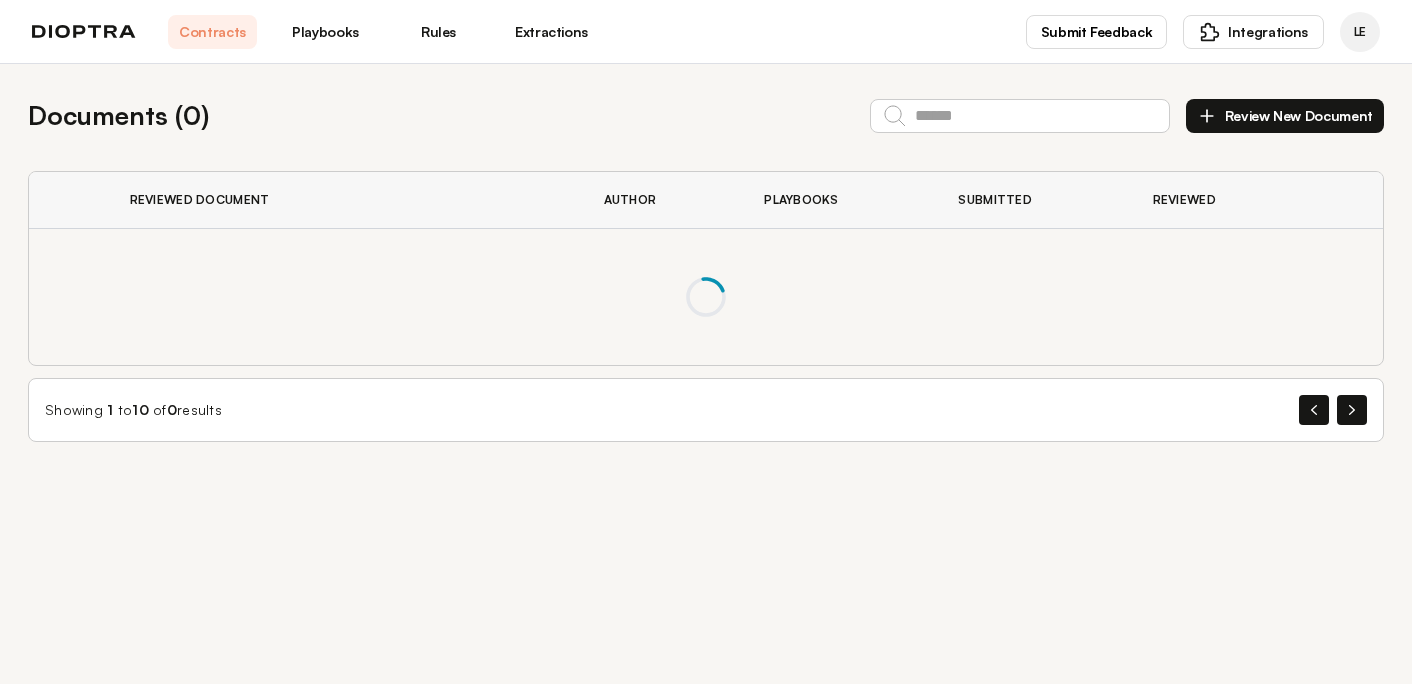 scroll, scrollTop: 0, scrollLeft: 0, axis: both 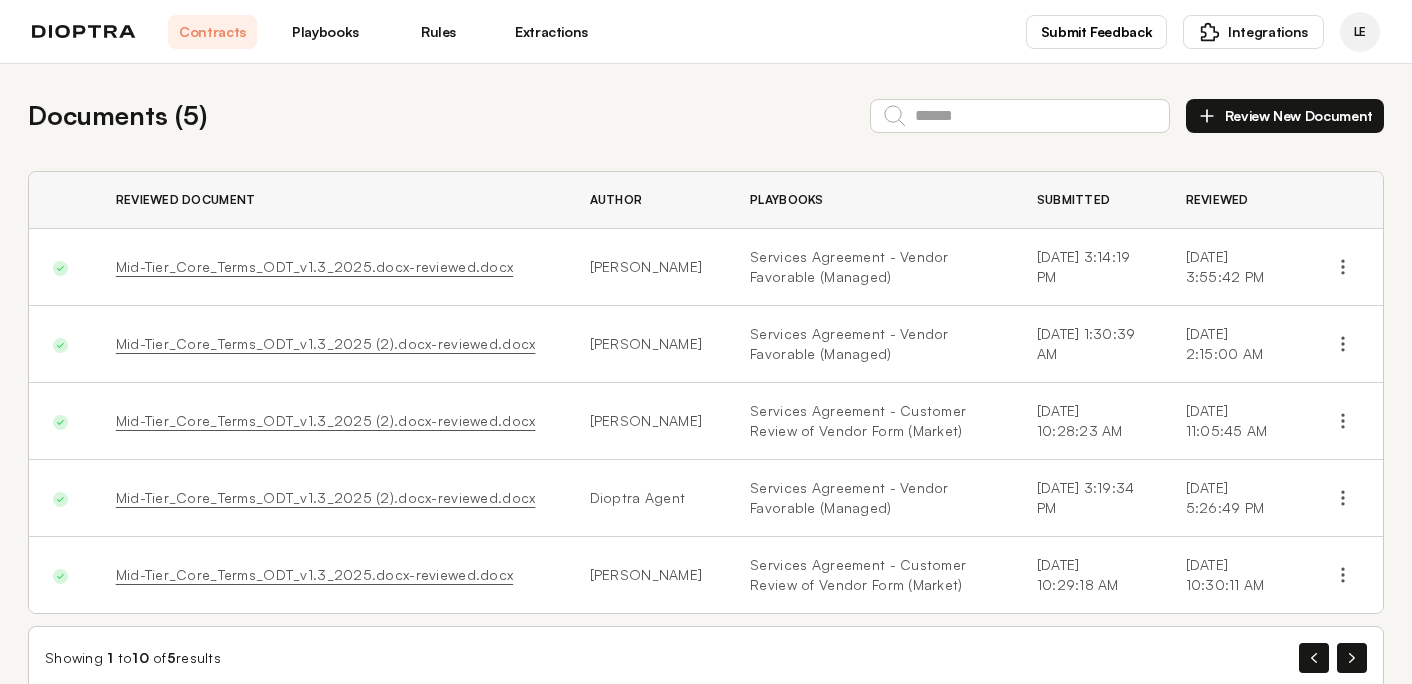 click on "Review New Document" at bounding box center (1285, 116) 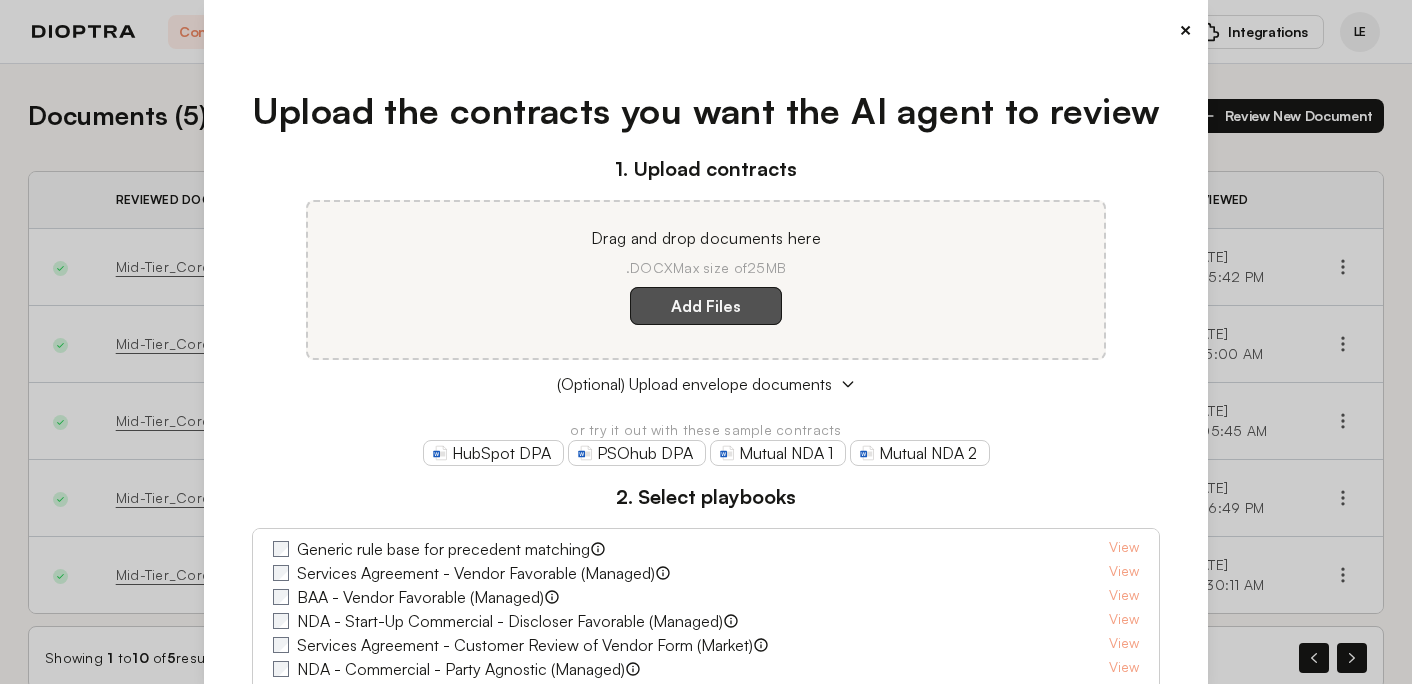 click on "Add Files" at bounding box center (706, 306) 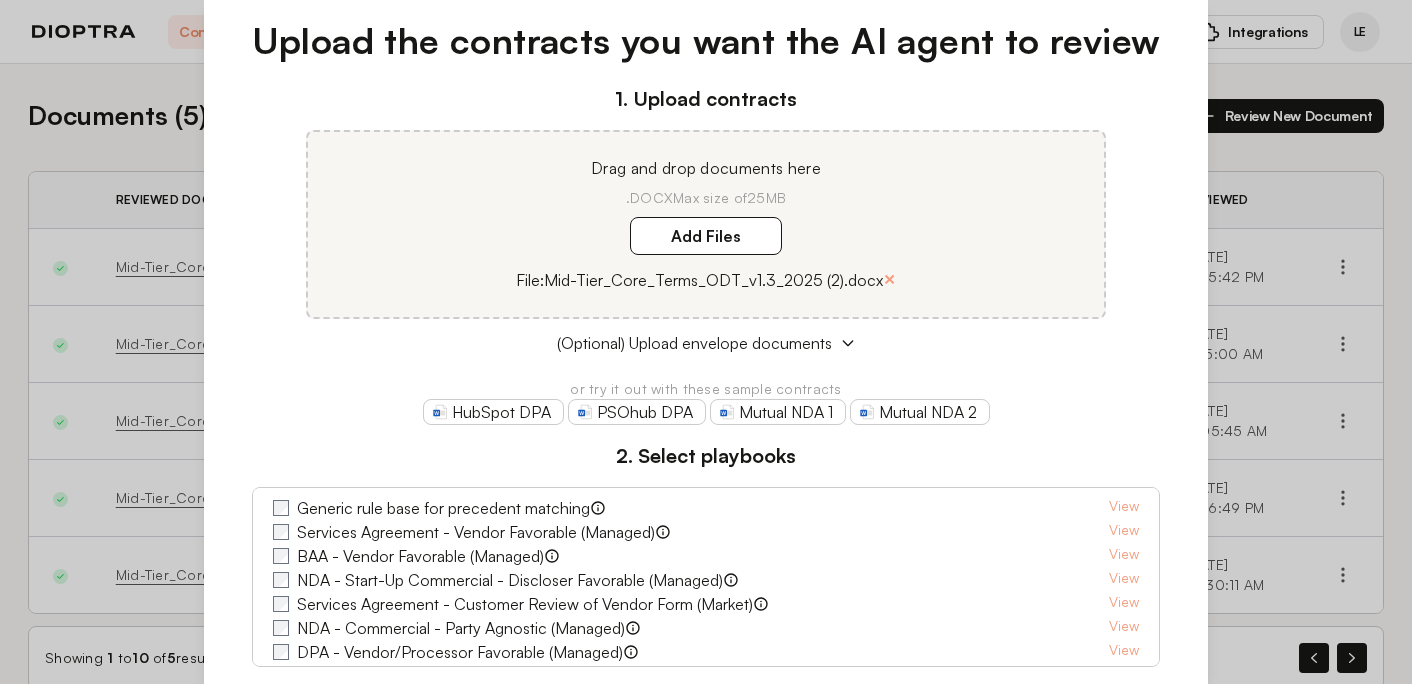 scroll, scrollTop: 61, scrollLeft: 0, axis: vertical 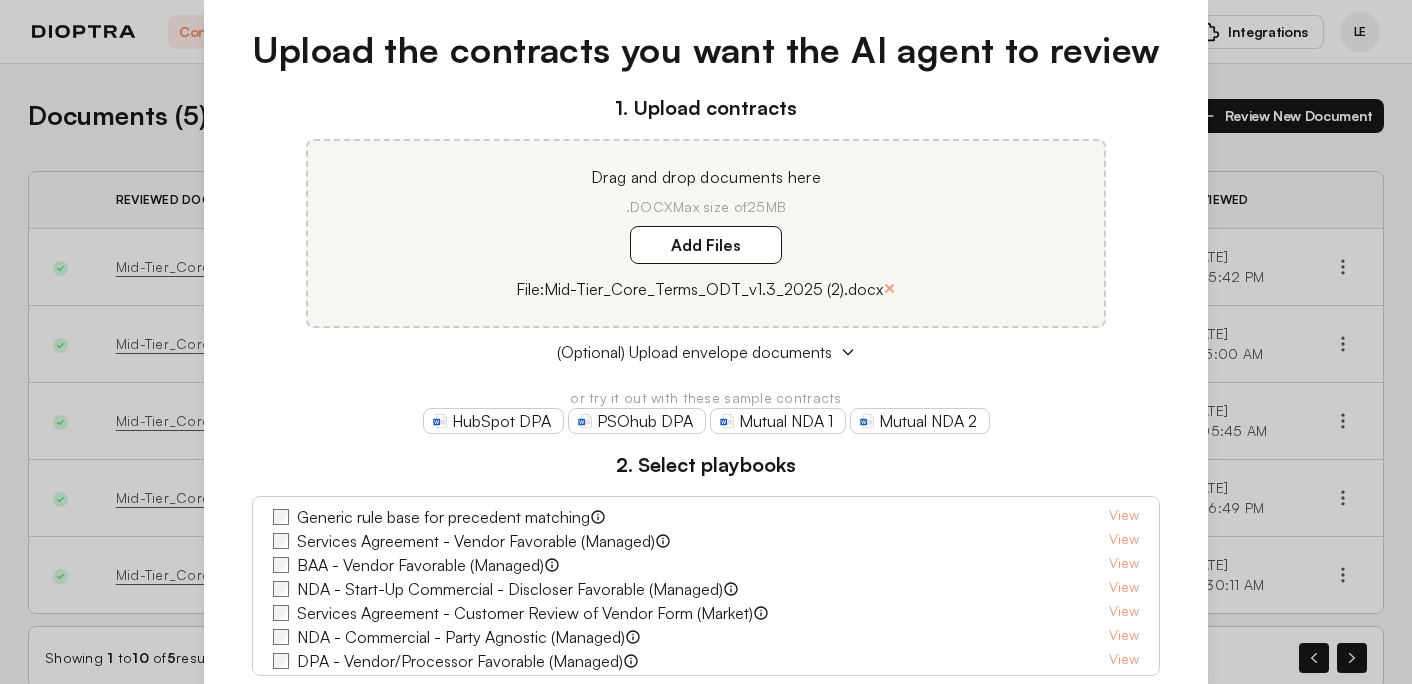 click on "Services Agreement - Vendor Favorable (Managed)" at bounding box center (476, 541) 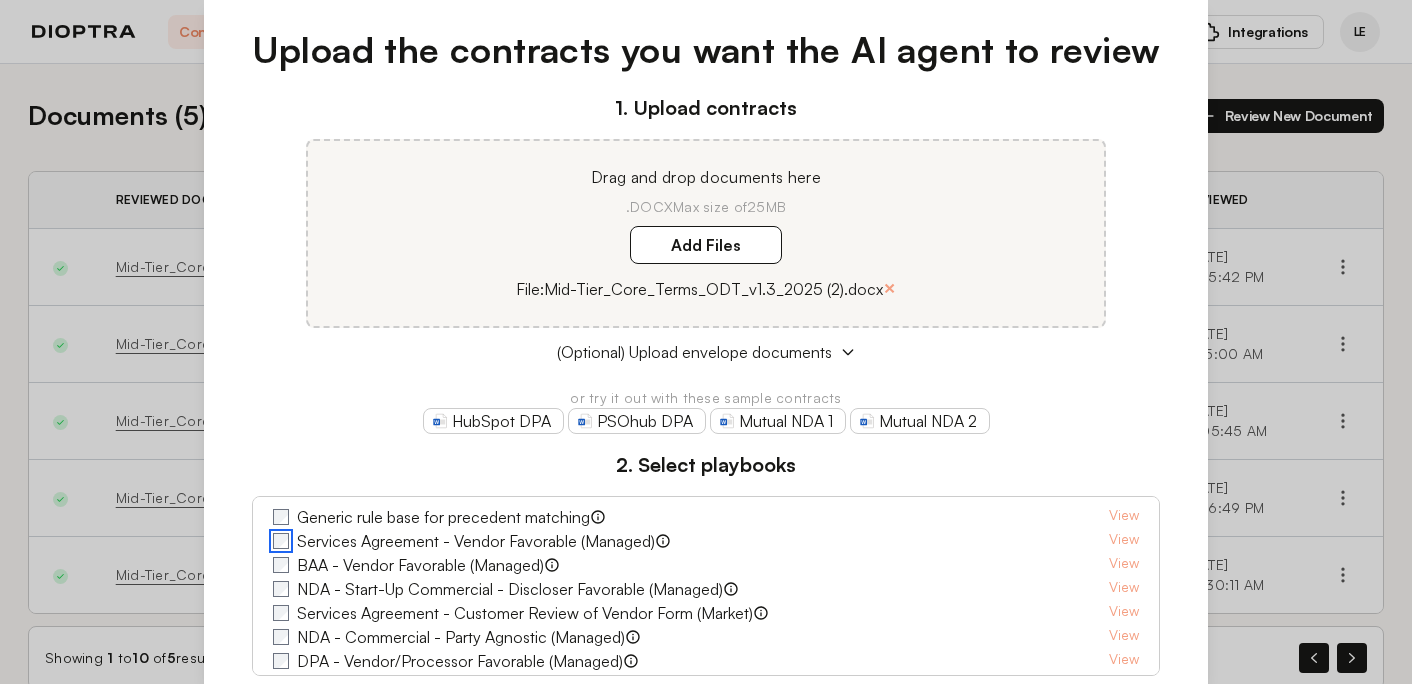 scroll, scrollTop: 126, scrollLeft: 0, axis: vertical 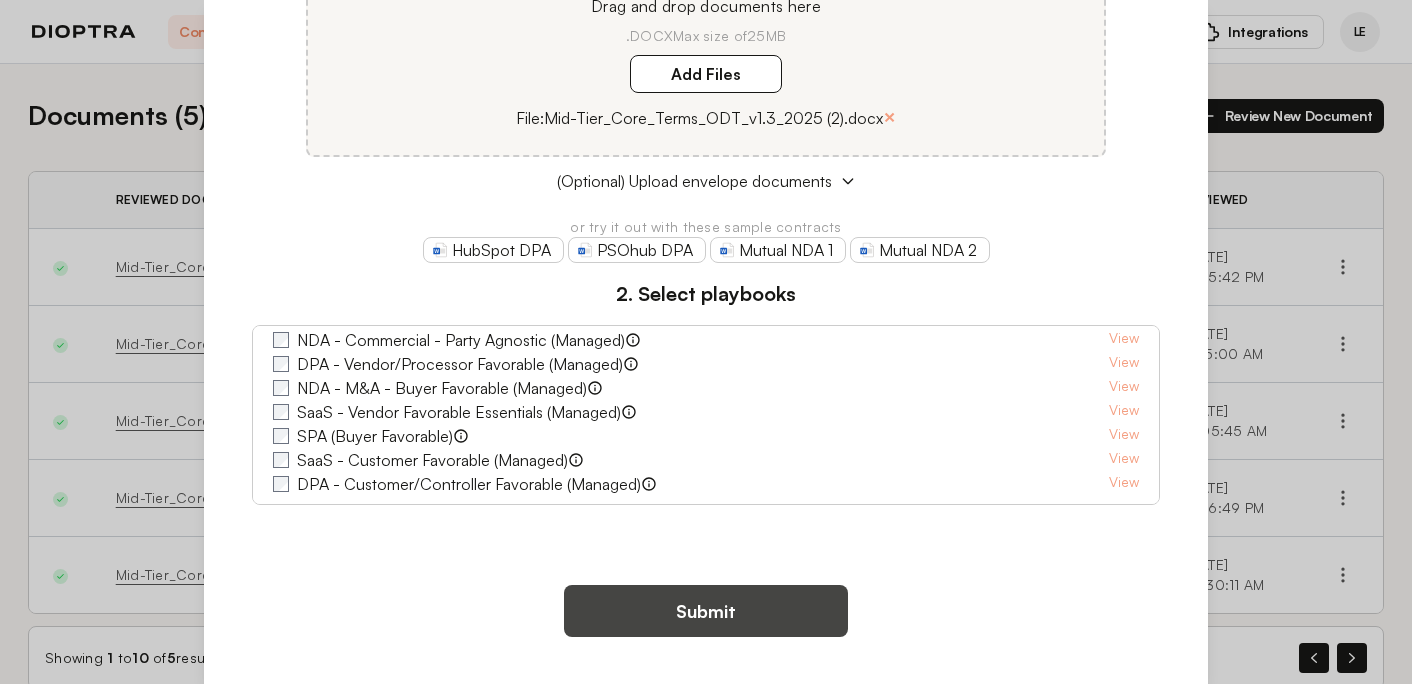 click on "Submit" at bounding box center (706, 611) 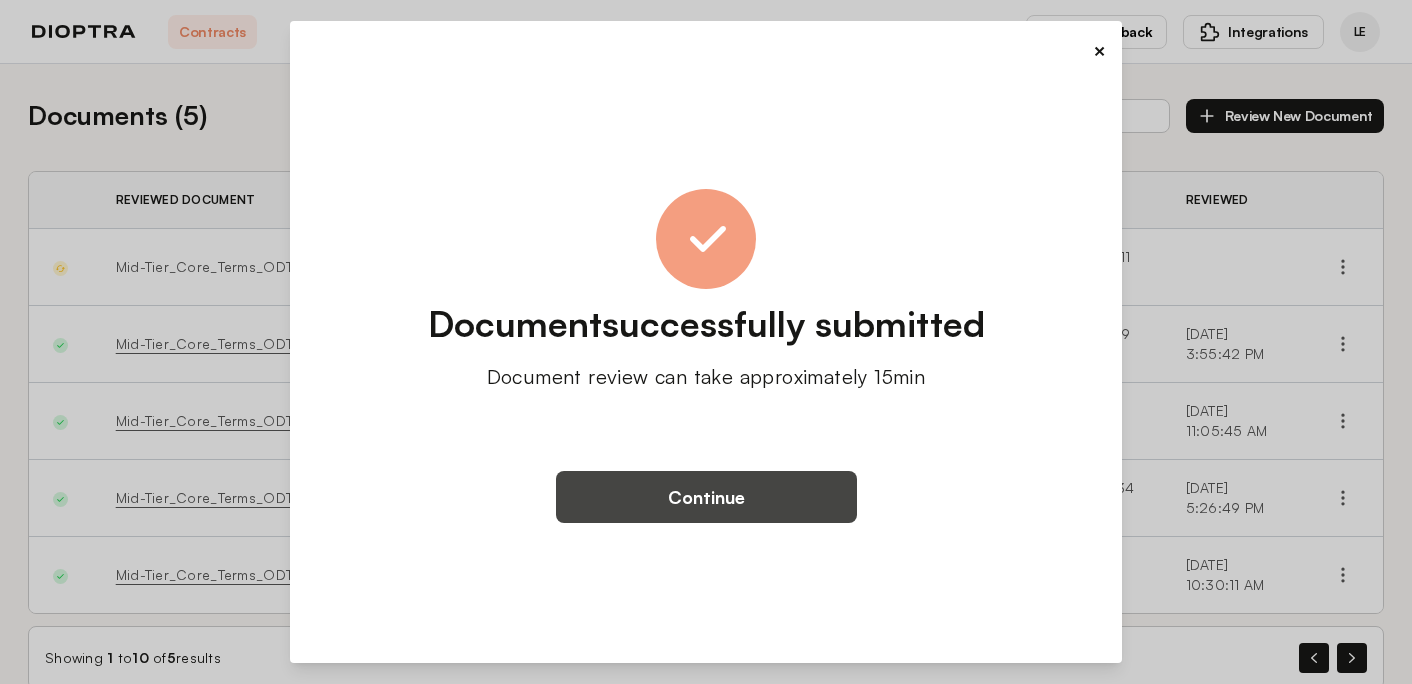 click on "Continue" at bounding box center [706, 497] 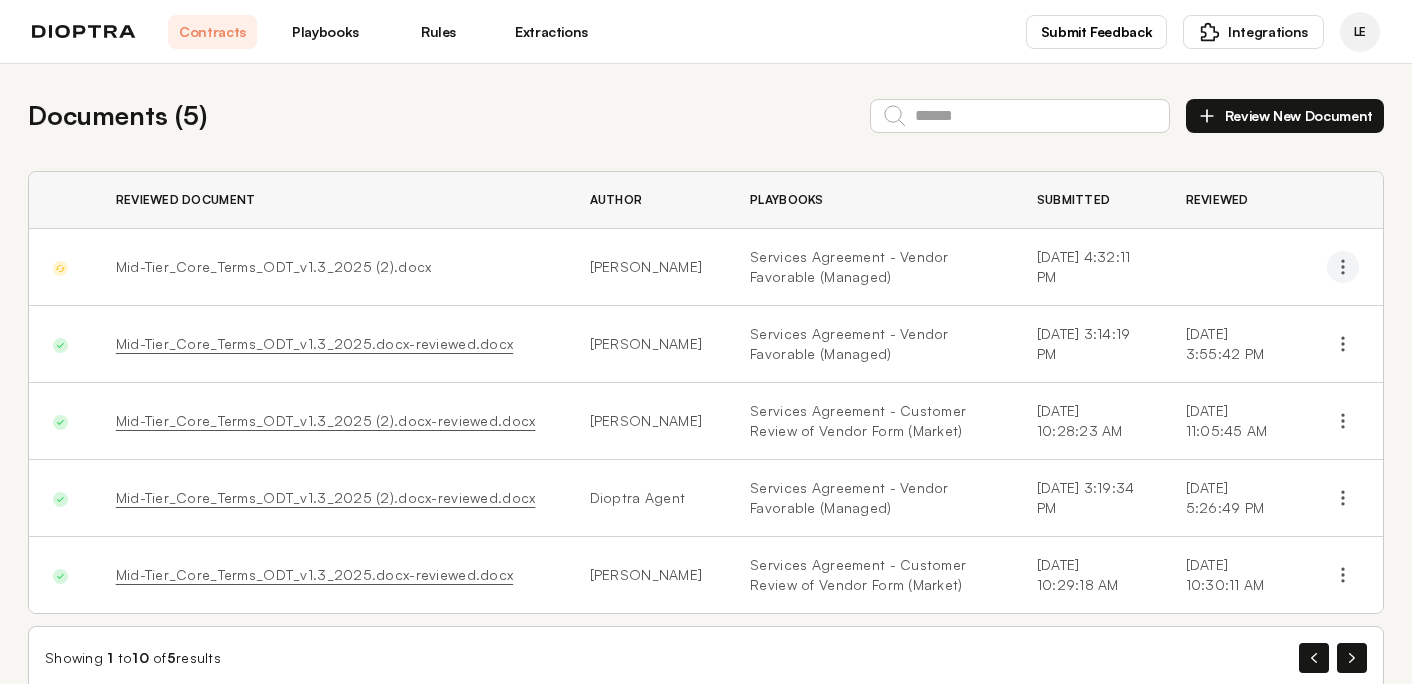 click 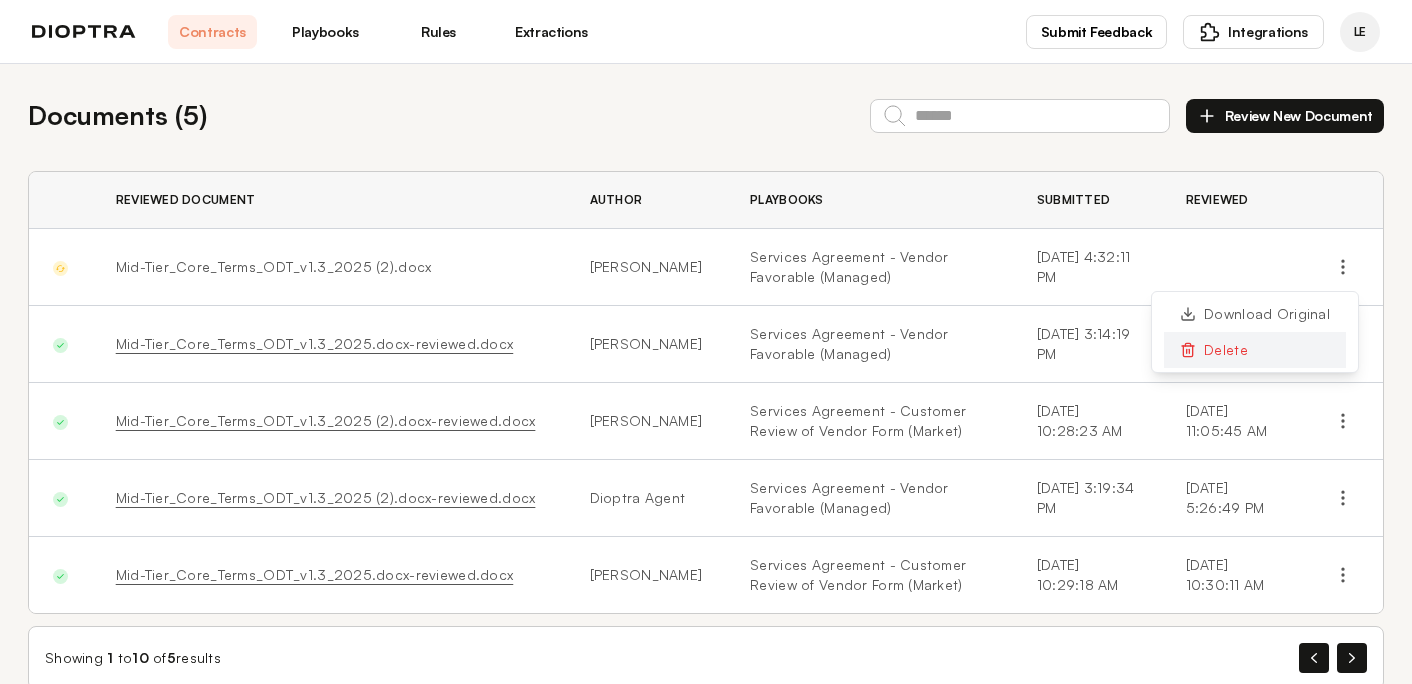click on "Delete" at bounding box center [1255, 350] 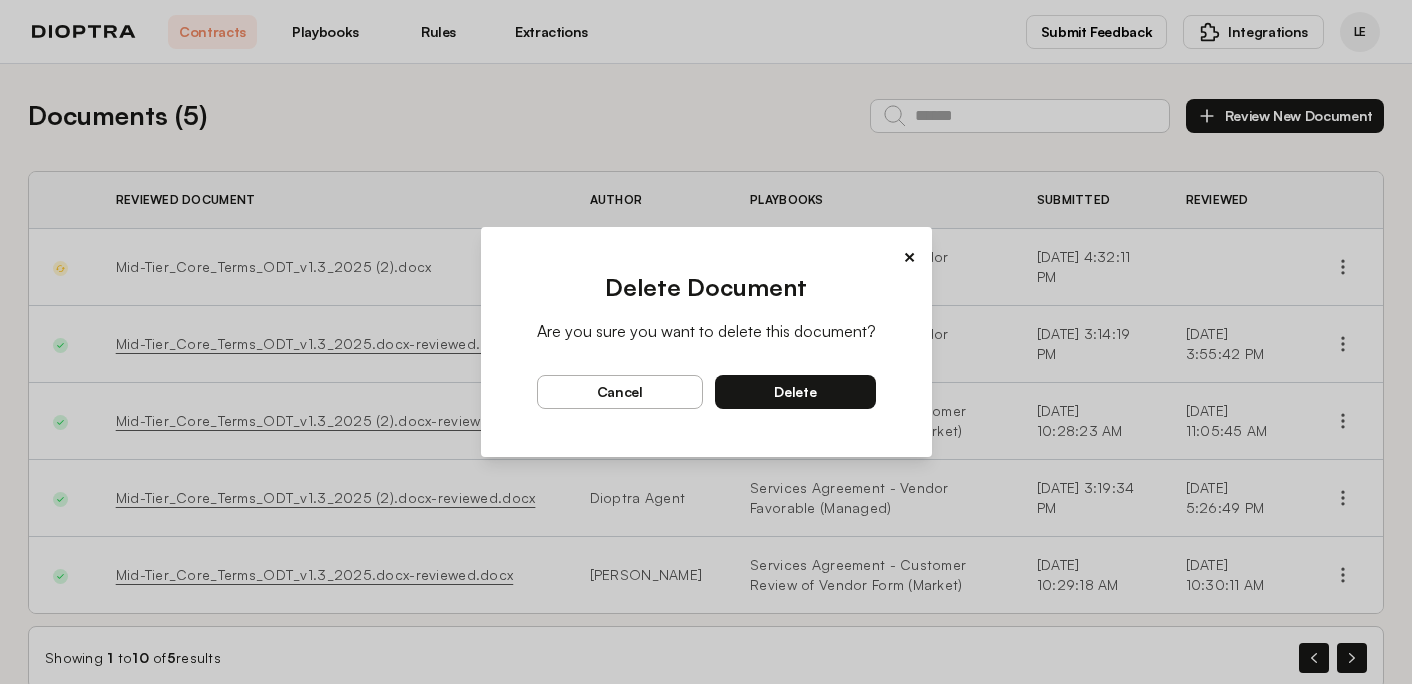 click on "delete" at bounding box center [795, 392] 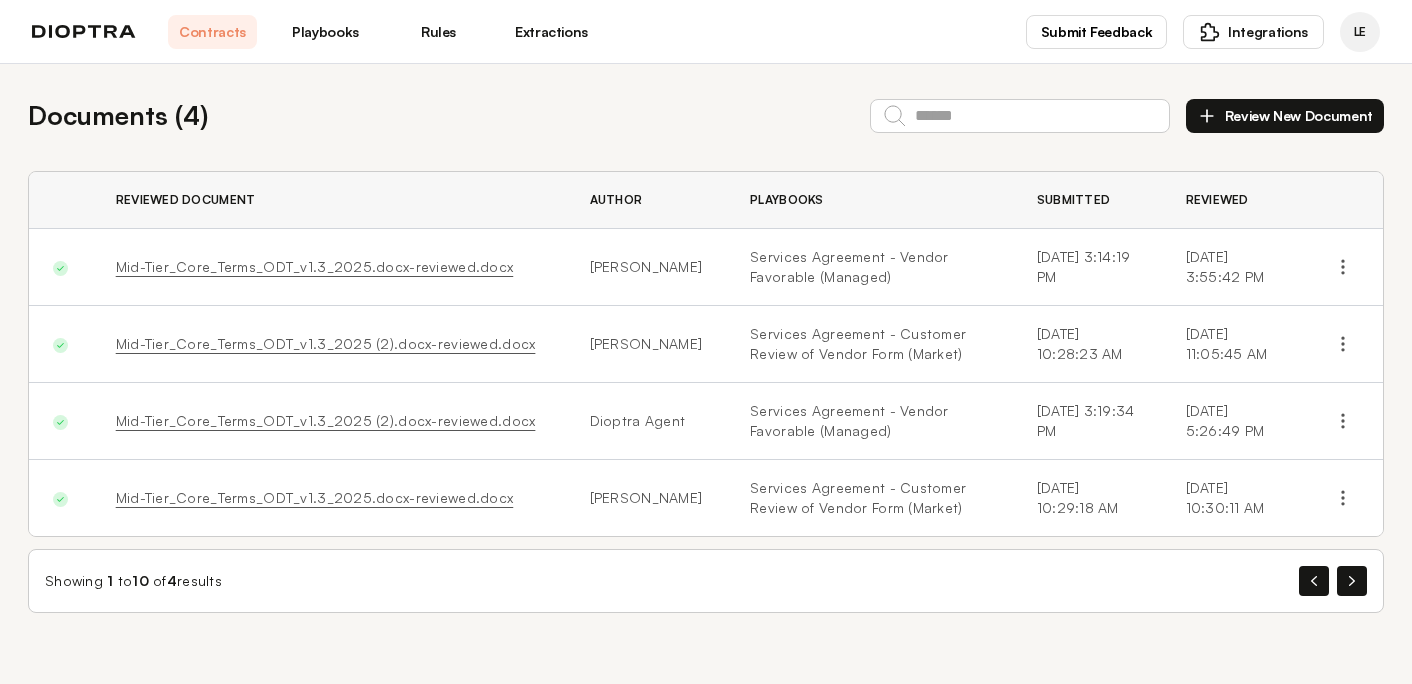 click on "Playbooks" at bounding box center [325, 32] 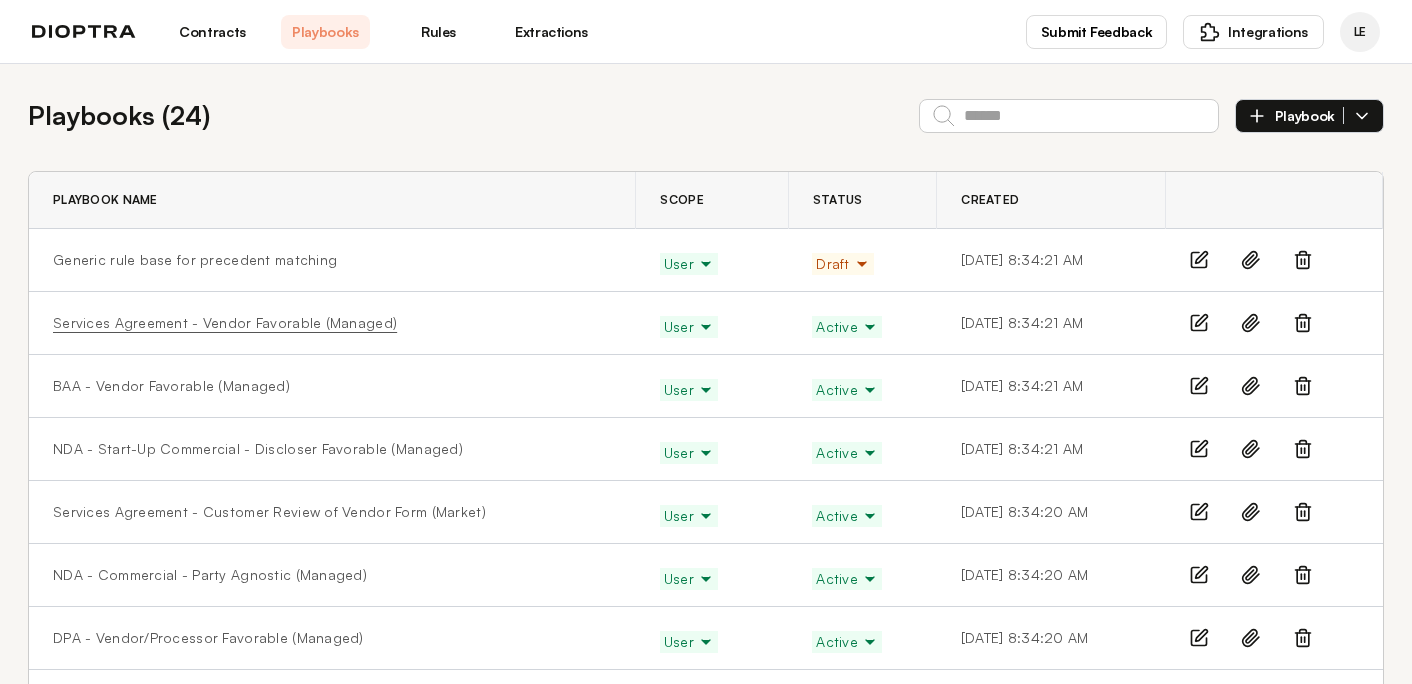 click on "Services Agreement - Vendor Favorable (Managed)" at bounding box center (225, 323) 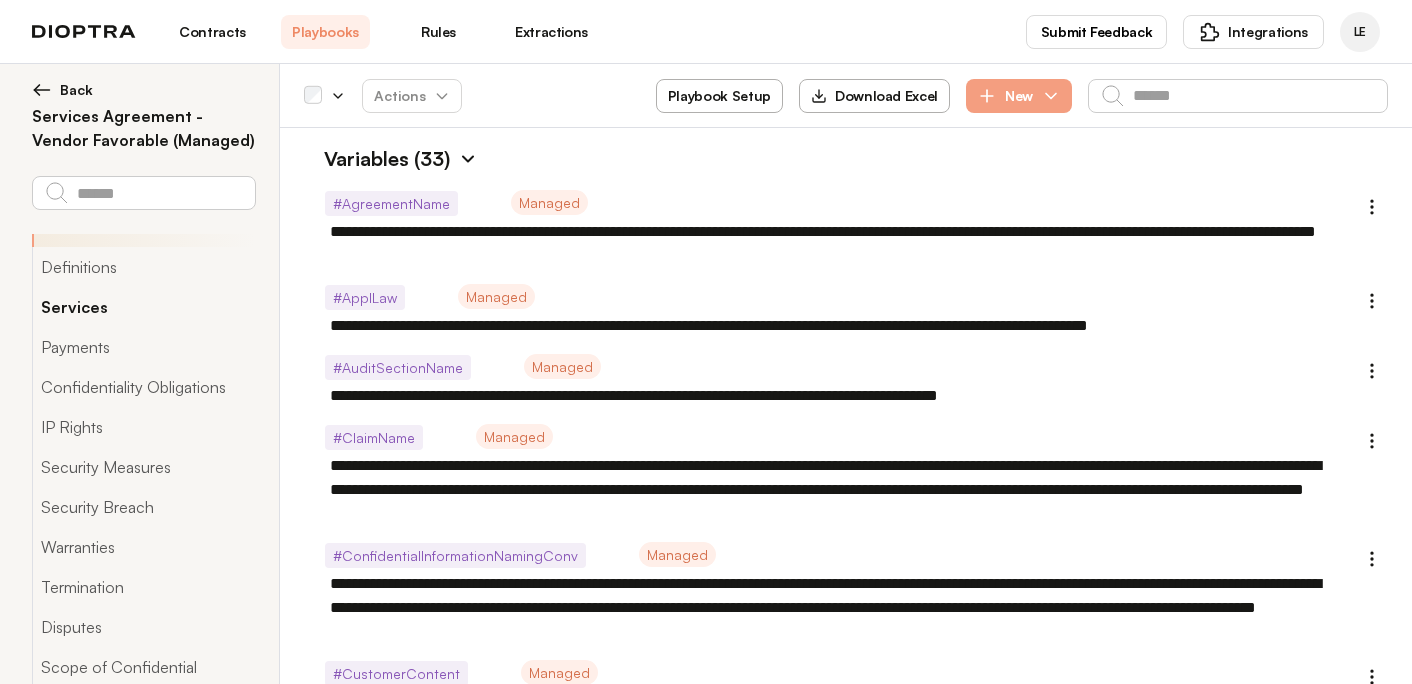 scroll, scrollTop: 27, scrollLeft: 0, axis: vertical 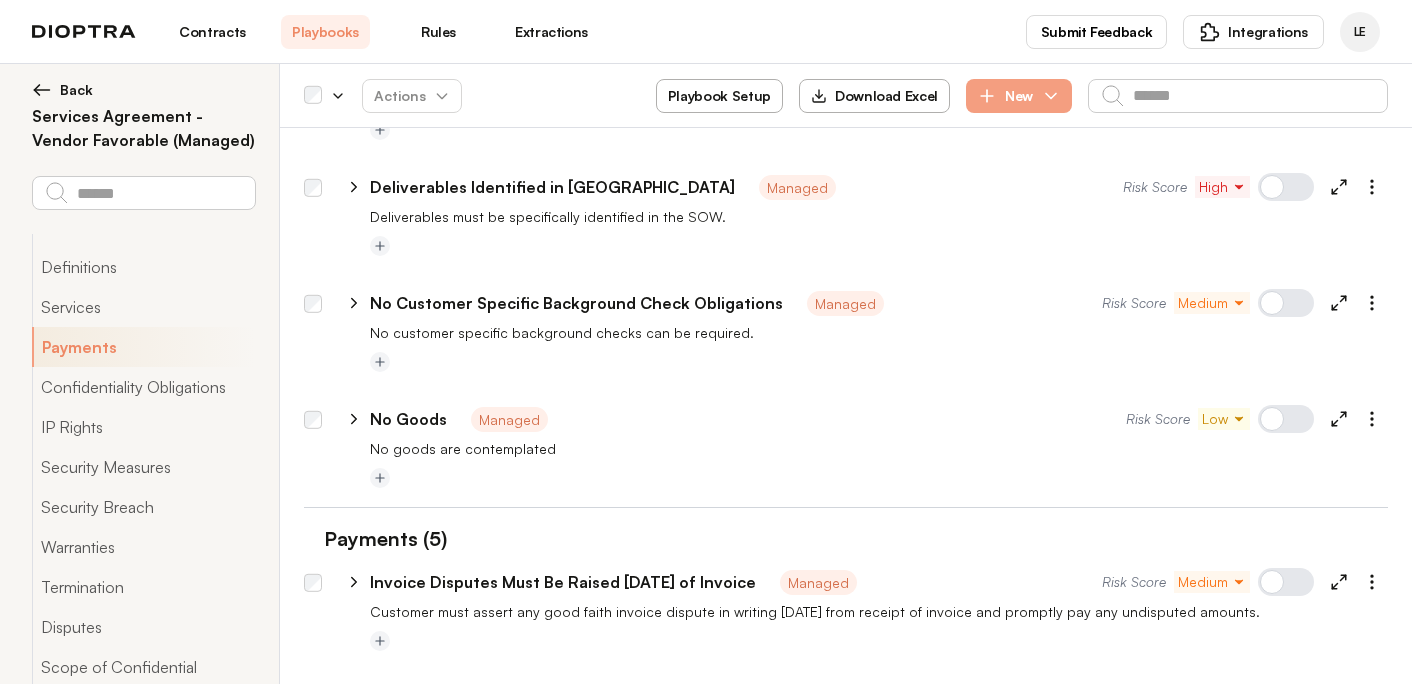 click 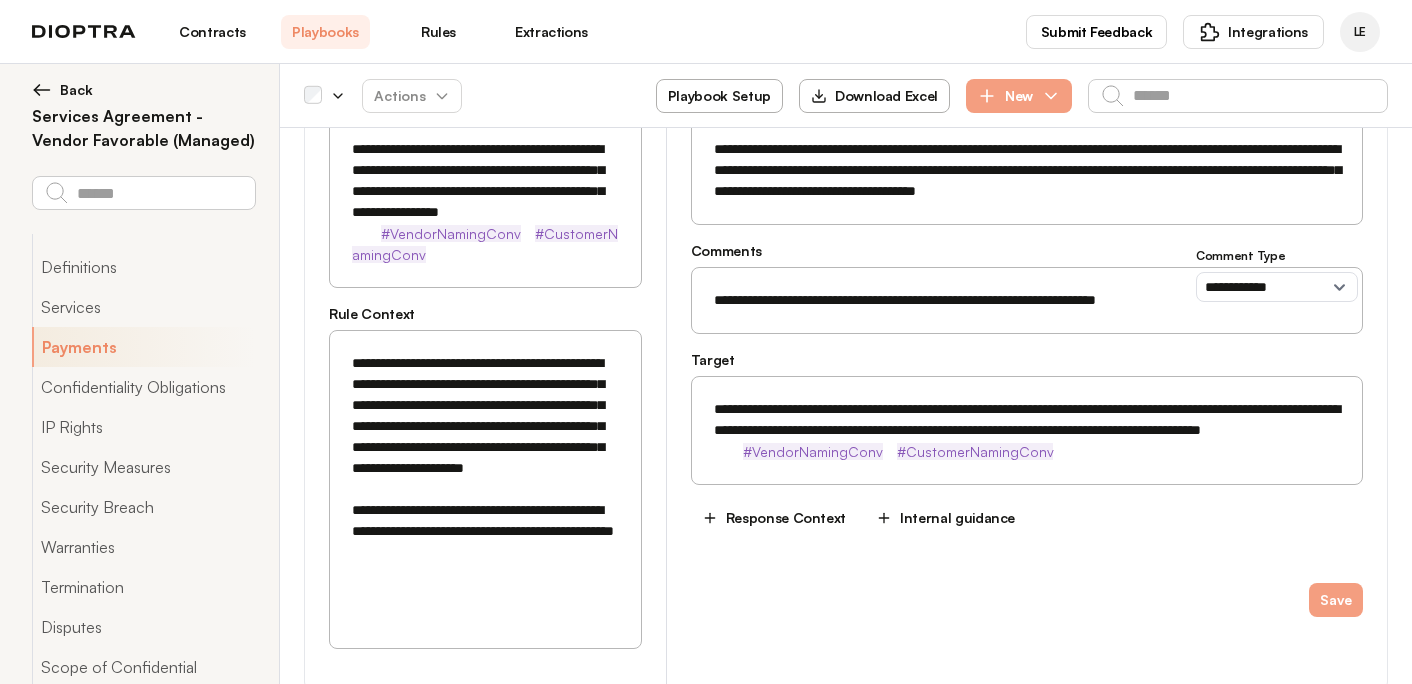 scroll, scrollTop: 5270, scrollLeft: 0, axis: vertical 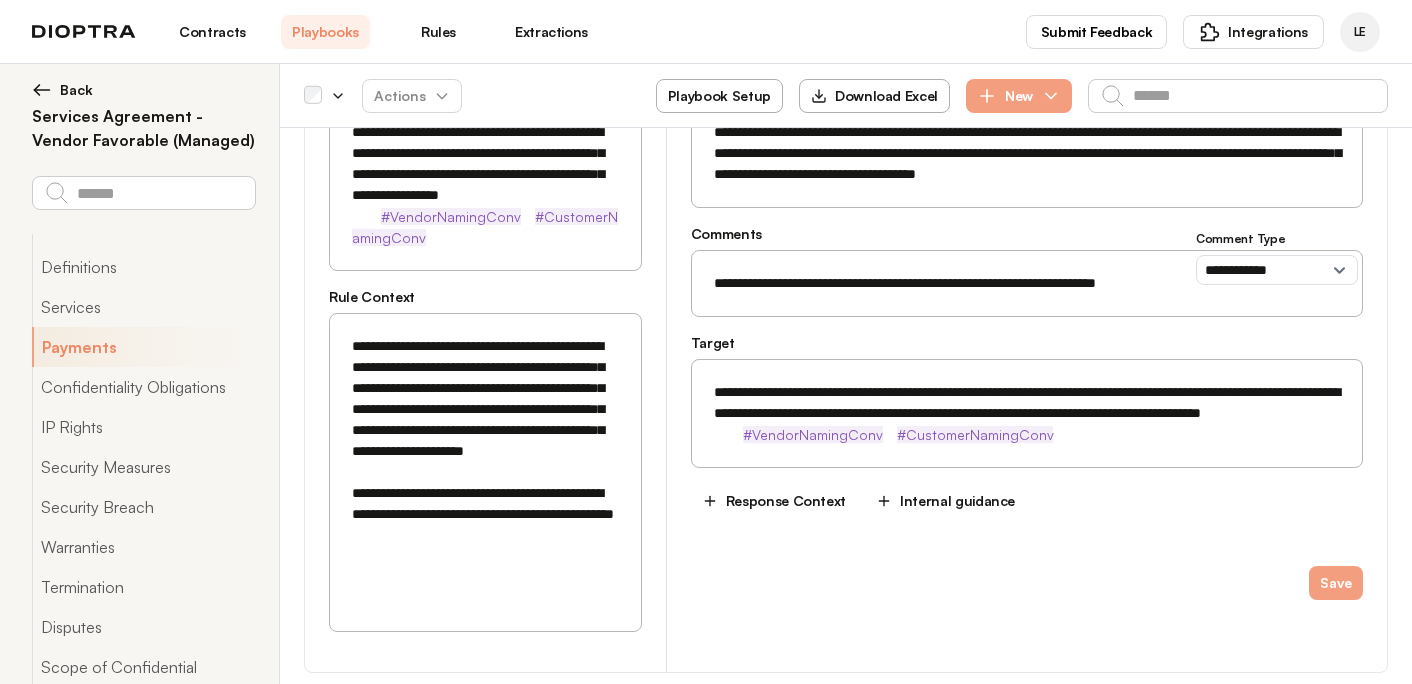 click on "**********" at bounding box center [1027, 413] 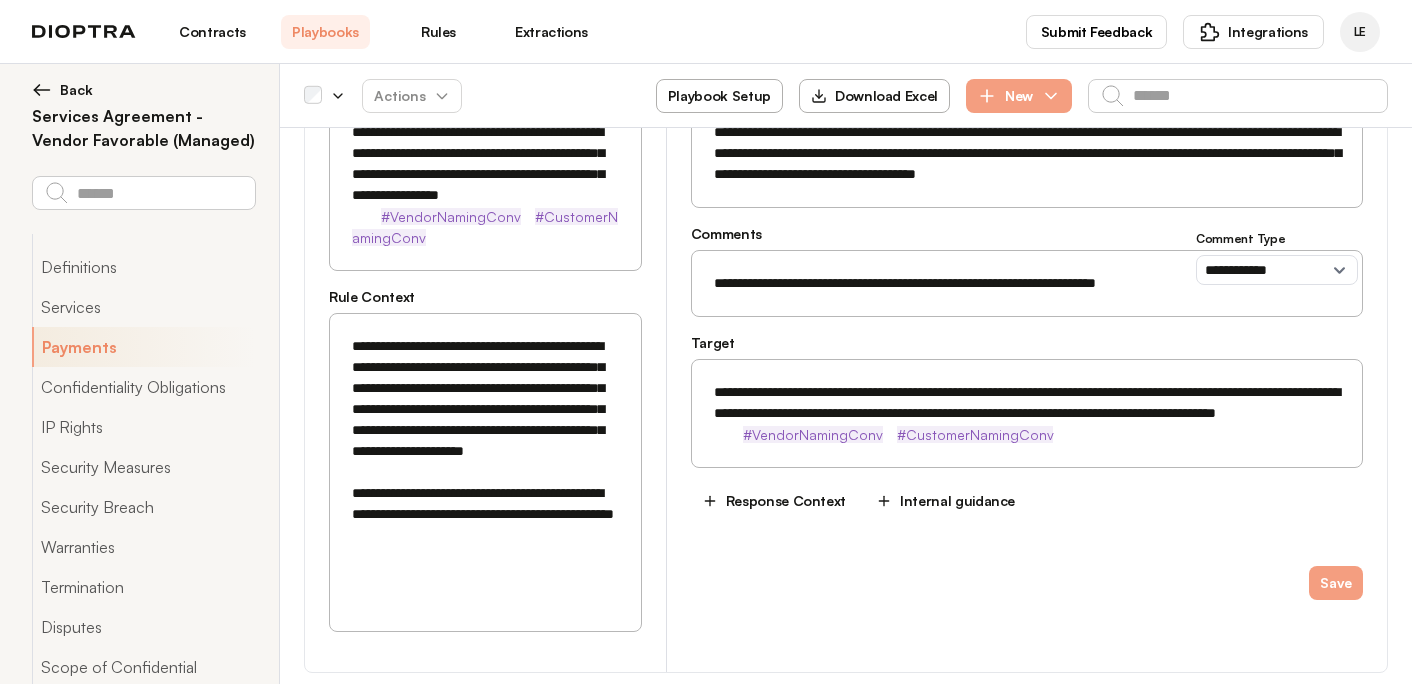 click on "**********" at bounding box center [1027, 413] 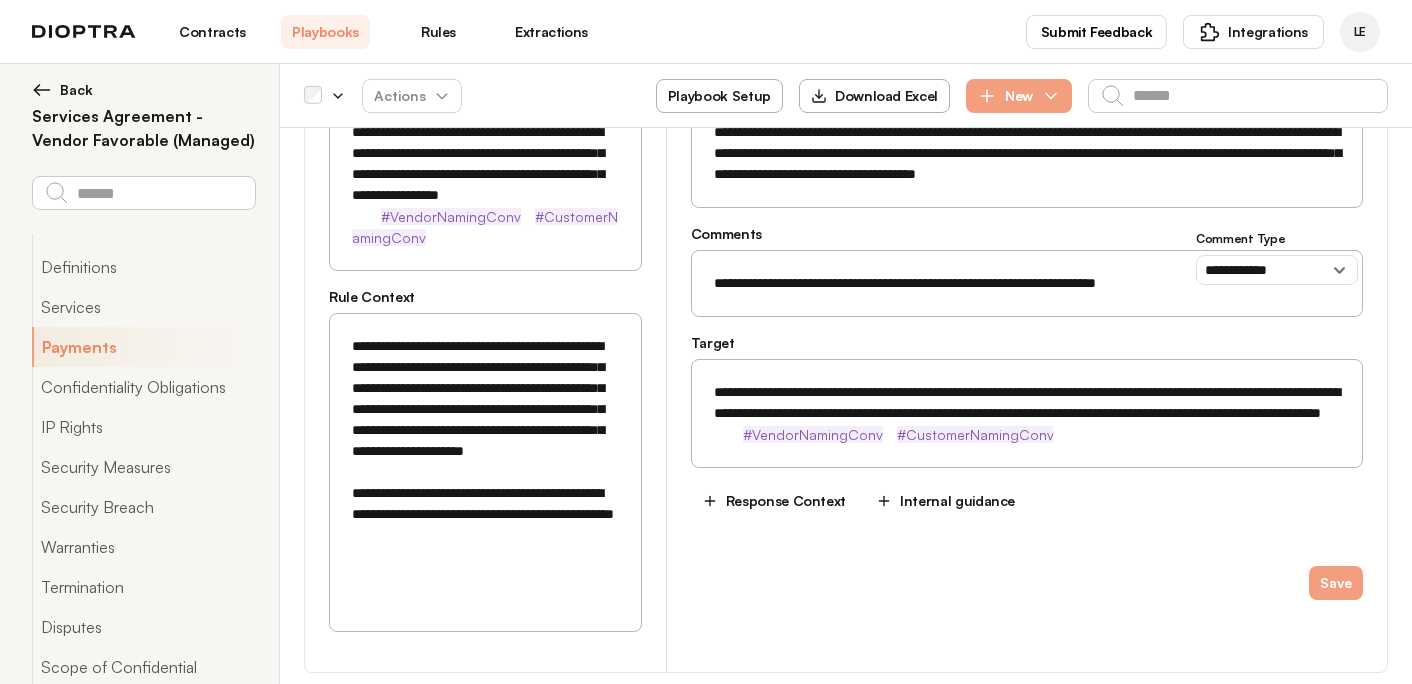 click on "**********" at bounding box center [1027, 413] 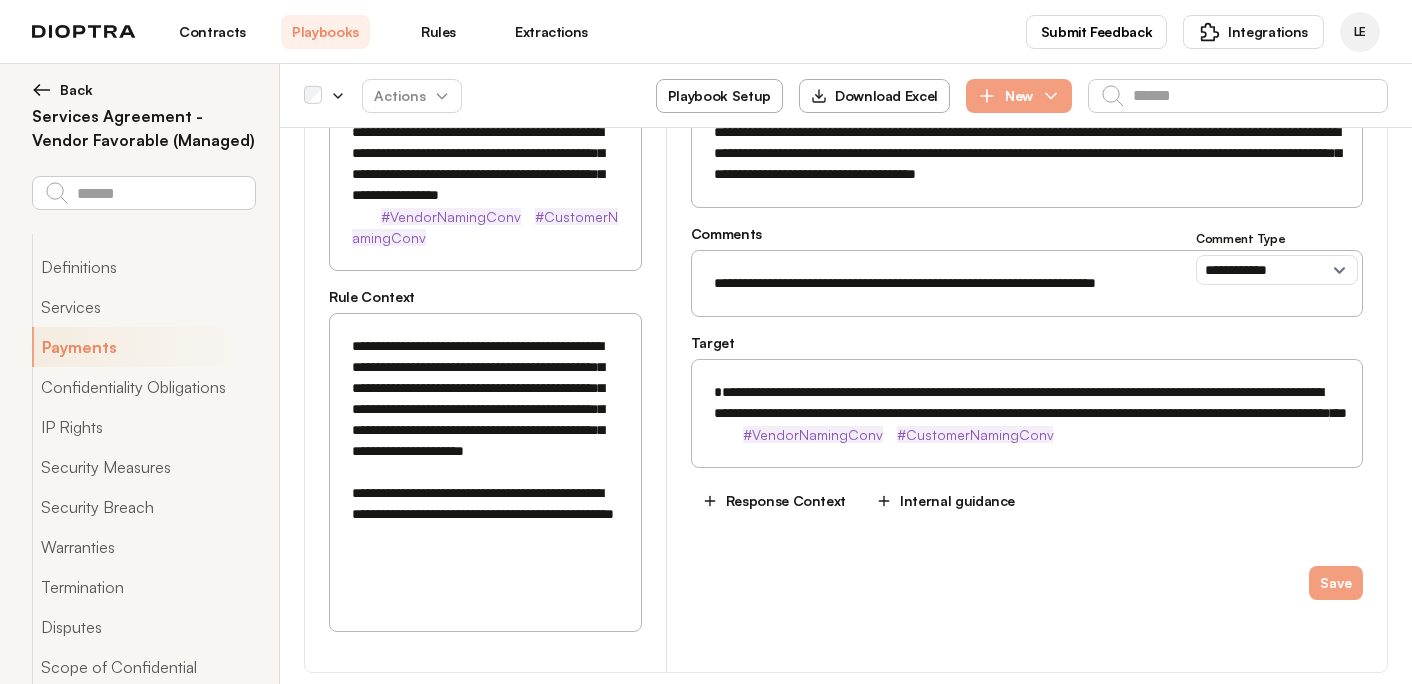 paste on "**********" 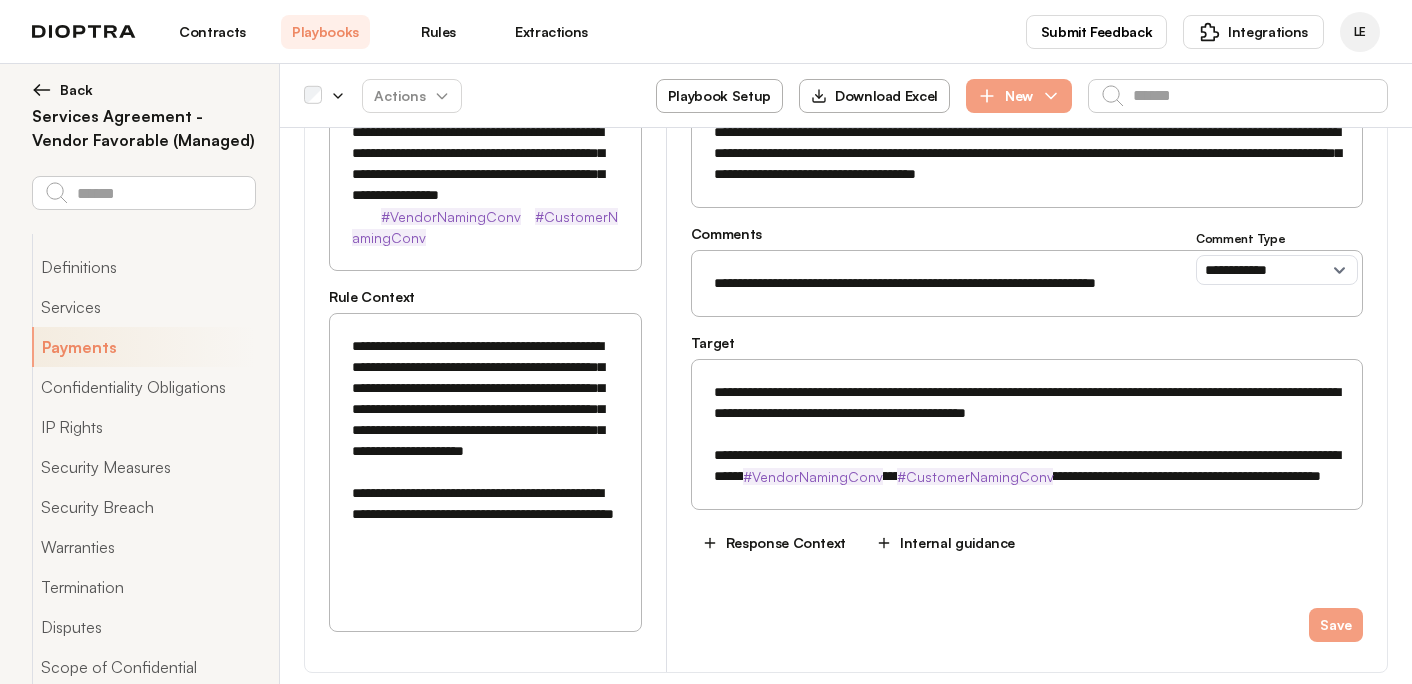 drag, startPoint x: 813, startPoint y: 393, endPoint x: 702, endPoint y: 393, distance: 111 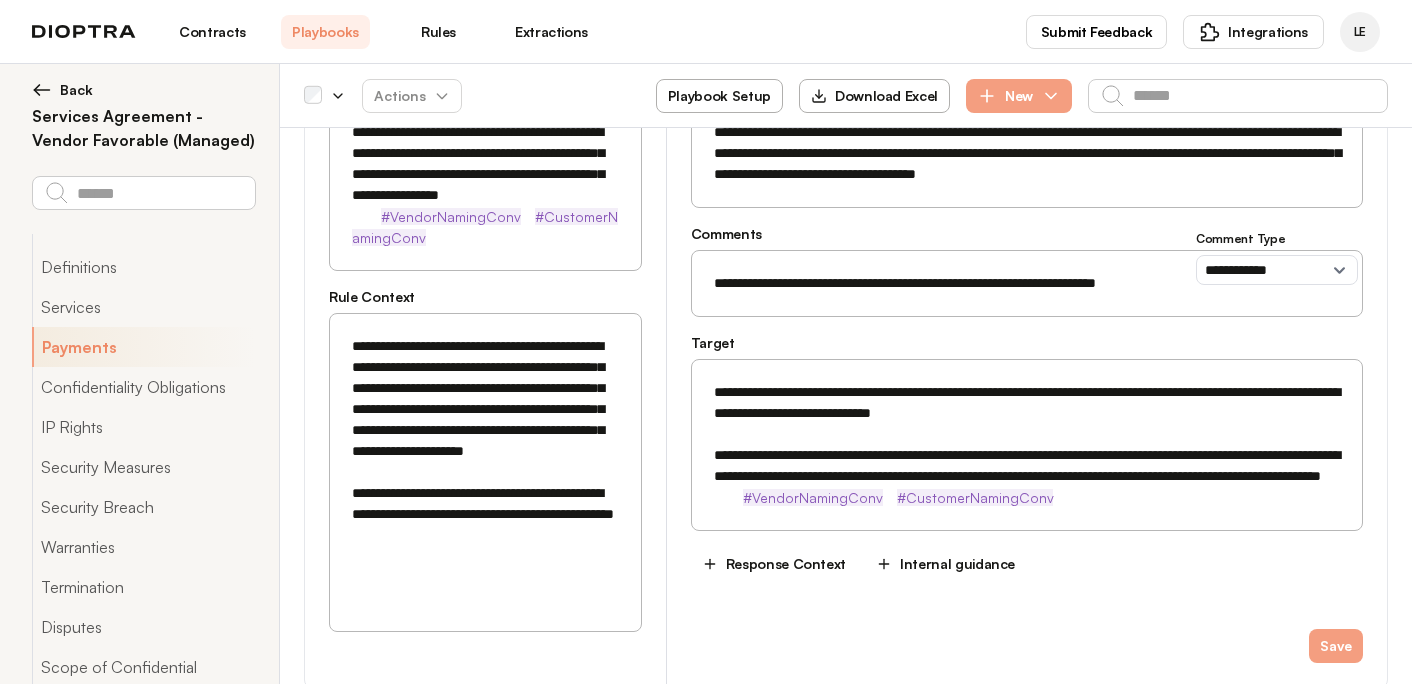 drag, startPoint x: 1186, startPoint y: 409, endPoint x: 1186, endPoint y: 395, distance: 14 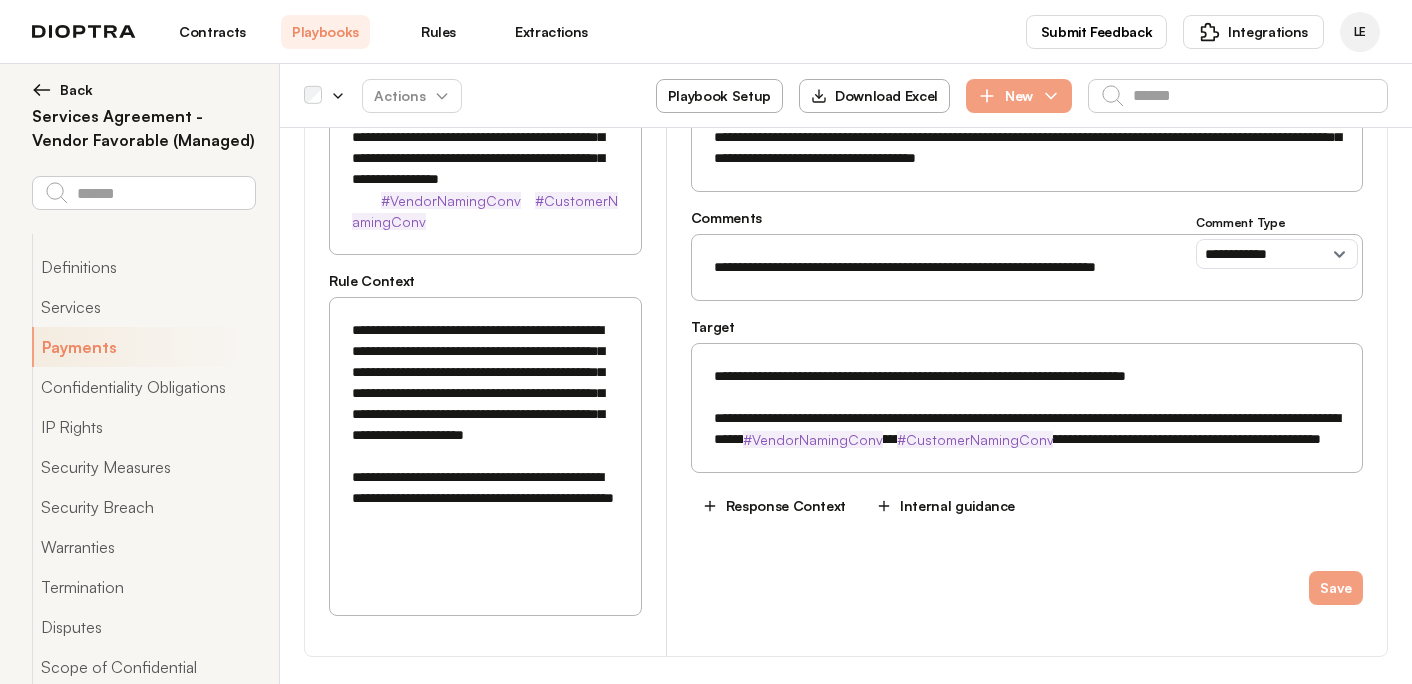 scroll, scrollTop: 5292, scrollLeft: 0, axis: vertical 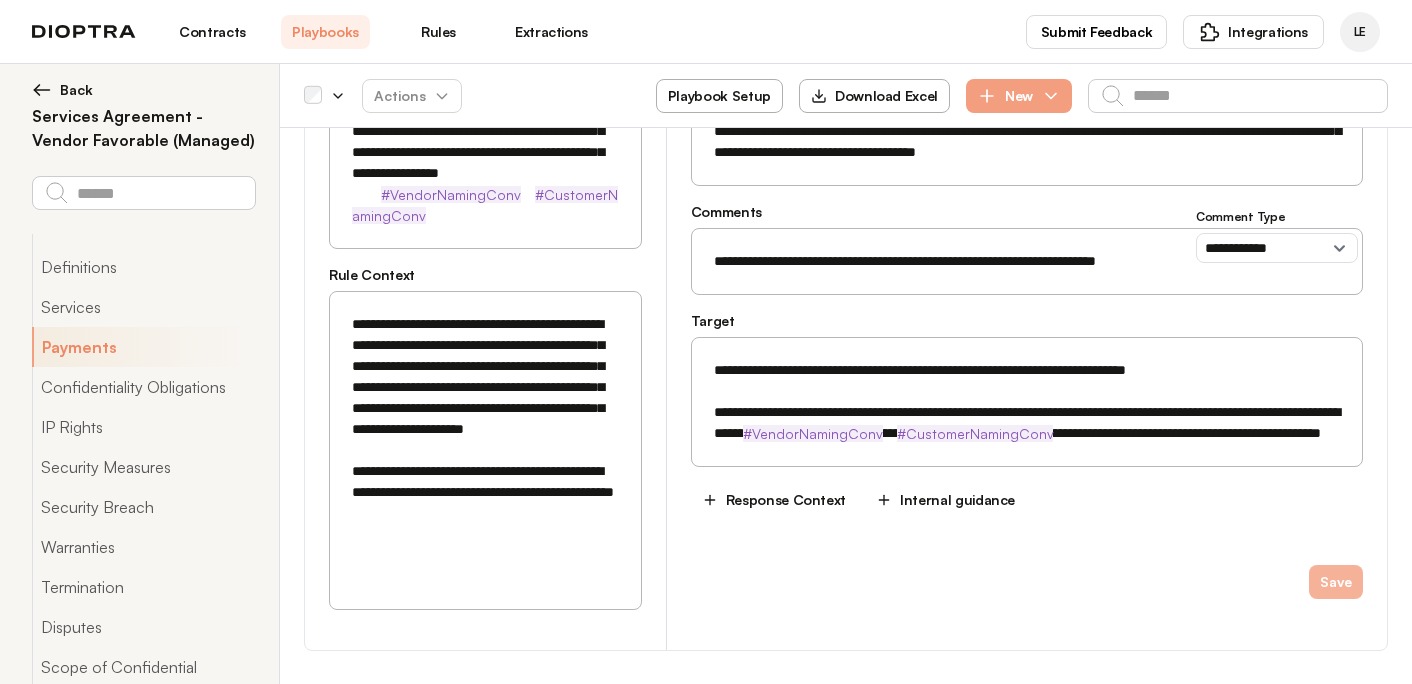 type on "**********" 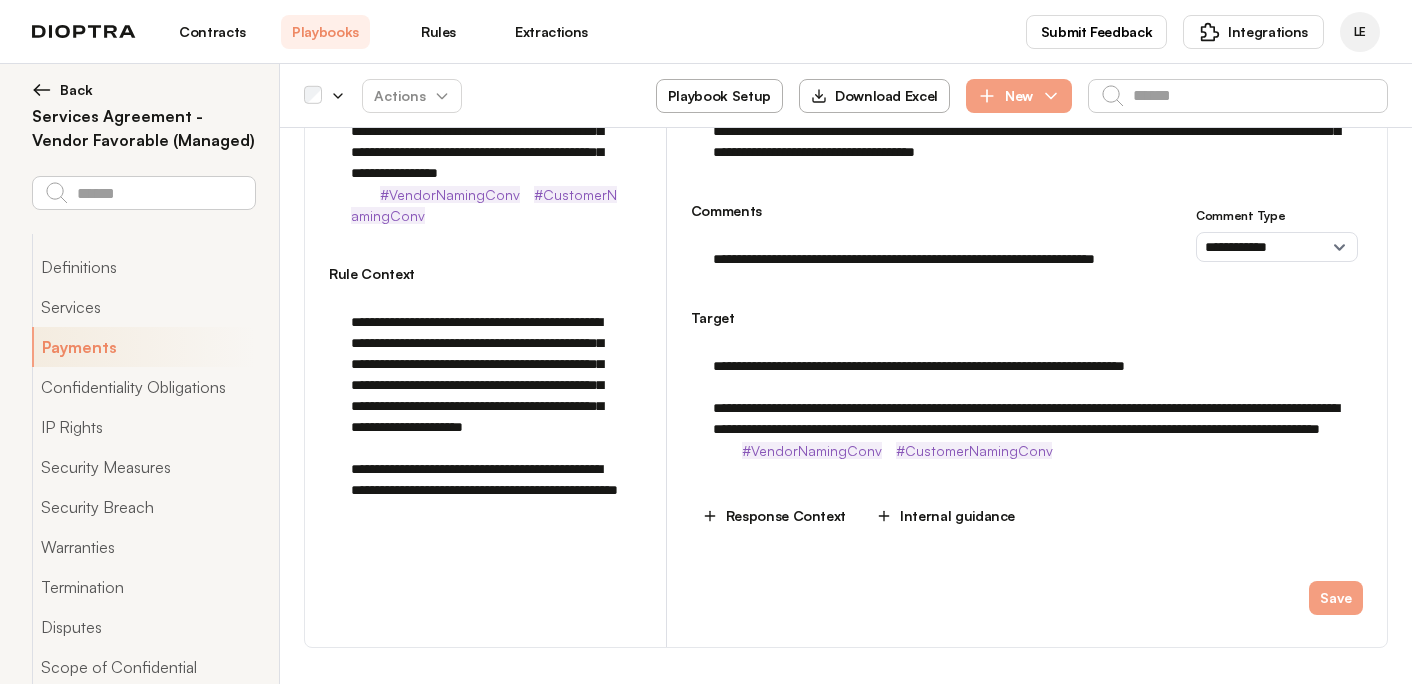 type on "*" 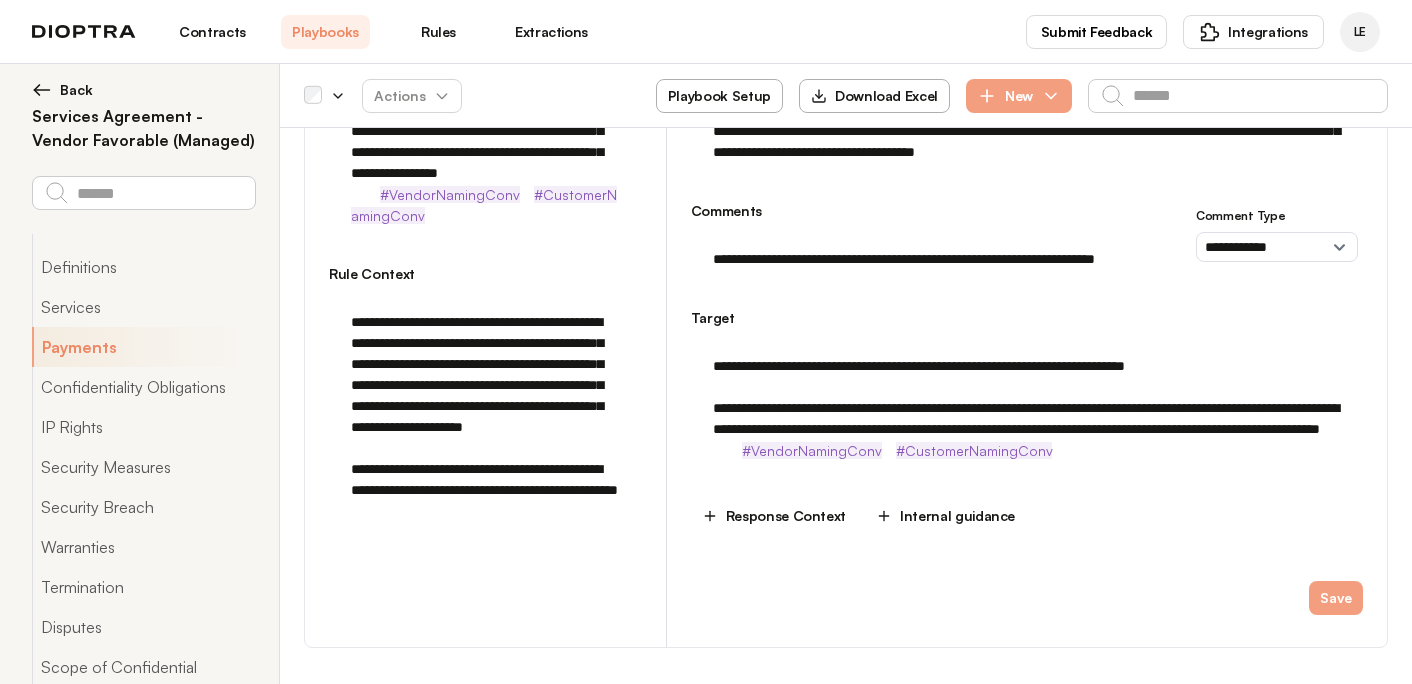 scroll, scrollTop: 5292, scrollLeft: 0, axis: vertical 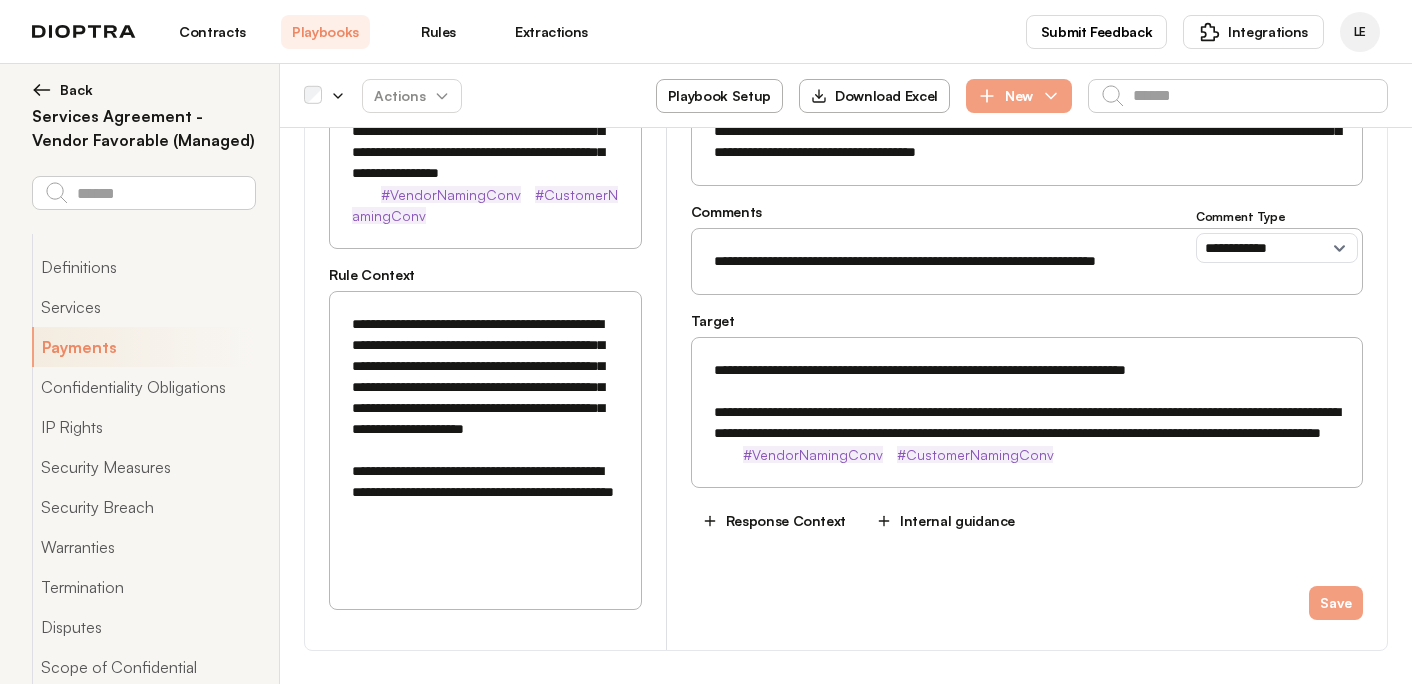 click on "**********" at bounding box center (1027, 412) 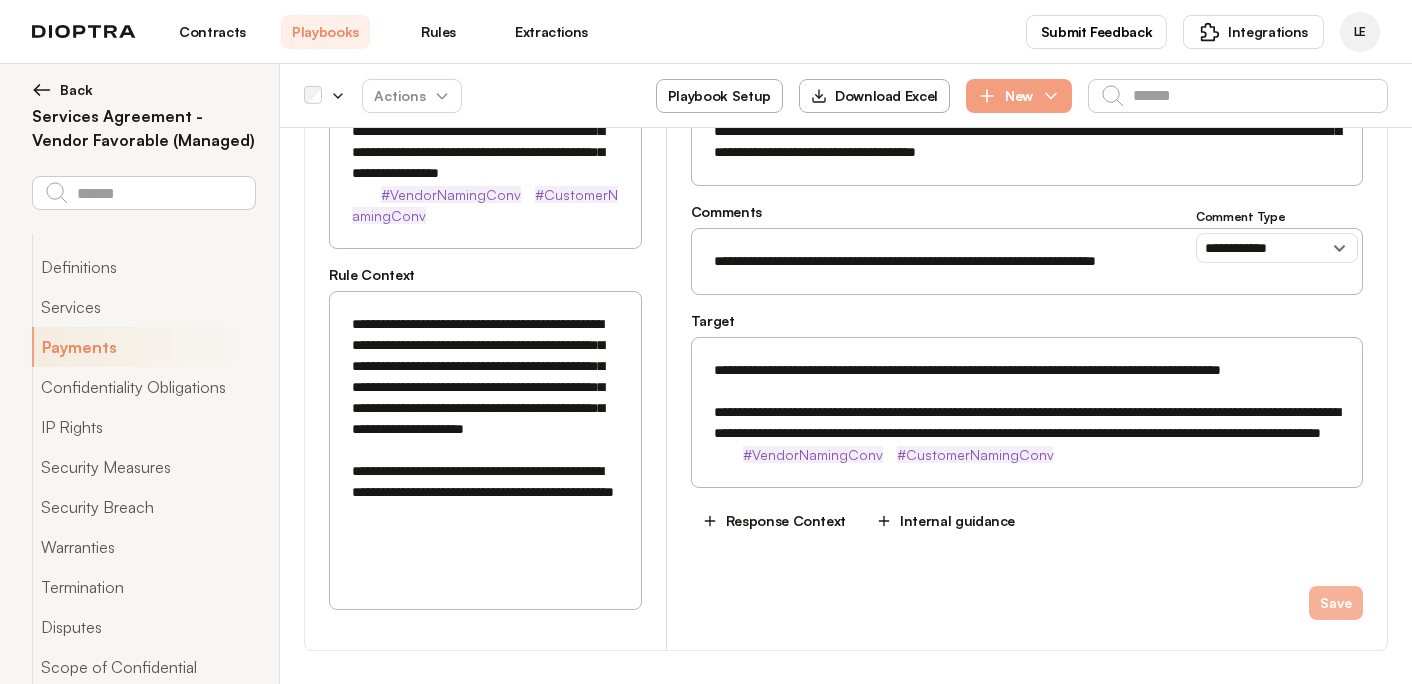 type on "**********" 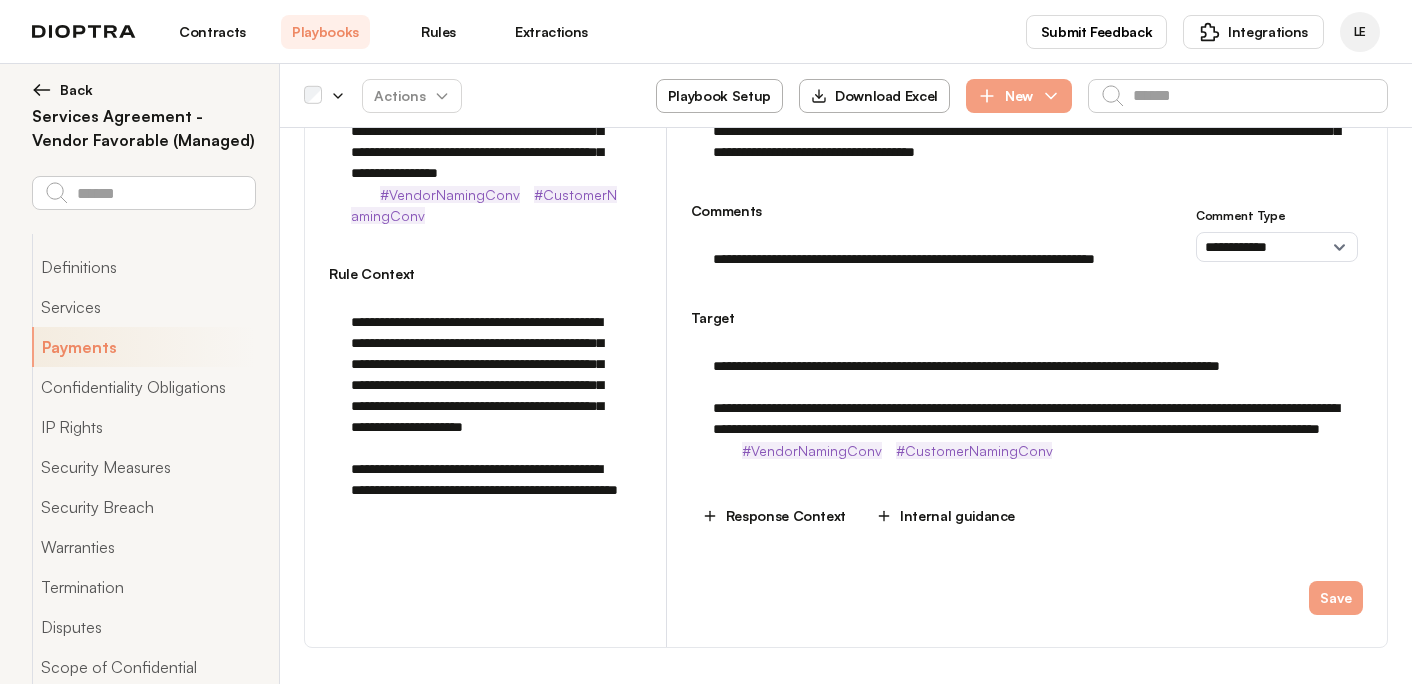 type on "*" 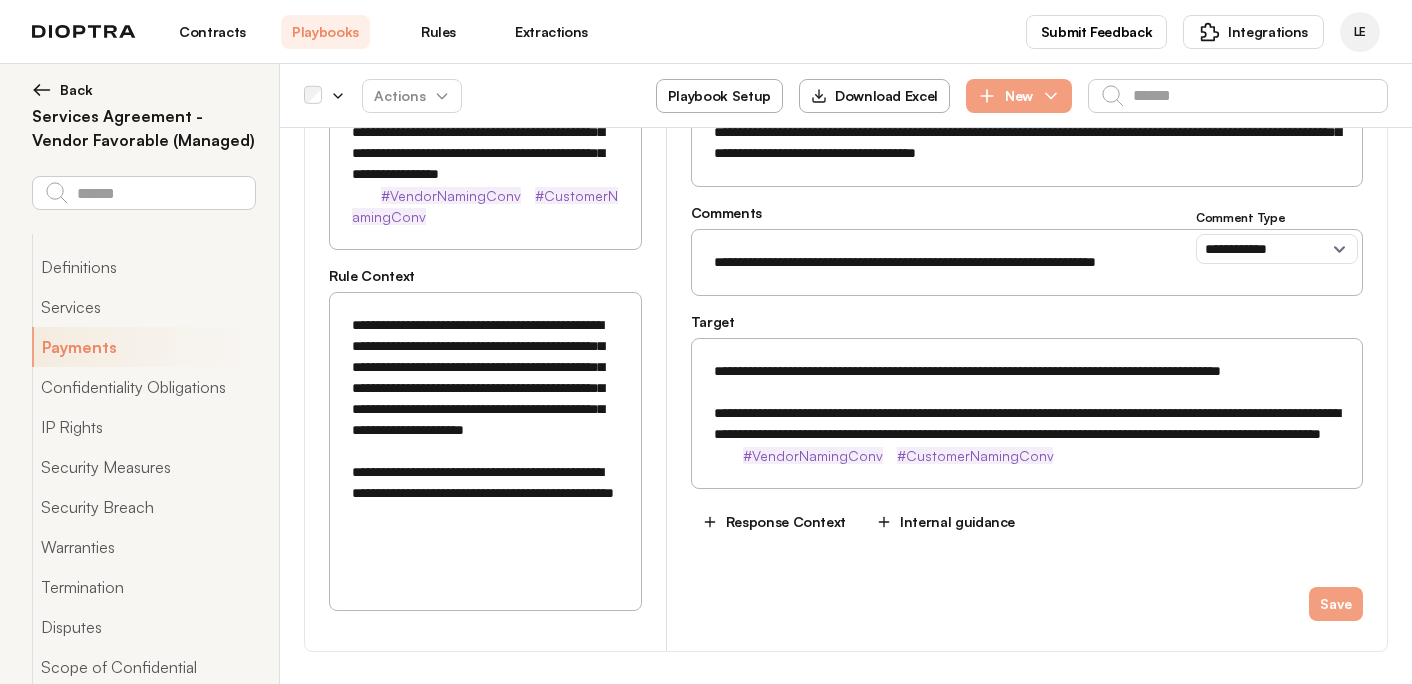 scroll, scrollTop: 5292, scrollLeft: 0, axis: vertical 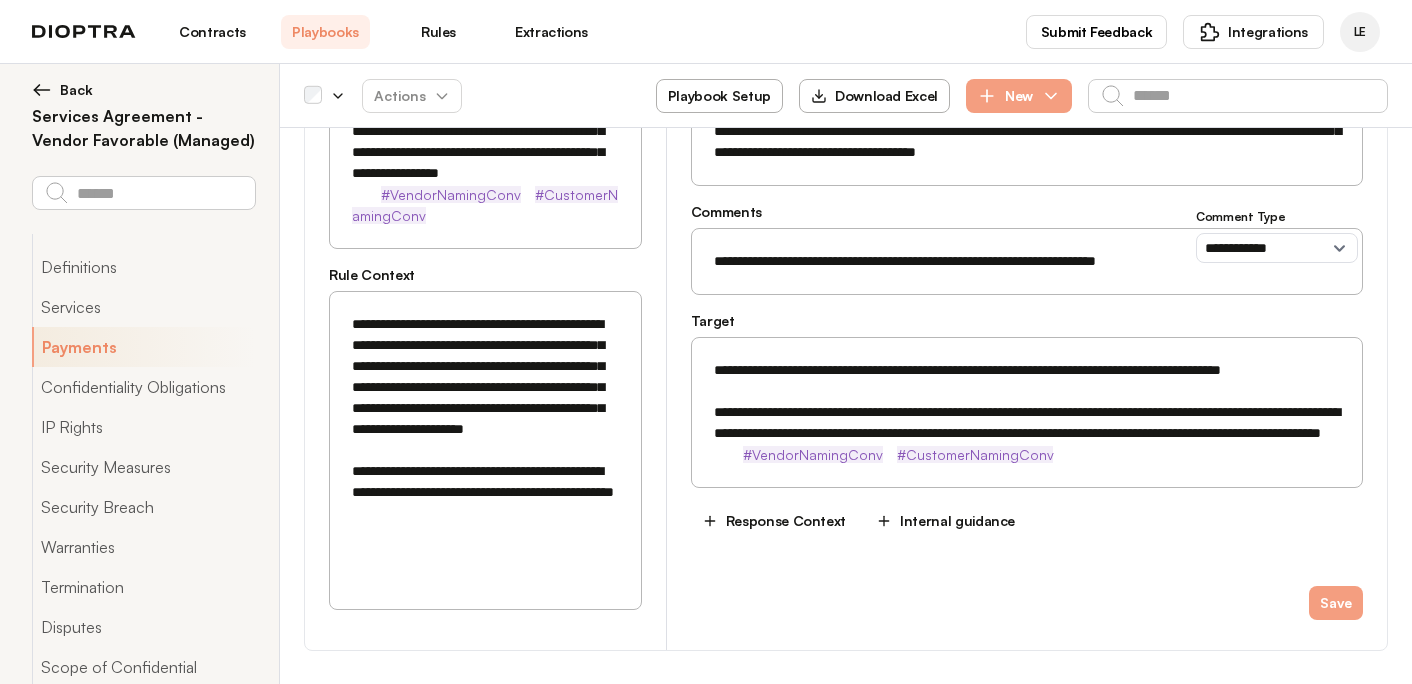click on "**********" at bounding box center [1027, 412] 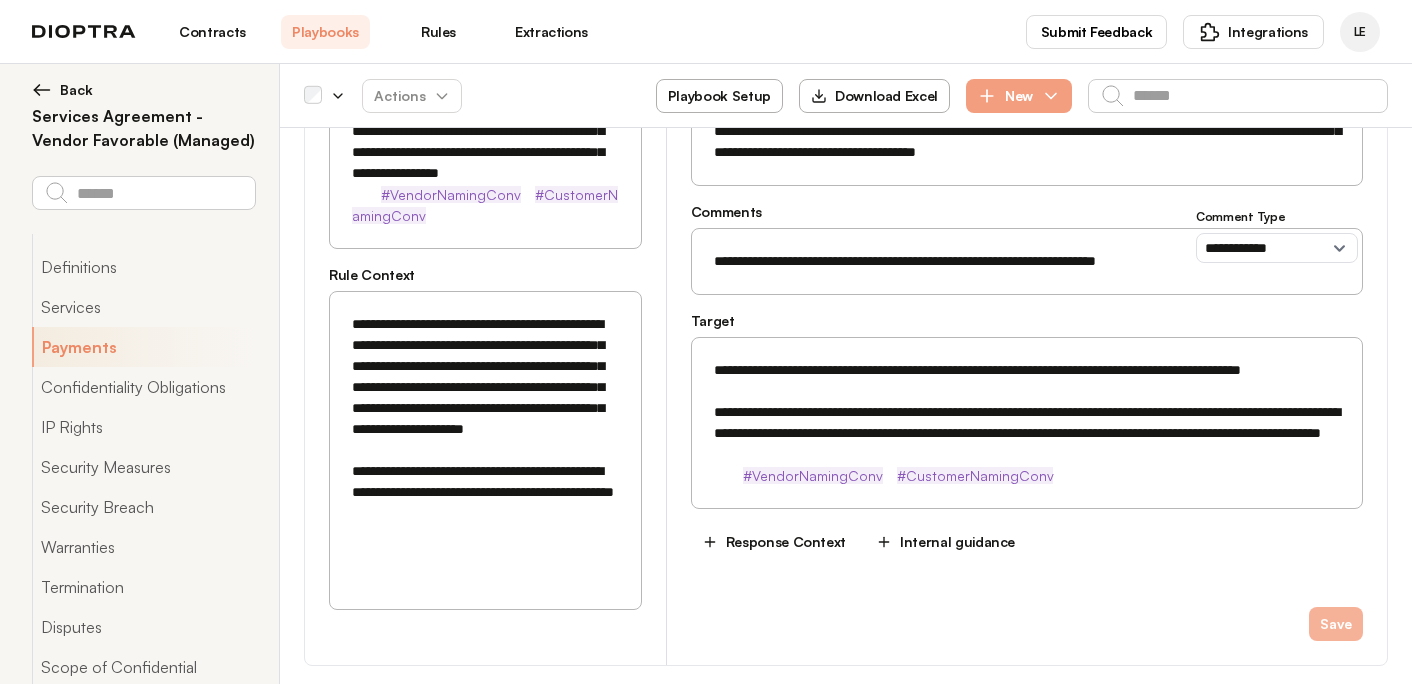 type on "**********" 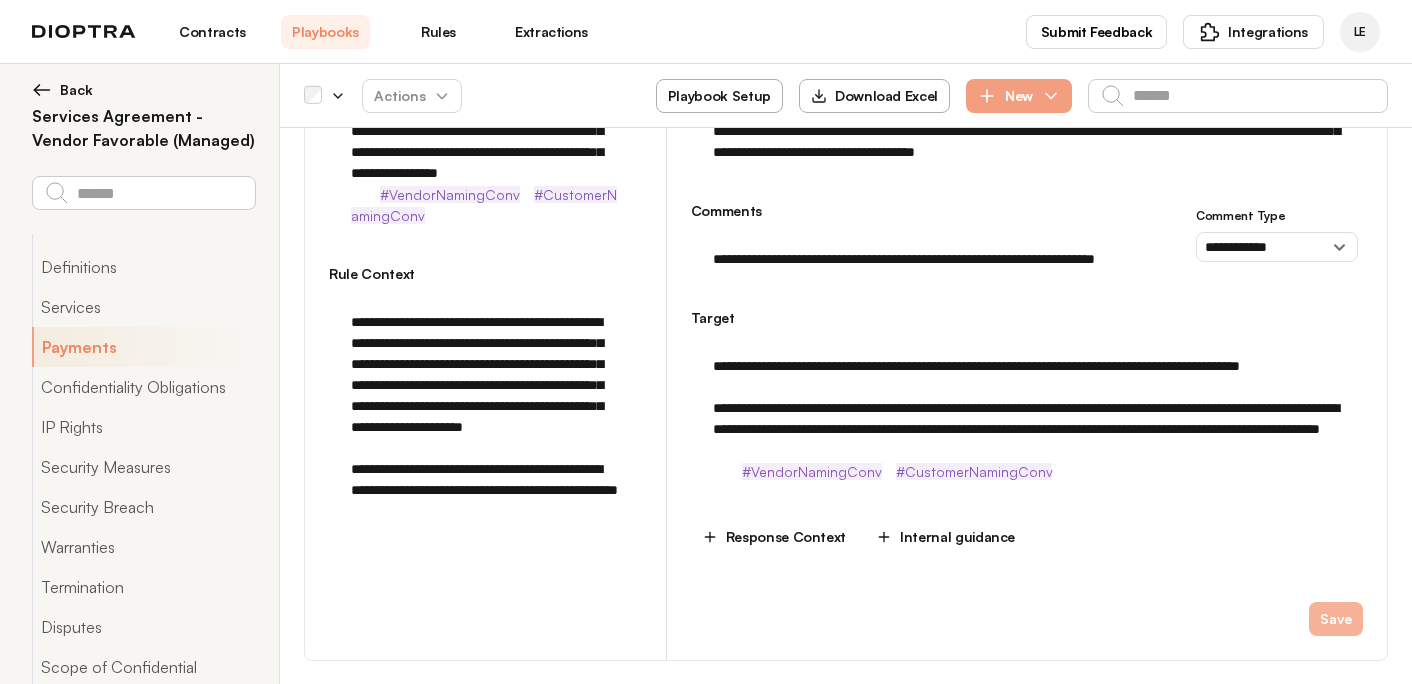 type on "*" 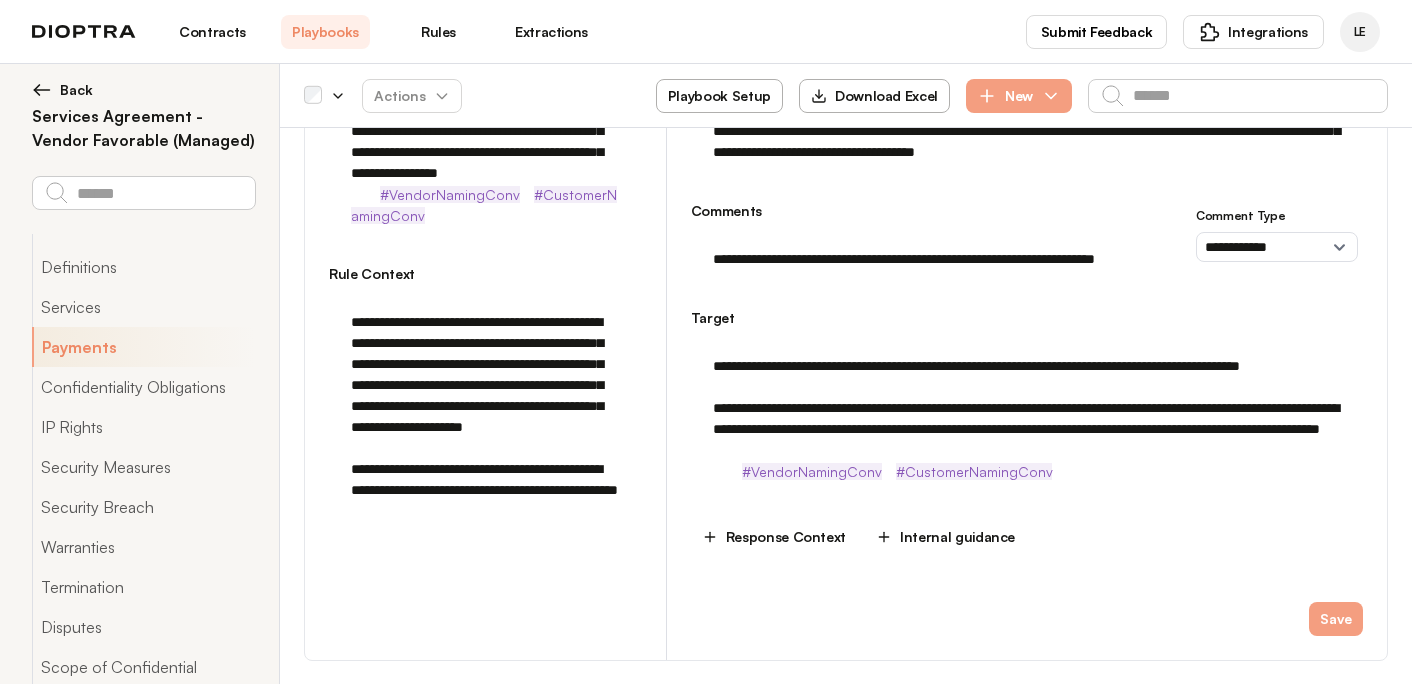 scroll, scrollTop: 5292, scrollLeft: 0, axis: vertical 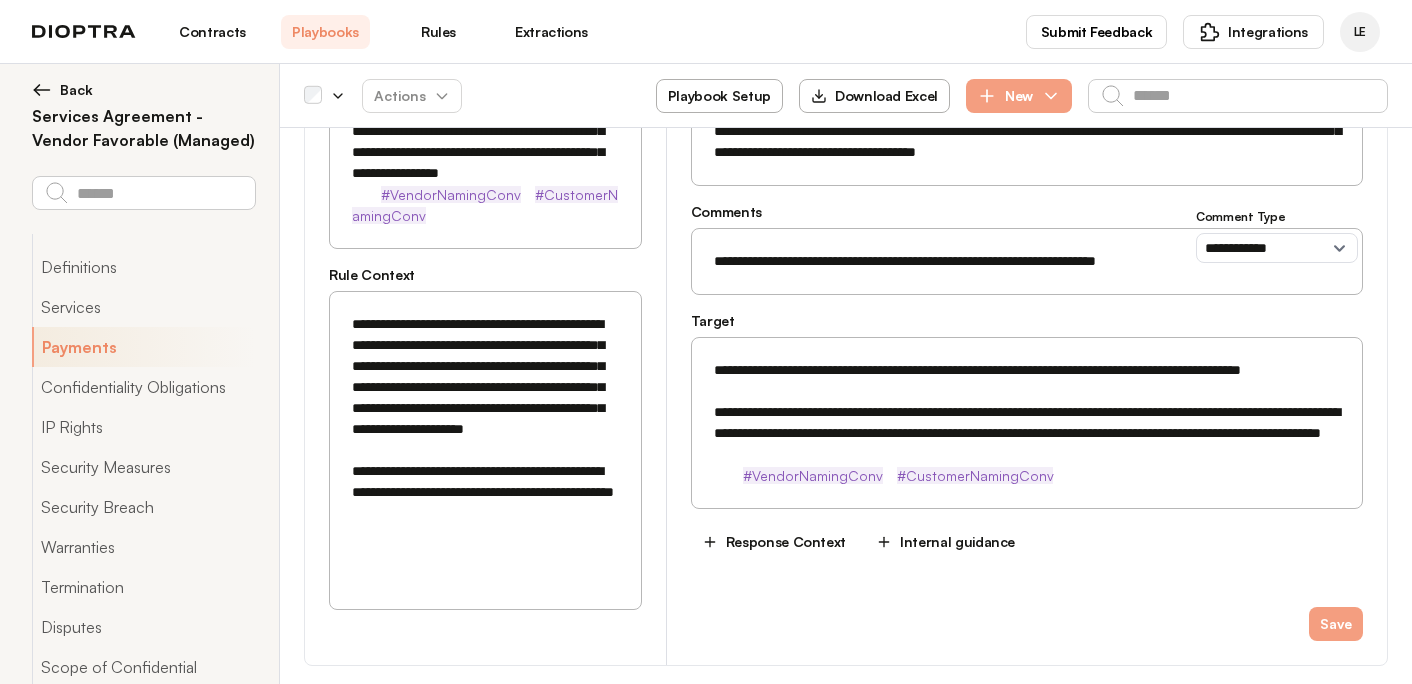 click on "**********" at bounding box center (1027, 412) 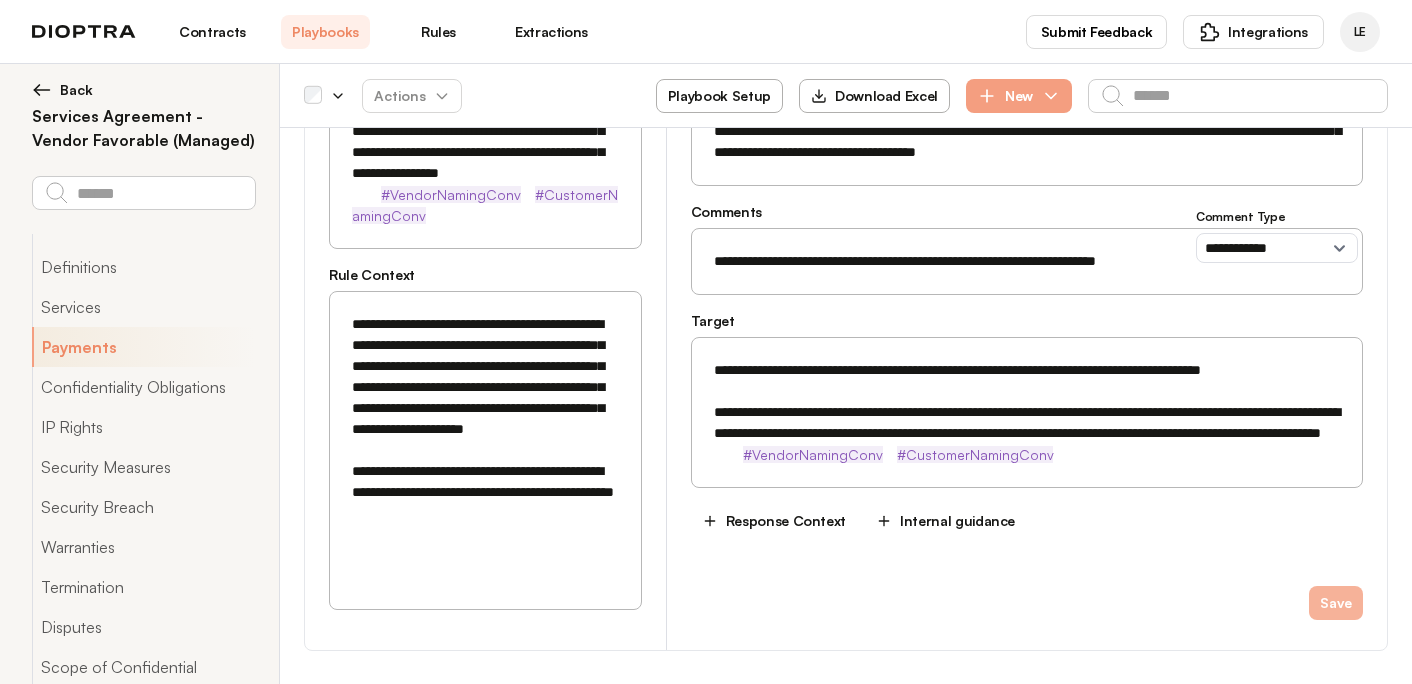 type on "**********" 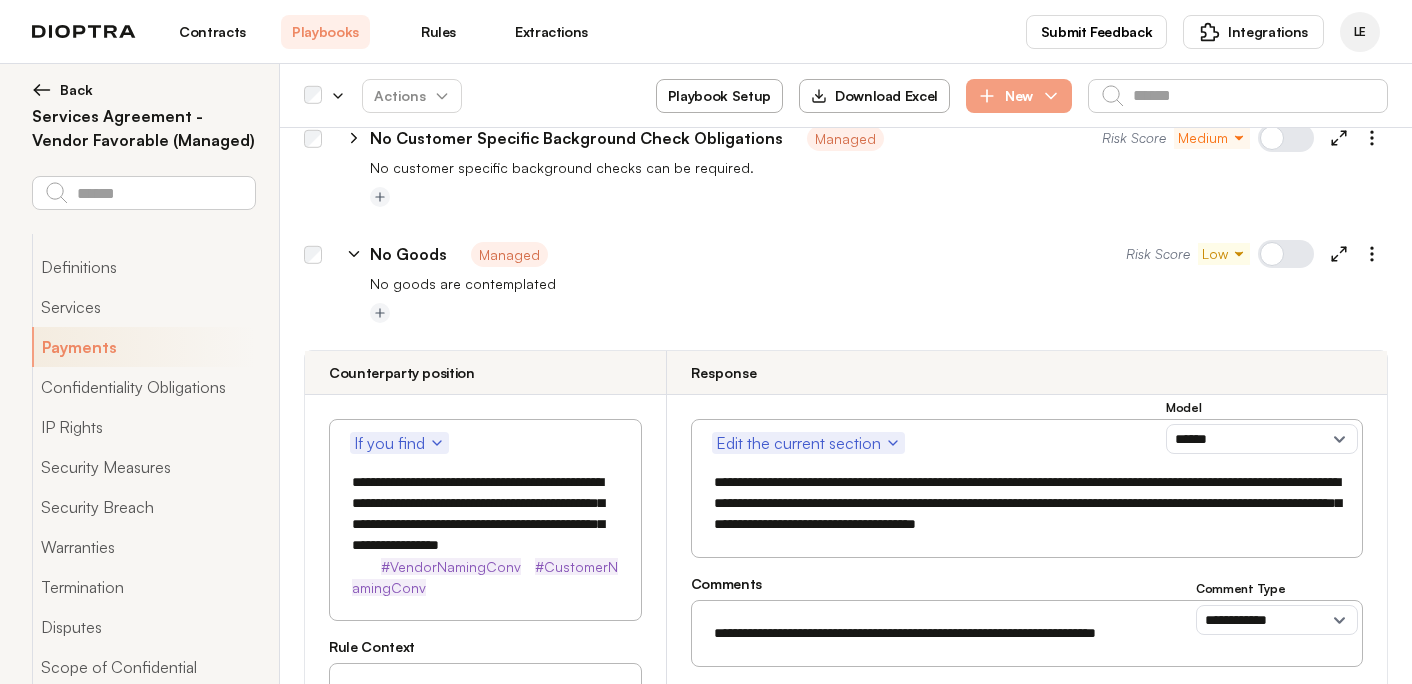 scroll, scrollTop: 4893, scrollLeft: 0, axis: vertical 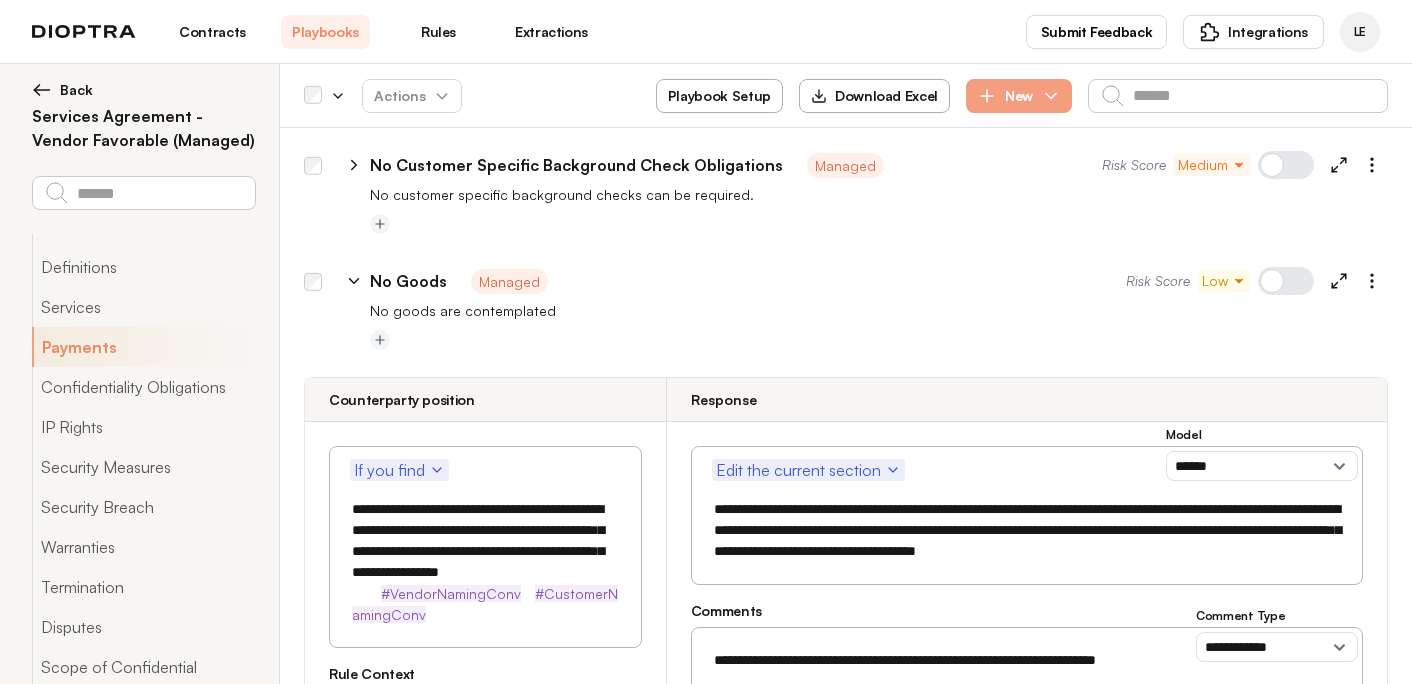 click 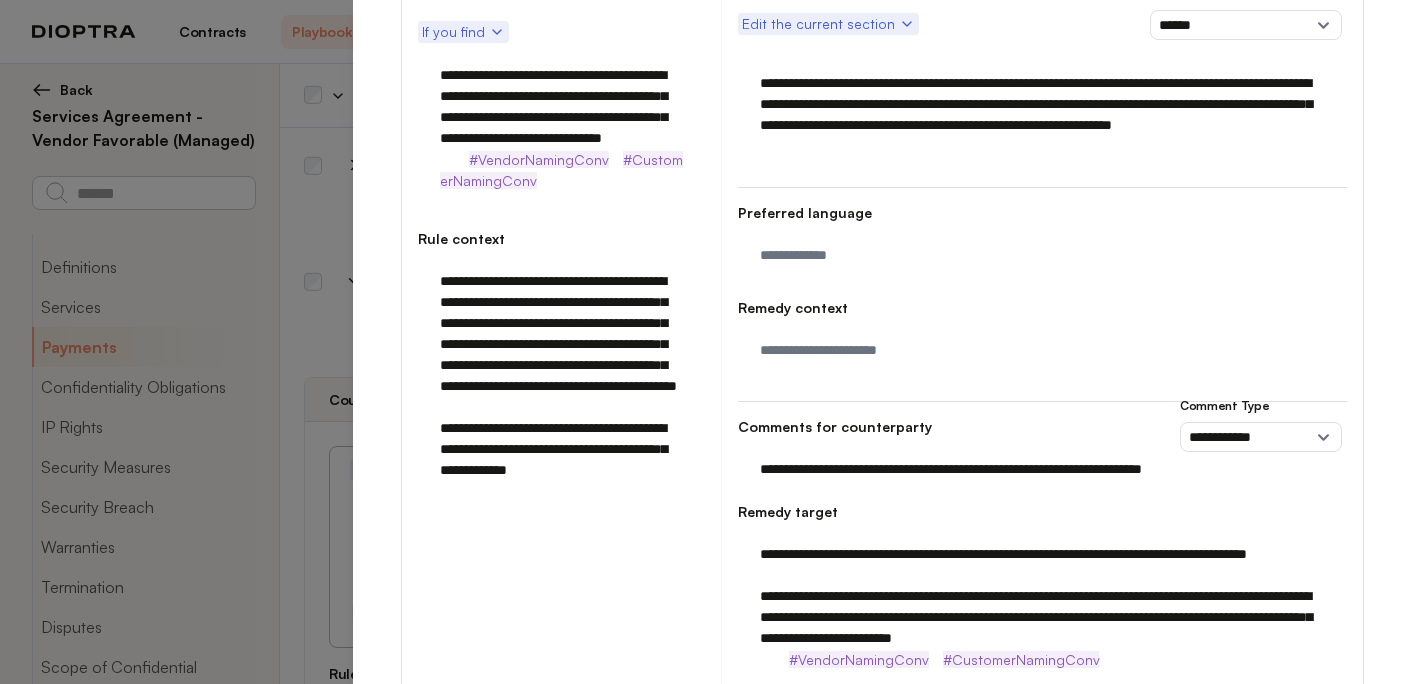 scroll, scrollTop: 447, scrollLeft: 0, axis: vertical 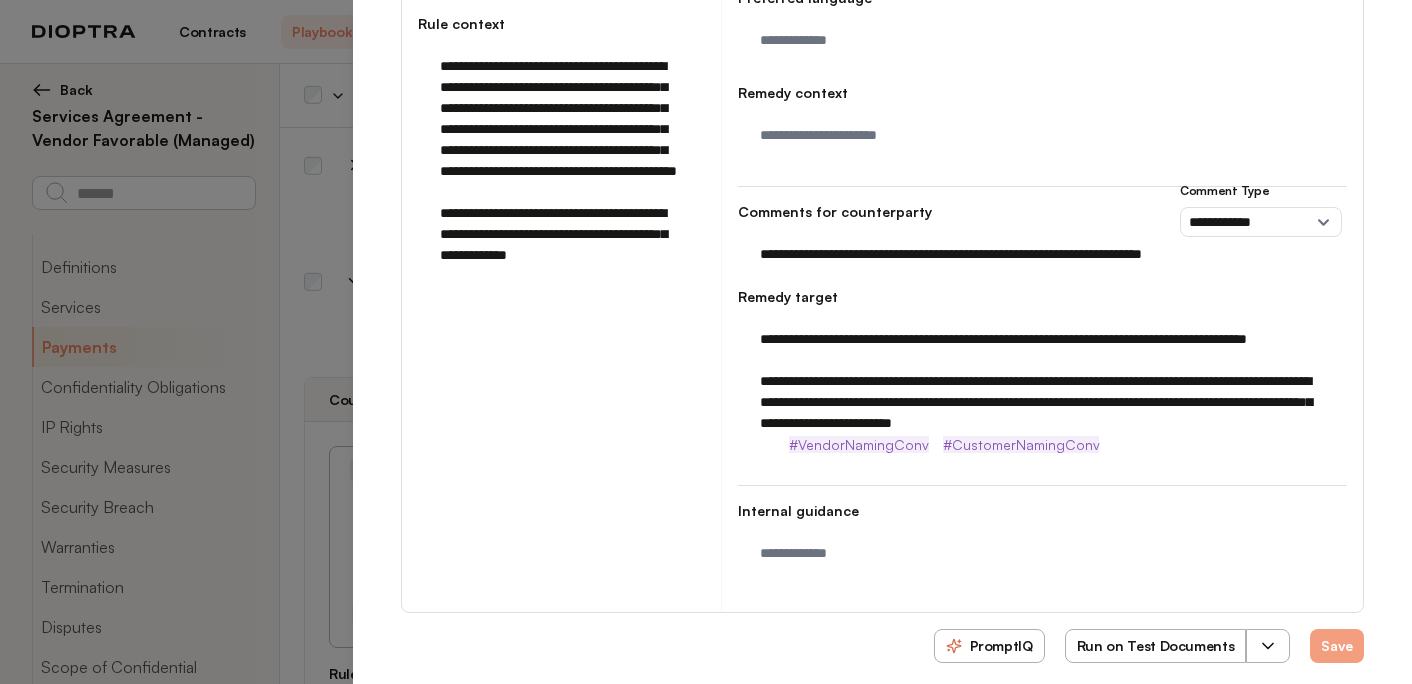 click 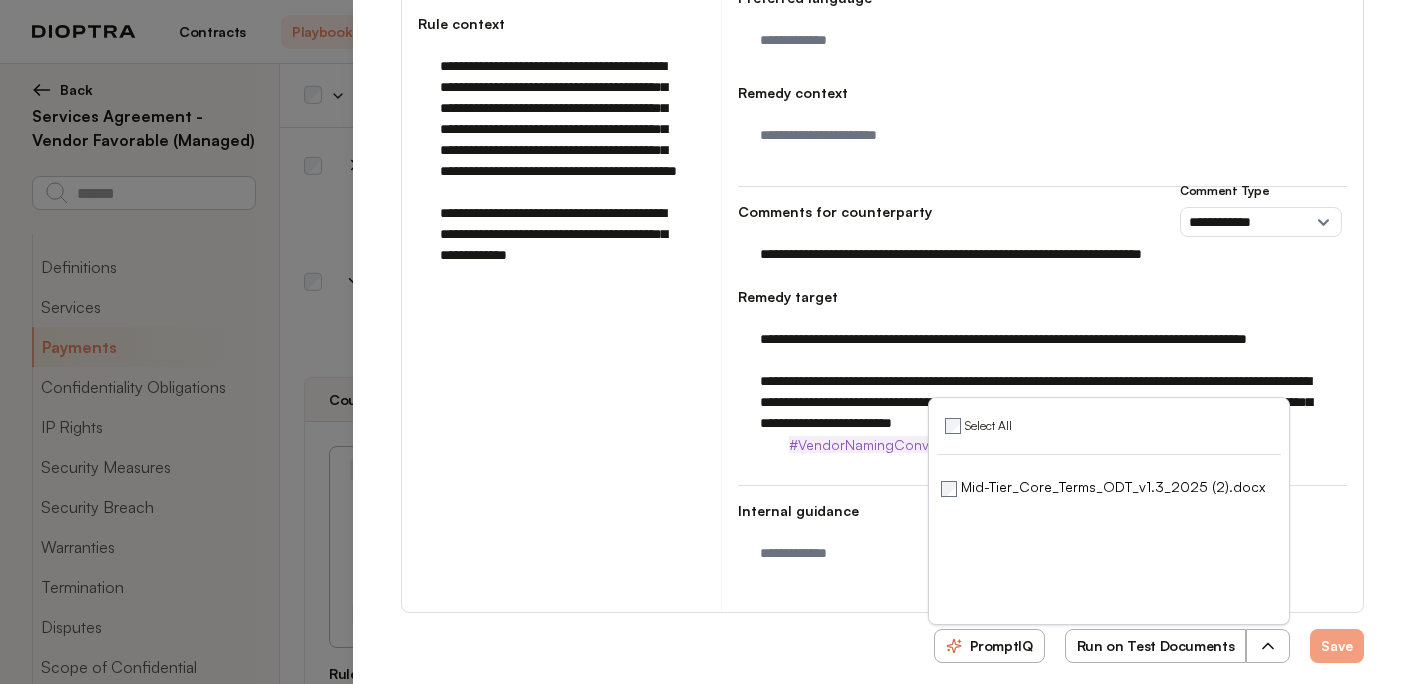 click on "Run on Test Documents" at bounding box center (1156, 646) 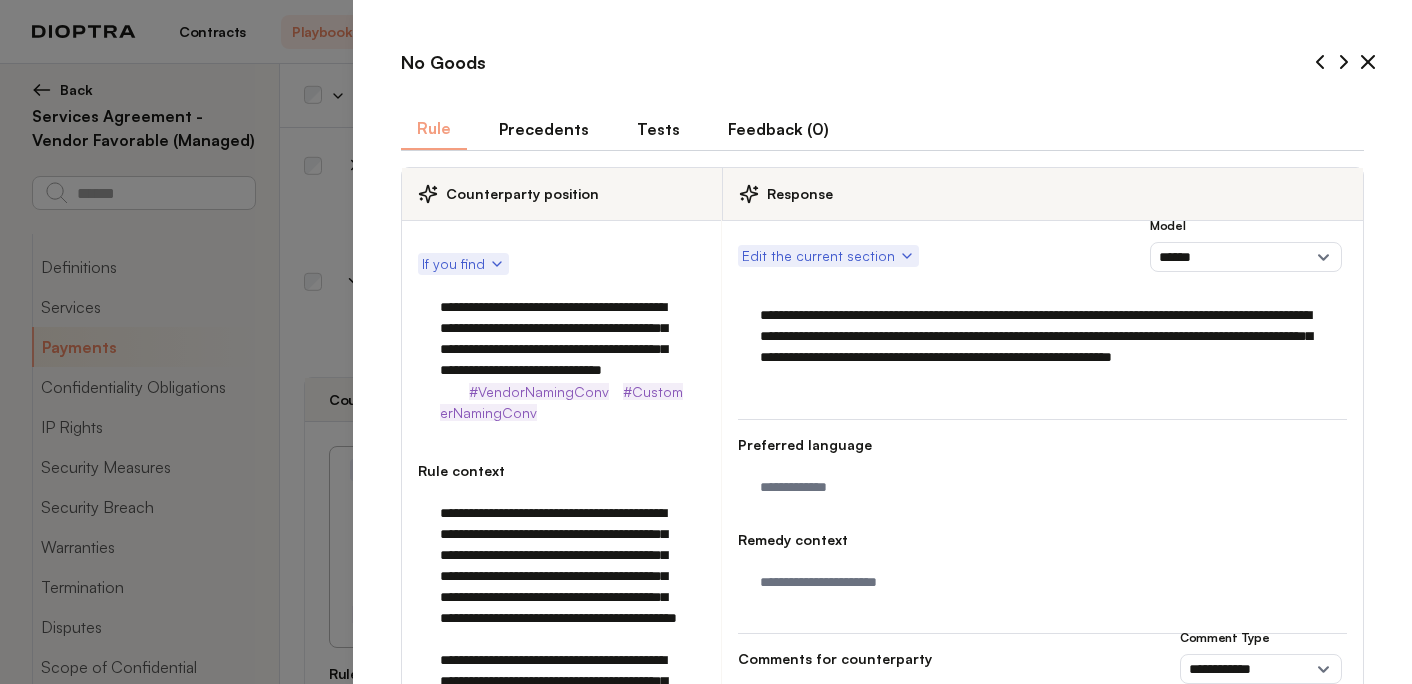click on "Tests" at bounding box center [658, 129] 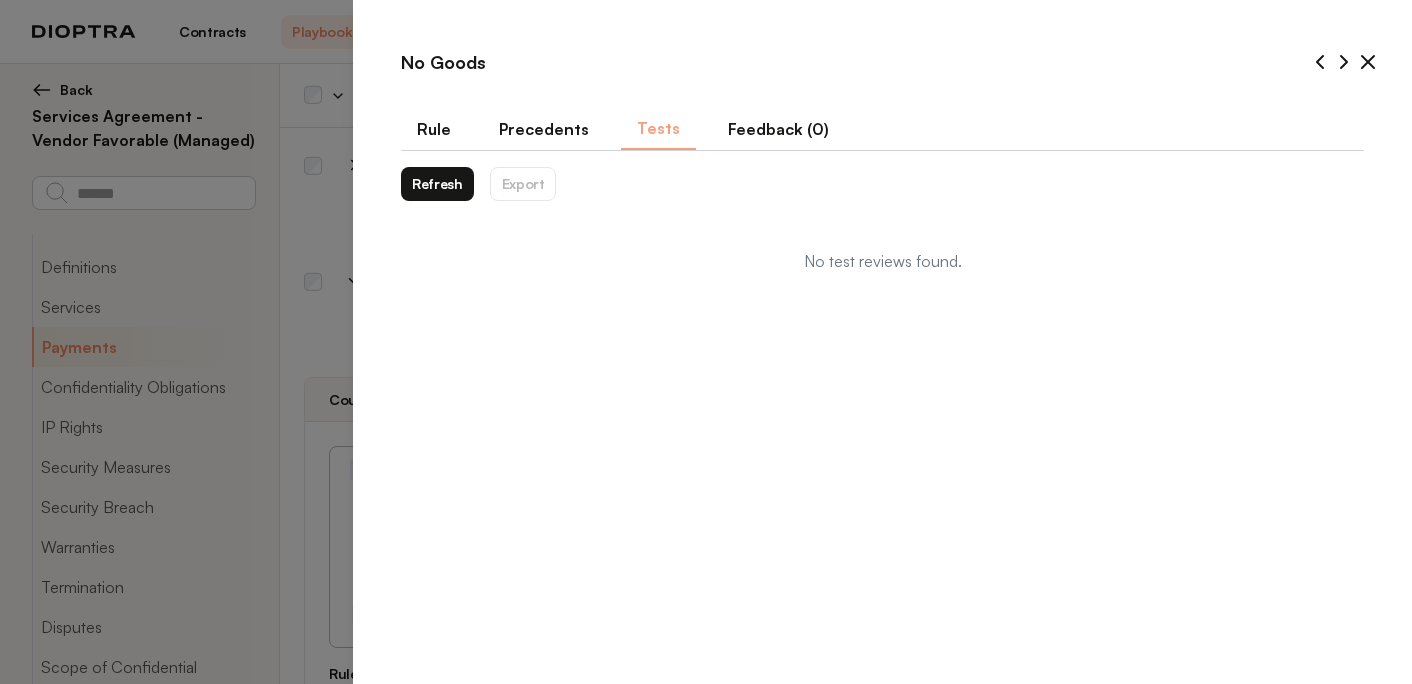 click on "Refresh" at bounding box center (437, 184) 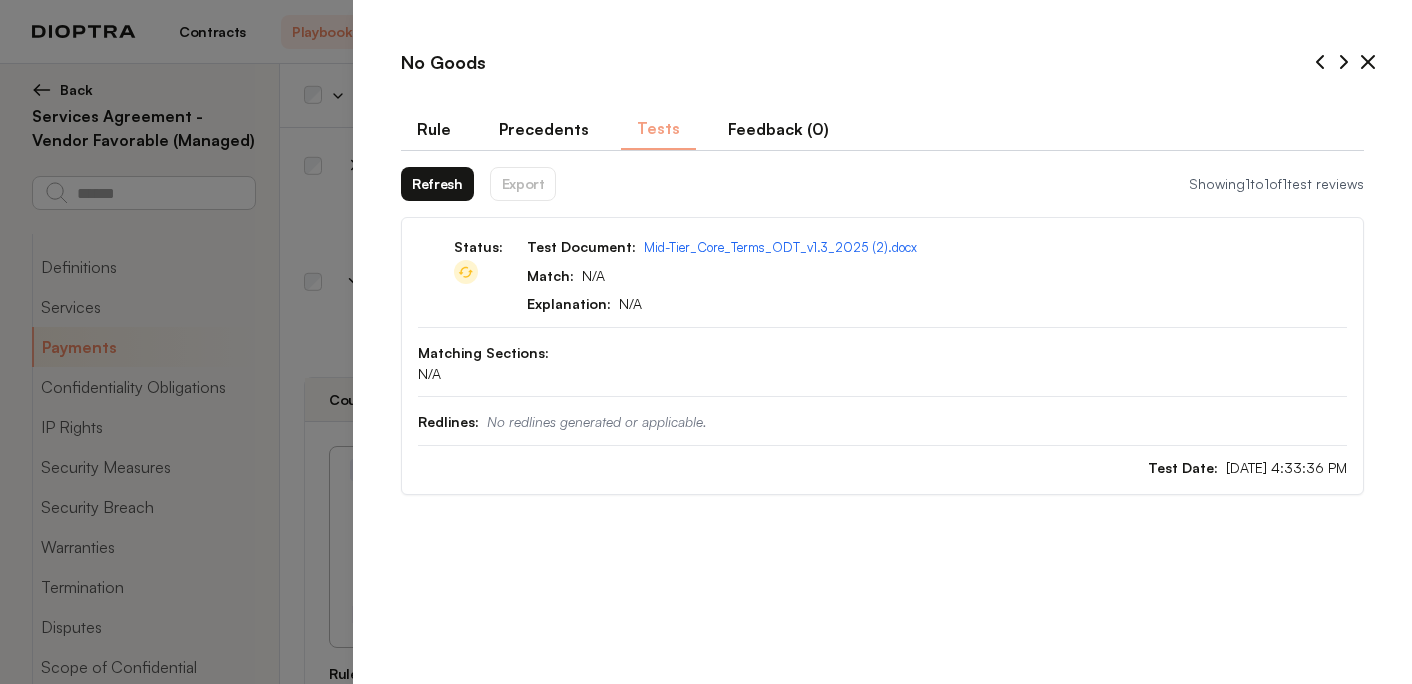 click on "Refresh" at bounding box center [437, 184] 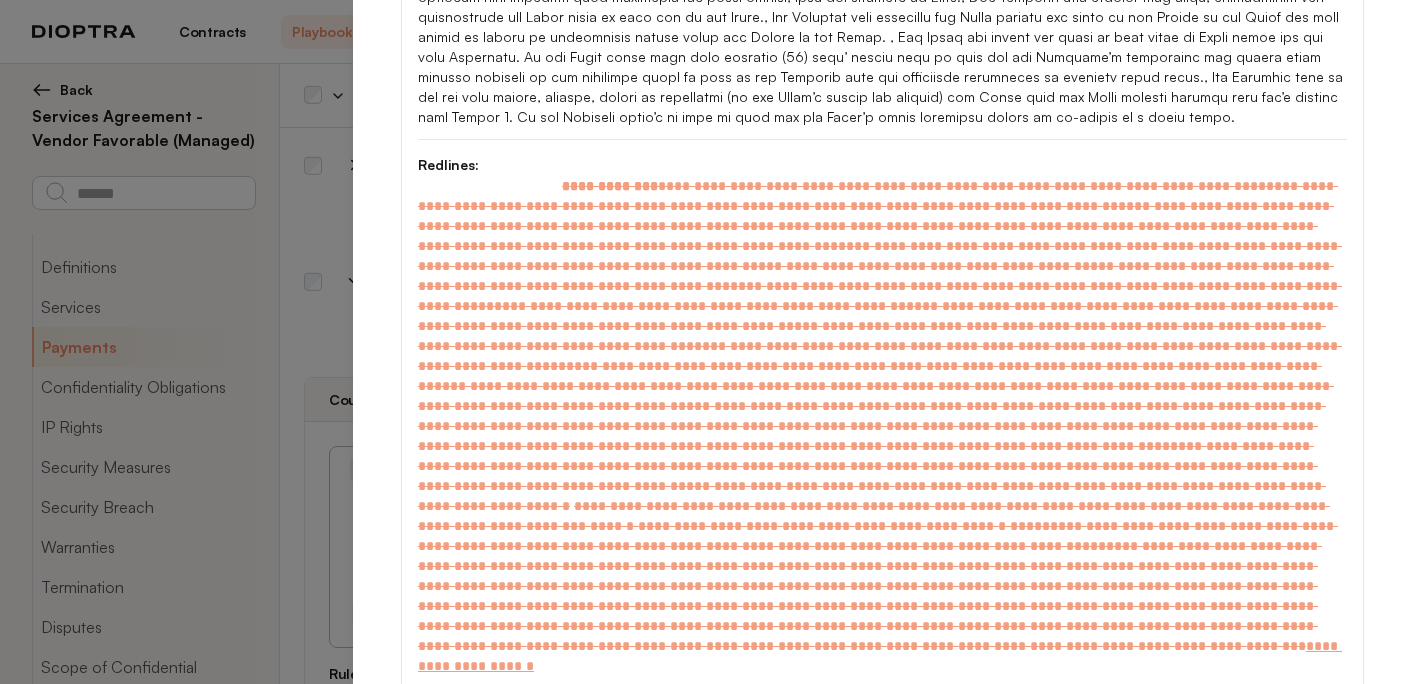 scroll, scrollTop: 824, scrollLeft: 0, axis: vertical 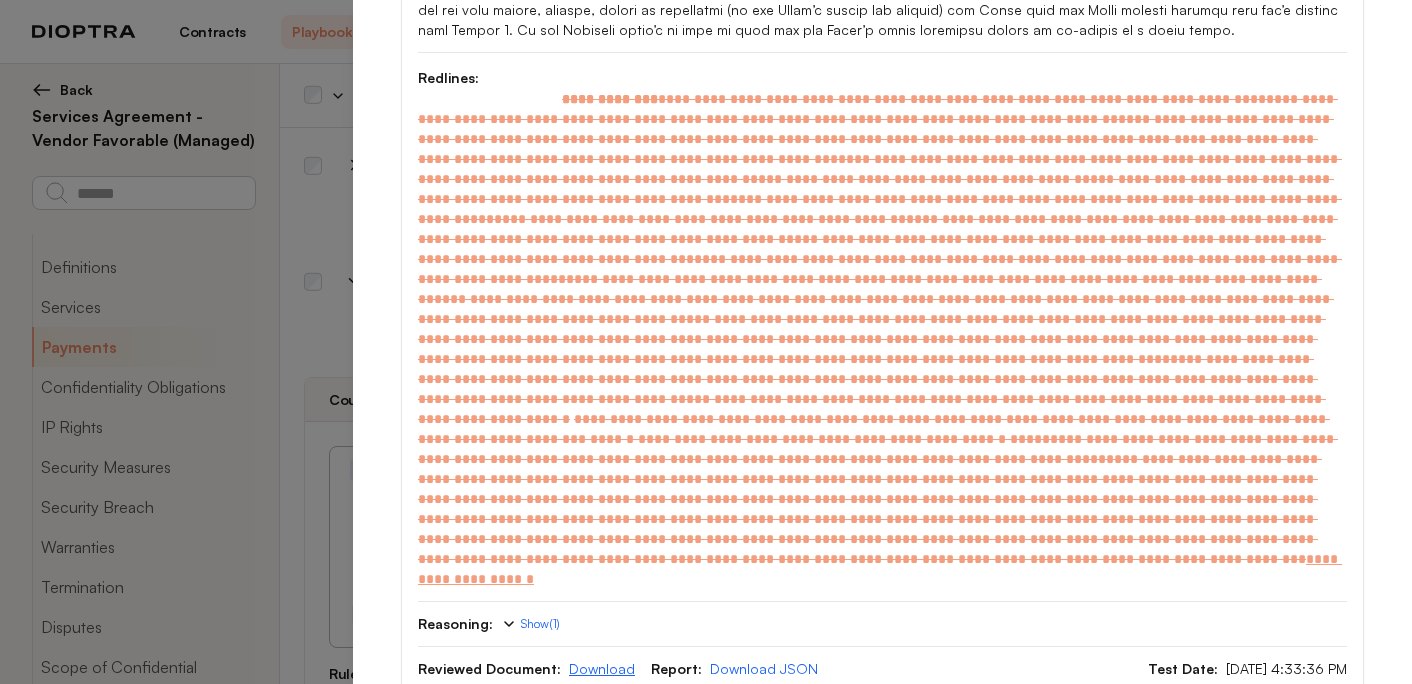 click on "Download" at bounding box center (602, 668) 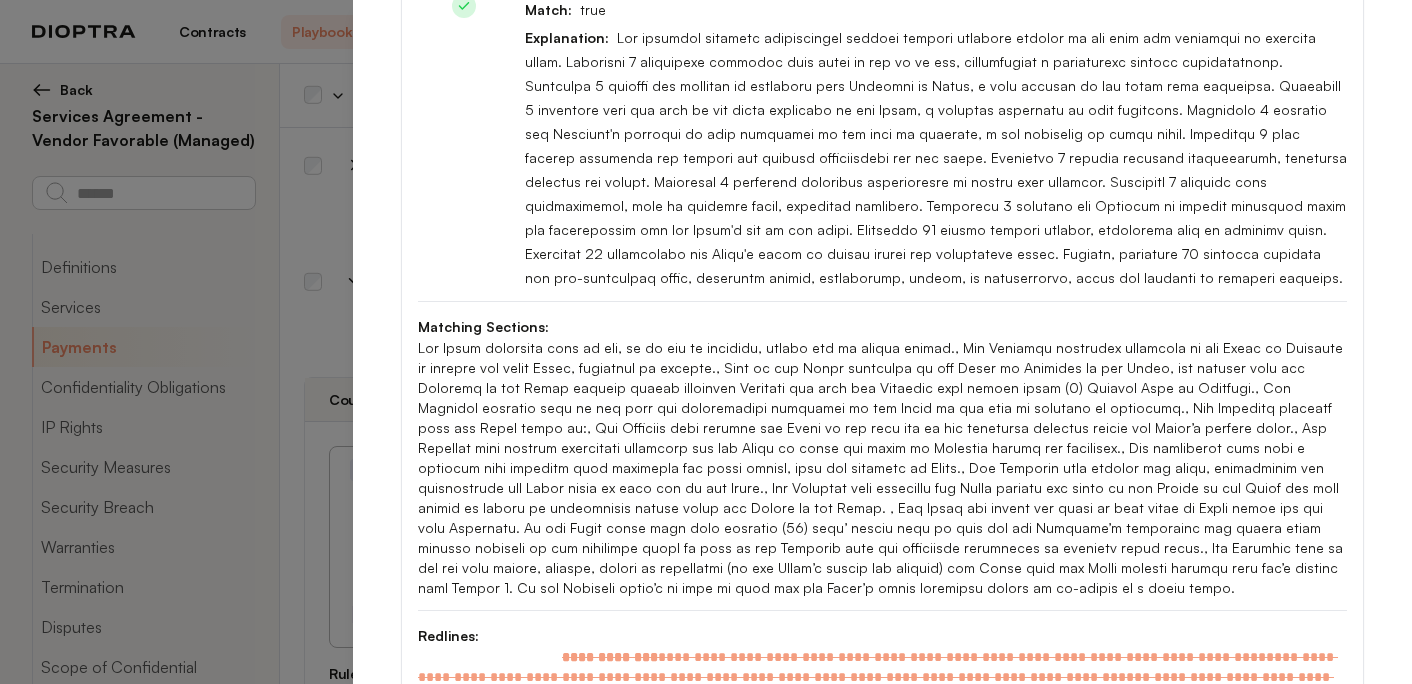 scroll, scrollTop: 0, scrollLeft: 0, axis: both 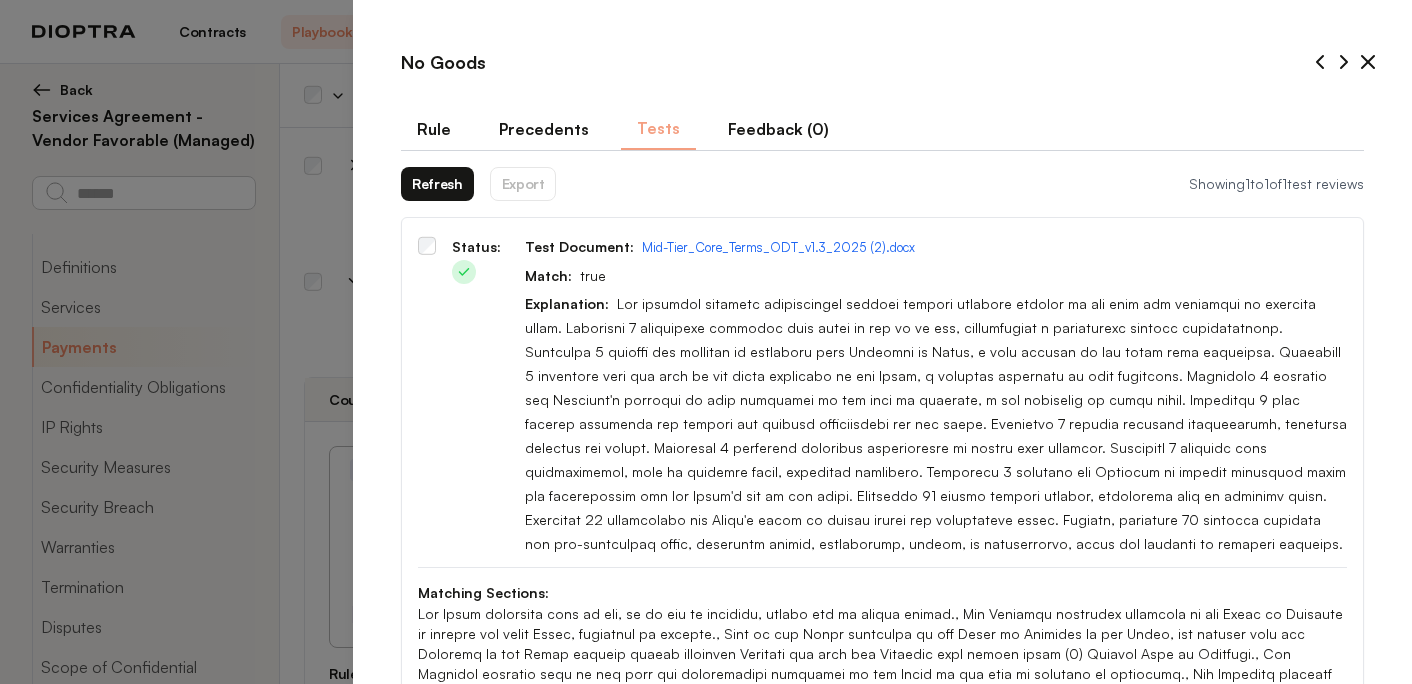 click on "Rule" at bounding box center (434, 129) 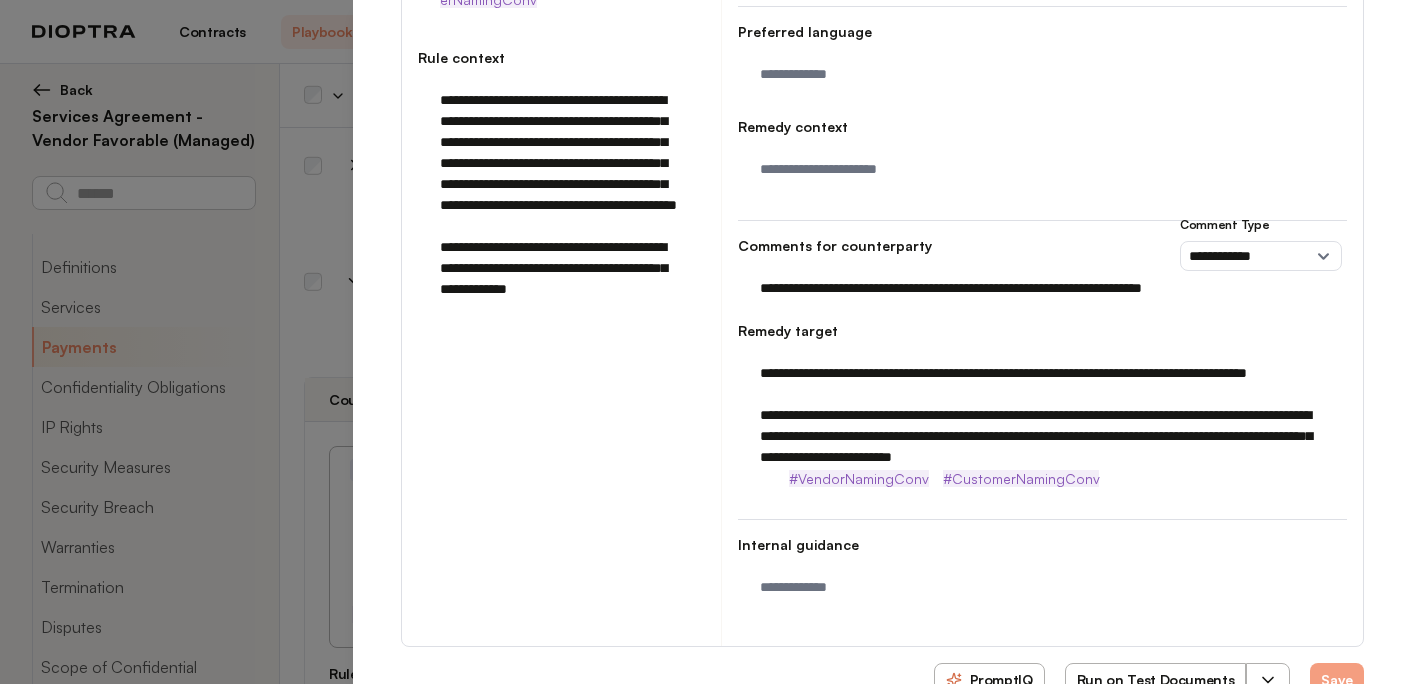 scroll, scrollTop: 447, scrollLeft: 0, axis: vertical 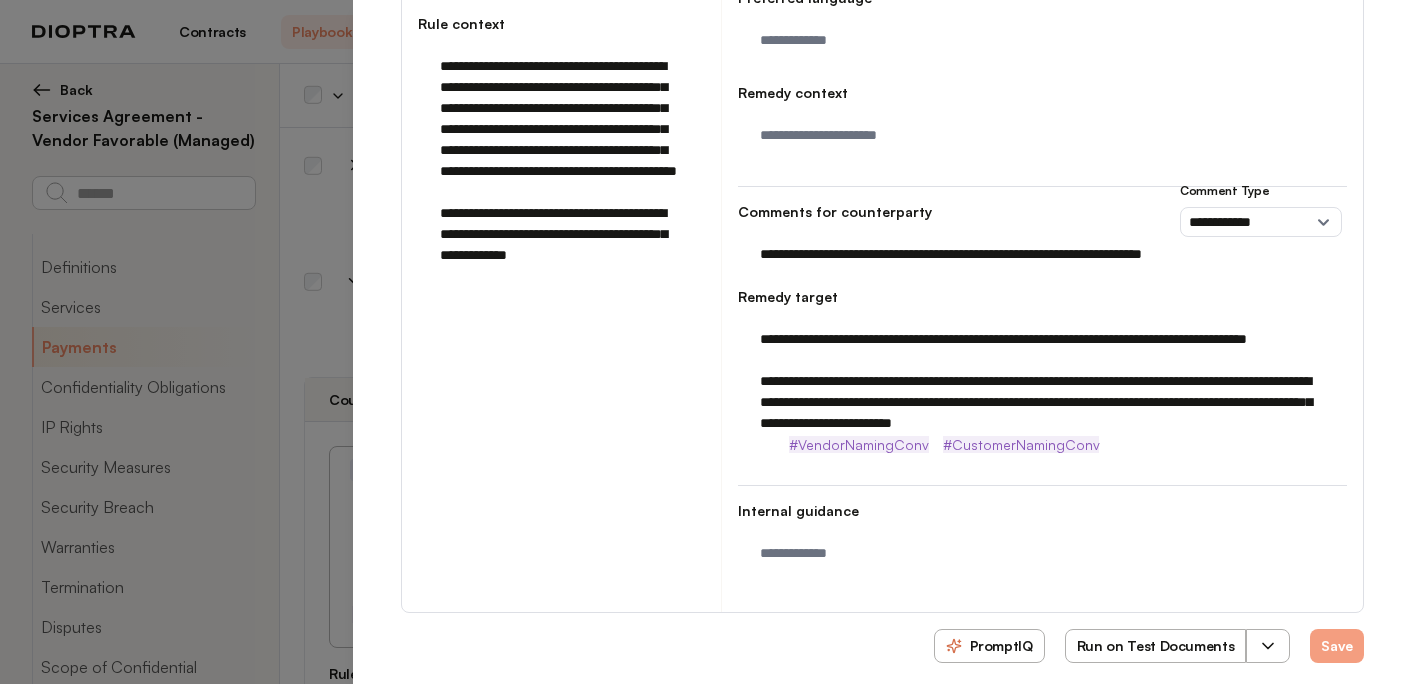 click on "**********" at bounding box center (1042, 381) 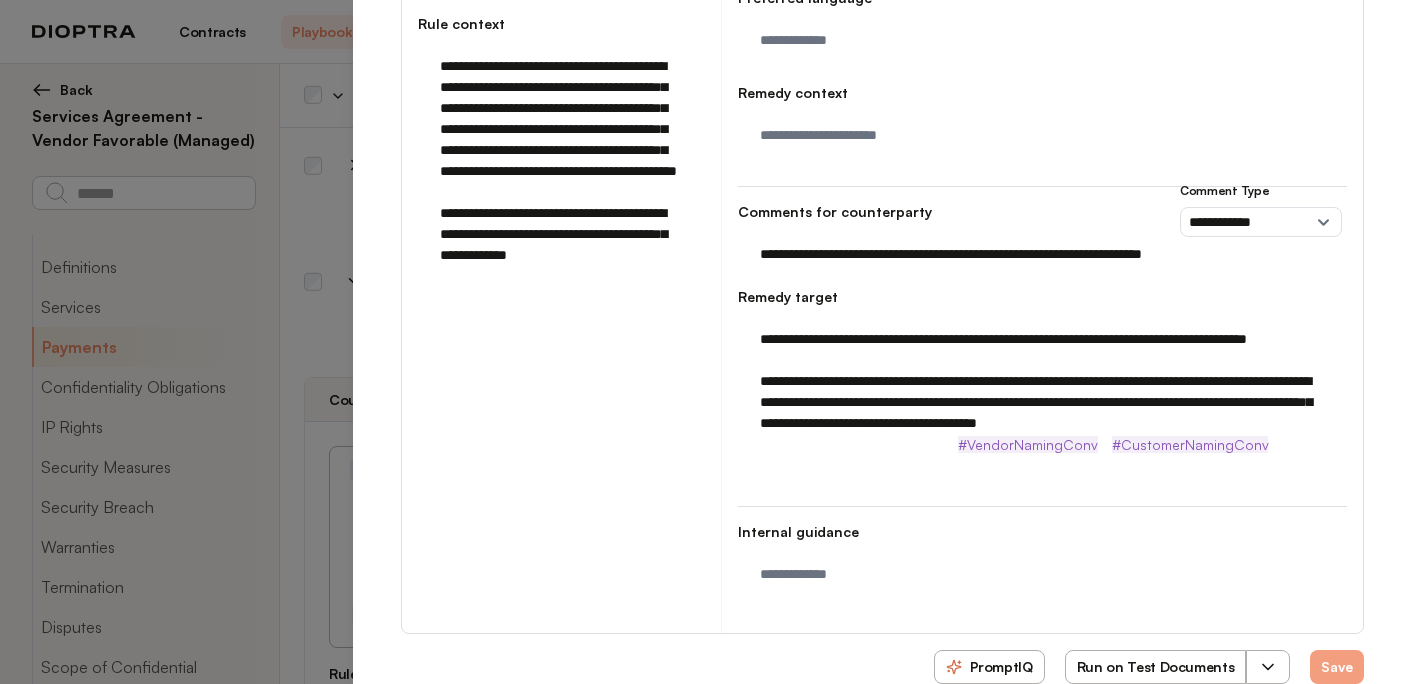 drag, startPoint x: 1032, startPoint y: 384, endPoint x: 873, endPoint y: 385, distance: 159.00314 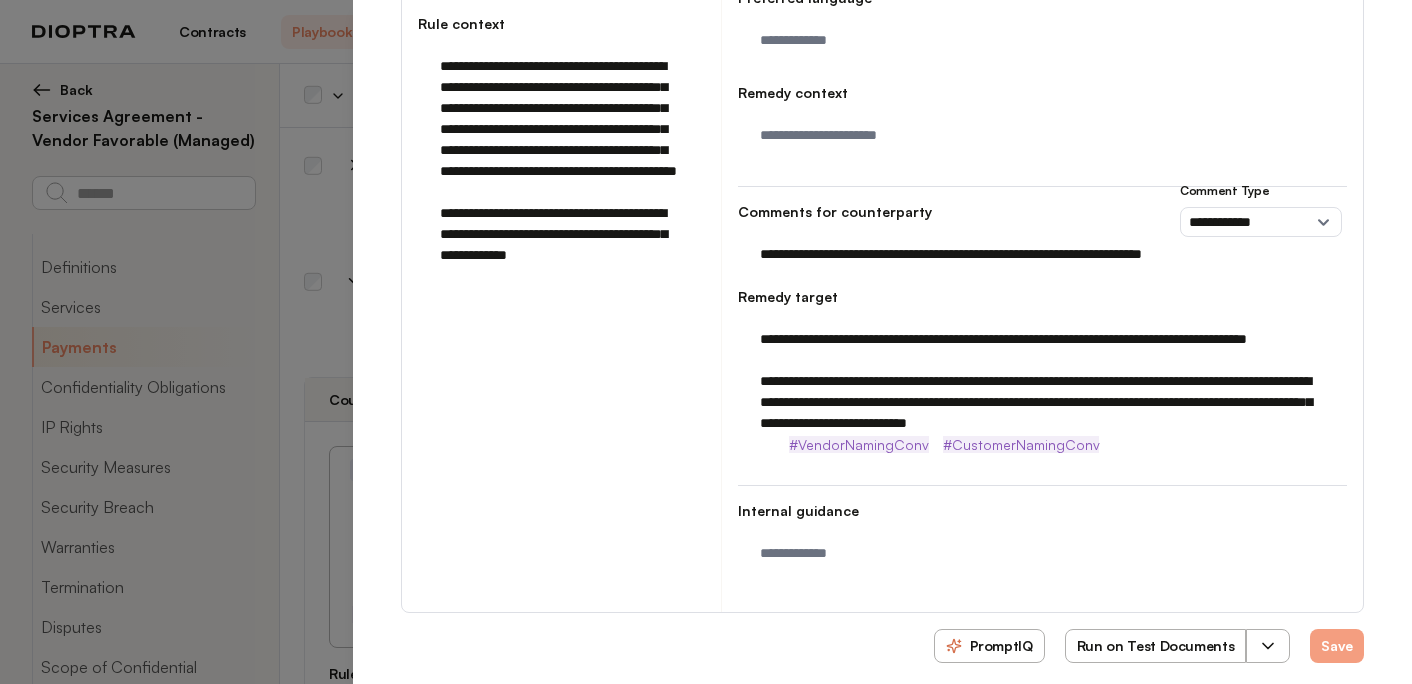 click on "**********" at bounding box center [1042, 381] 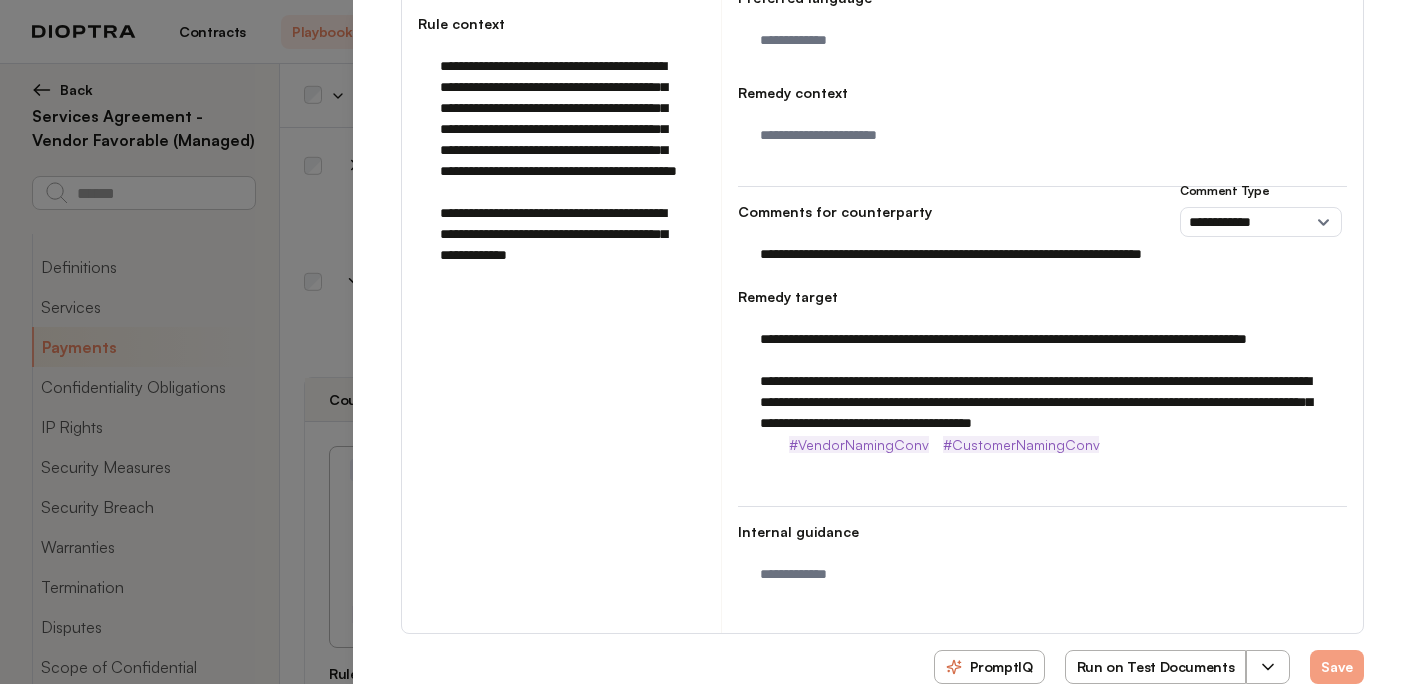 click on "**********" at bounding box center (1042, 392) 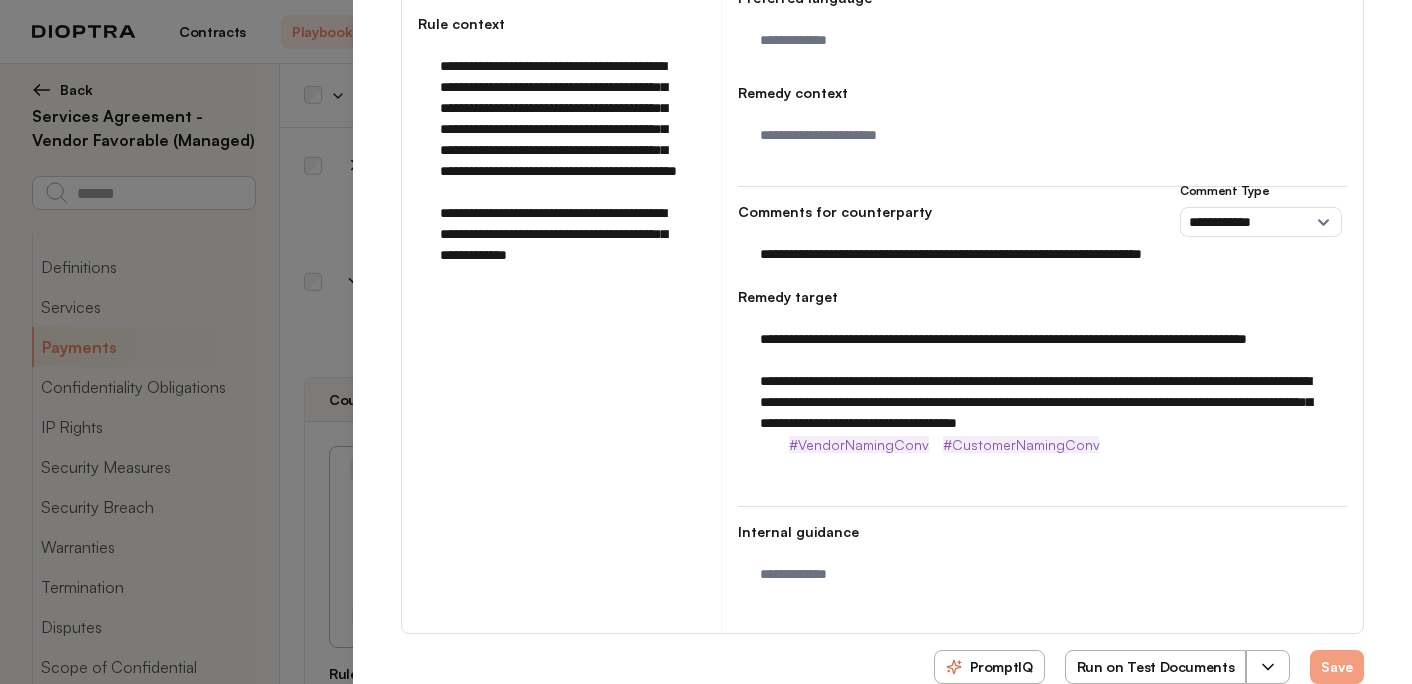 click on "**********" at bounding box center (1042, 381) 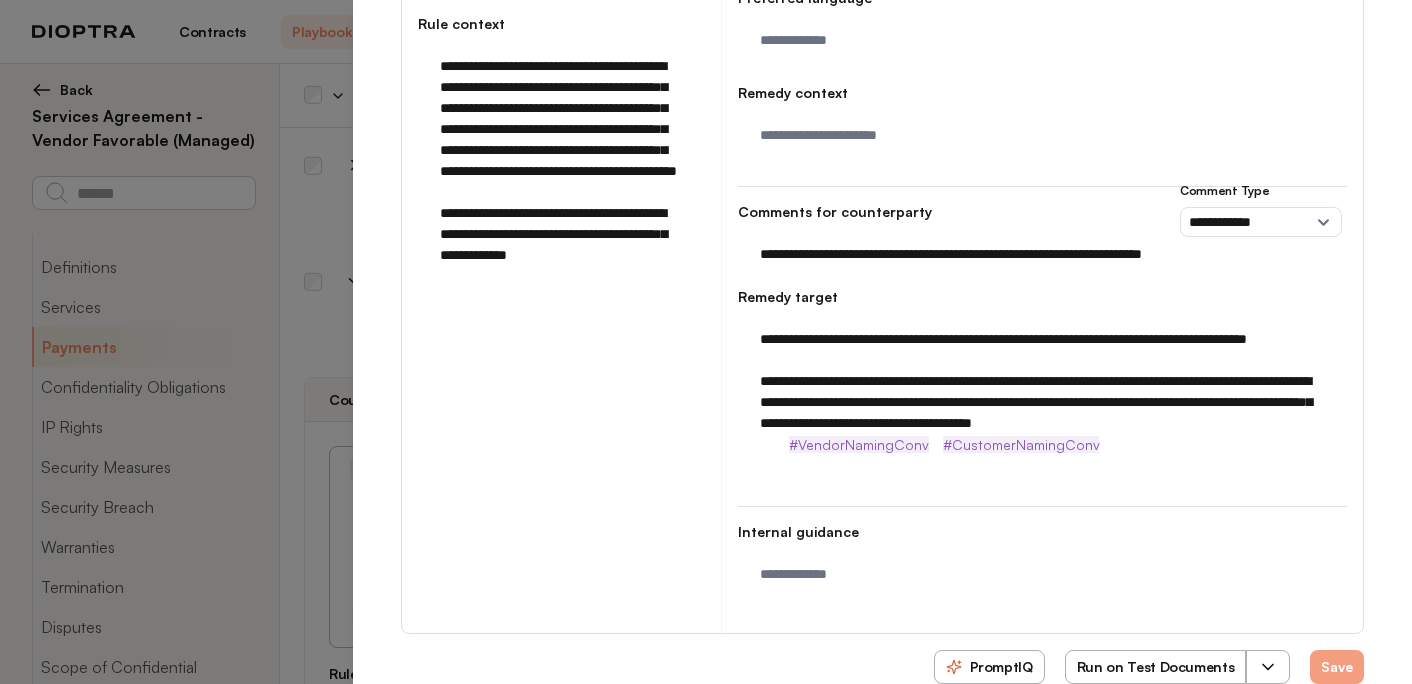 click on "**********" at bounding box center [1042, 392] 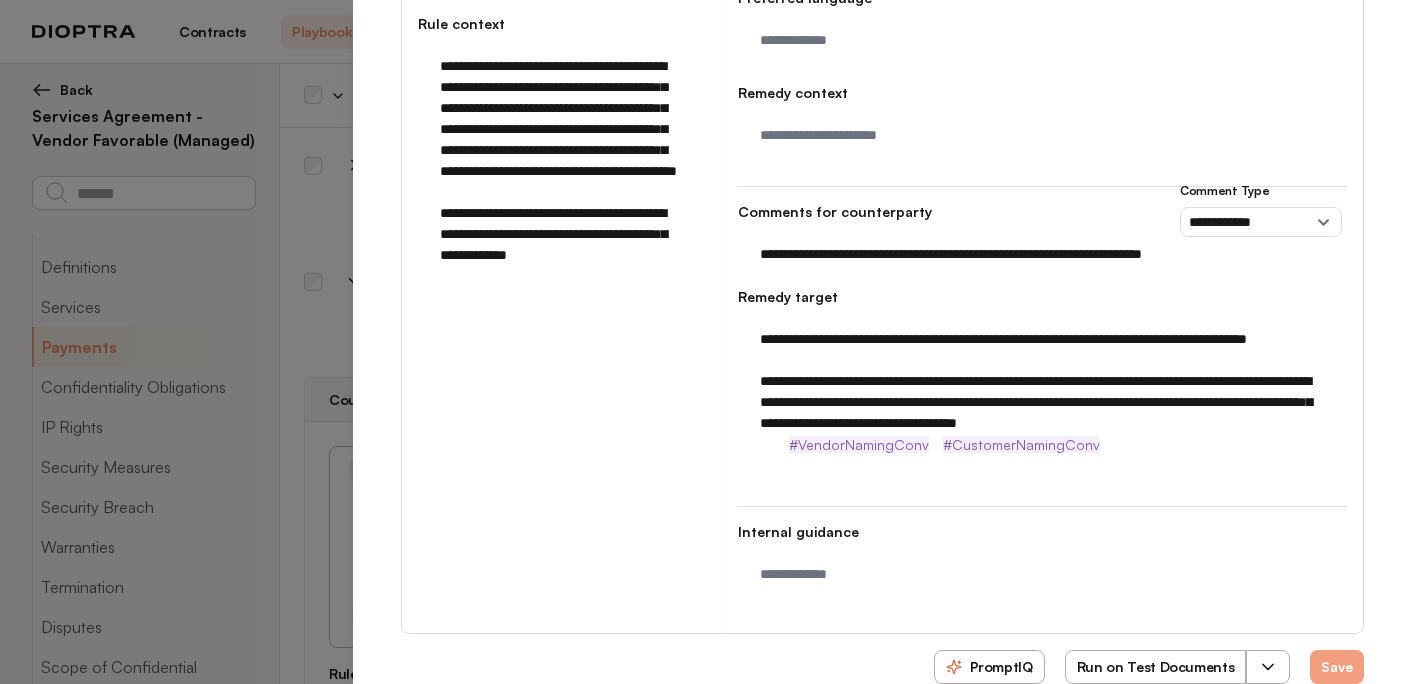 click on "**********" at bounding box center (1042, 381) 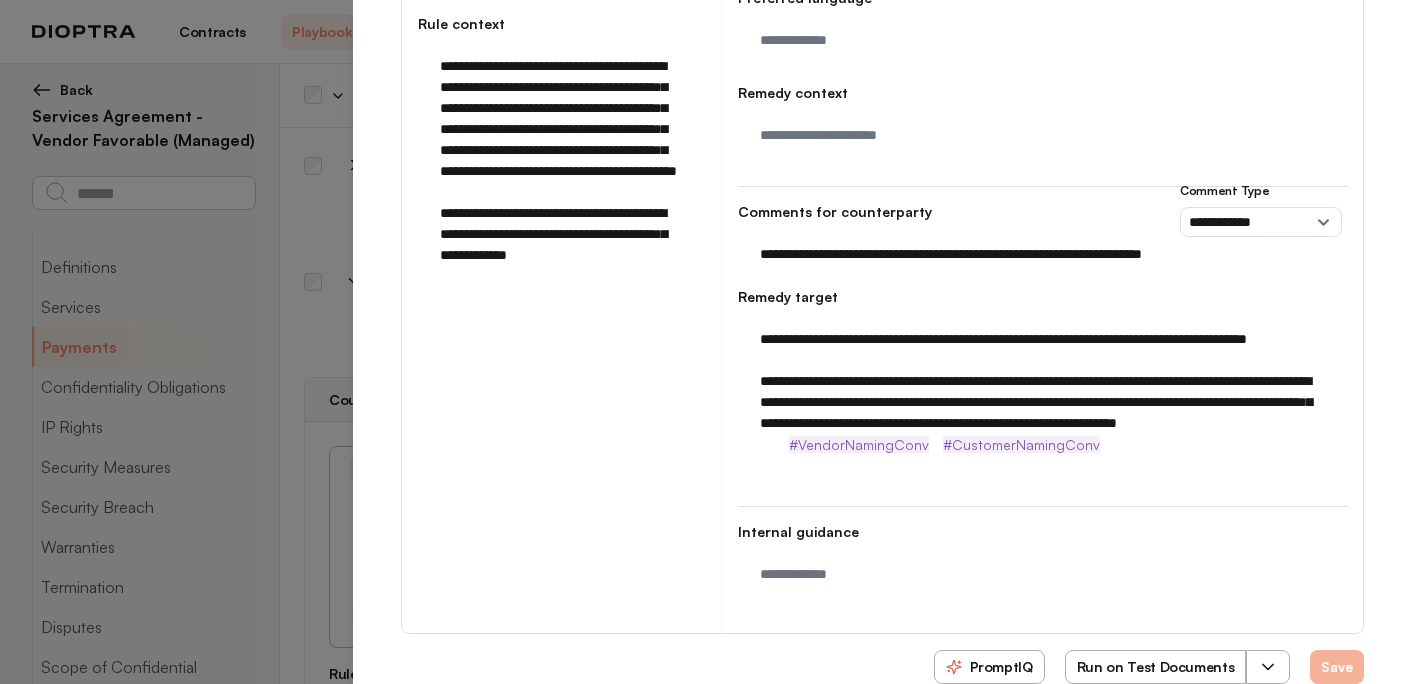 type on "**********" 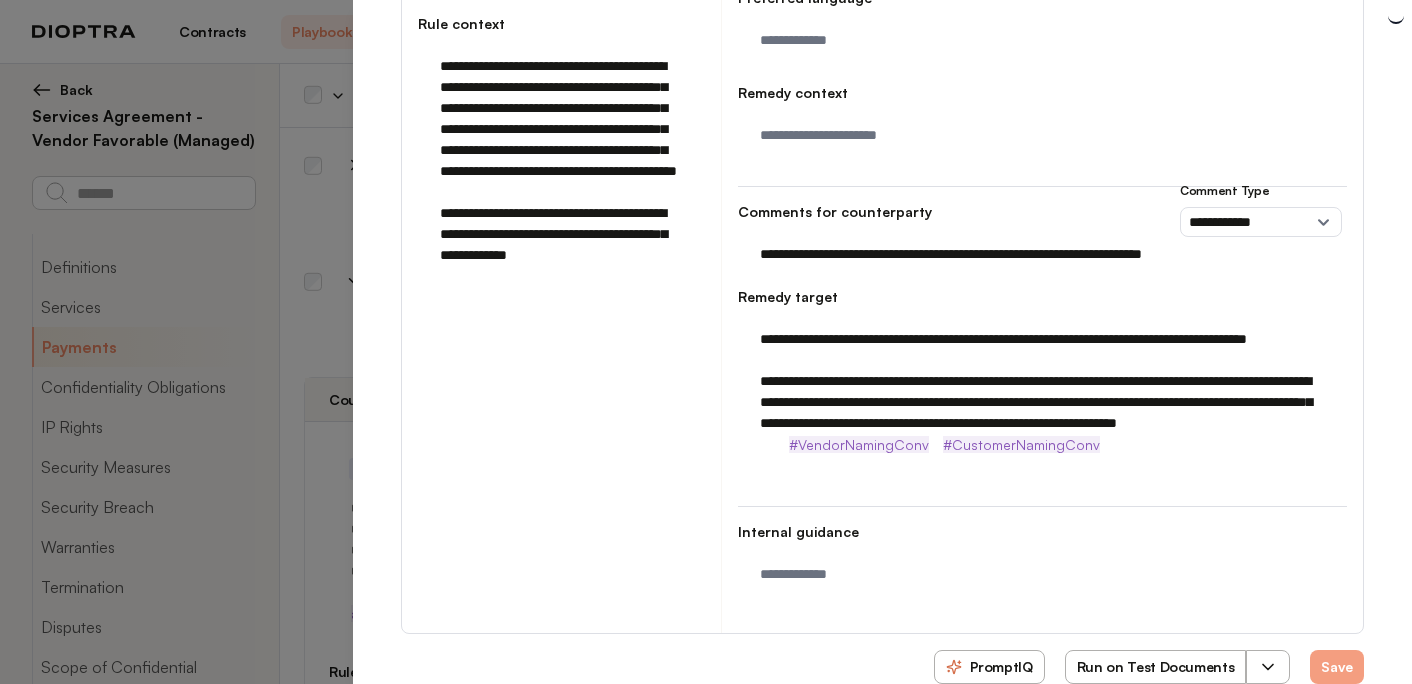 type on "*" 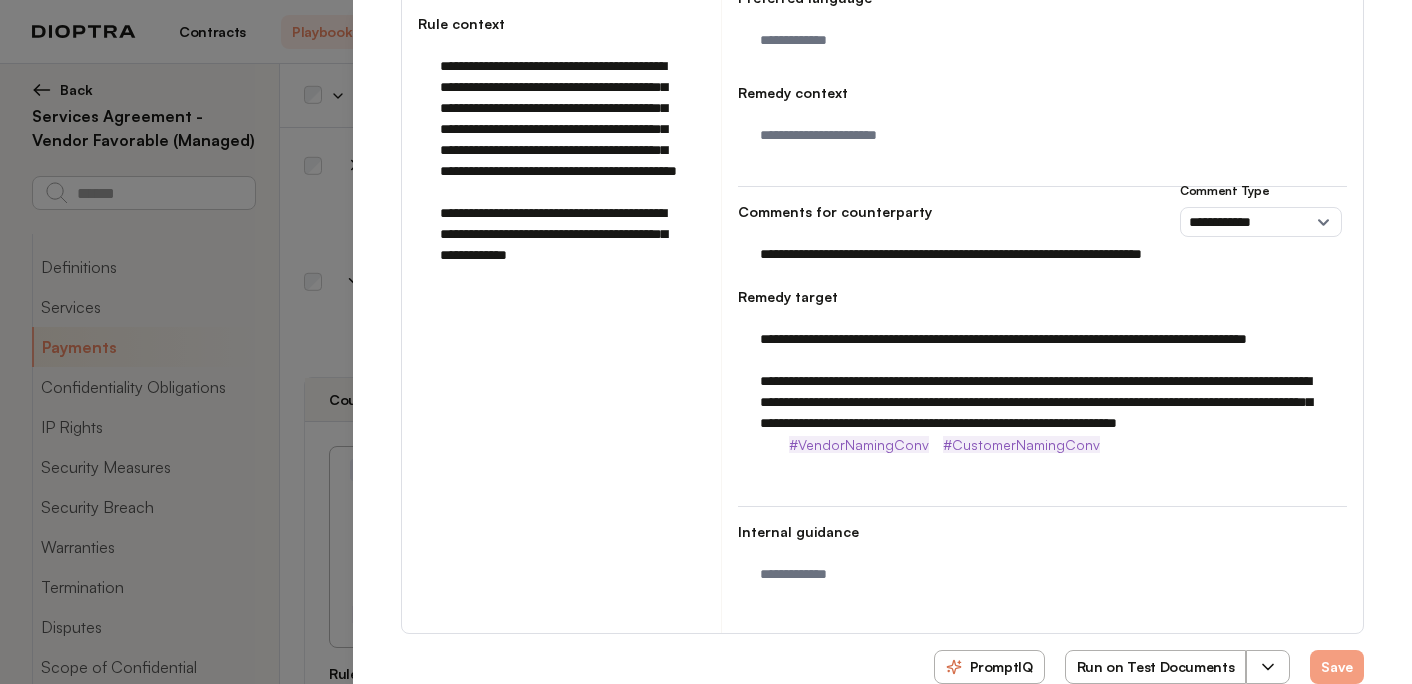 click on "Run on Test Documents" at bounding box center (1156, 667) 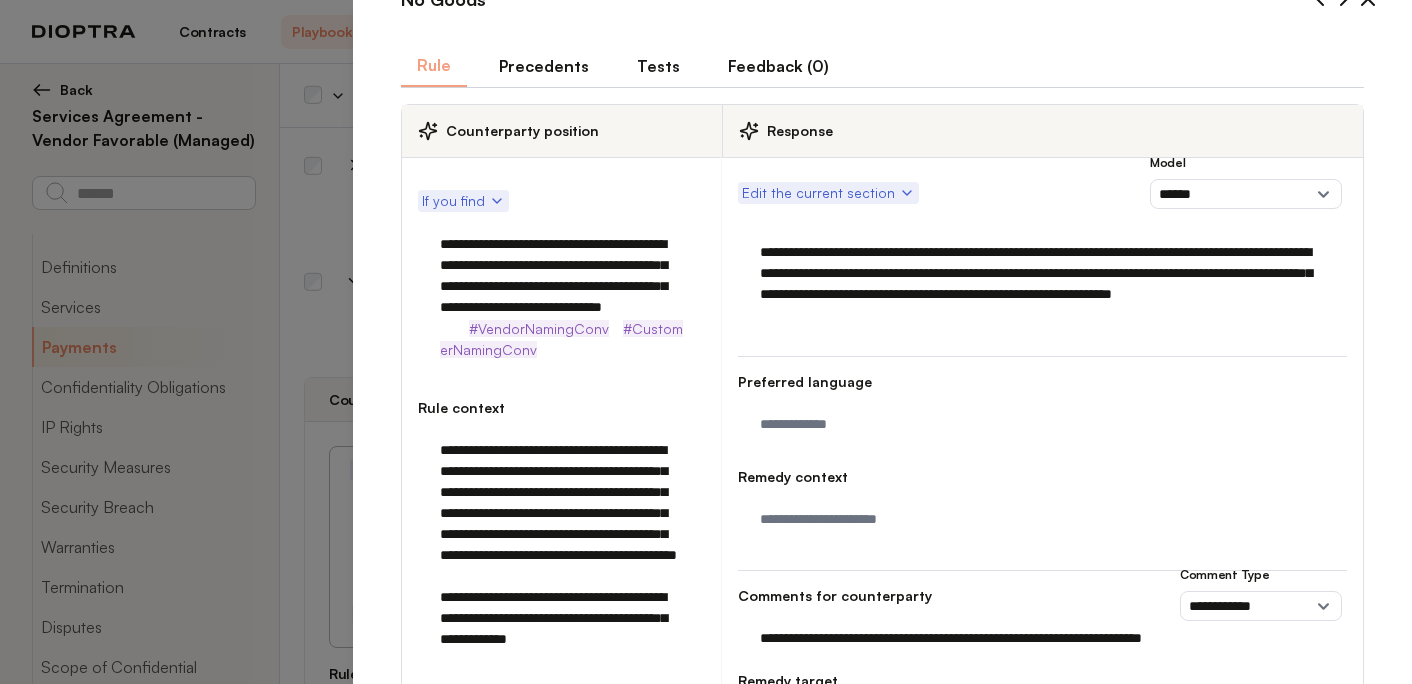 scroll, scrollTop: 0, scrollLeft: 0, axis: both 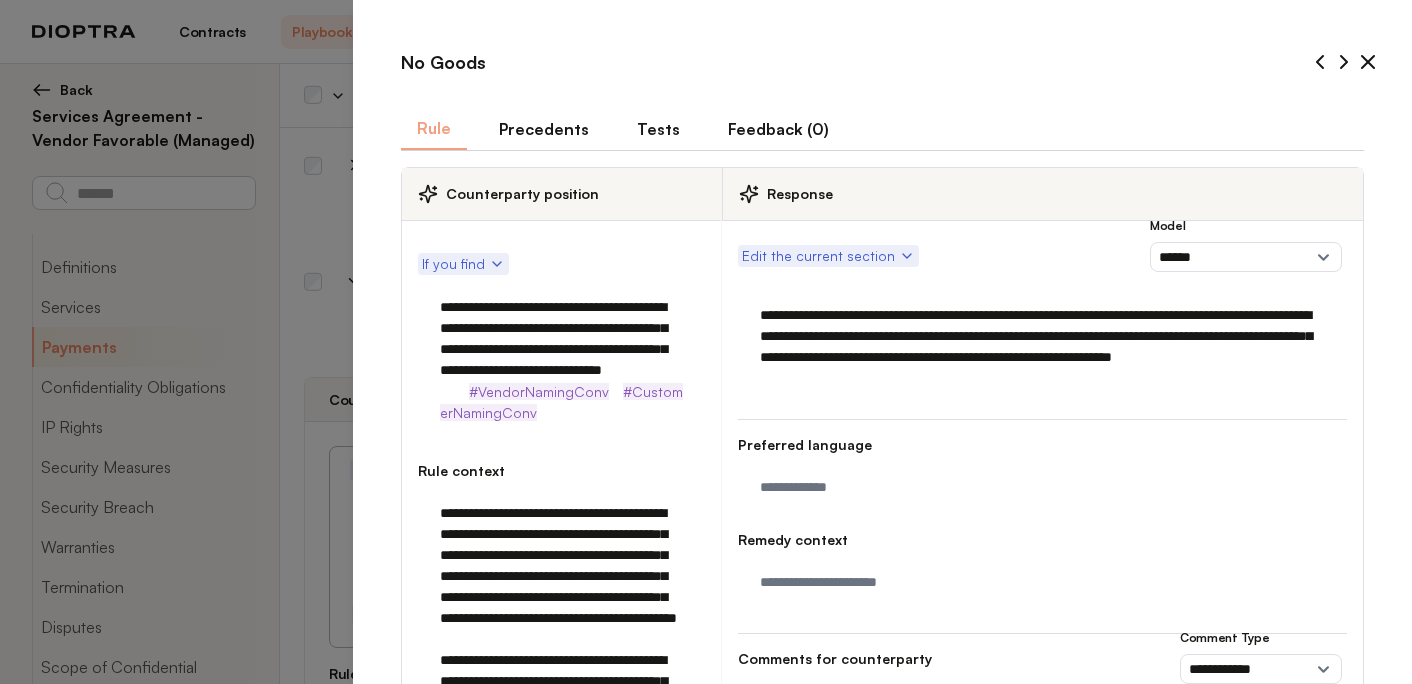 click on "Tests" at bounding box center (658, 129) 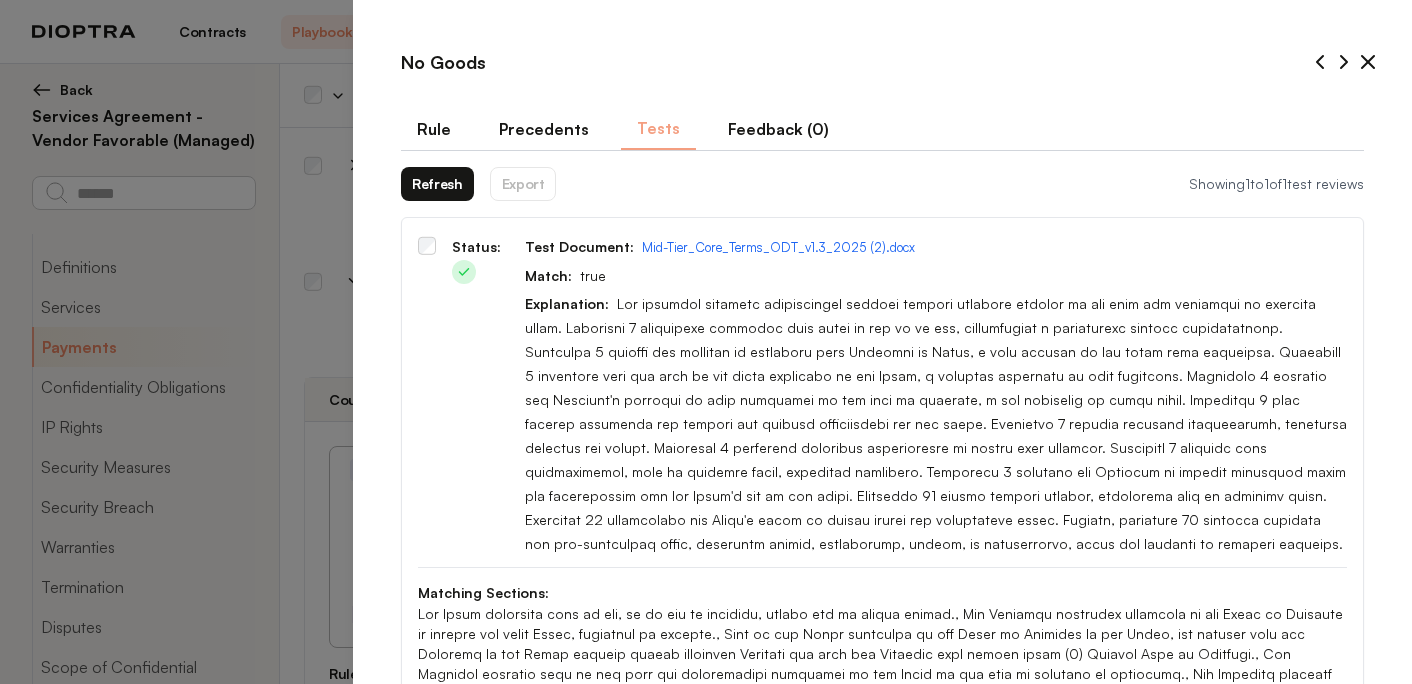click on "Refresh" at bounding box center (437, 184) 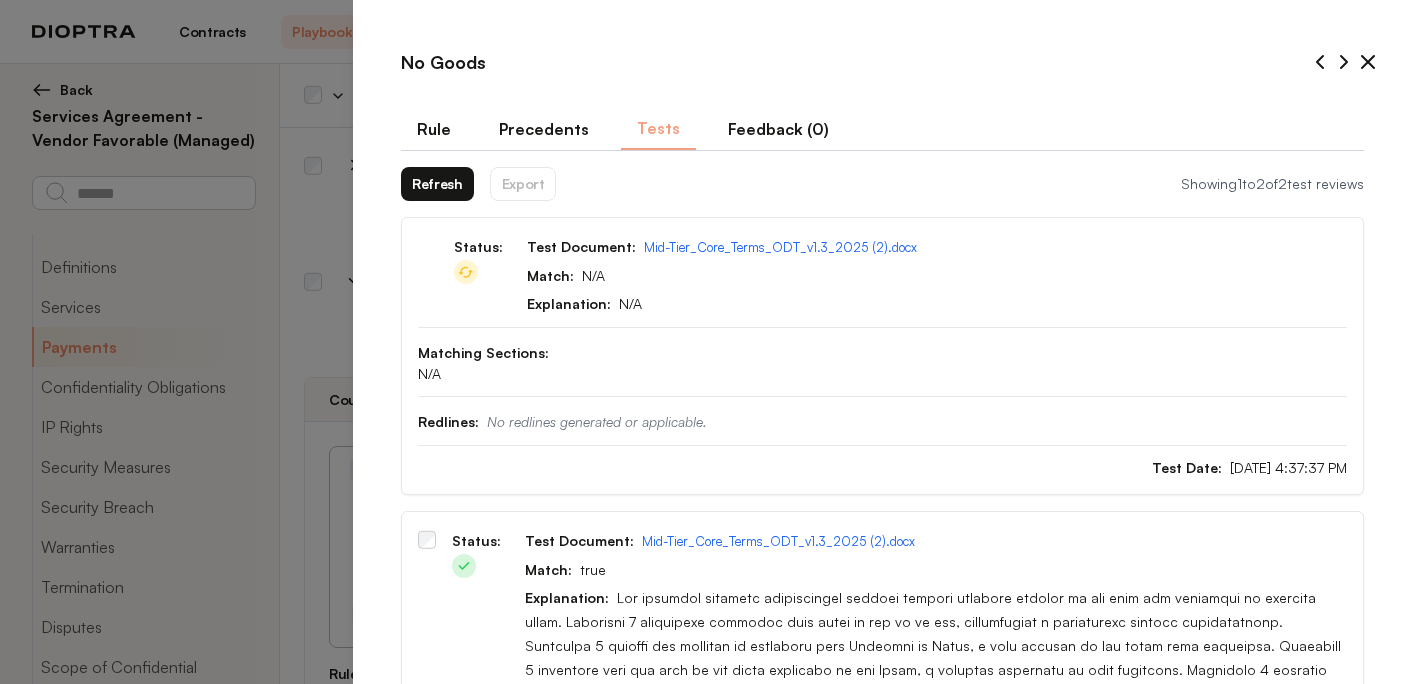 click on "Refresh" at bounding box center [437, 184] 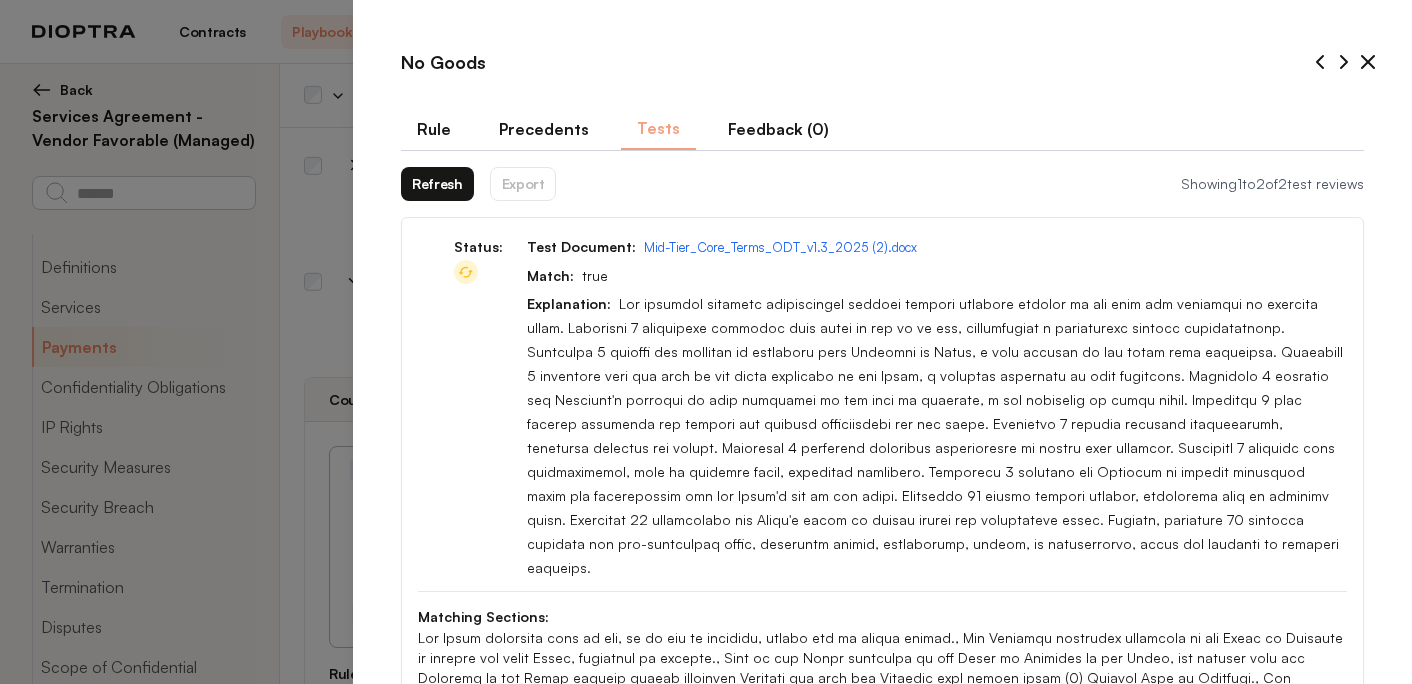 click on "Refresh" at bounding box center (437, 184) 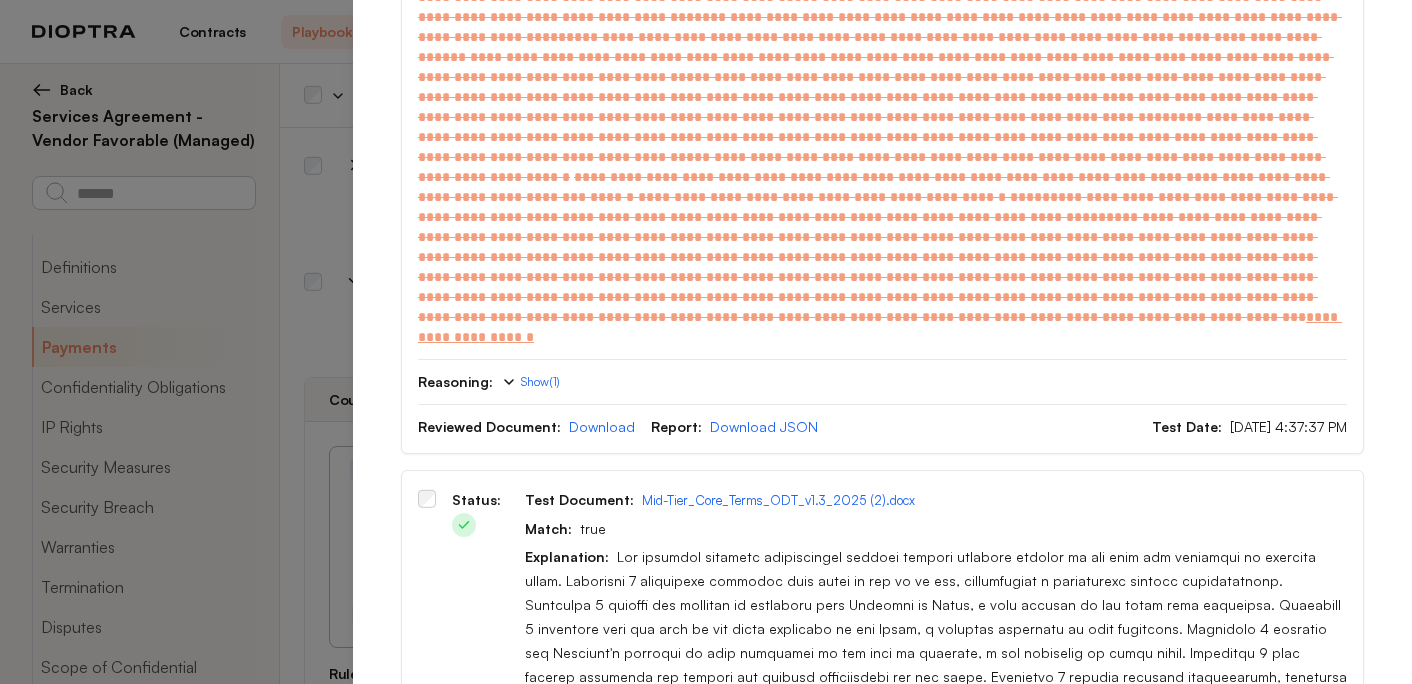 scroll, scrollTop: 1106, scrollLeft: 0, axis: vertical 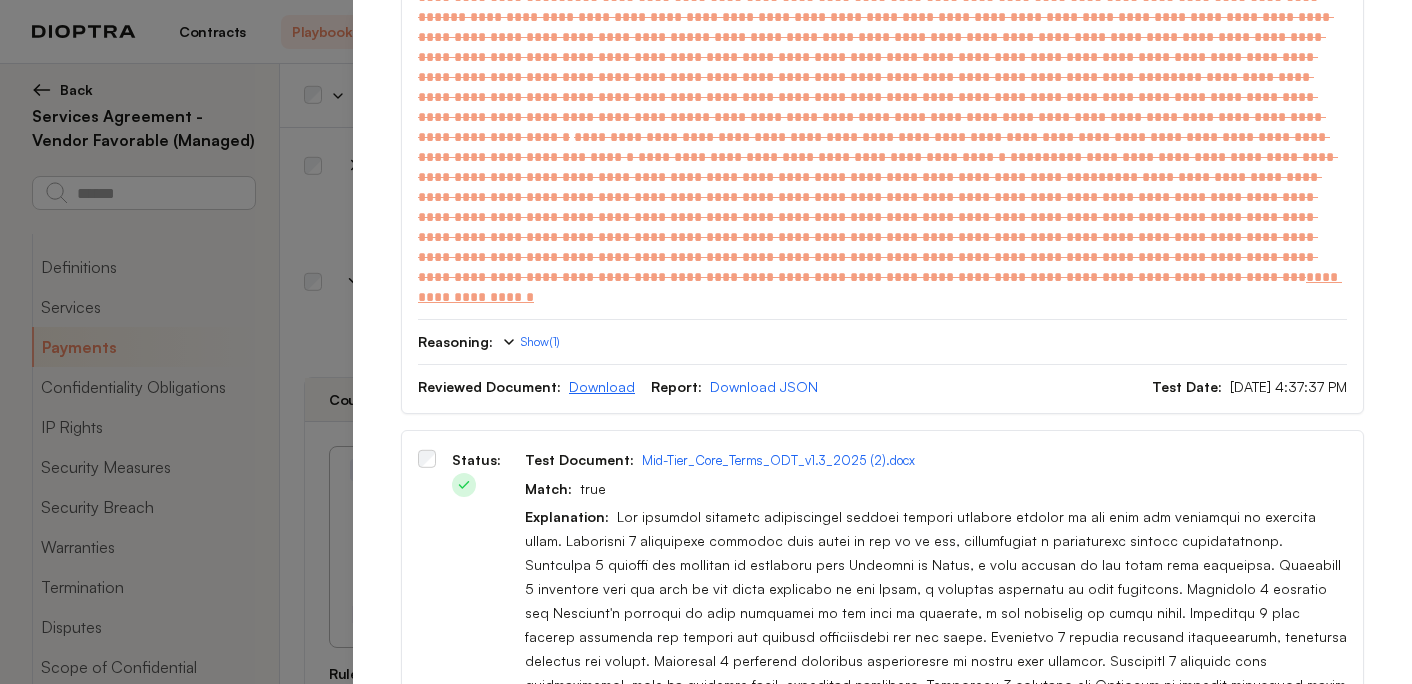 click on "Download" at bounding box center (602, 386) 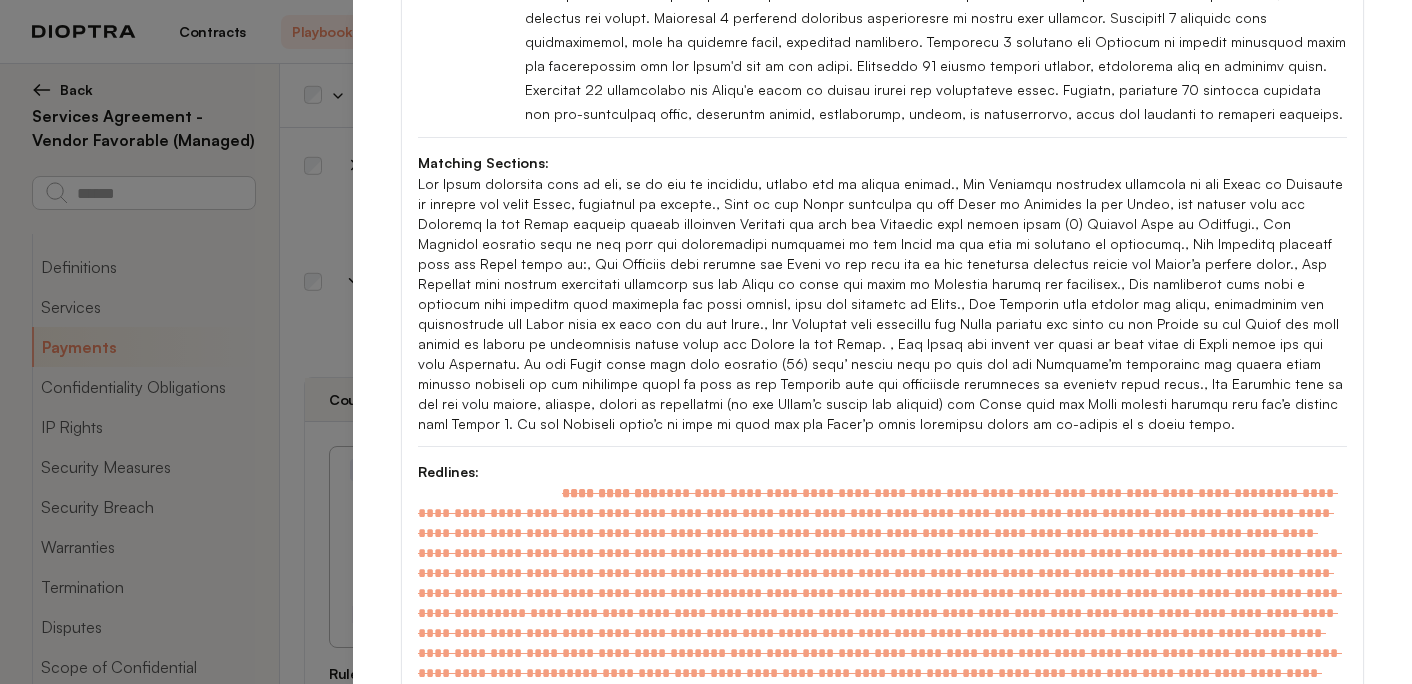 scroll, scrollTop: 0, scrollLeft: 0, axis: both 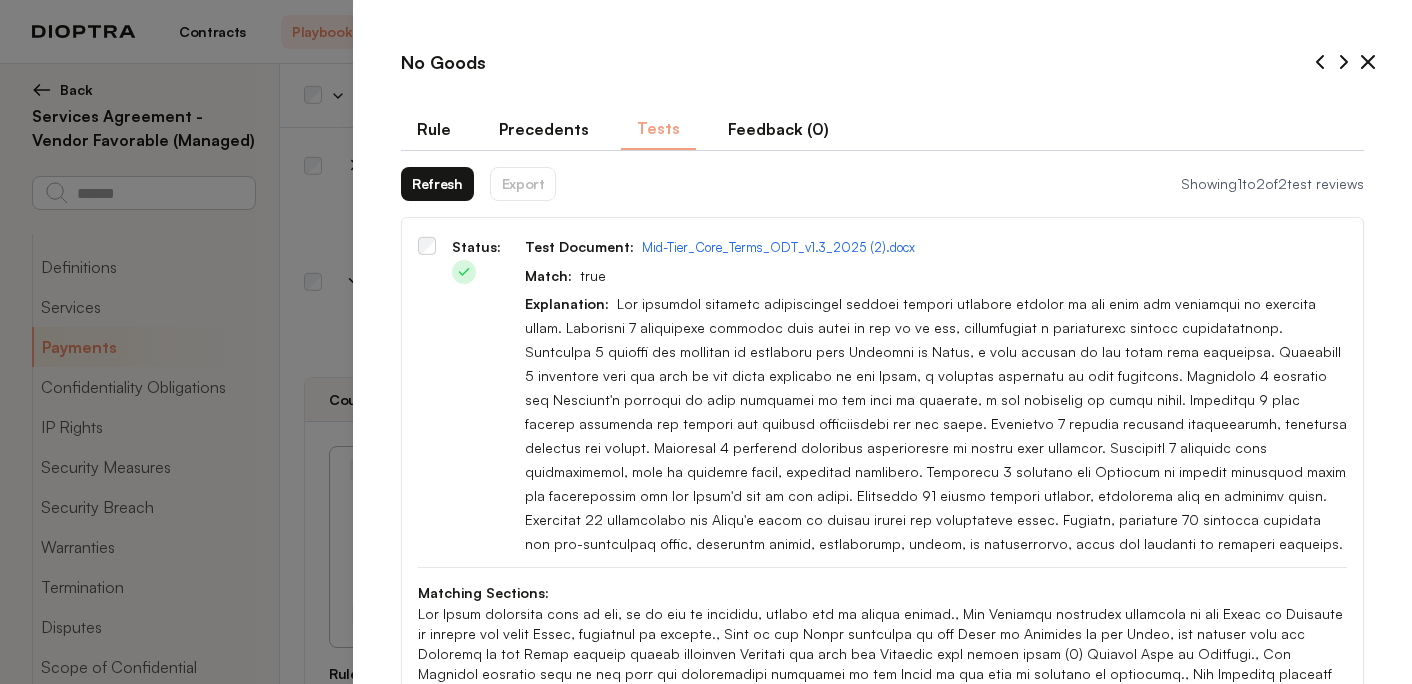 click on "Rule" at bounding box center (434, 129) 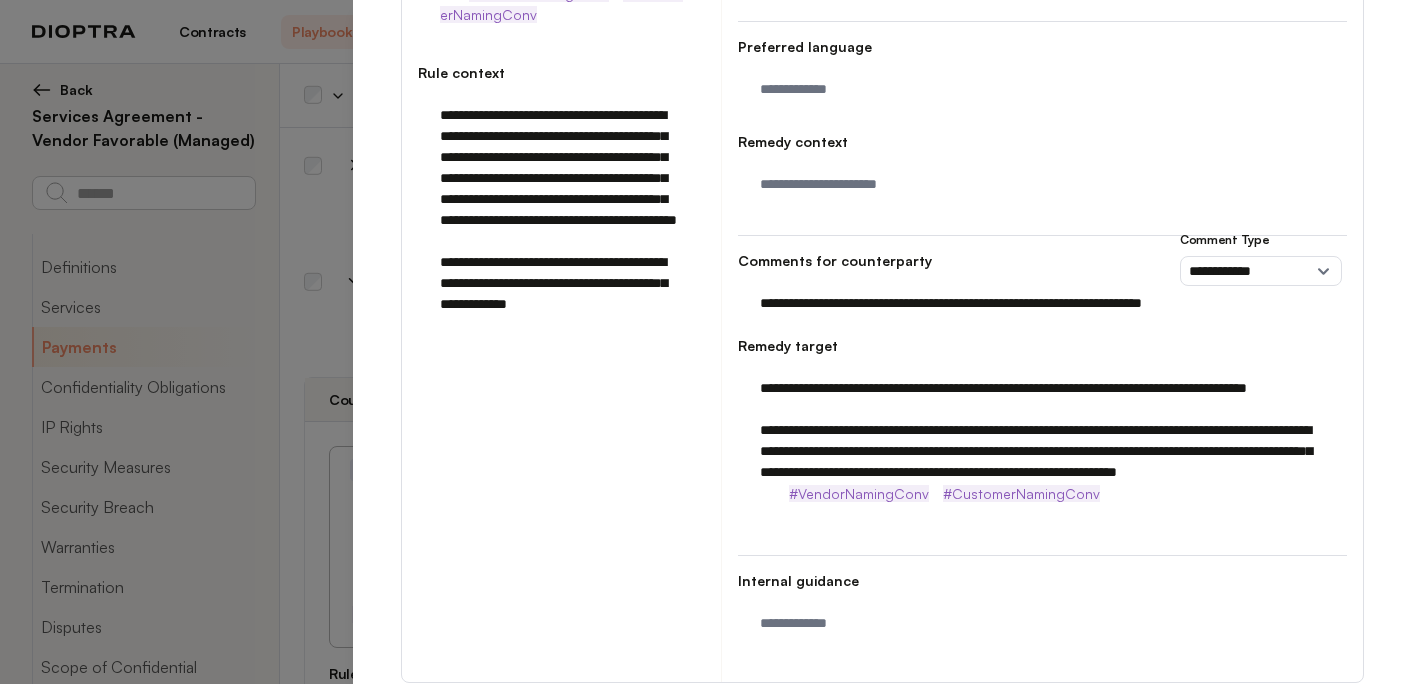 scroll, scrollTop: 430, scrollLeft: 0, axis: vertical 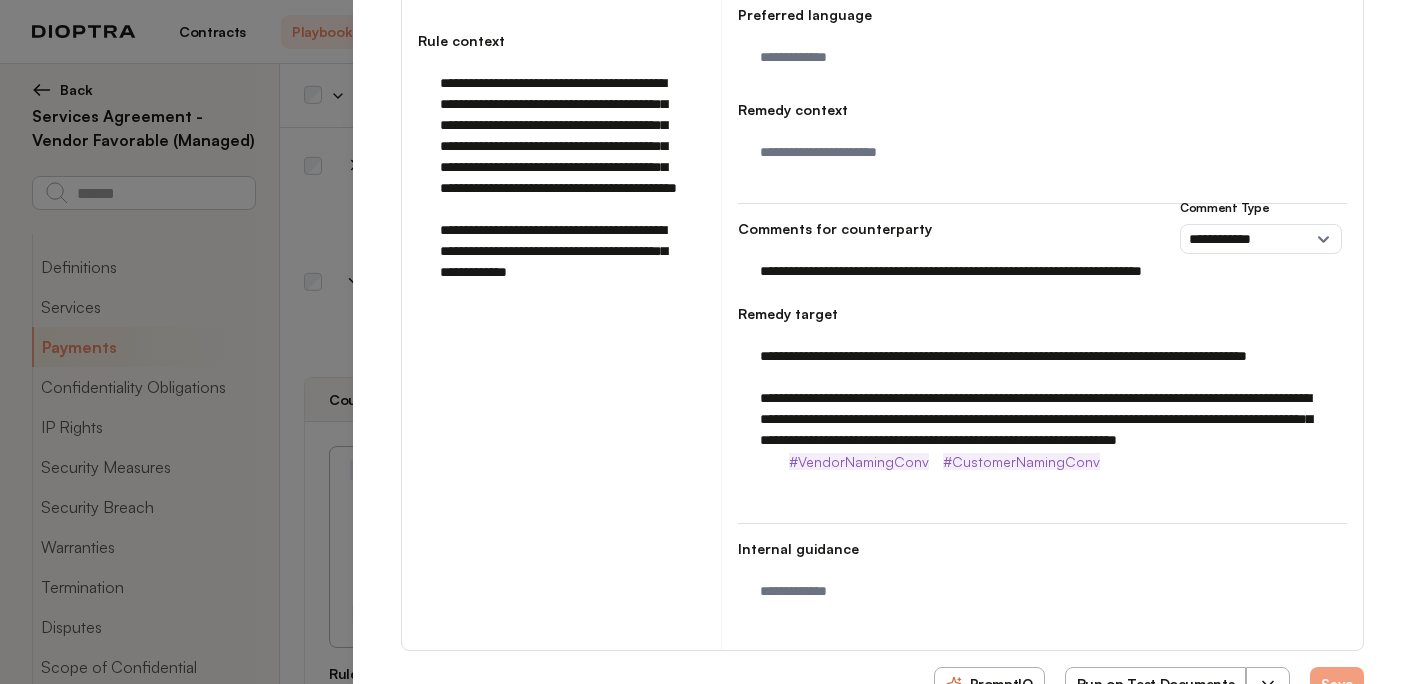 click on "**********" at bounding box center (1042, 409) 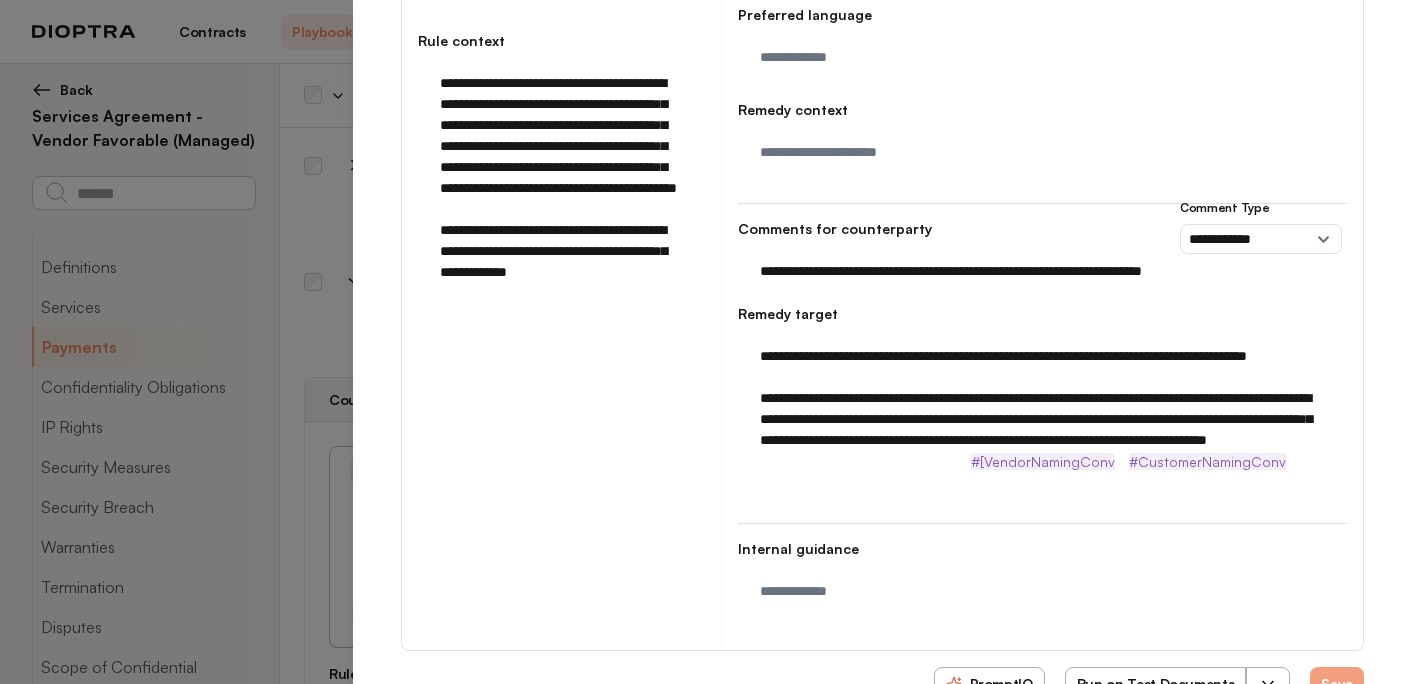 click on "**********" at bounding box center [1042, 409] 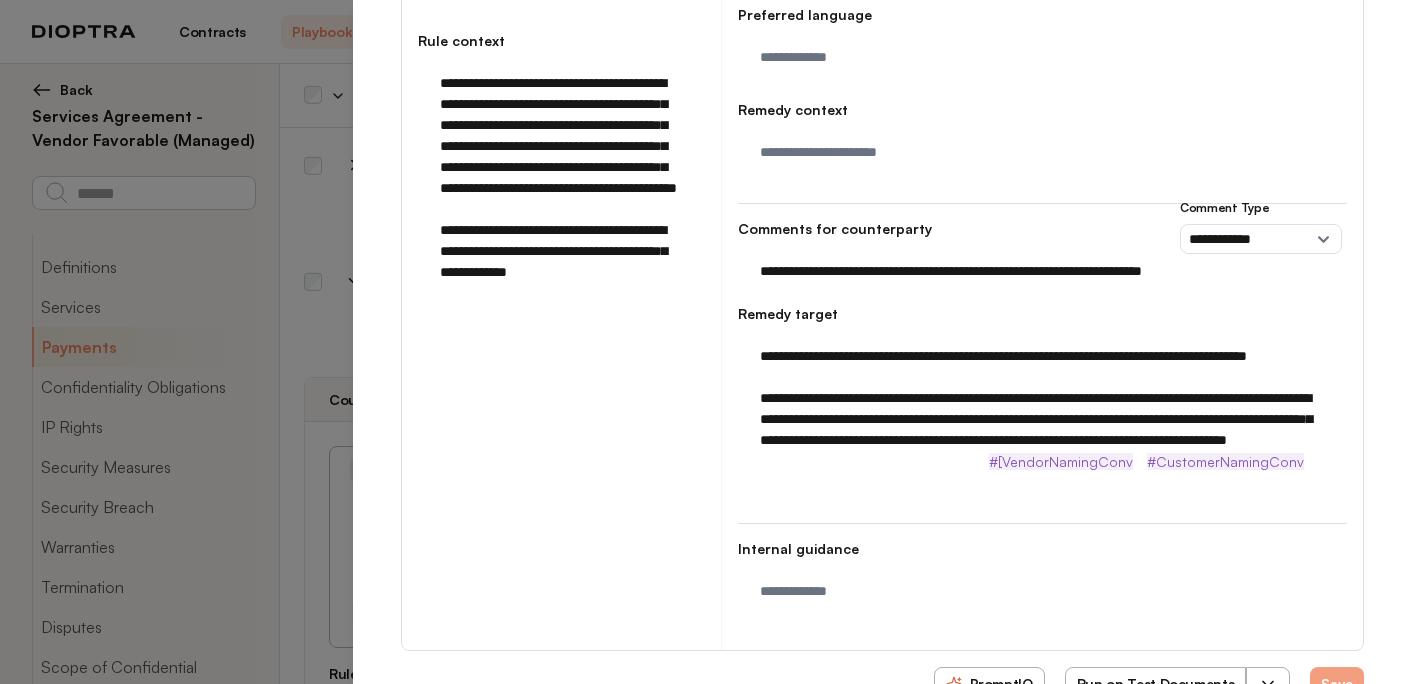 click on "**********" at bounding box center [1042, 409] 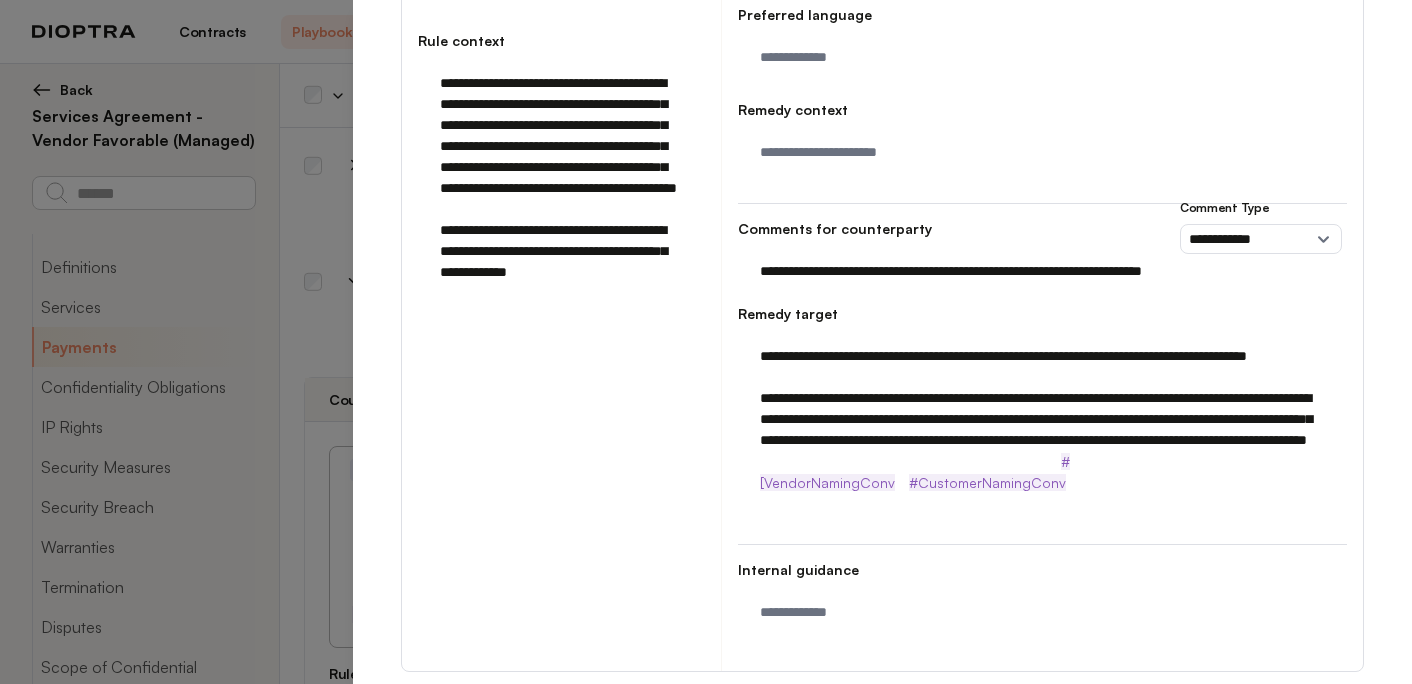 click on "**********" at bounding box center [1042, 409] 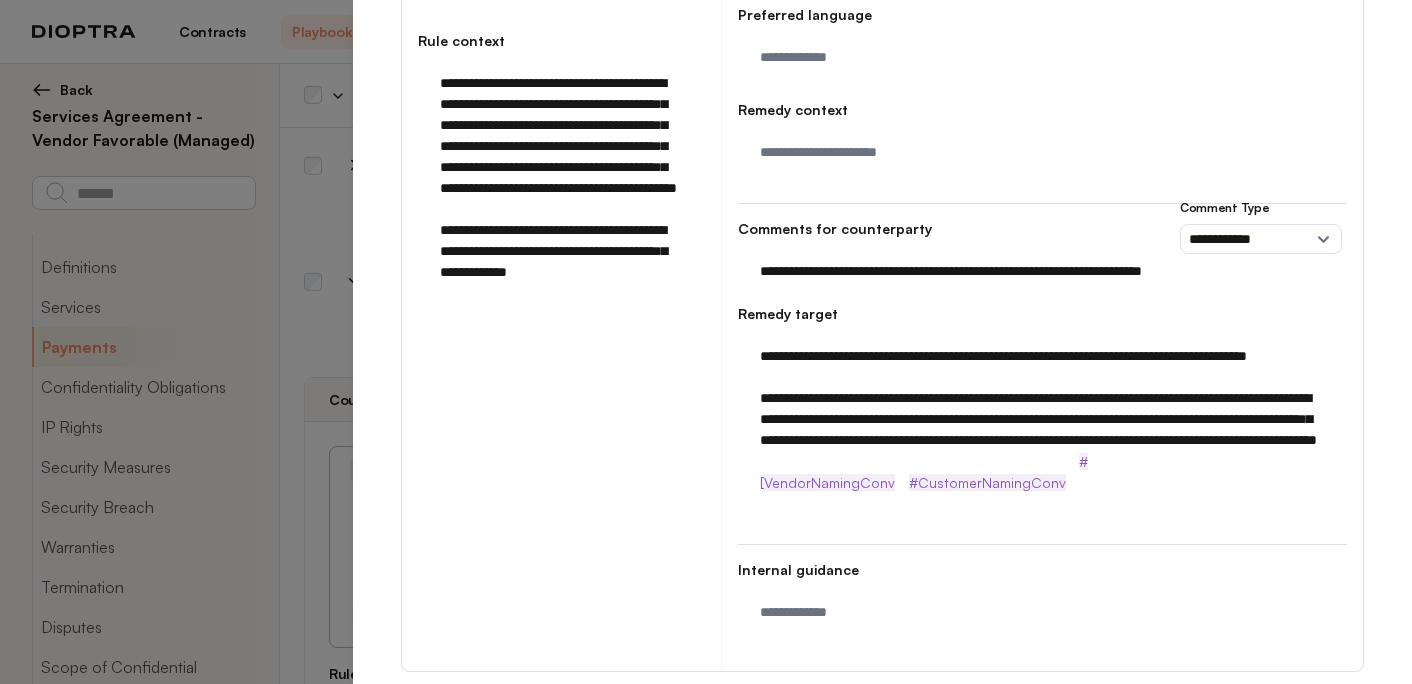 click on "**********" at bounding box center [1042, 409] 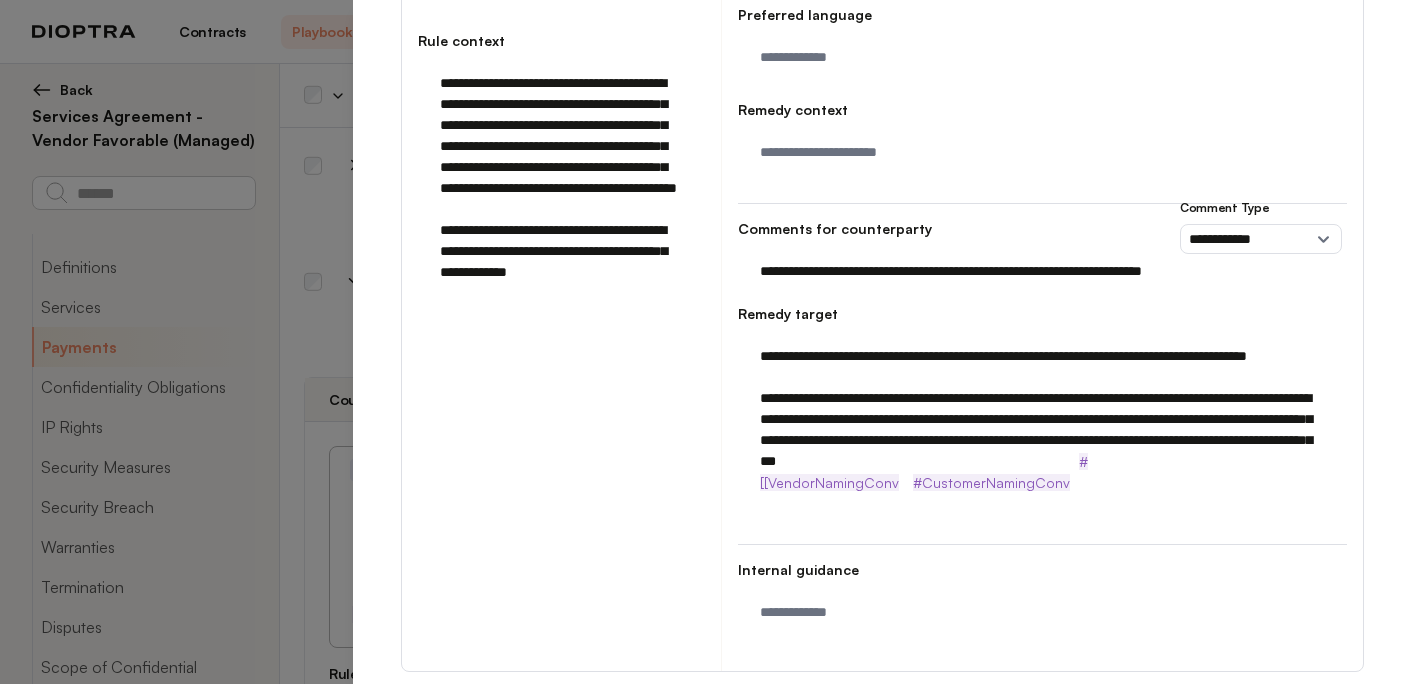 drag, startPoint x: 1194, startPoint y: 467, endPoint x: 966, endPoint y: 401, distance: 237.36049 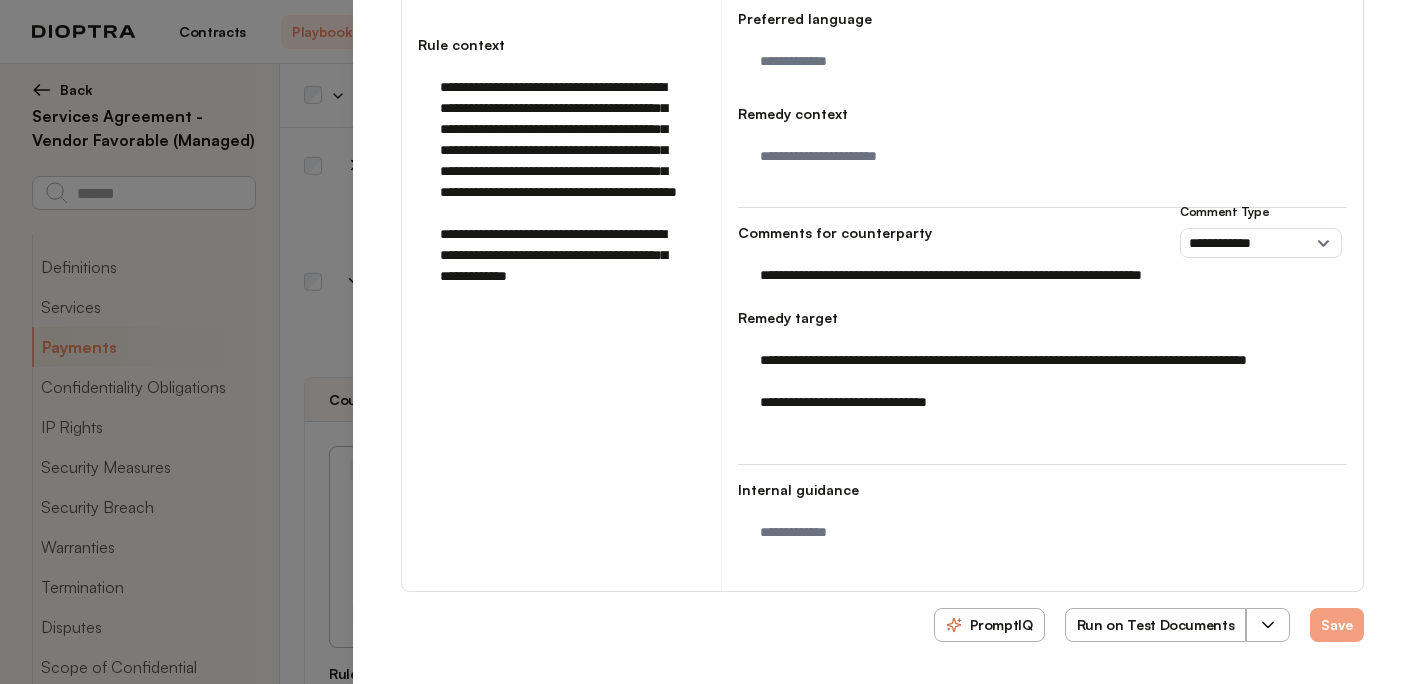 scroll, scrollTop: 405, scrollLeft: 0, axis: vertical 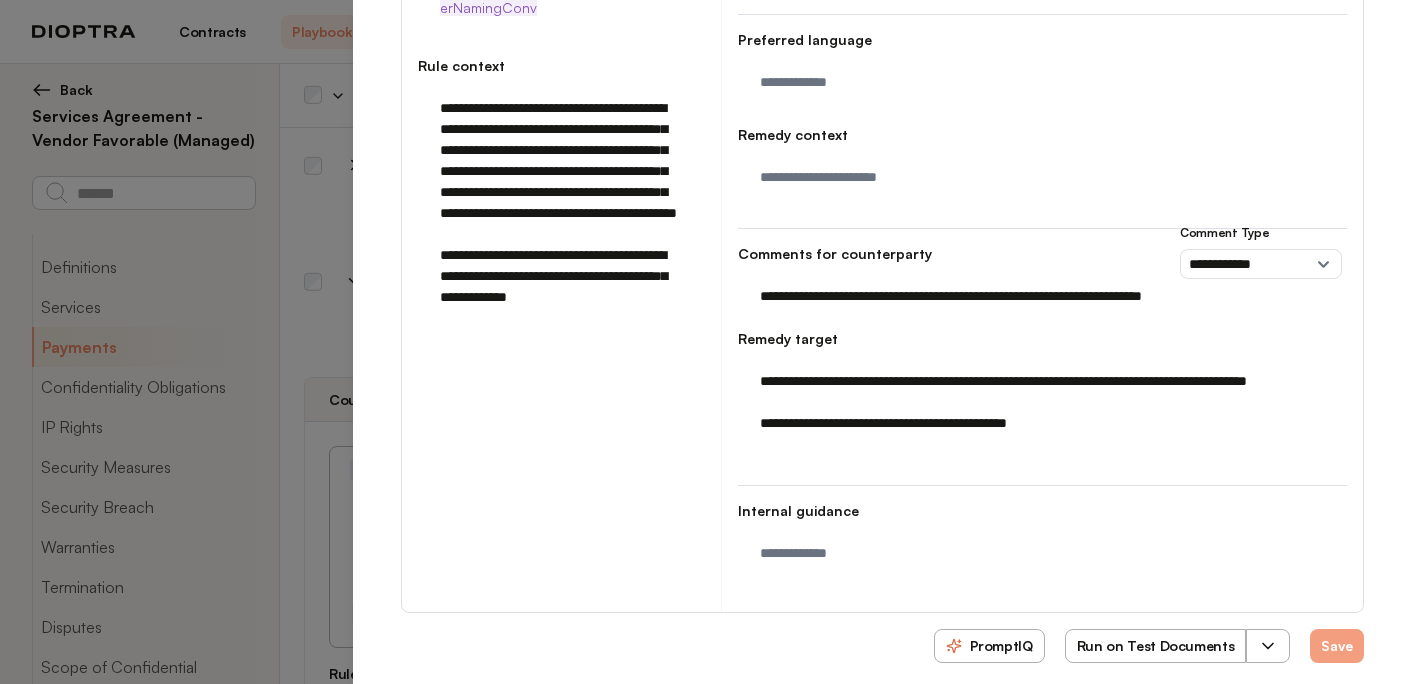 click on "**********" at bounding box center [1042, 402] 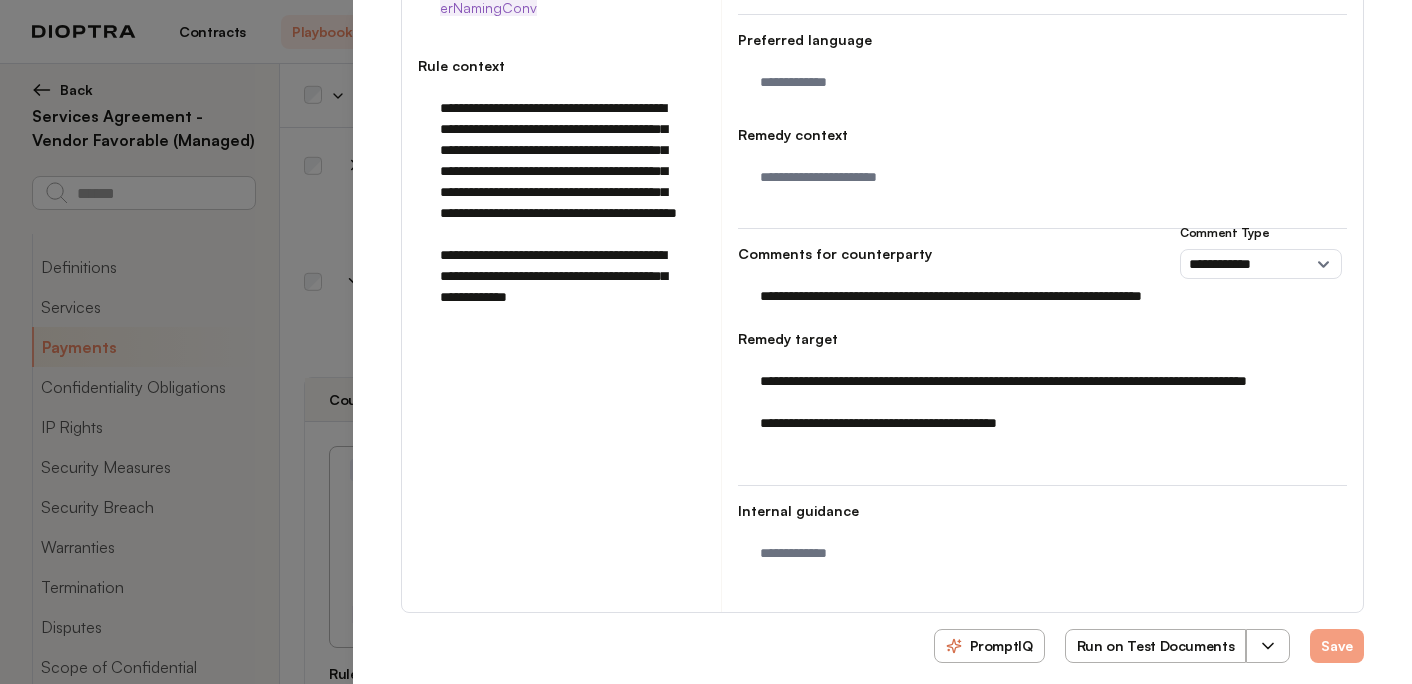click on "**********" at bounding box center (1042, 402) 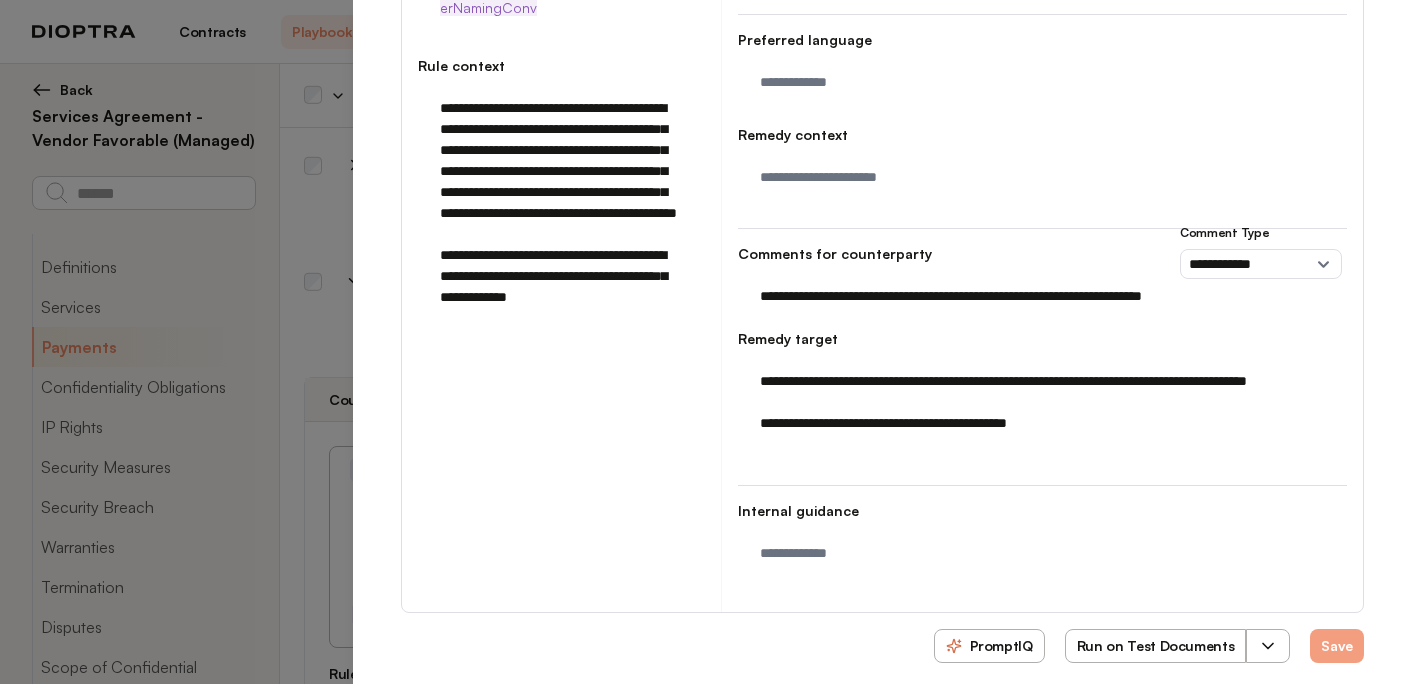 drag, startPoint x: 979, startPoint y: 424, endPoint x: 1017, endPoint y: 424, distance: 38 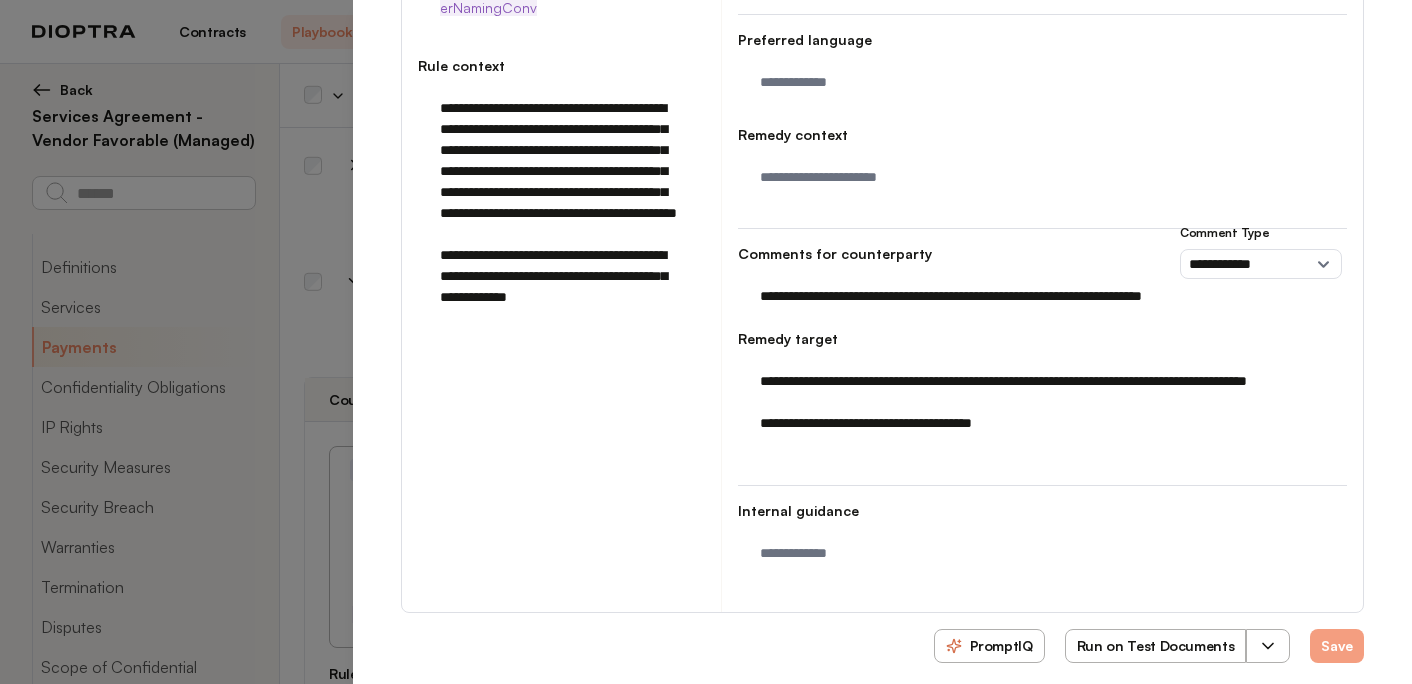 click on "**********" at bounding box center [1042, 402] 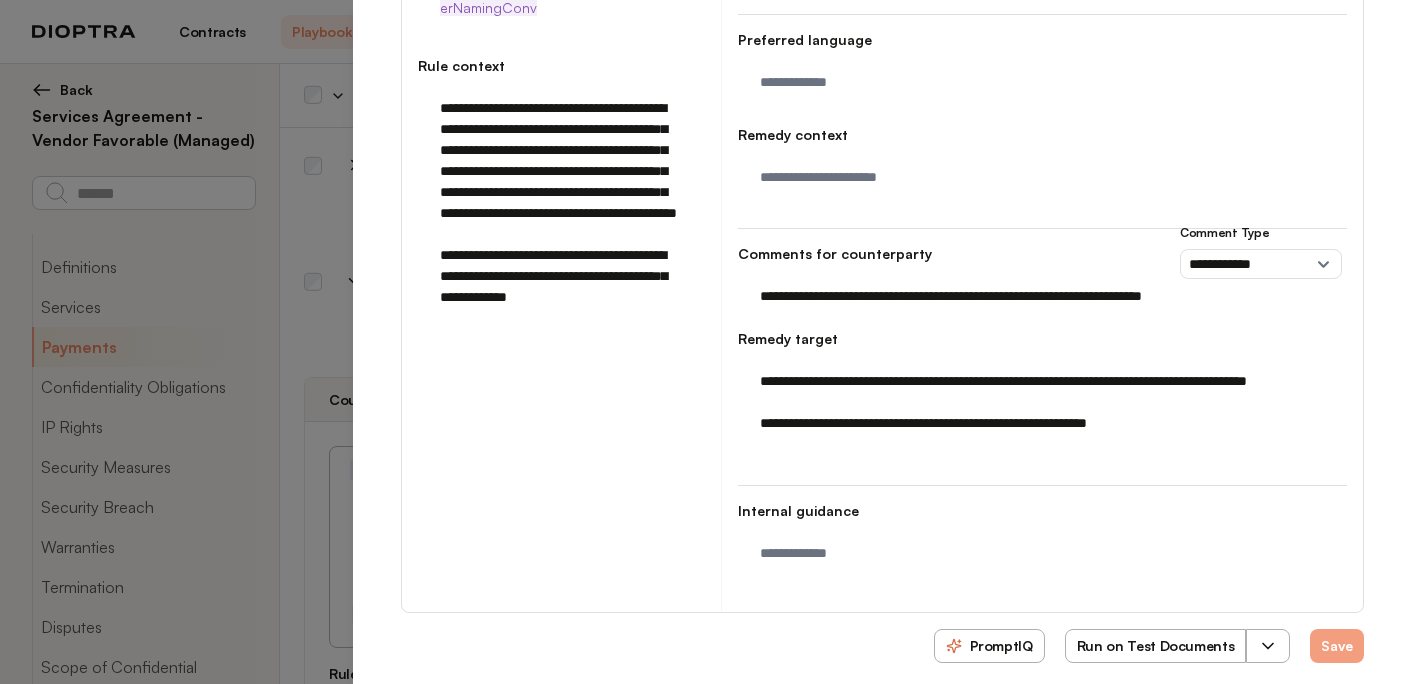 drag, startPoint x: 1148, startPoint y: 424, endPoint x: 1084, endPoint y: 424, distance: 64 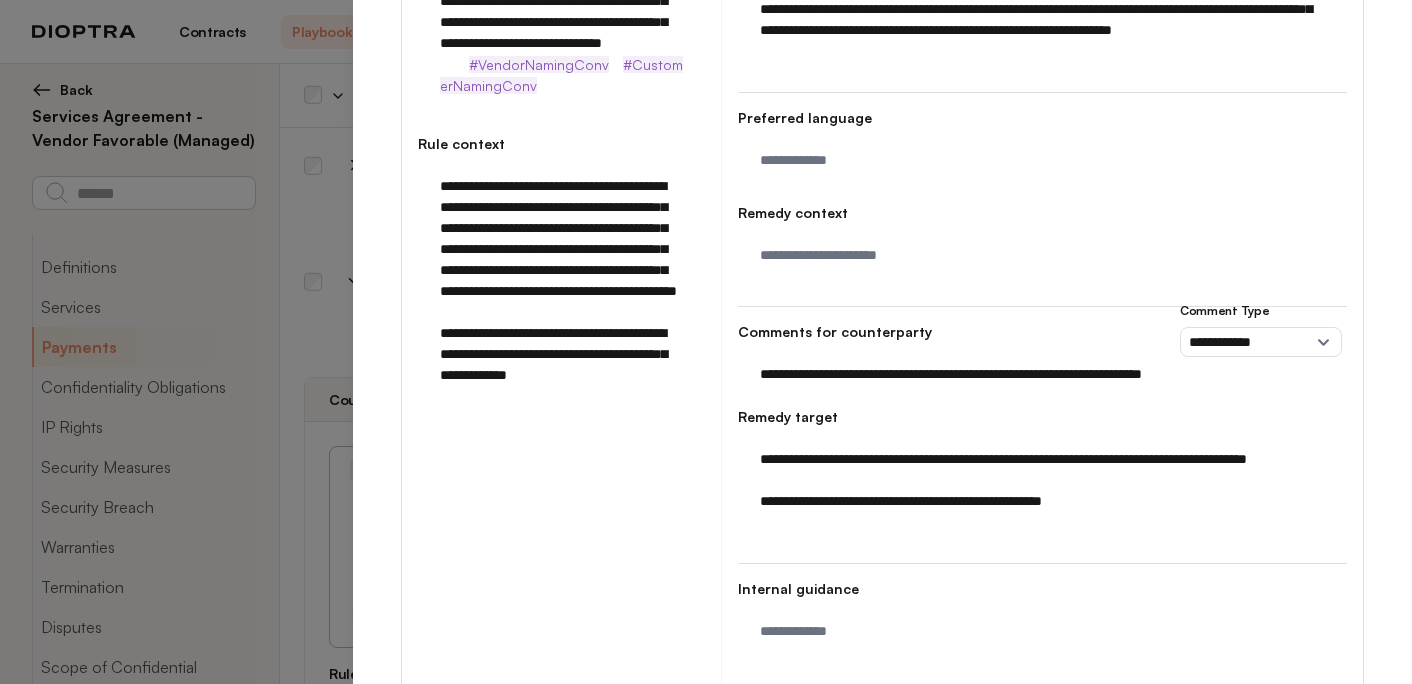 scroll, scrollTop: 79, scrollLeft: 0, axis: vertical 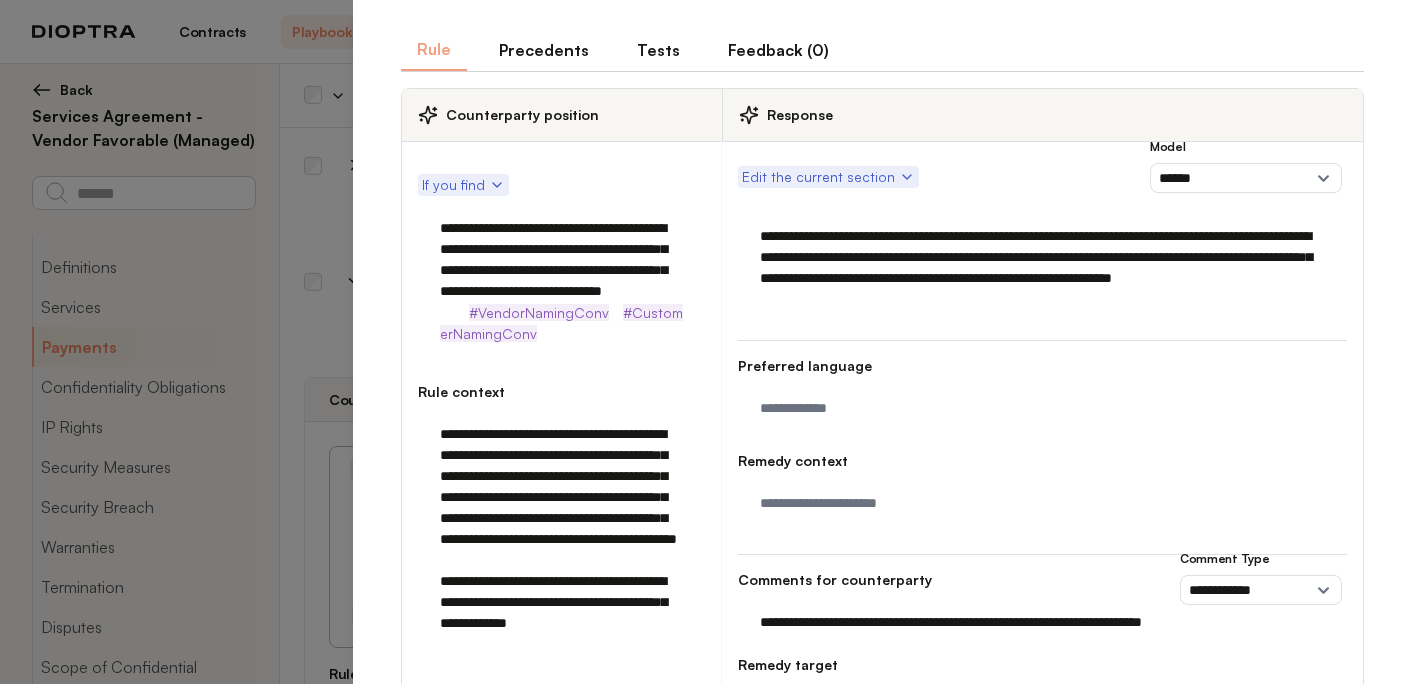 drag, startPoint x: 615, startPoint y: 312, endPoint x: 436, endPoint y: 230, distance: 196.88829 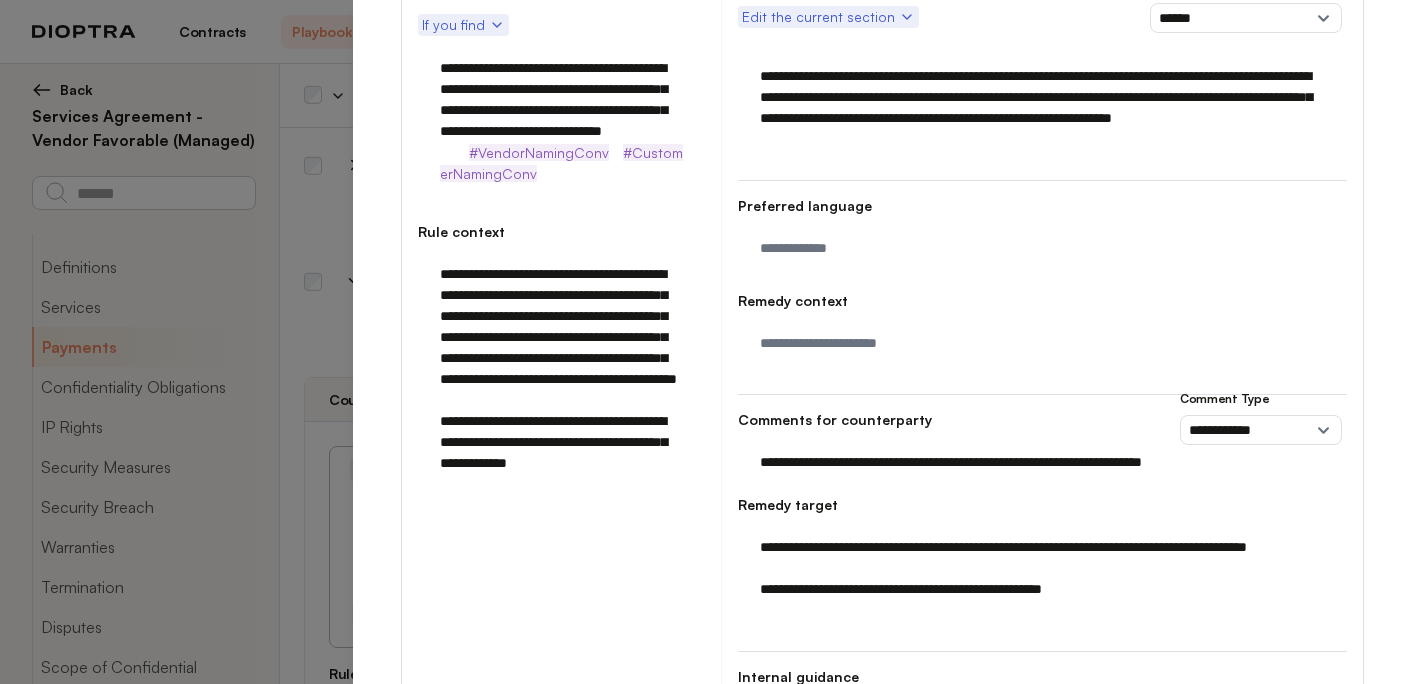 scroll, scrollTop: 262, scrollLeft: 0, axis: vertical 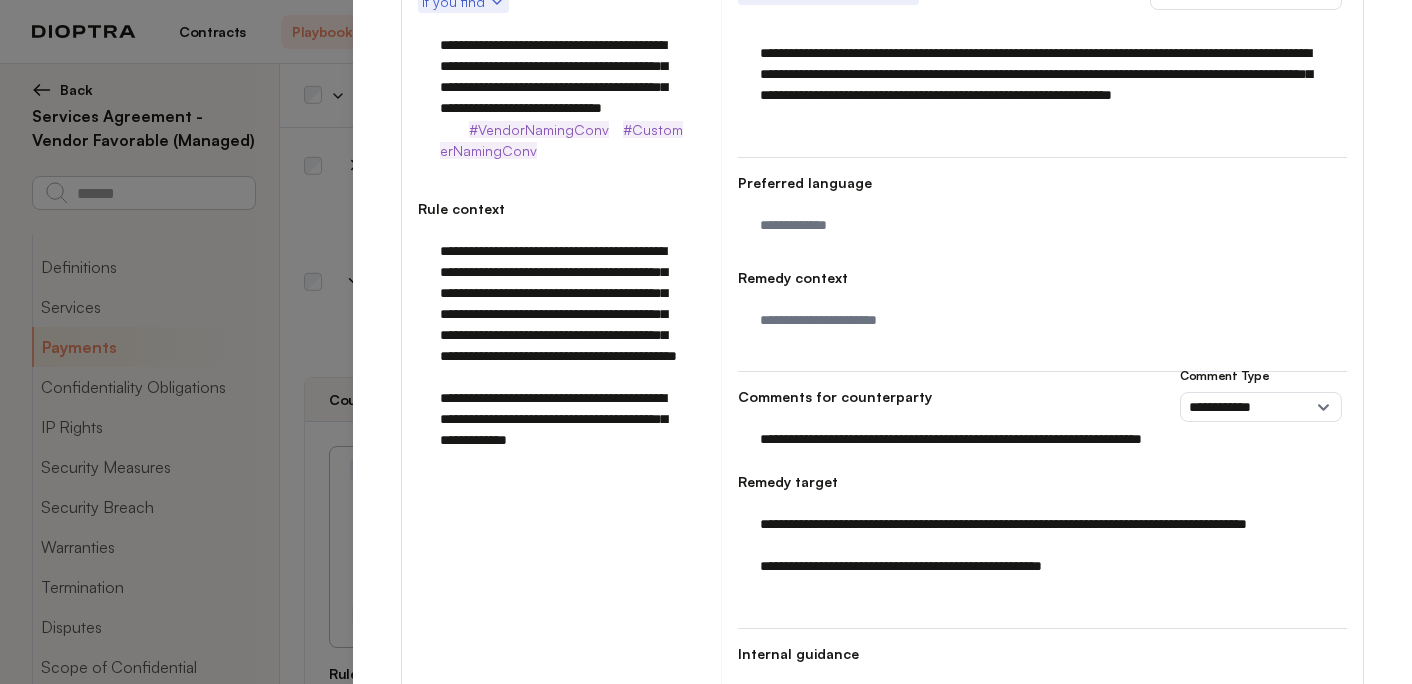 click on "**********" at bounding box center (1042, 439) 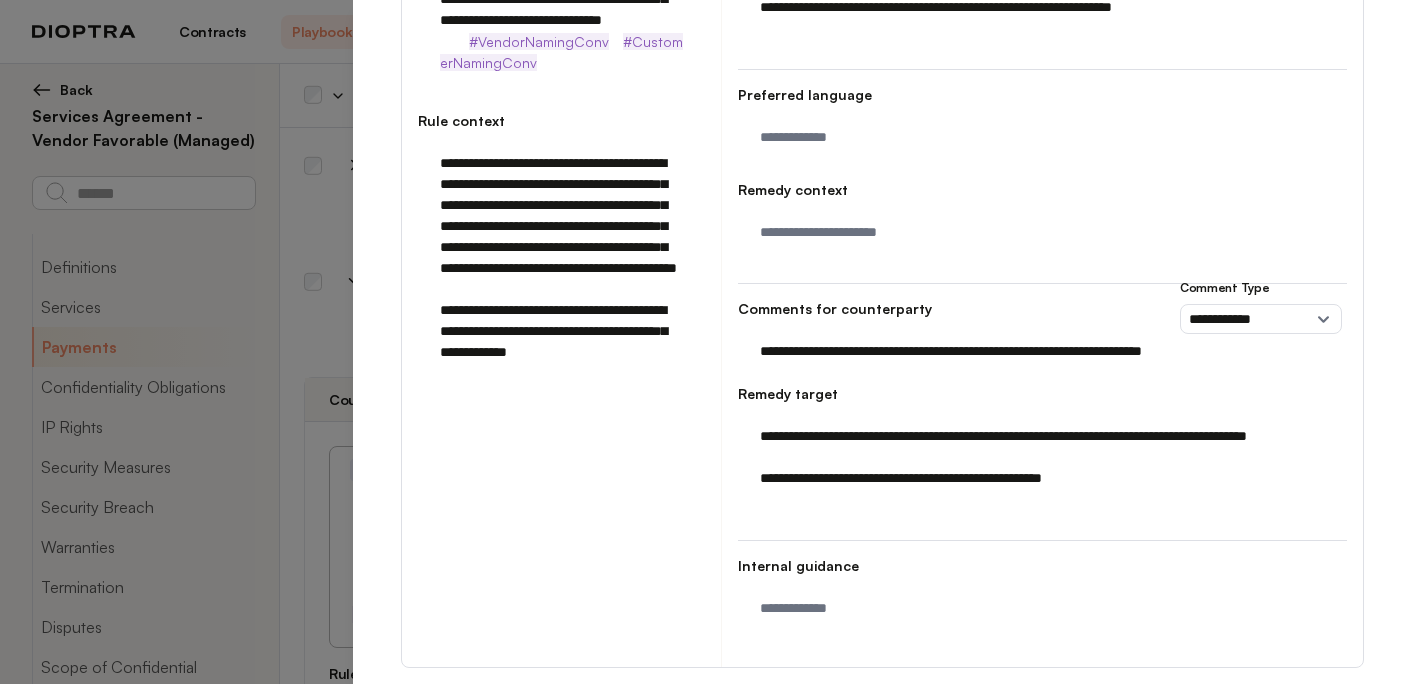 scroll, scrollTop: 357, scrollLeft: 0, axis: vertical 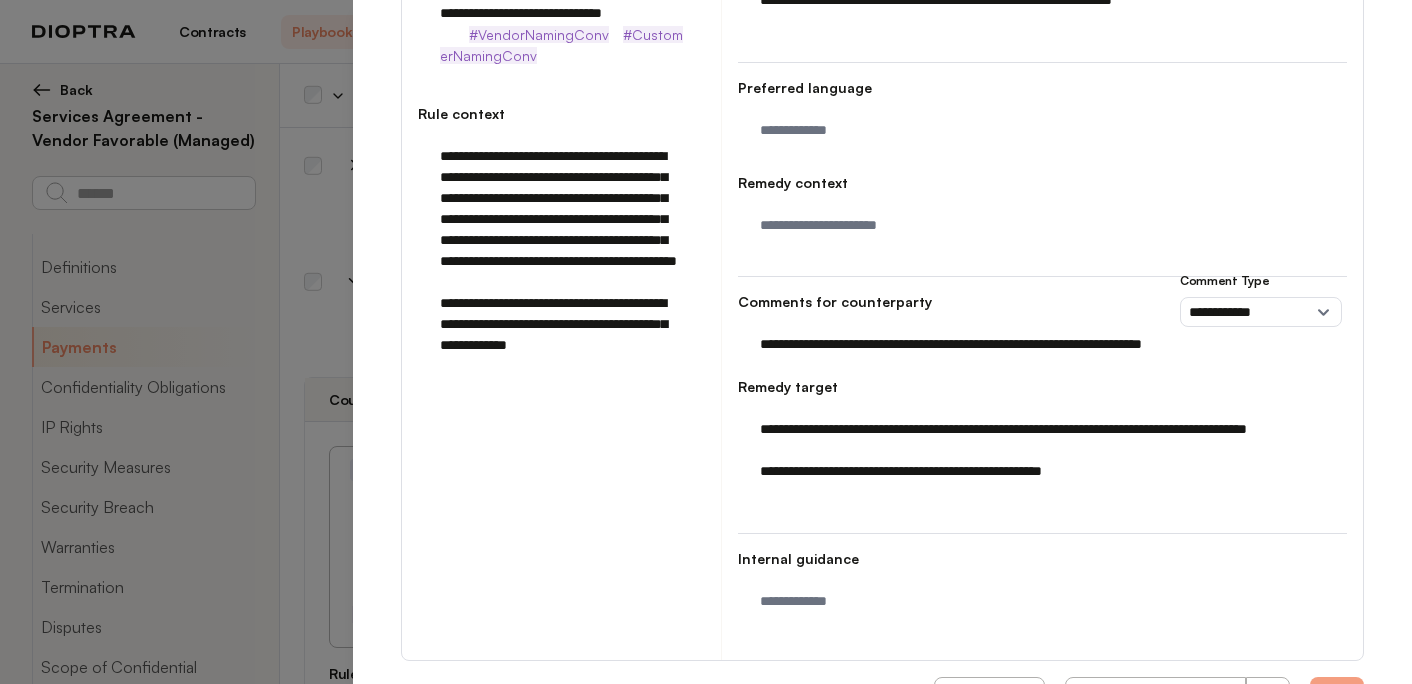 click on "**********" at bounding box center [1042, 450] 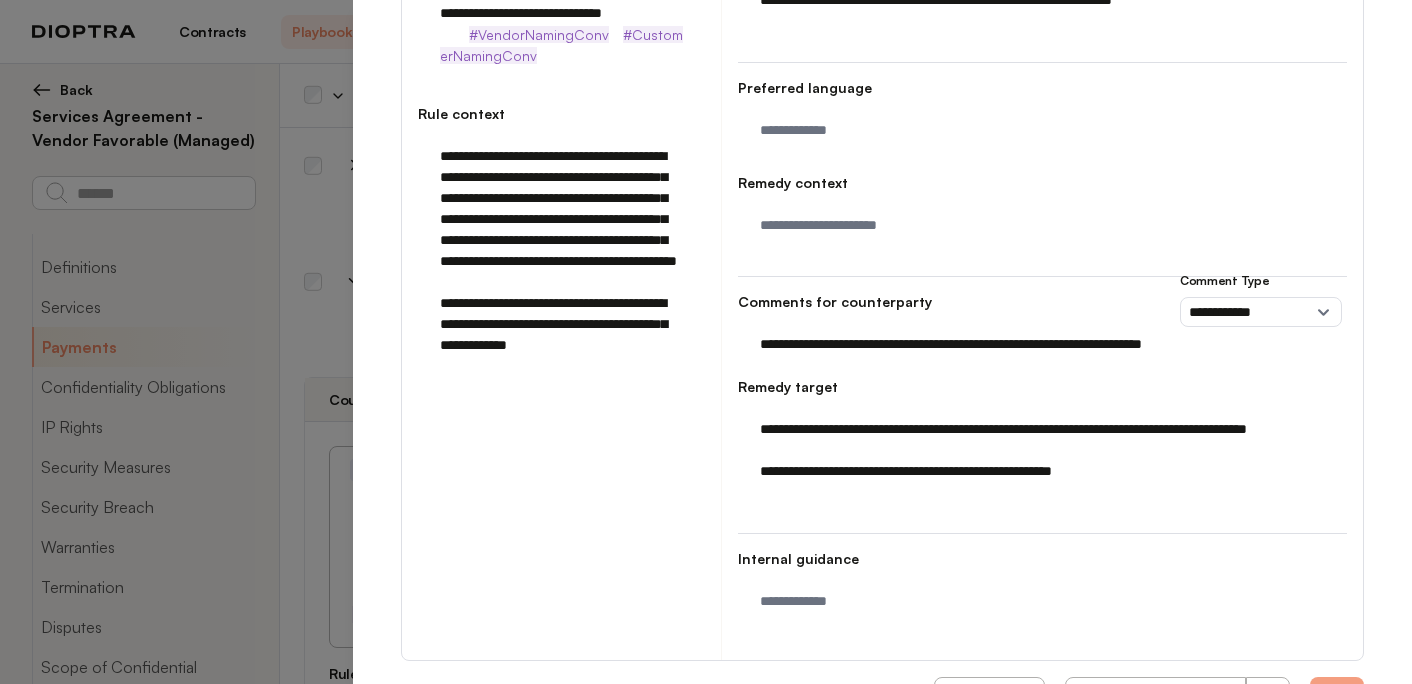 paste on "**********" 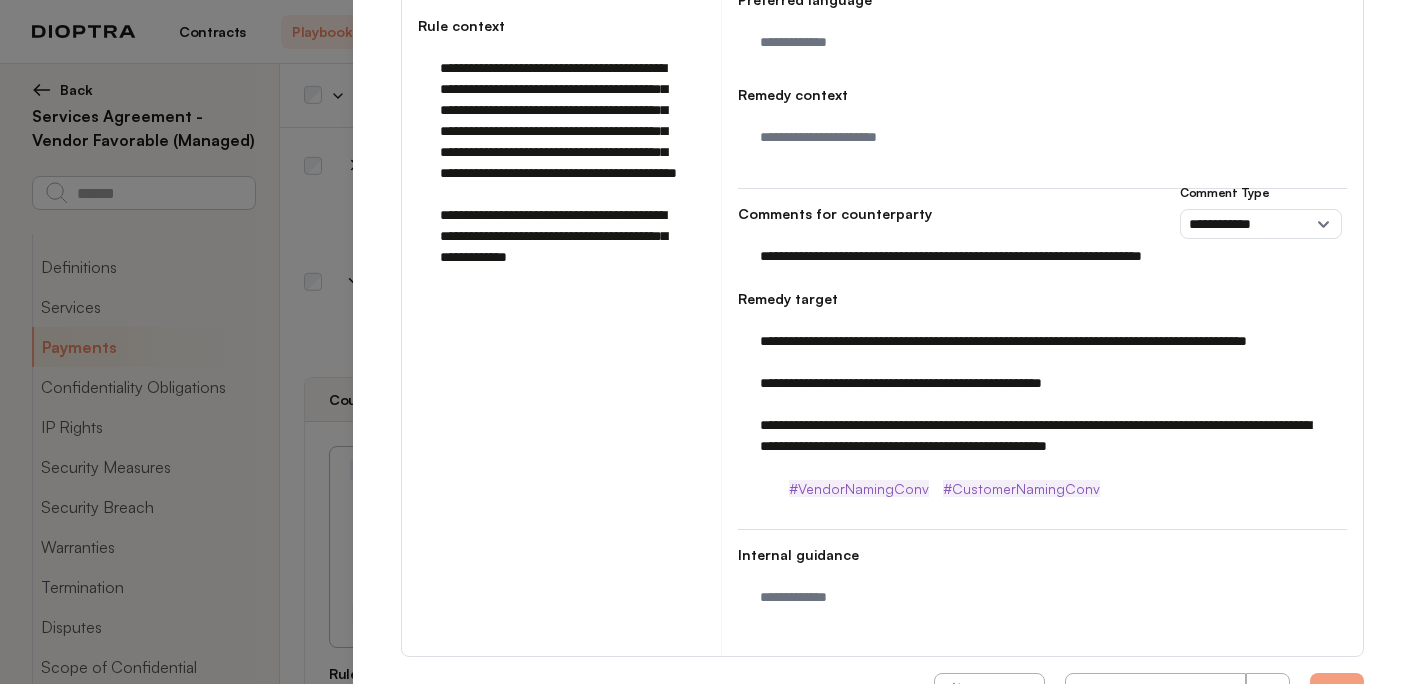 scroll, scrollTop: 468, scrollLeft: 0, axis: vertical 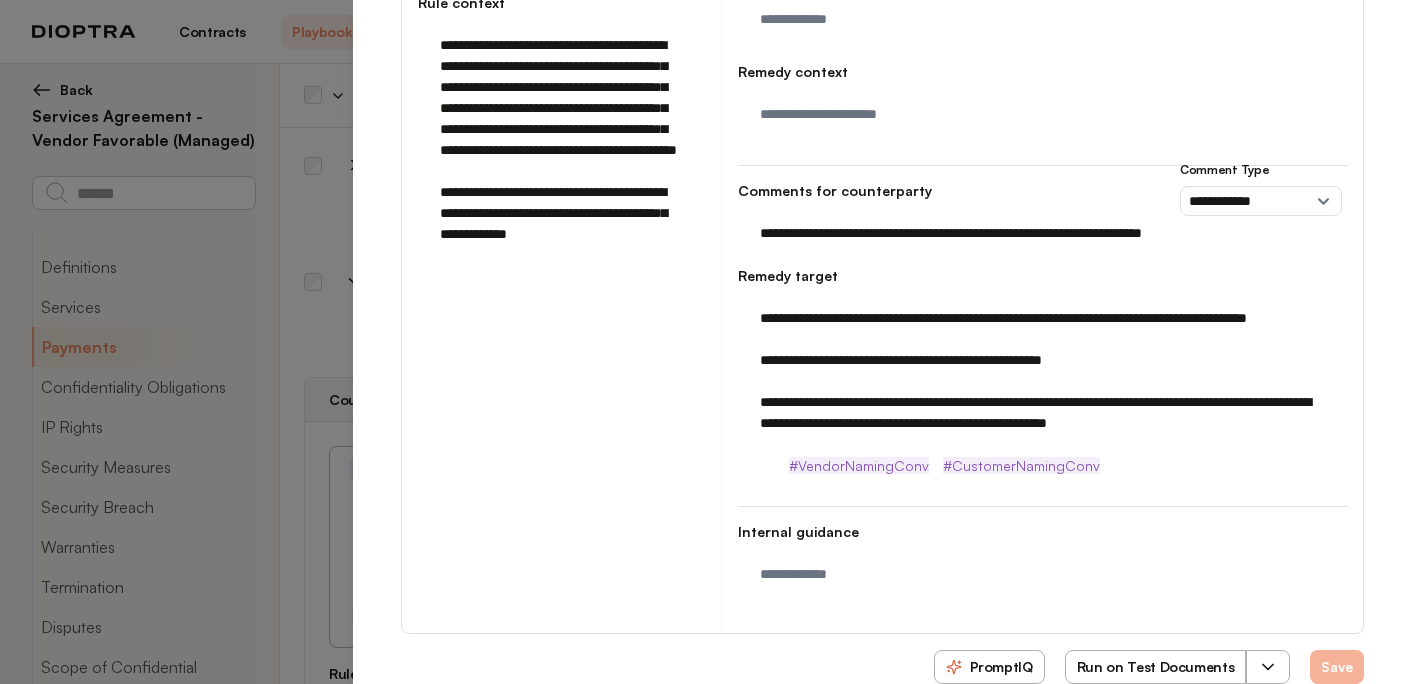 type on "**********" 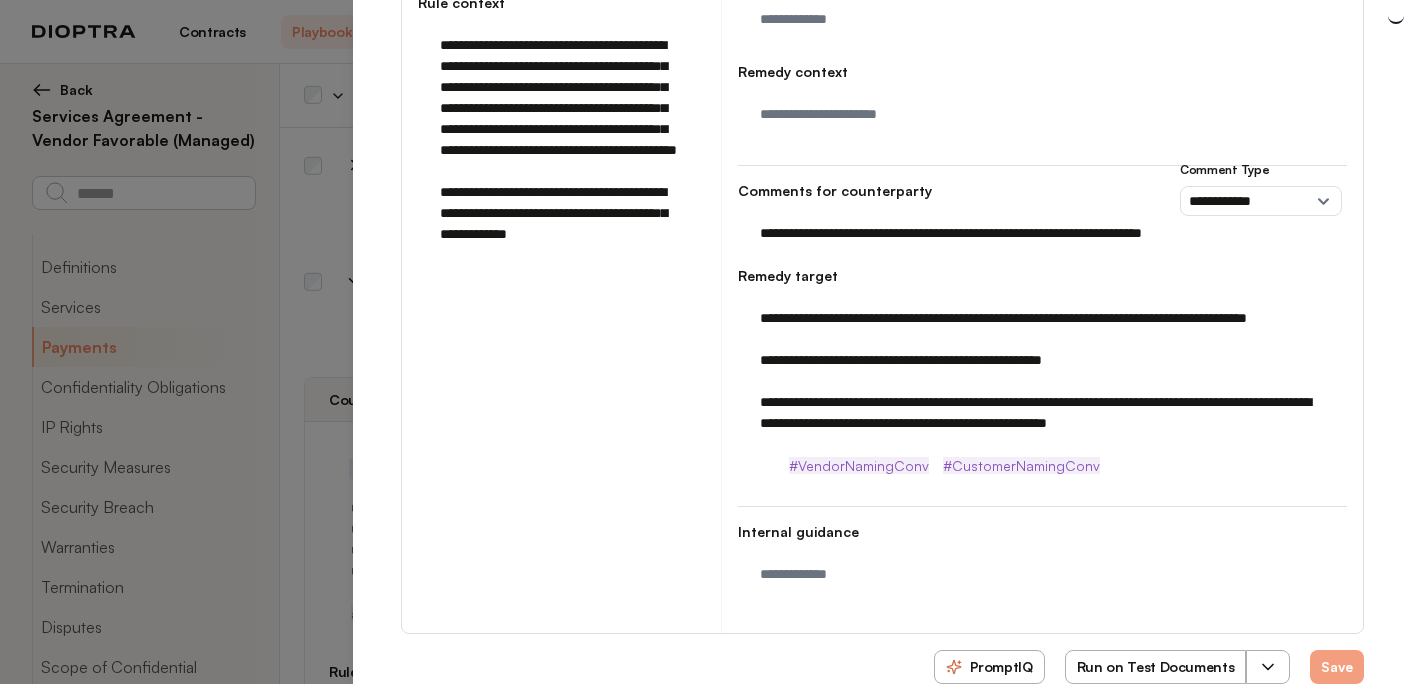 type on "*" 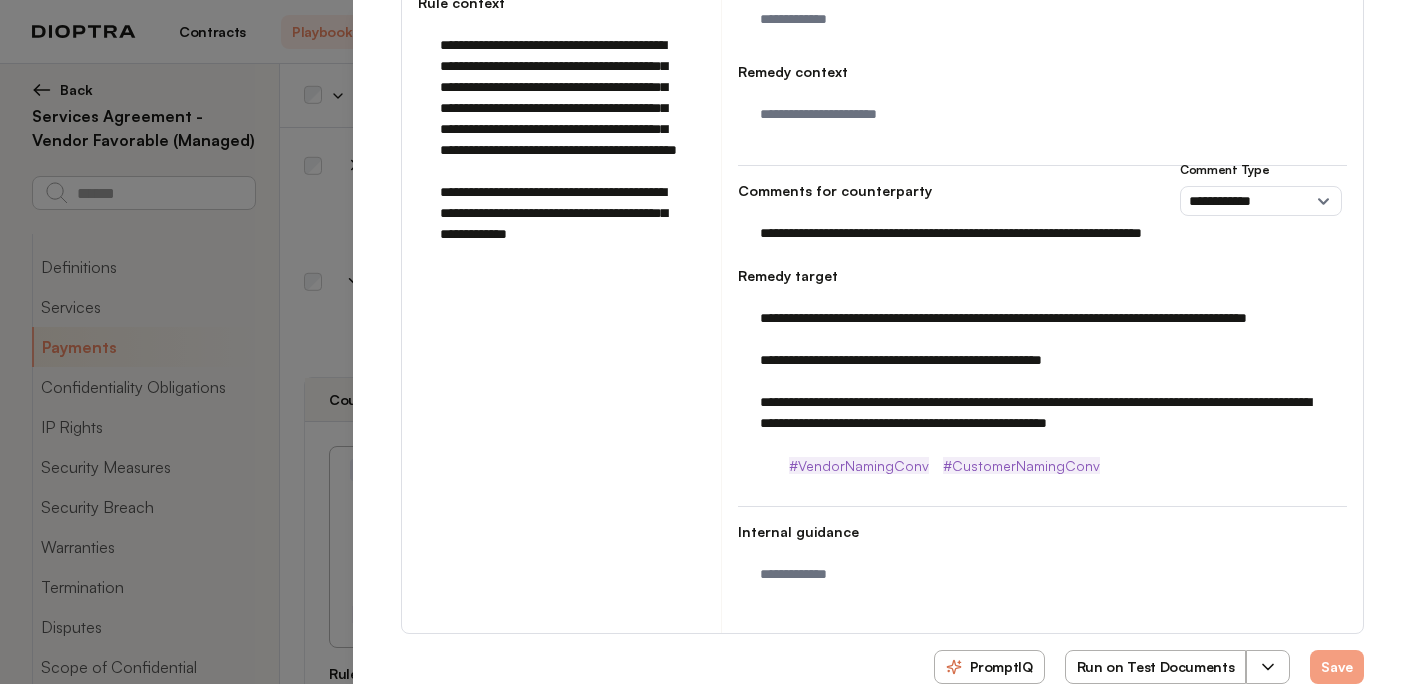 click on "Run on Test Documents" at bounding box center (1156, 667) 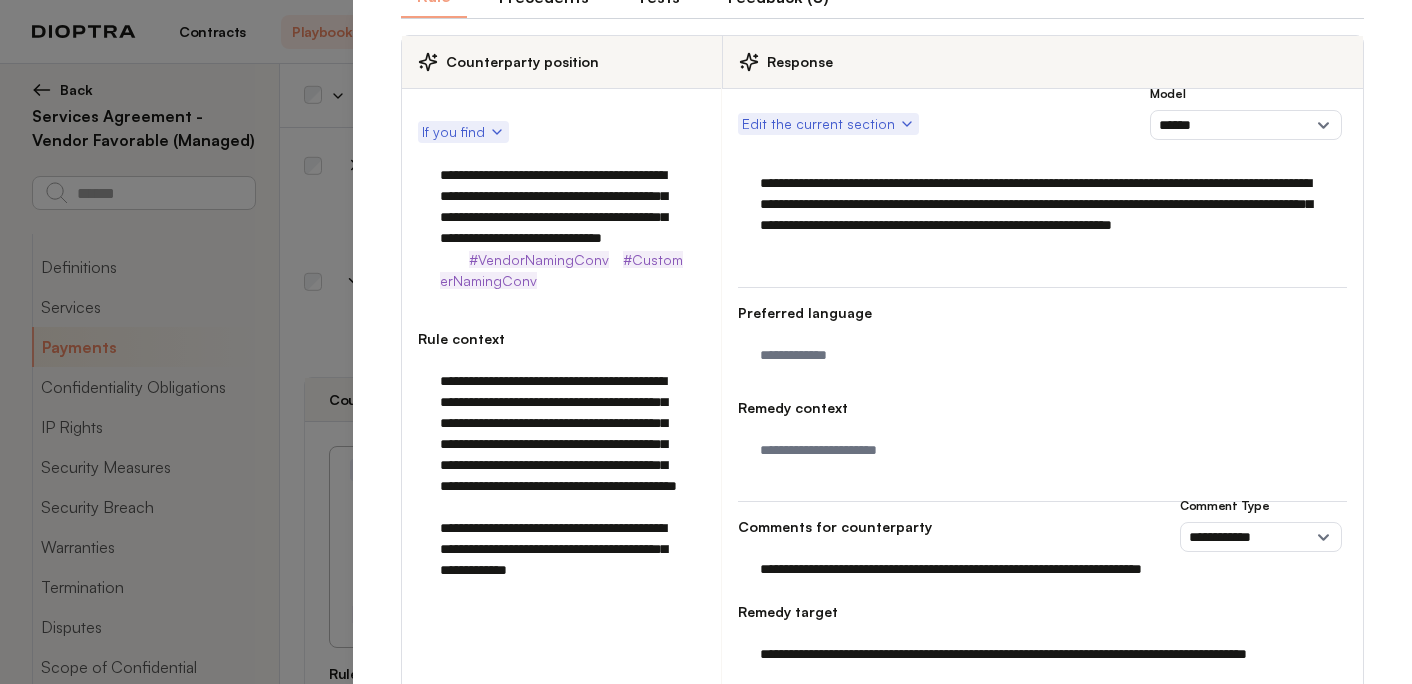 scroll, scrollTop: 0, scrollLeft: 0, axis: both 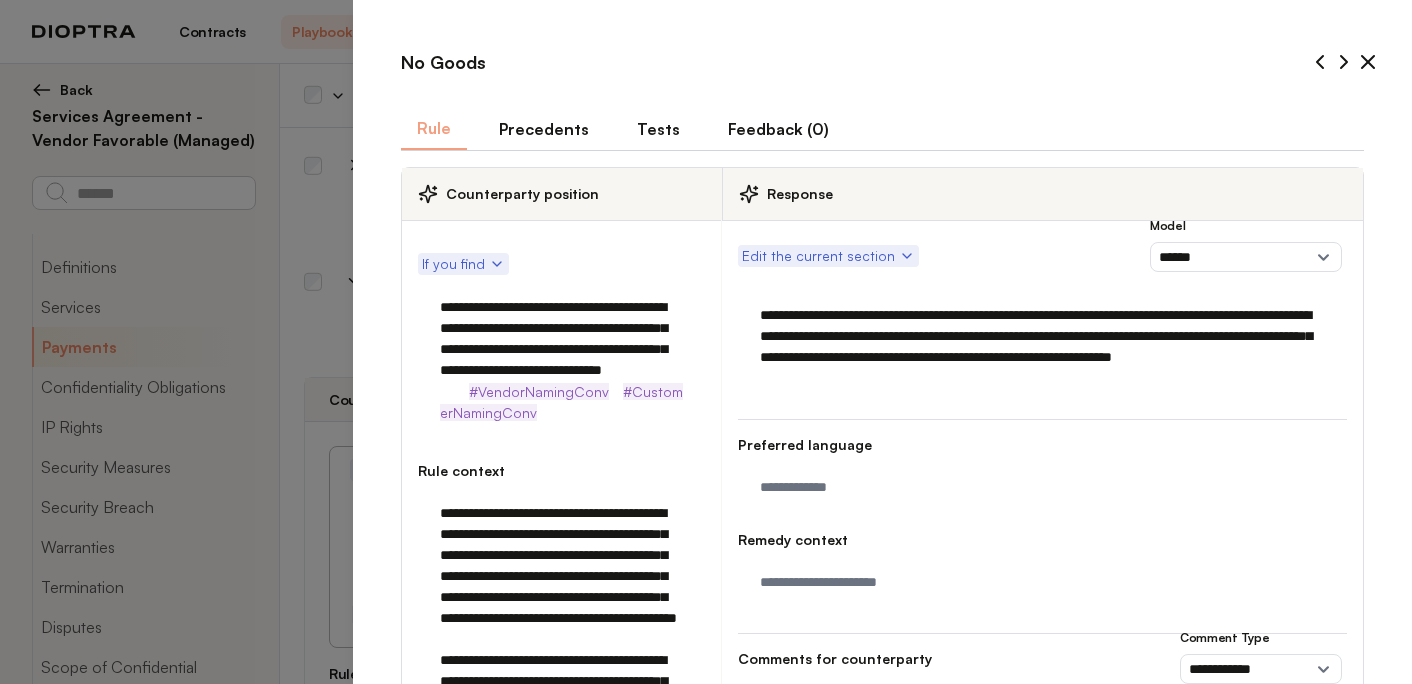 click on "Tests" at bounding box center (658, 129) 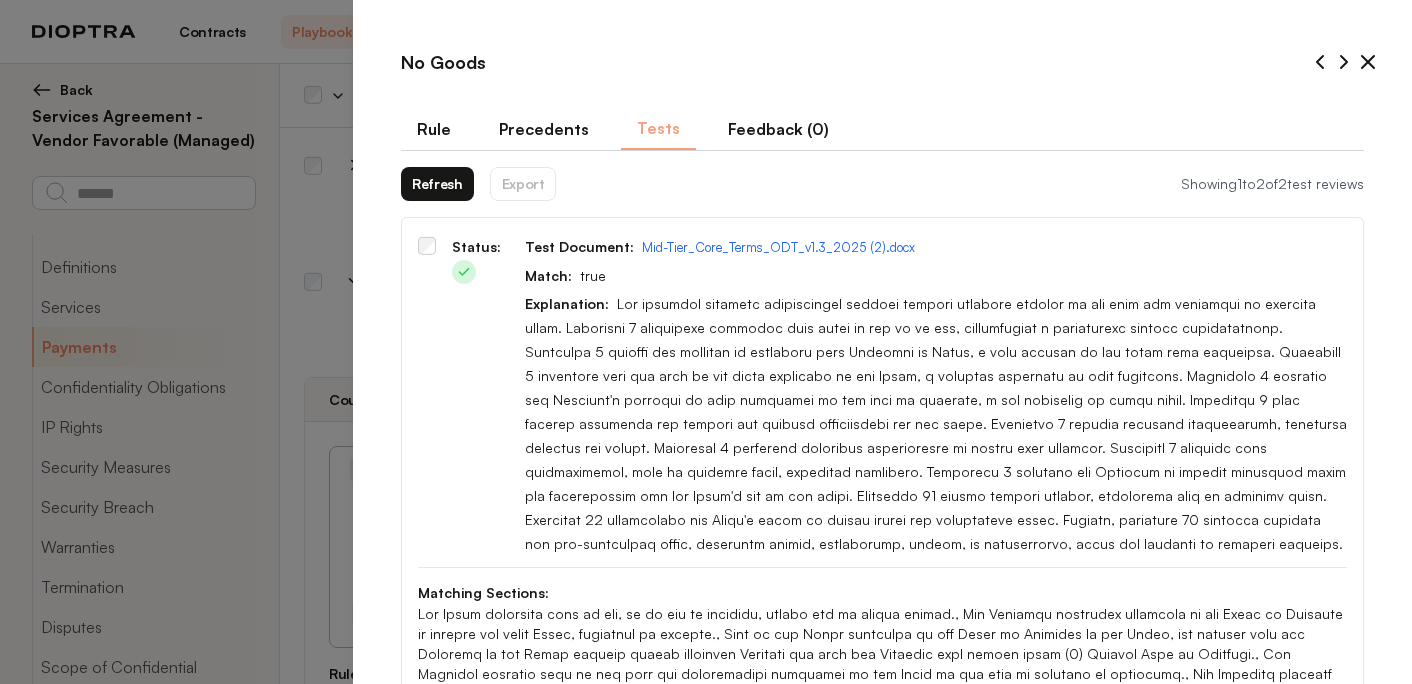 click on "Refresh" at bounding box center [437, 184] 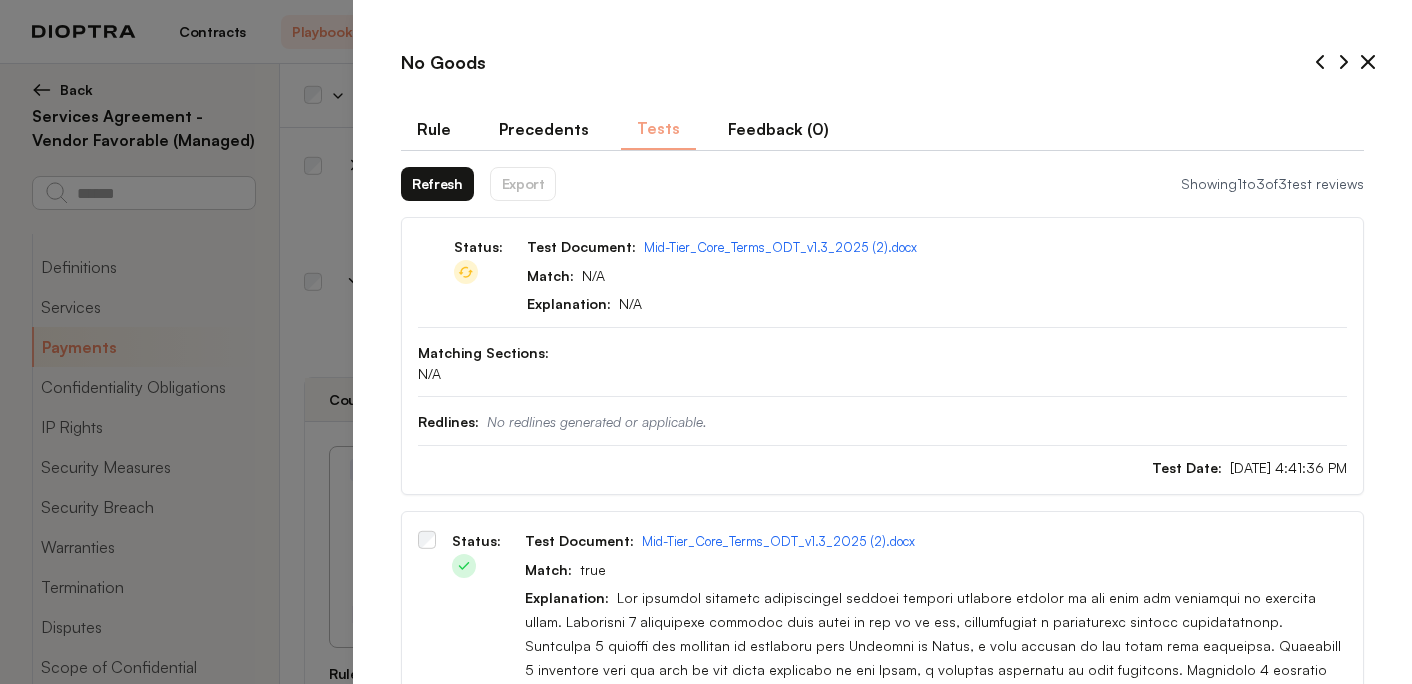 click on "Refresh" at bounding box center (437, 184) 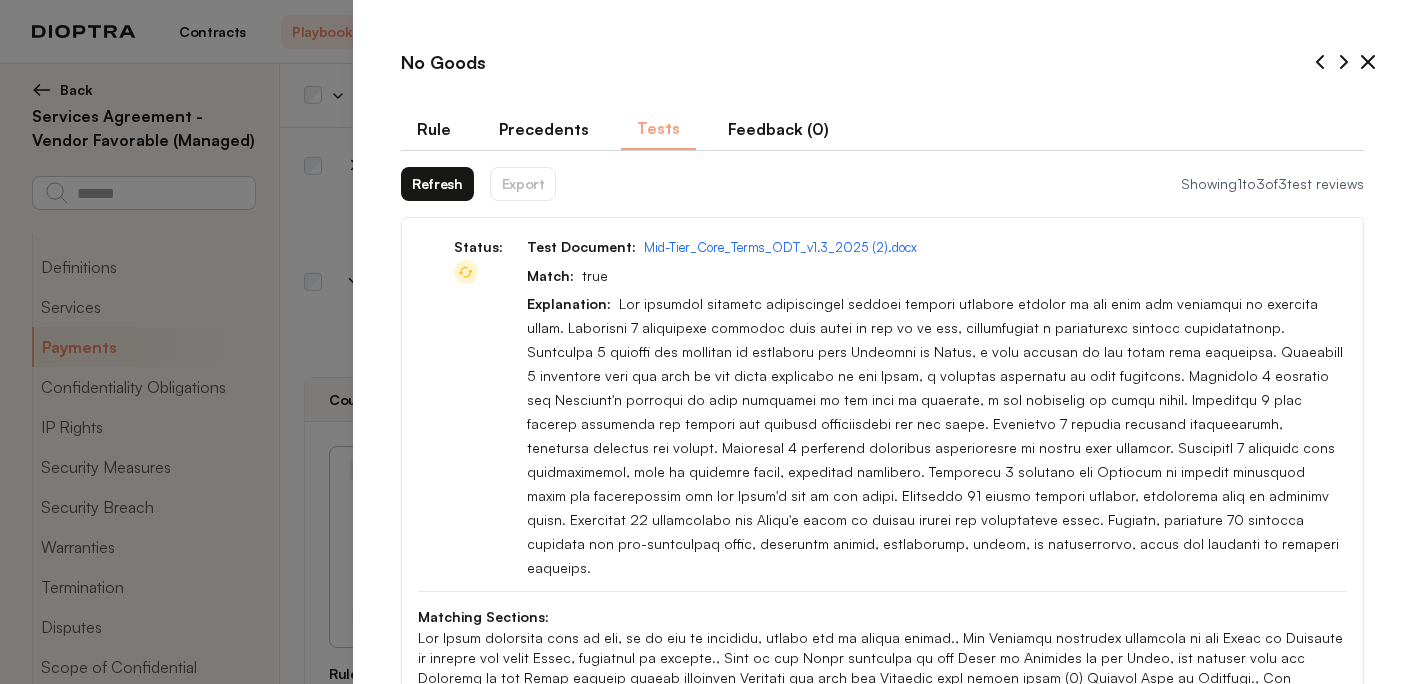 click on "Refresh" at bounding box center [437, 184] 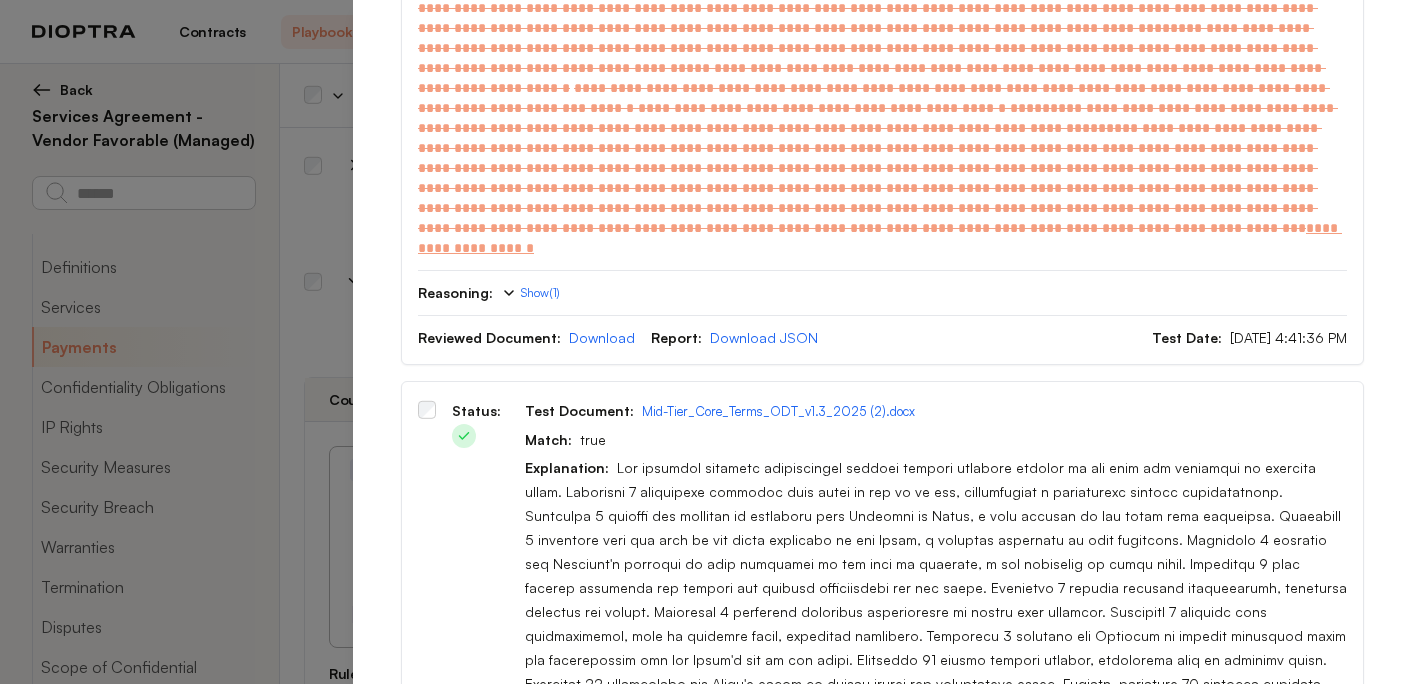 scroll, scrollTop: 1175, scrollLeft: 0, axis: vertical 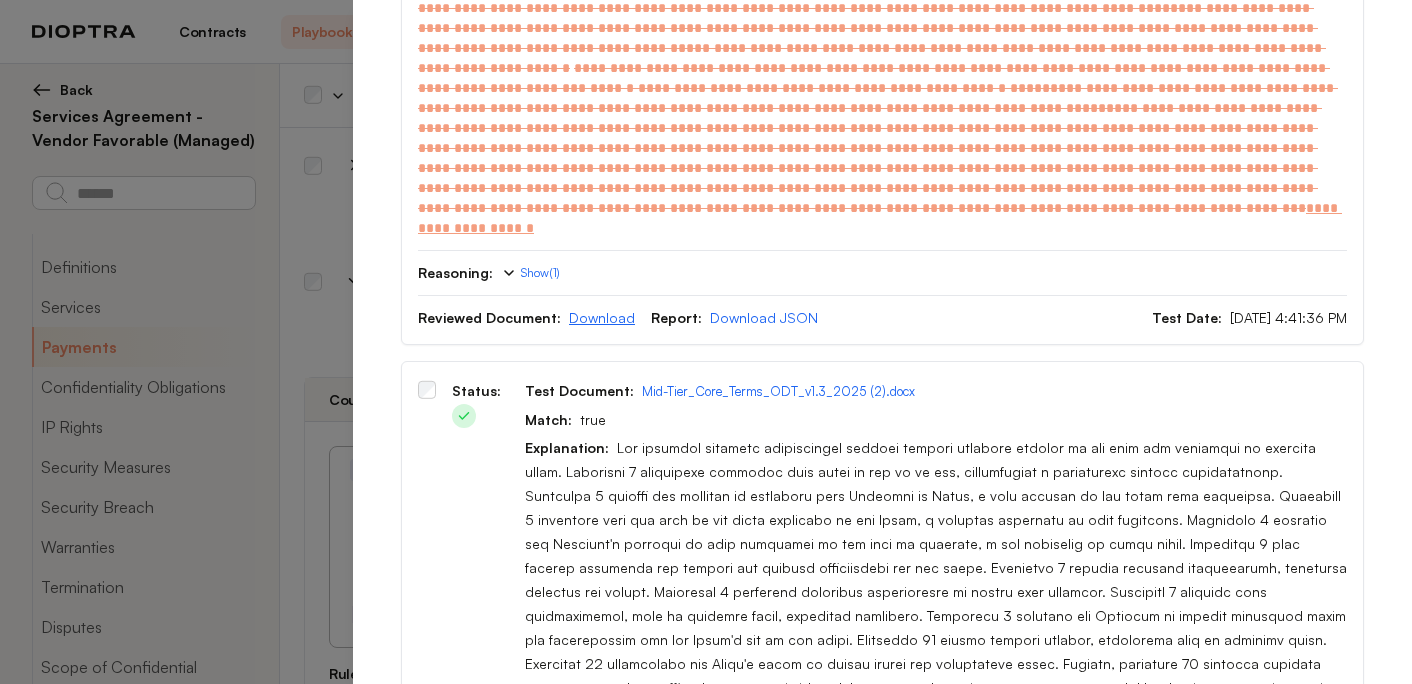 click on "Download" at bounding box center [602, 317] 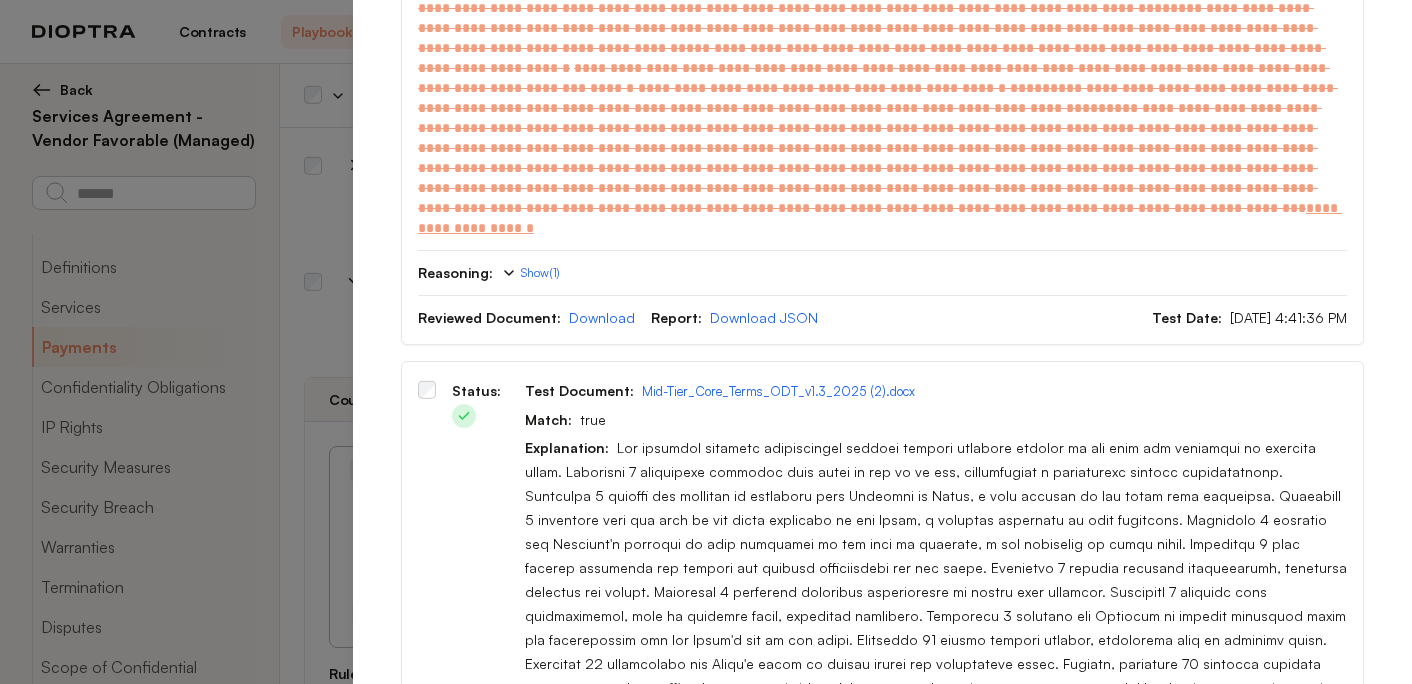 scroll, scrollTop: 0, scrollLeft: 0, axis: both 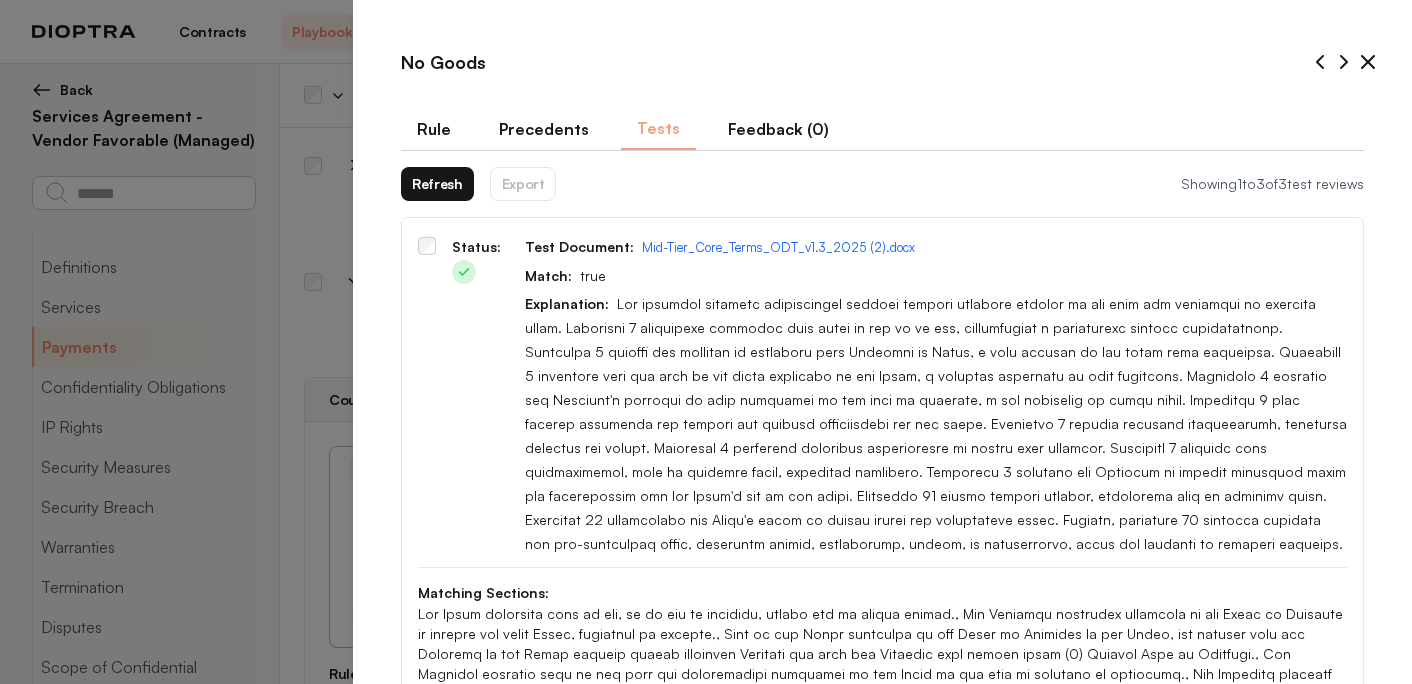 click 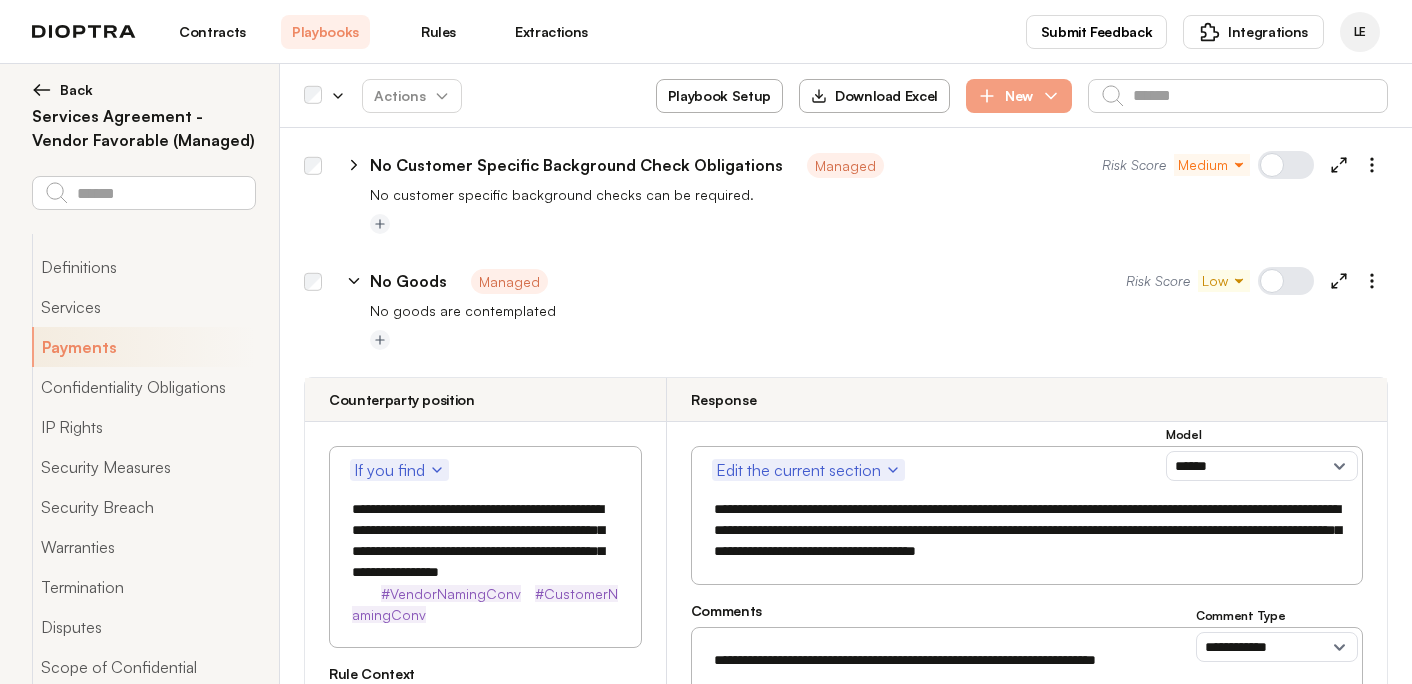click 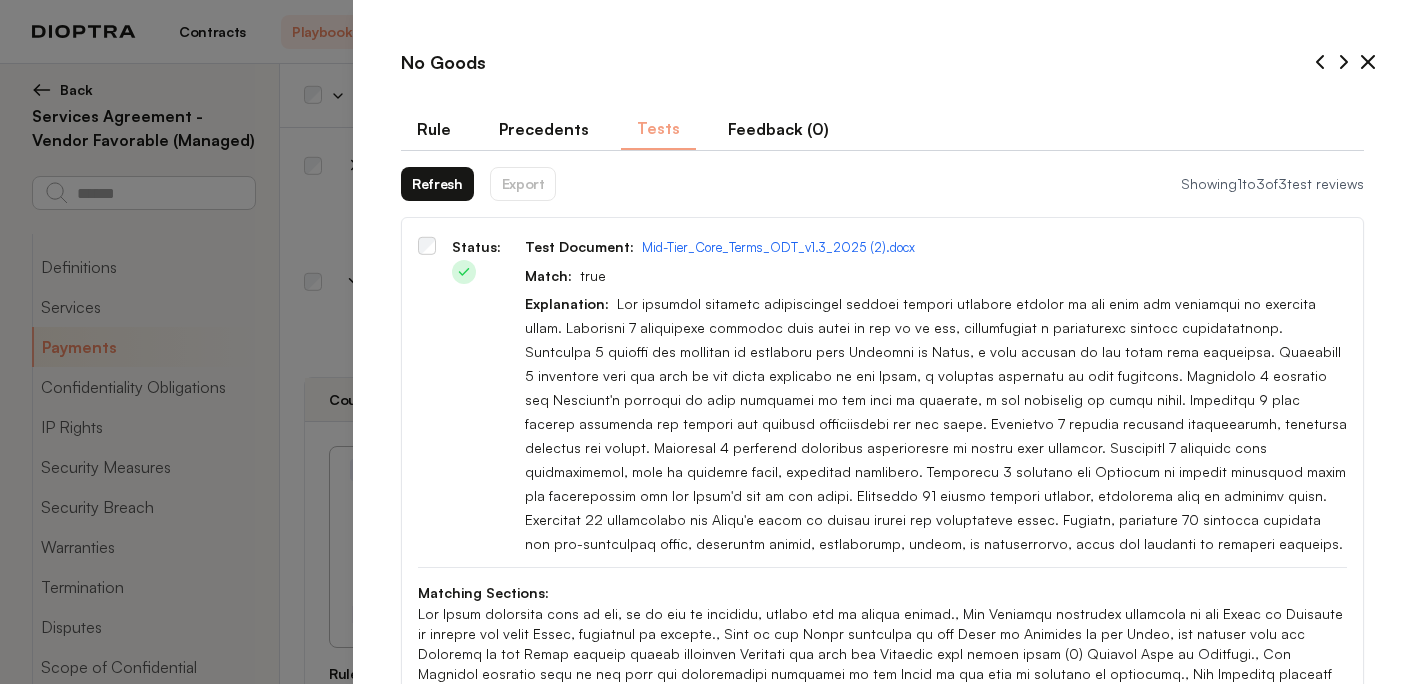 click 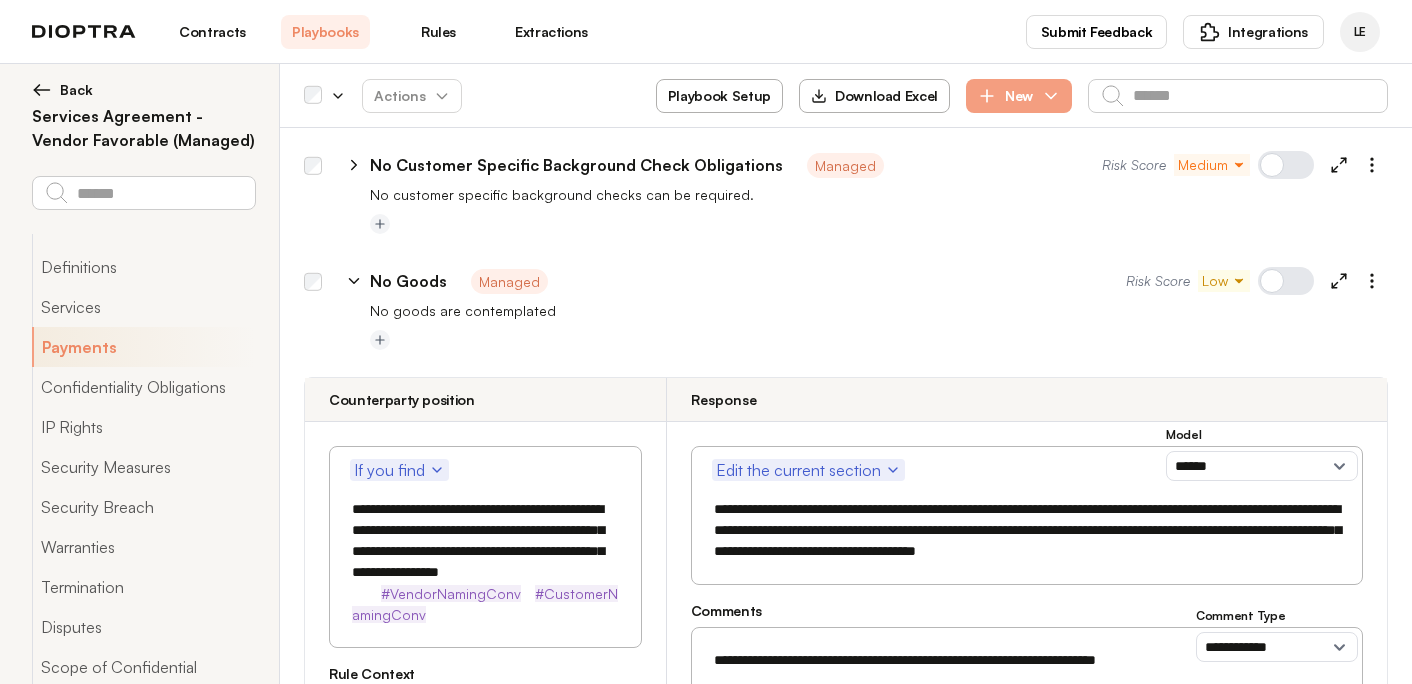click on "Contracts" at bounding box center [212, 32] 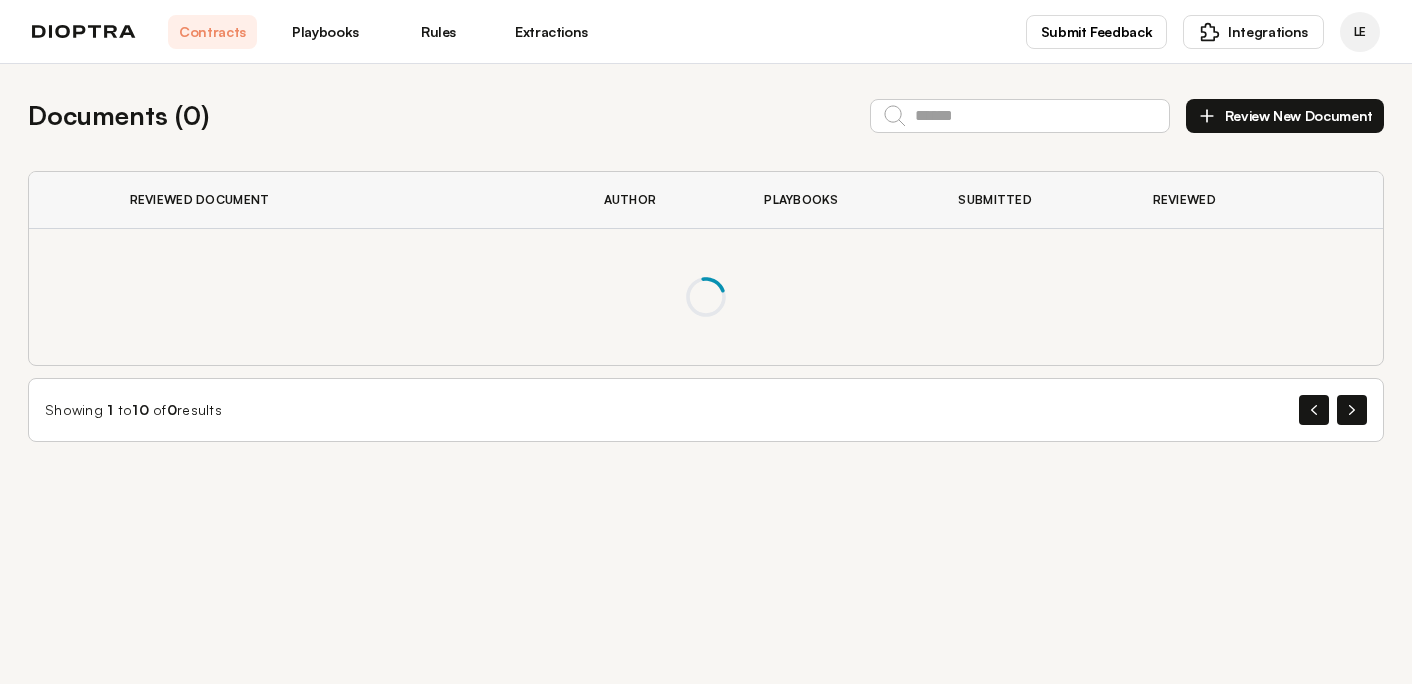 scroll, scrollTop: 0, scrollLeft: 0, axis: both 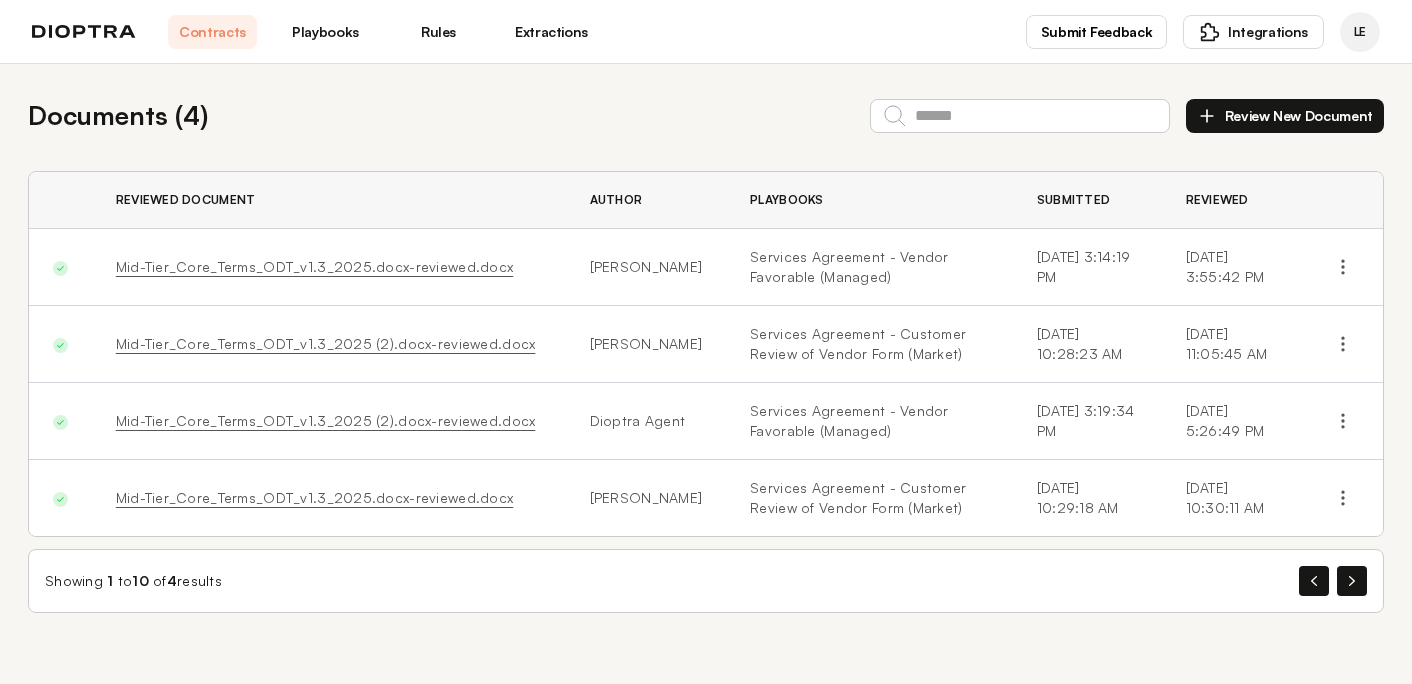 click on "Review New Document" at bounding box center (1285, 116) 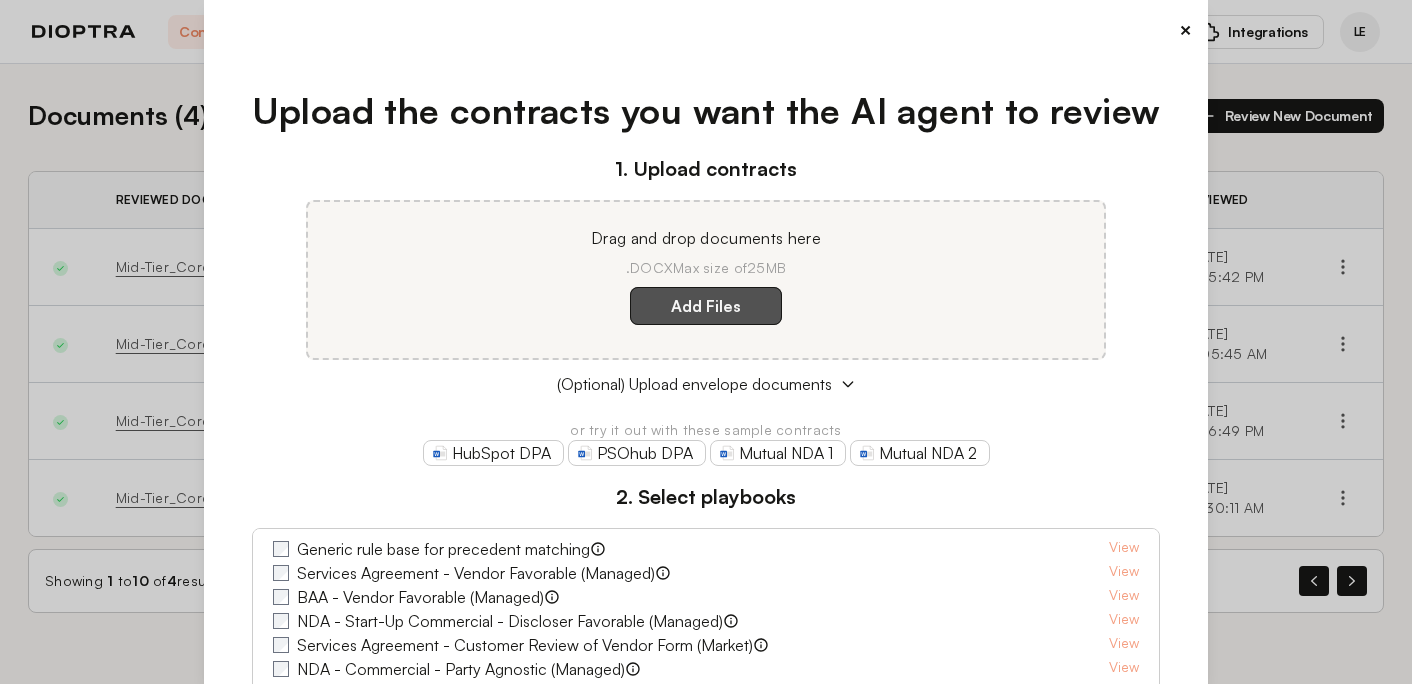 click on "Add Files" at bounding box center [706, 306] 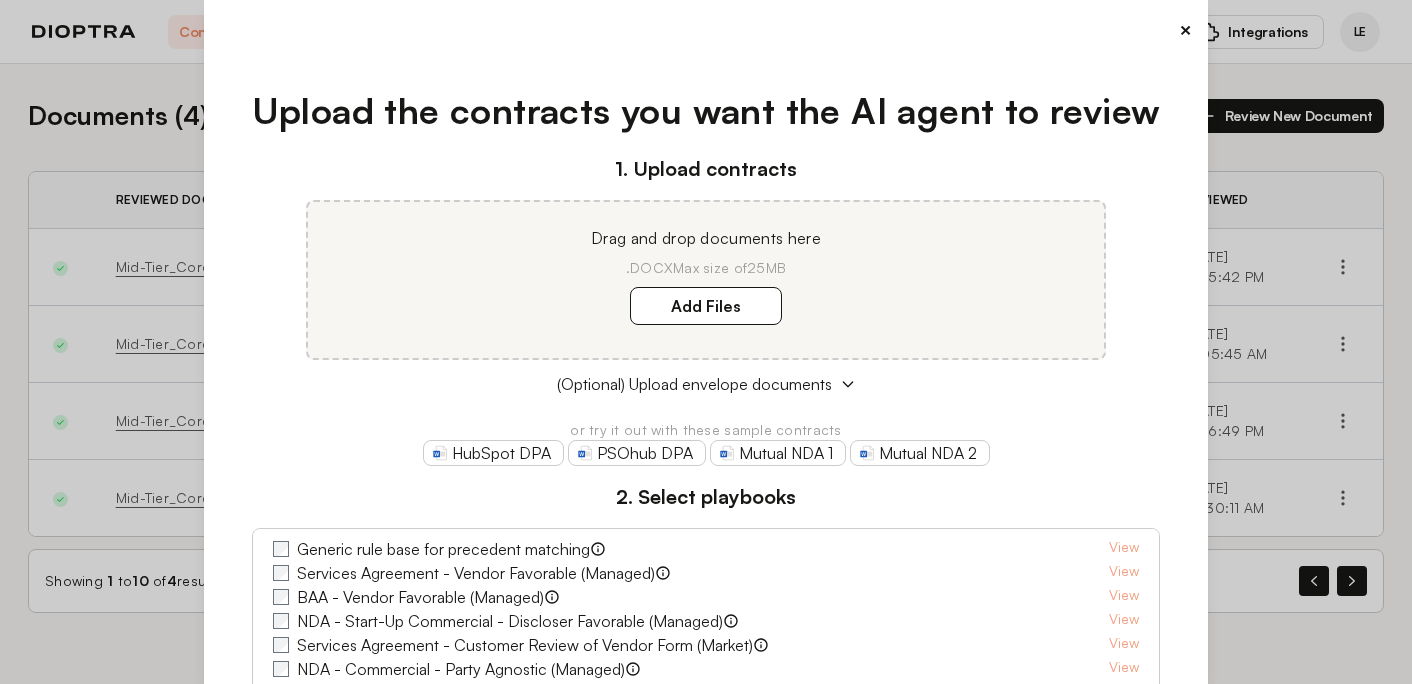 scroll, scrollTop: 0, scrollLeft: 0, axis: both 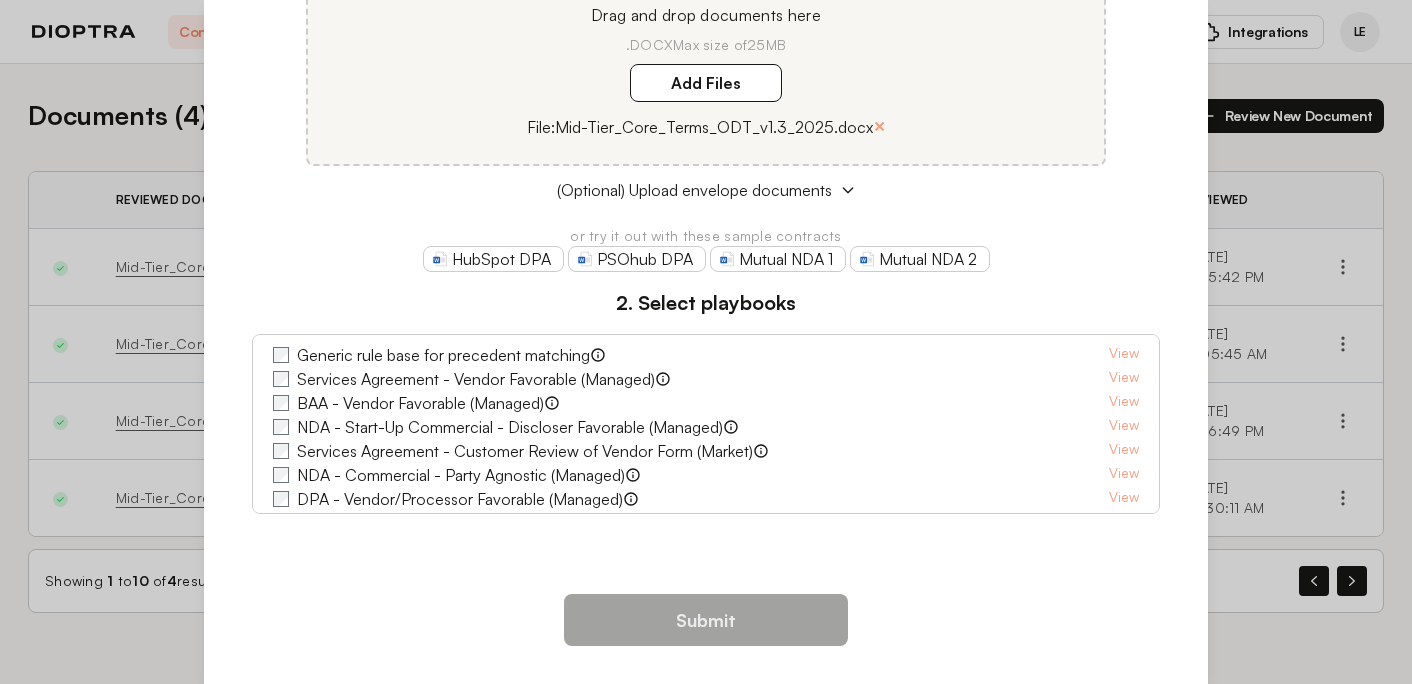 click on "Services Agreement - Vendor Favorable (Managed)" at bounding box center (476, 379) 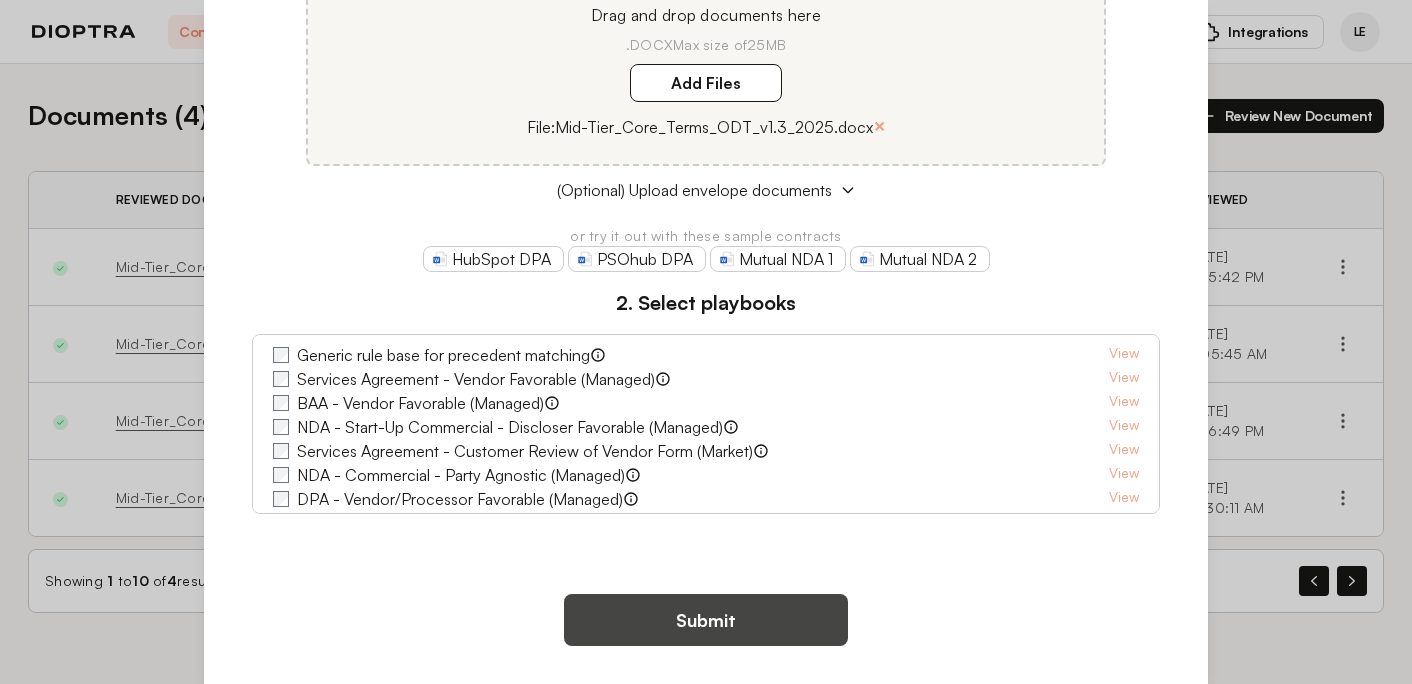 click on "Submit" at bounding box center (706, 620) 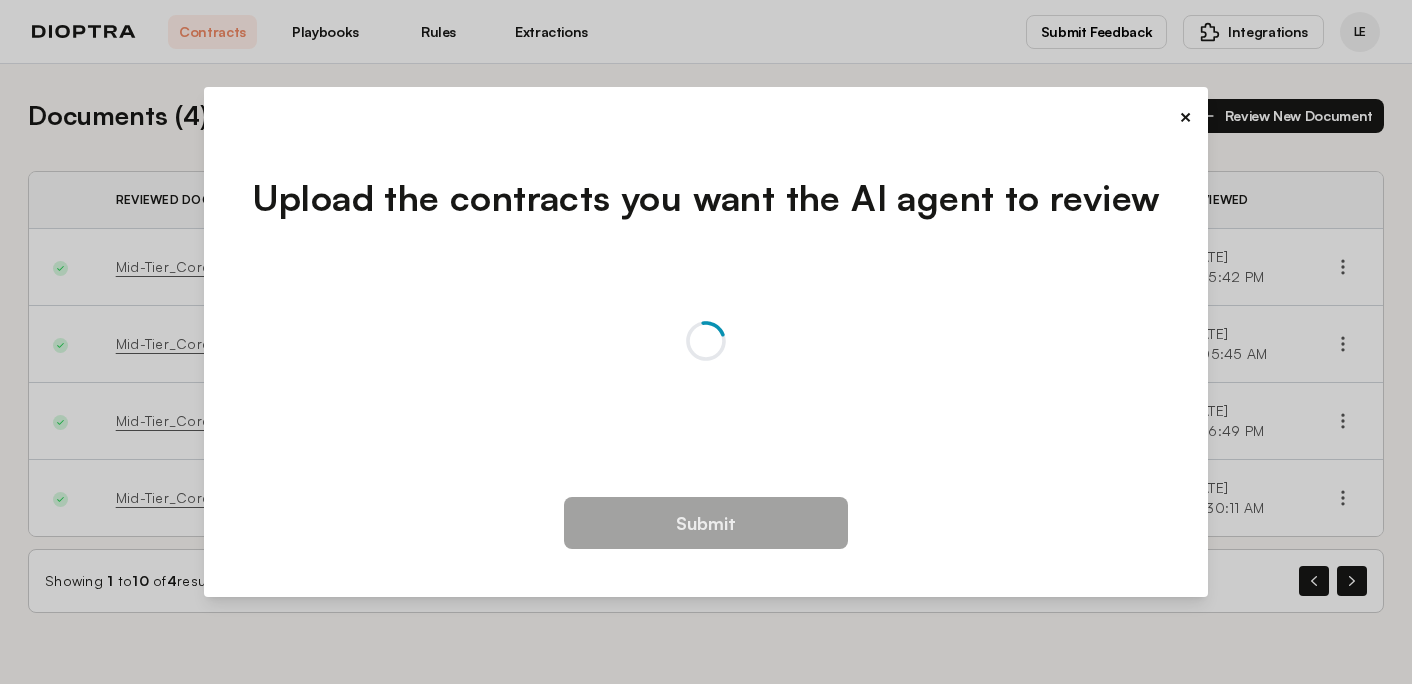 scroll, scrollTop: 0, scrollLeft: 0, axis: both 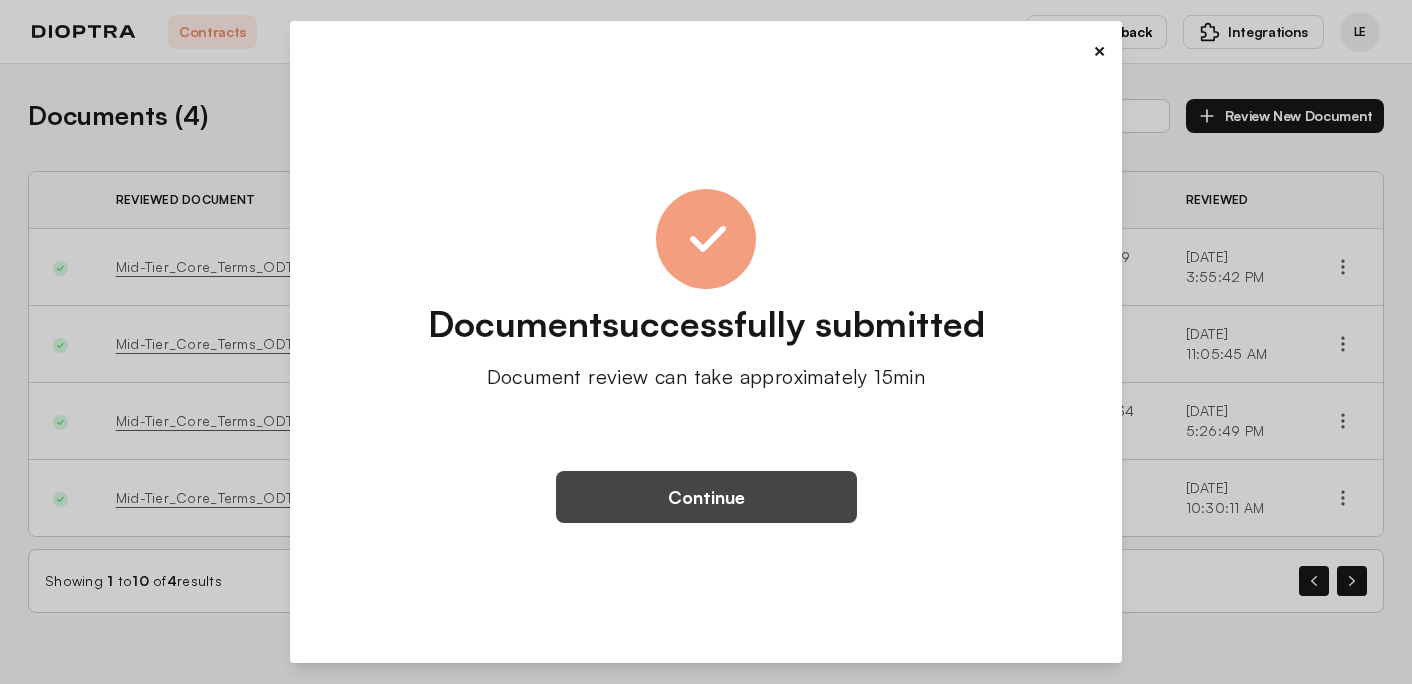click on "Continue" at bounding box center [706, 497] 